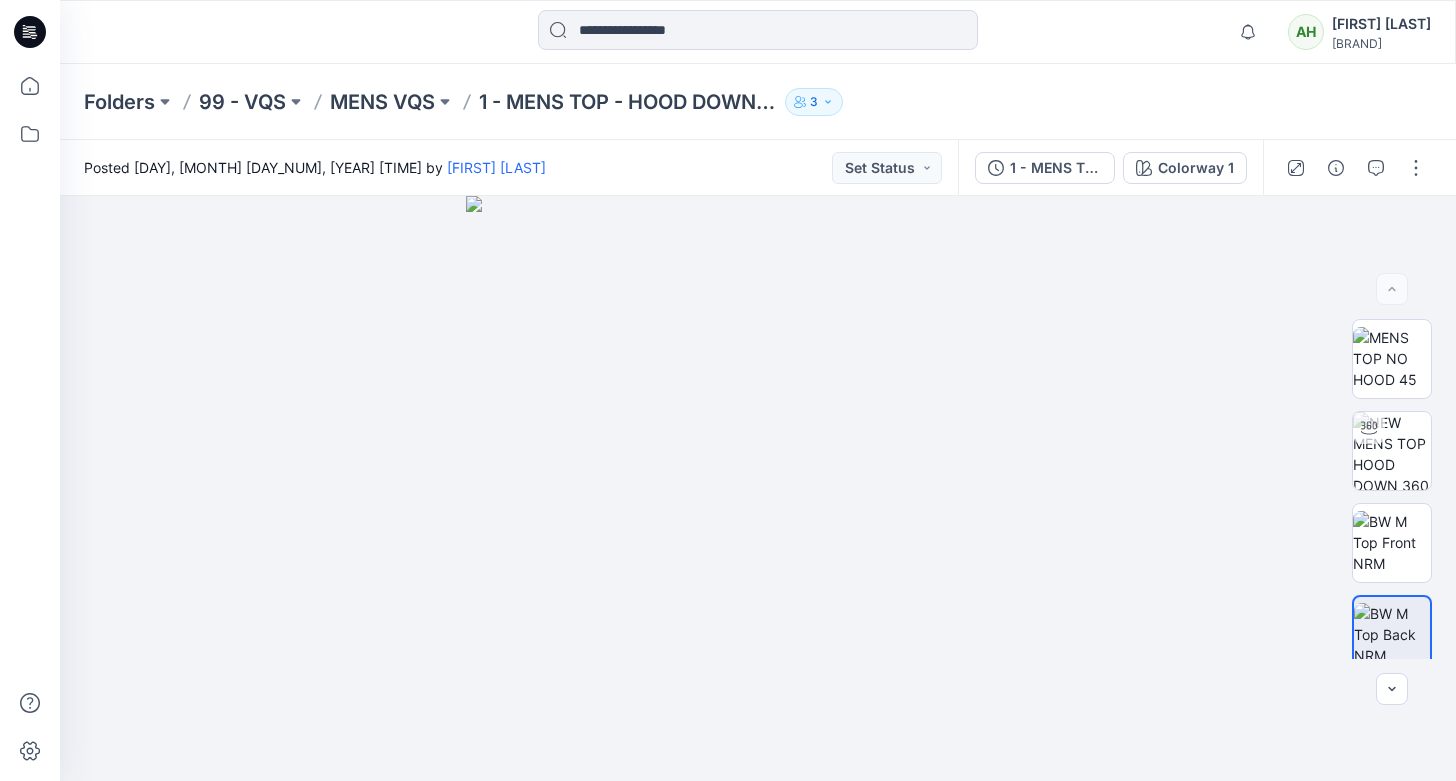 scroll, scrollTop: 0, scrollLeft: 0, axis: both 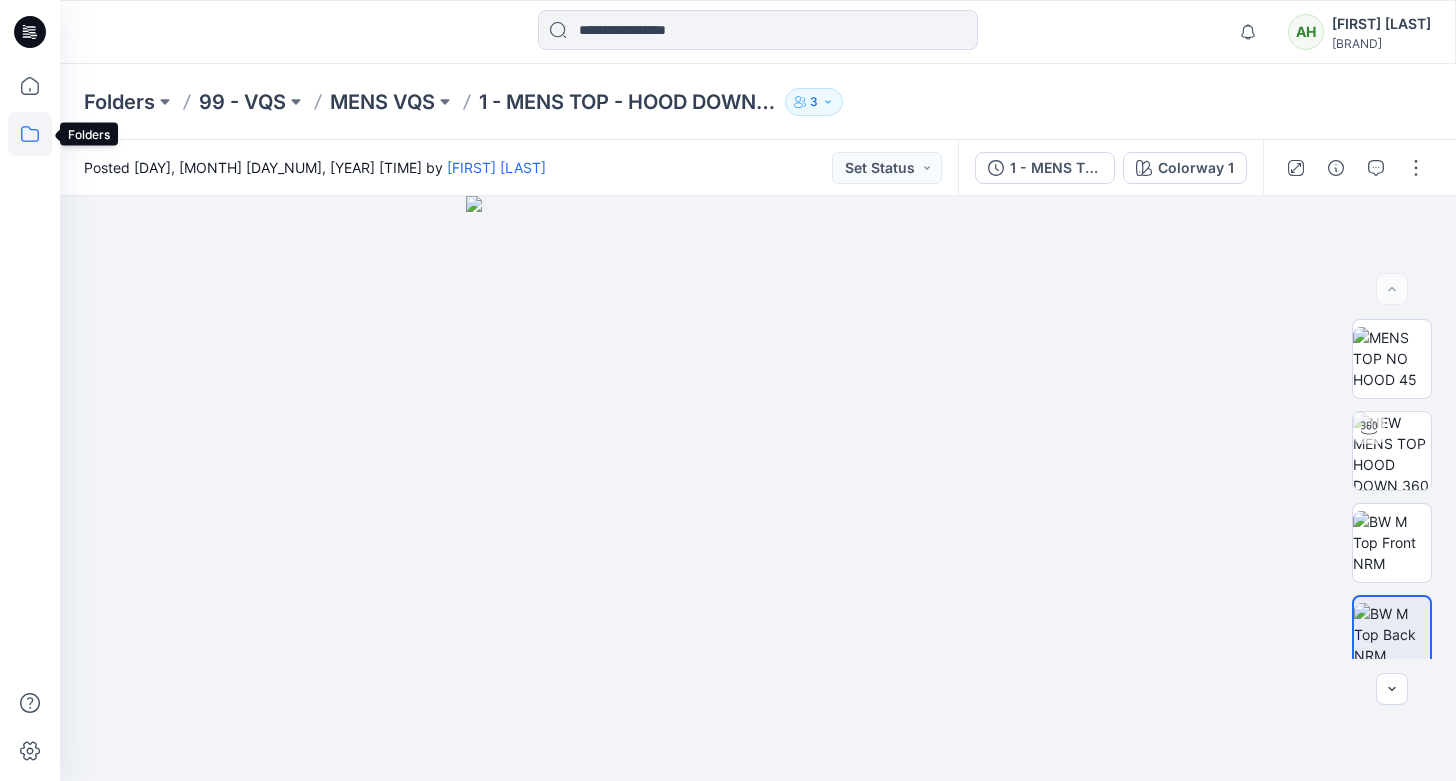 click 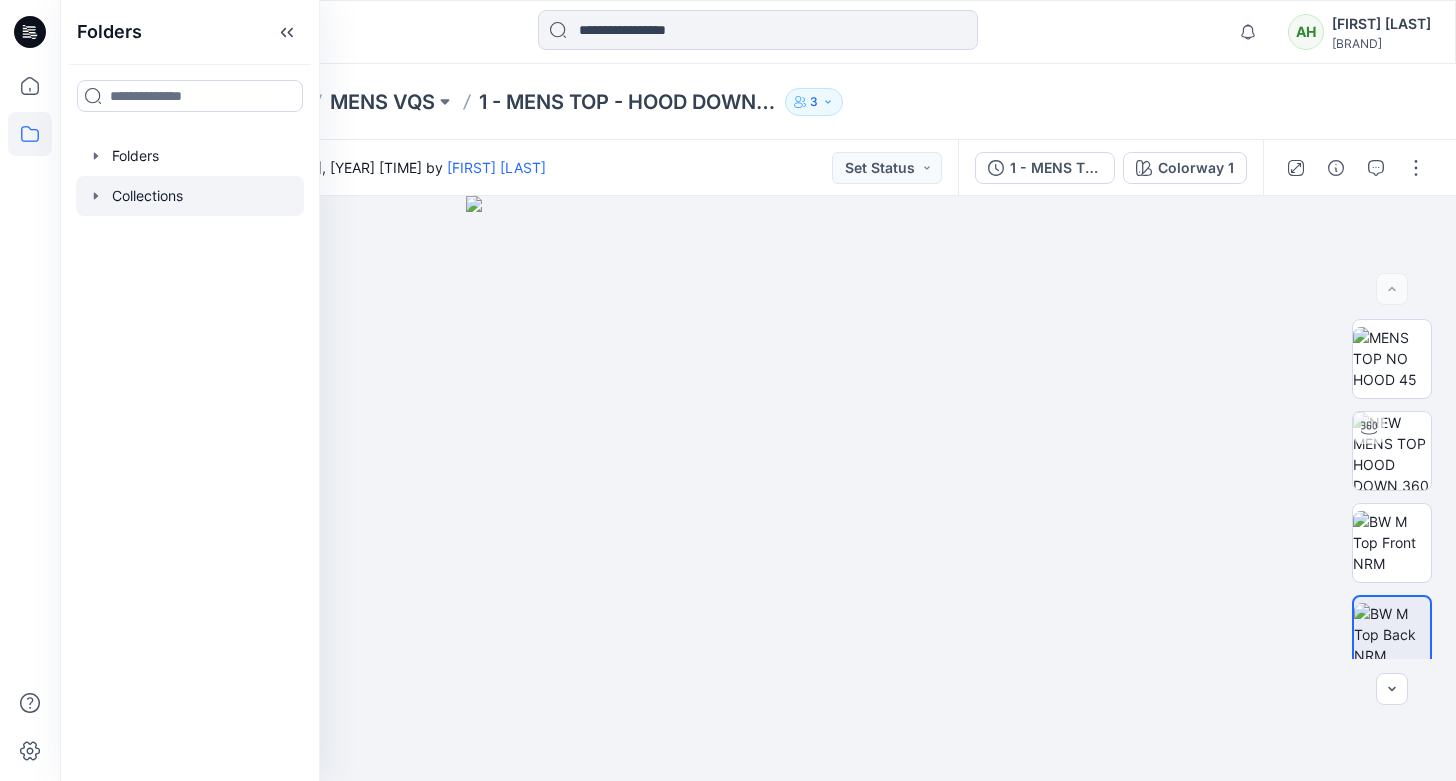 click at bounding box center (190, 196) 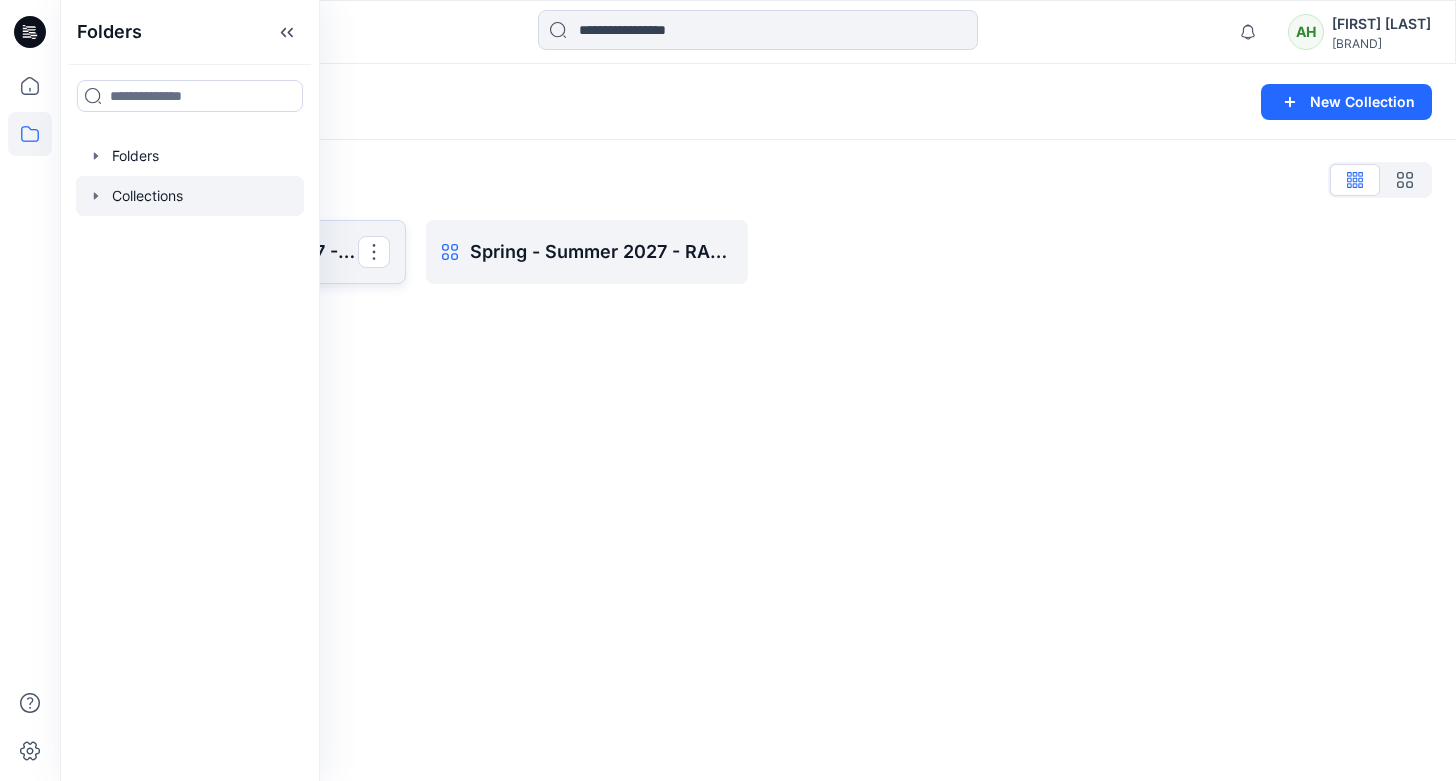 click on "Spring - Summer 2027 - MASOOD Rename Collection Clone Collection Delete Collection" at bounding box center [245, 252] 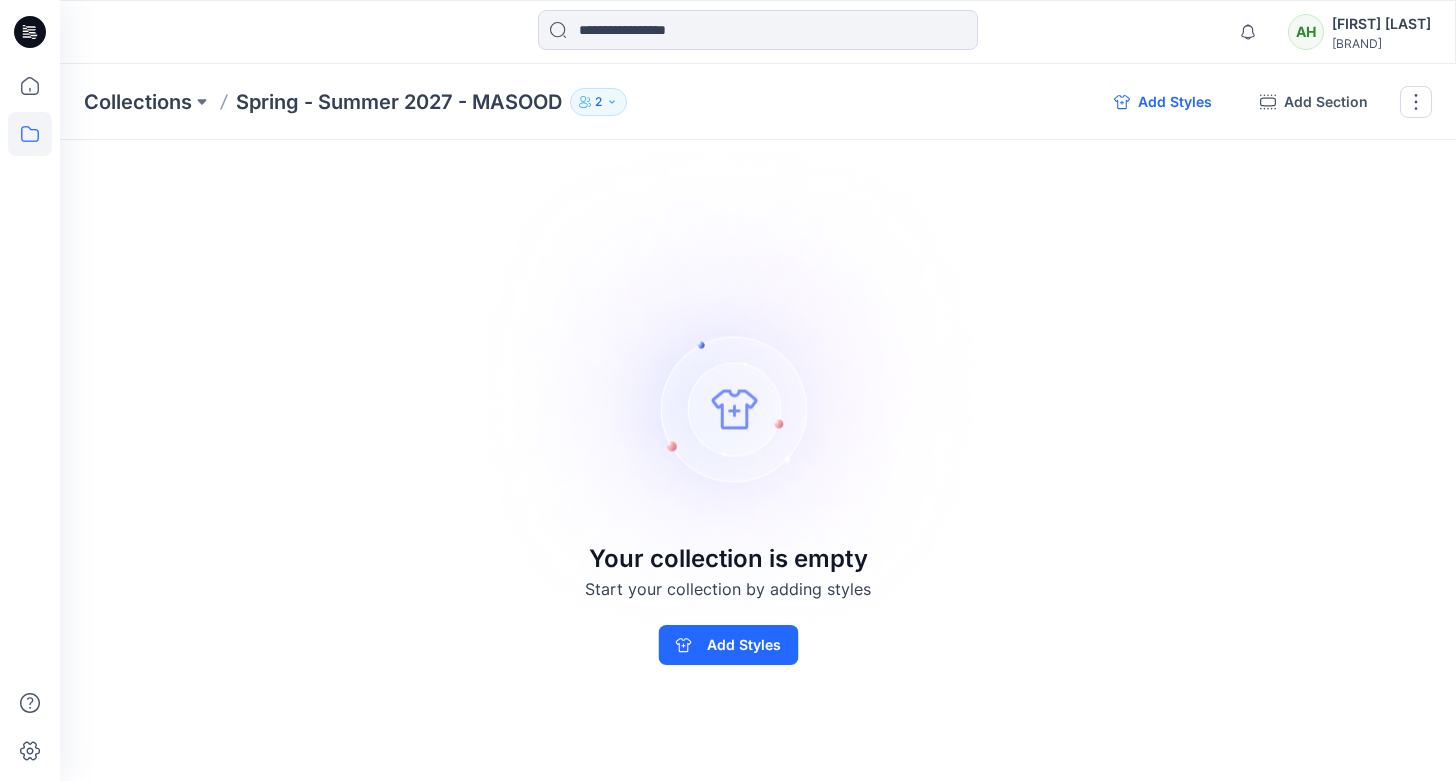click on "Add Styles" at bounding box center (1163, 102) 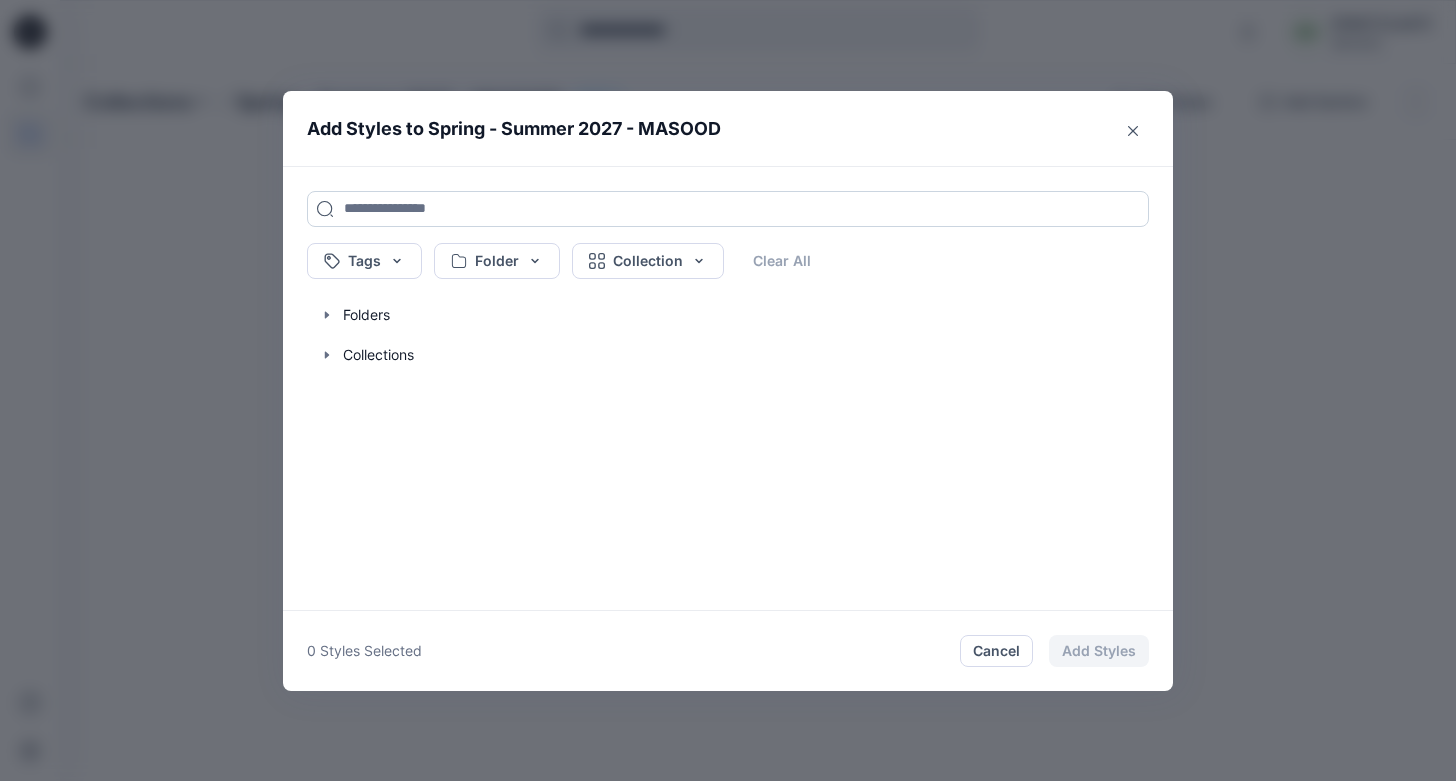 click at bounding box center [728, 209] 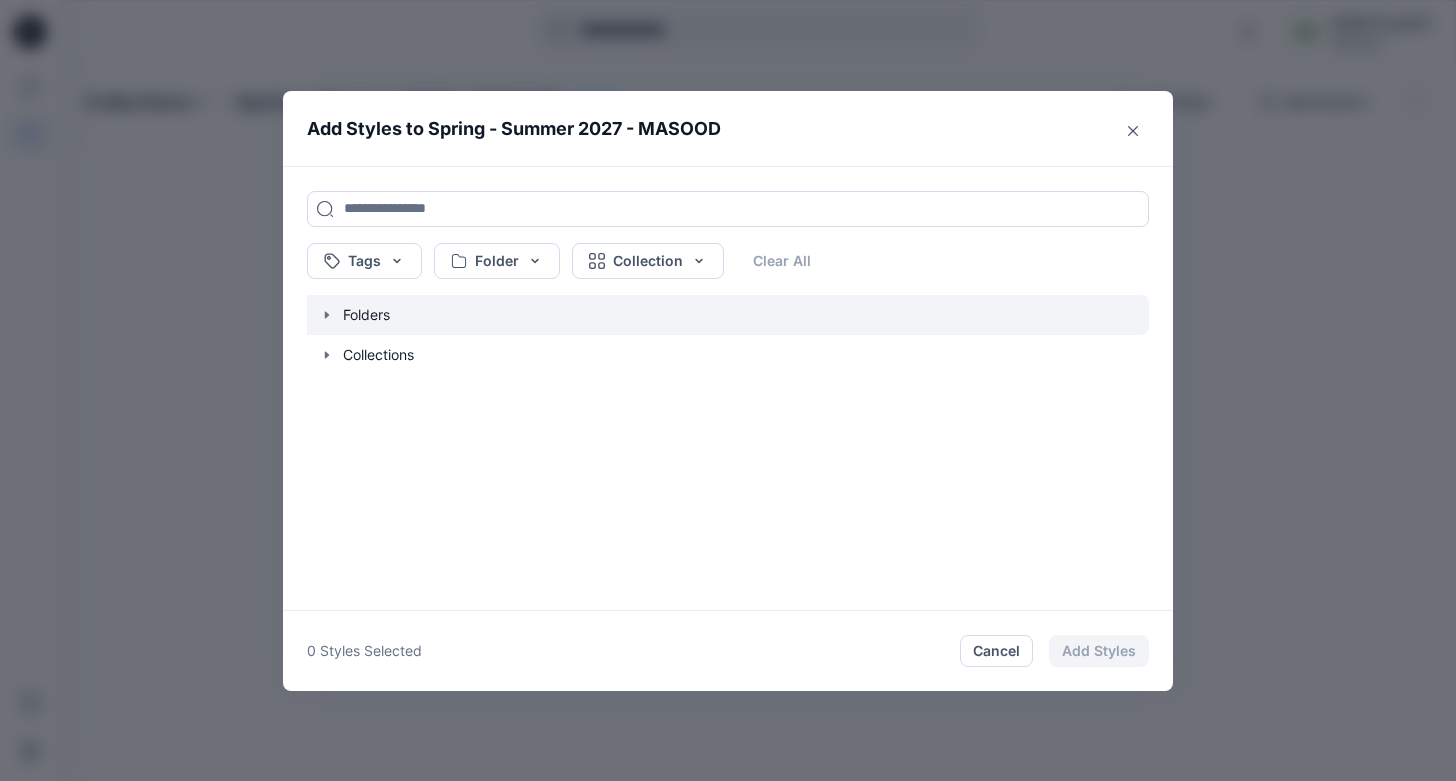 click 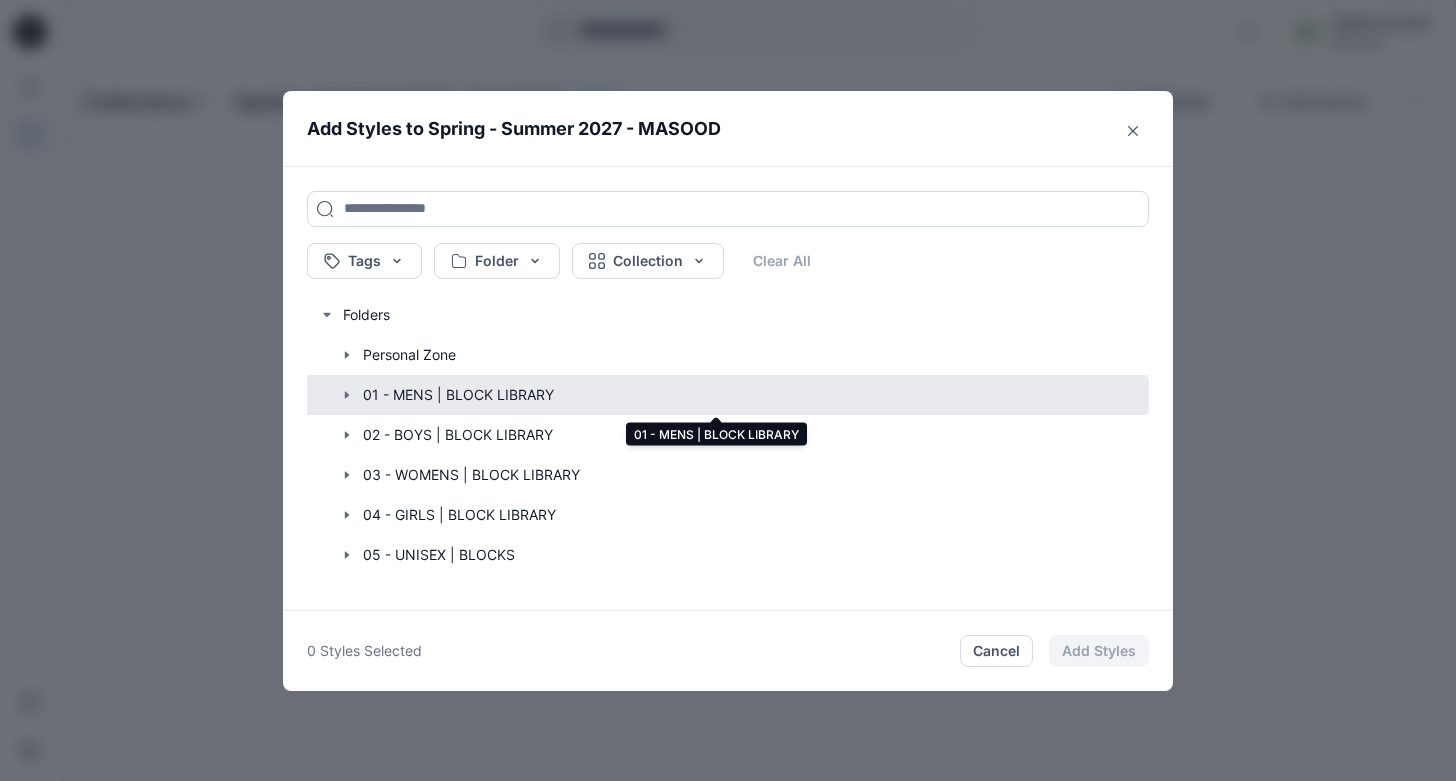 click at bounding box center (718, 395) 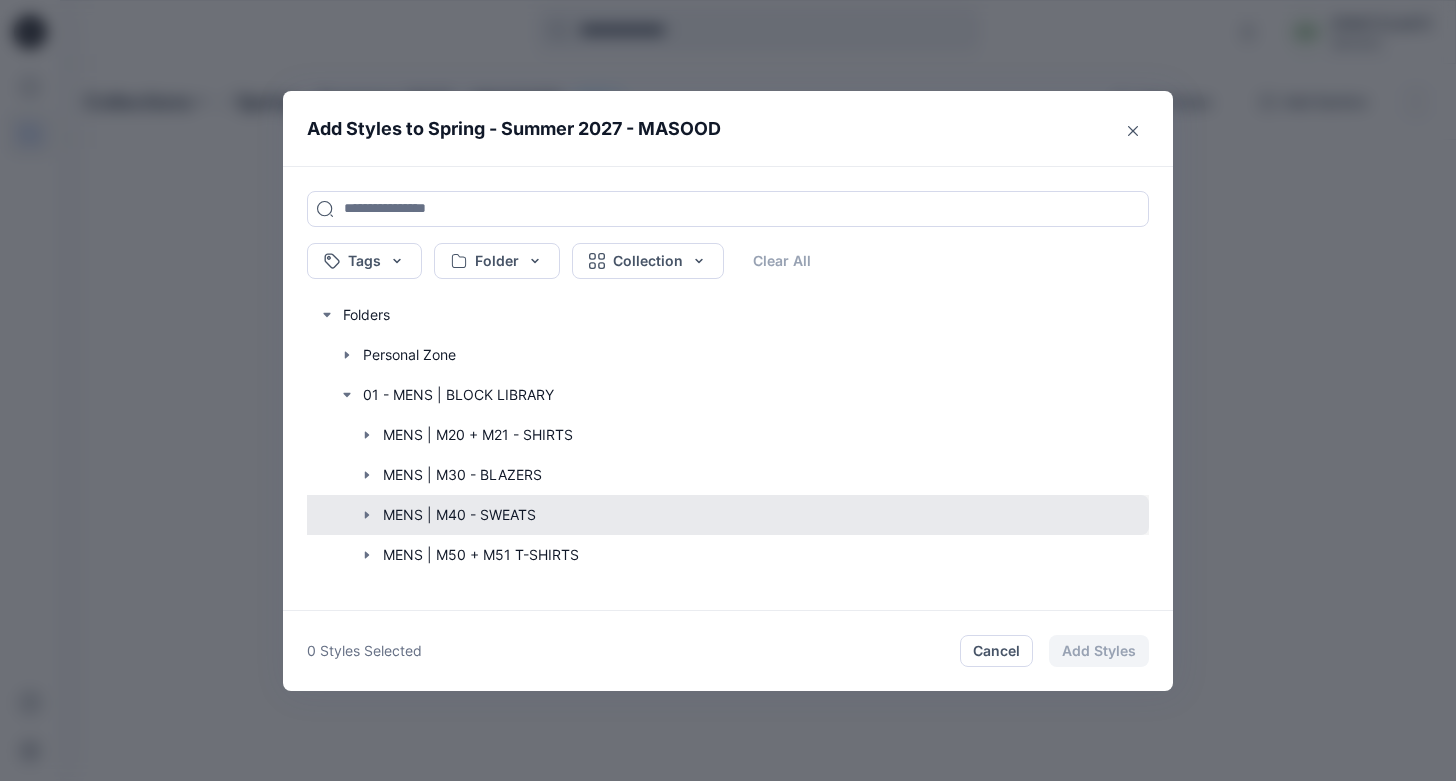 click at bounding box center (718, 515) 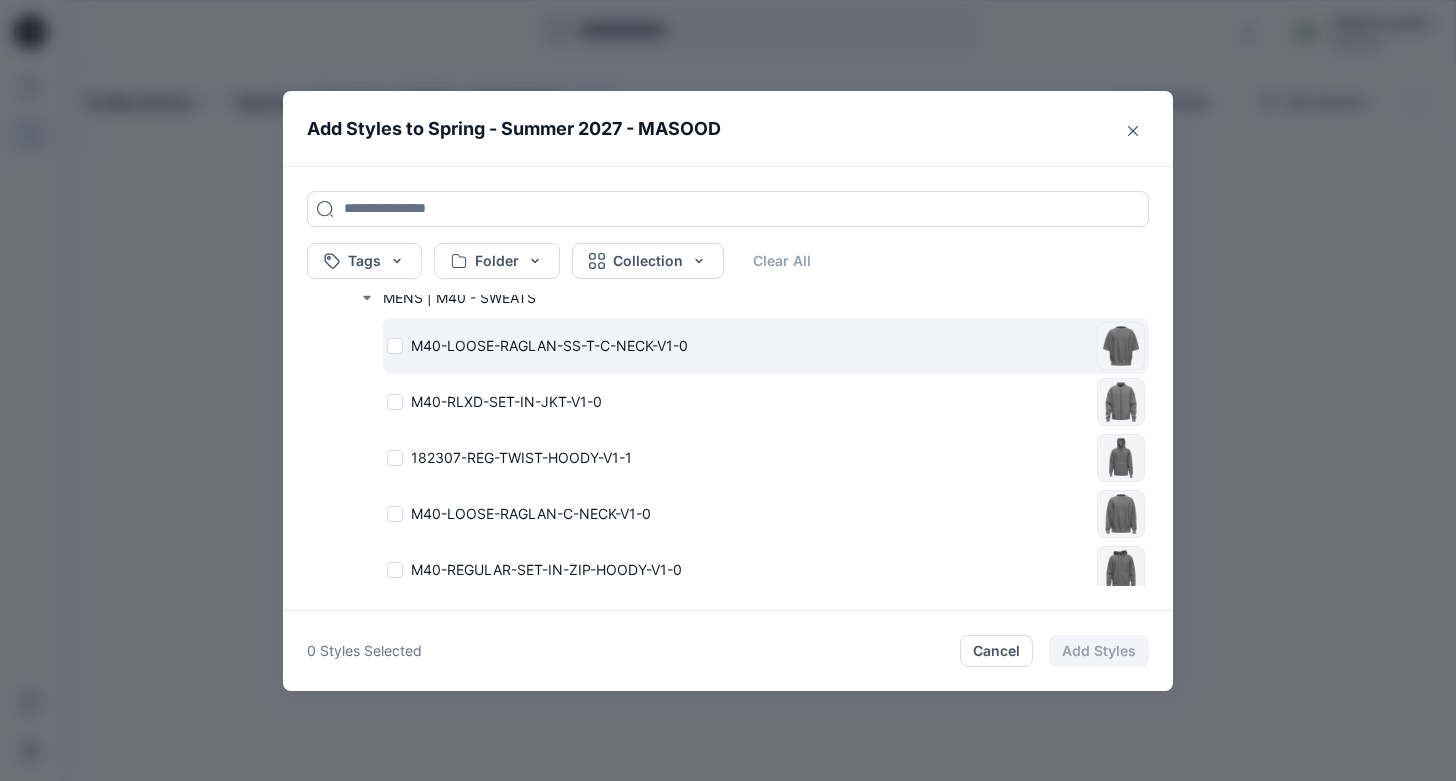 scroll, scrollTop: 0, scrollLeft: 0, axis: both 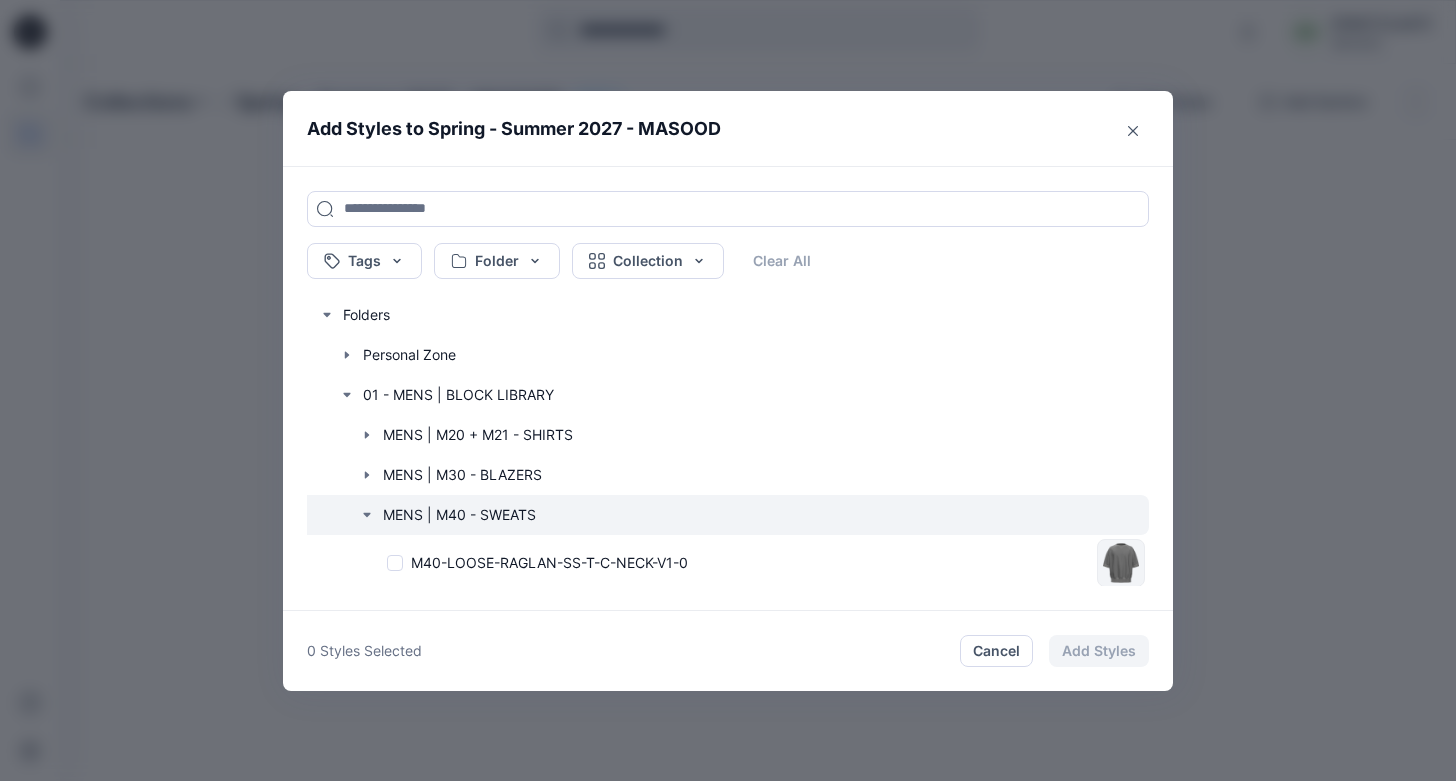 click 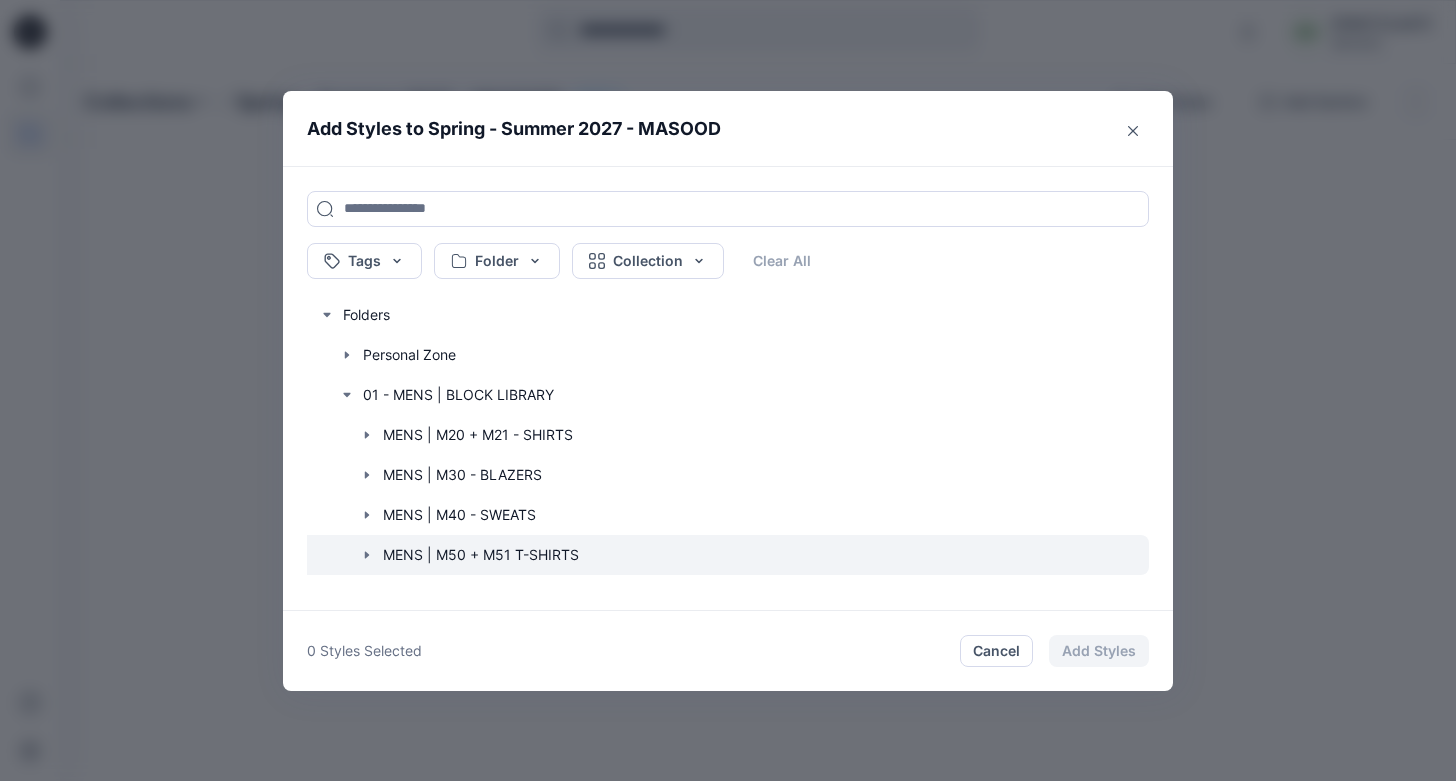 click 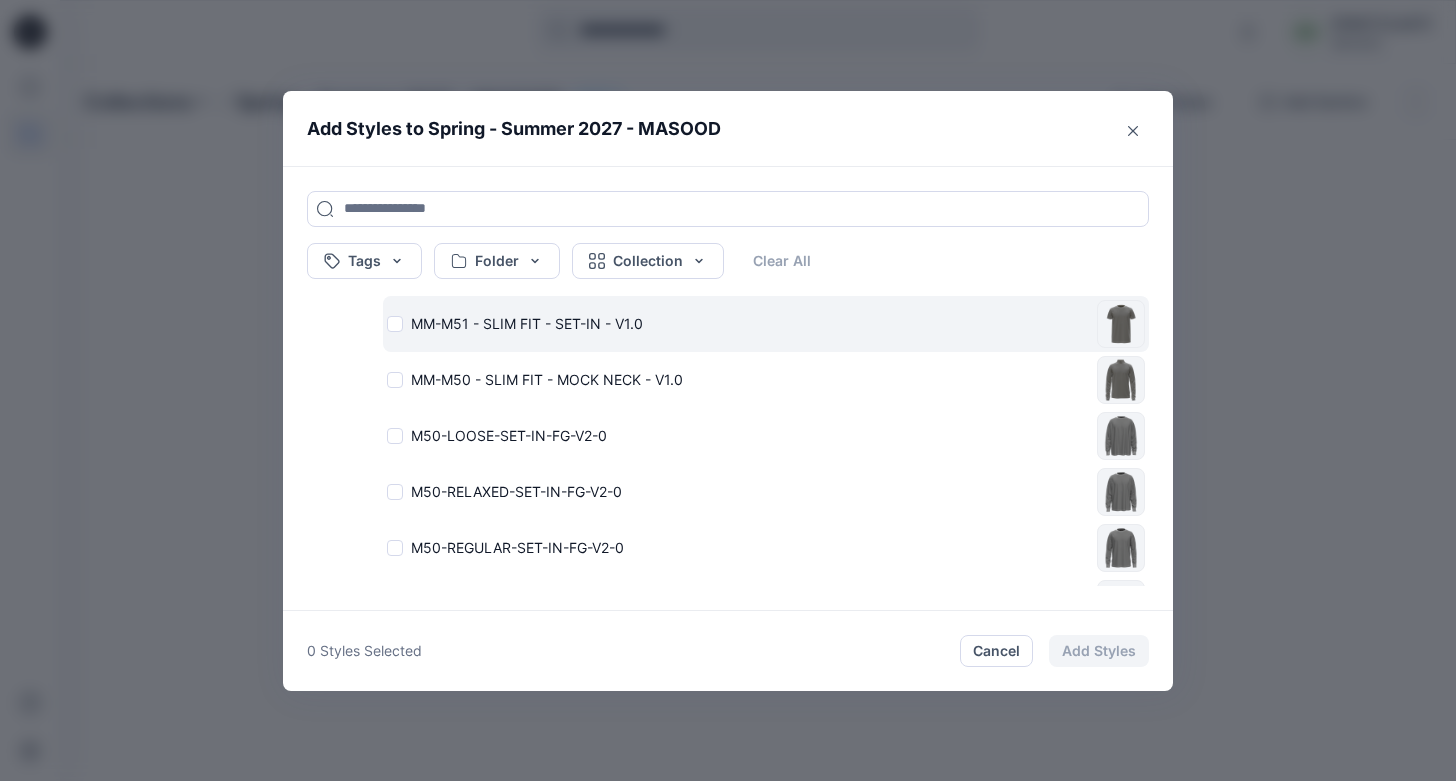 scroll, scrollTop: 402, scrollLeft: 0, axis: vertical 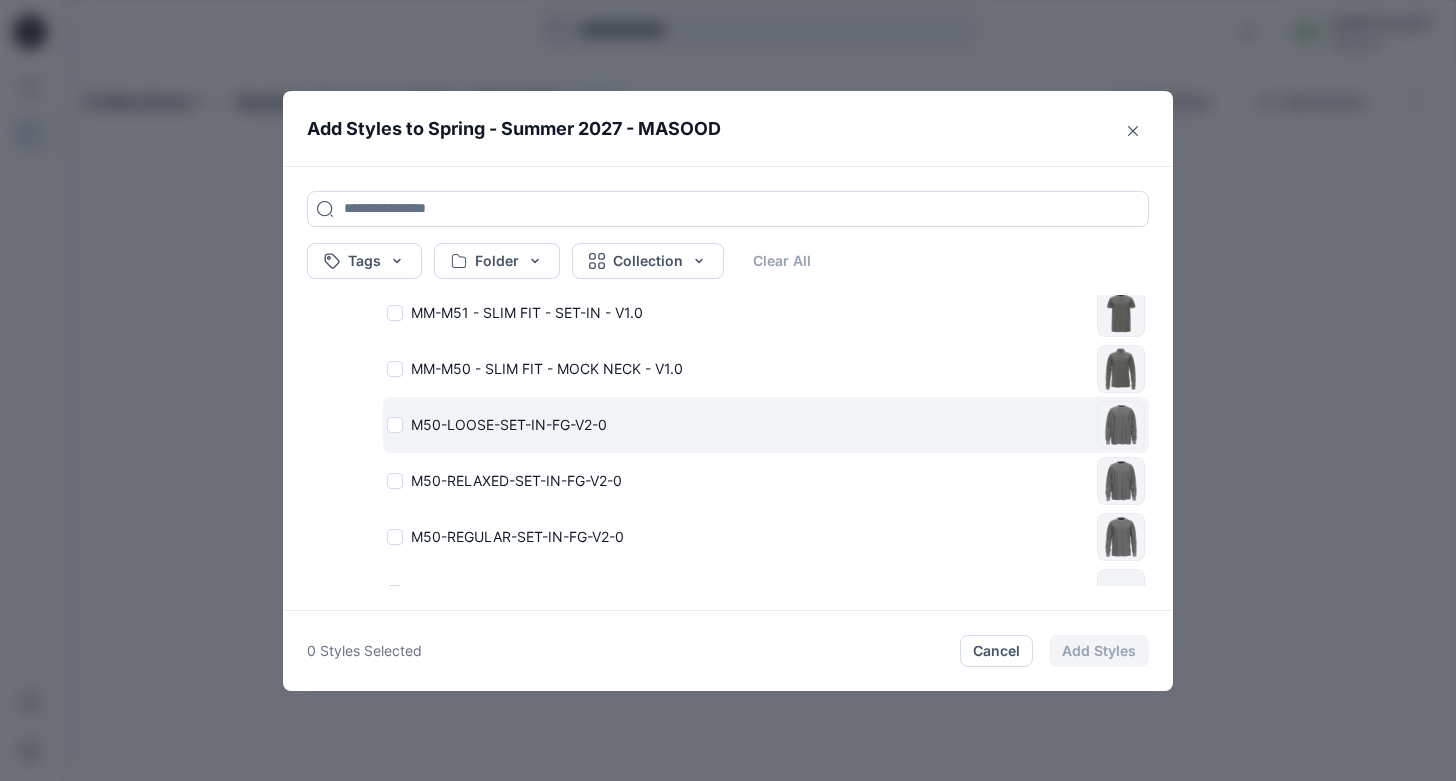 click on "M50-LOOSE-SET-IN-FG-V2-0" at bounding box center (738, 424) 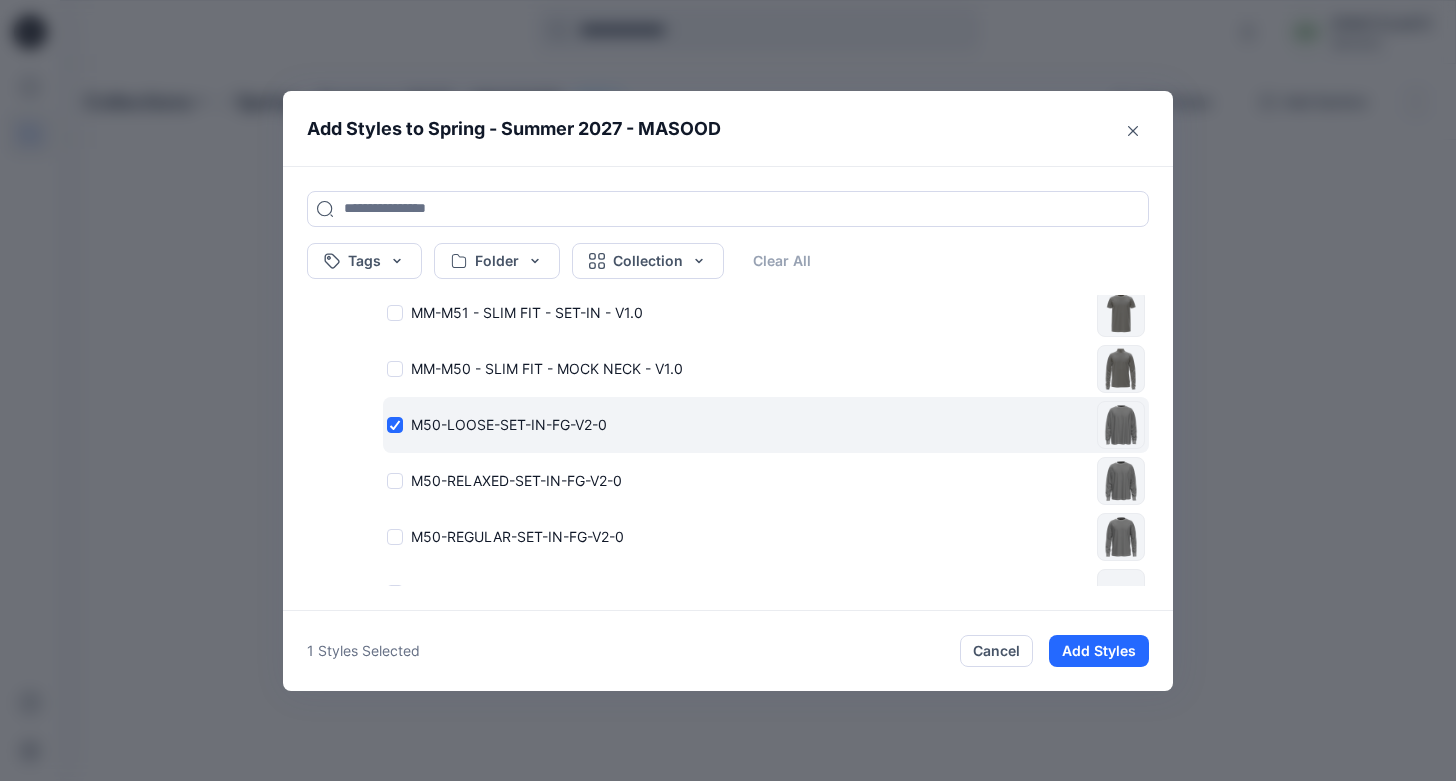 click on "M50-LOOSE-SET-IN-FG-V2-0" at bounding box center (738, 424) 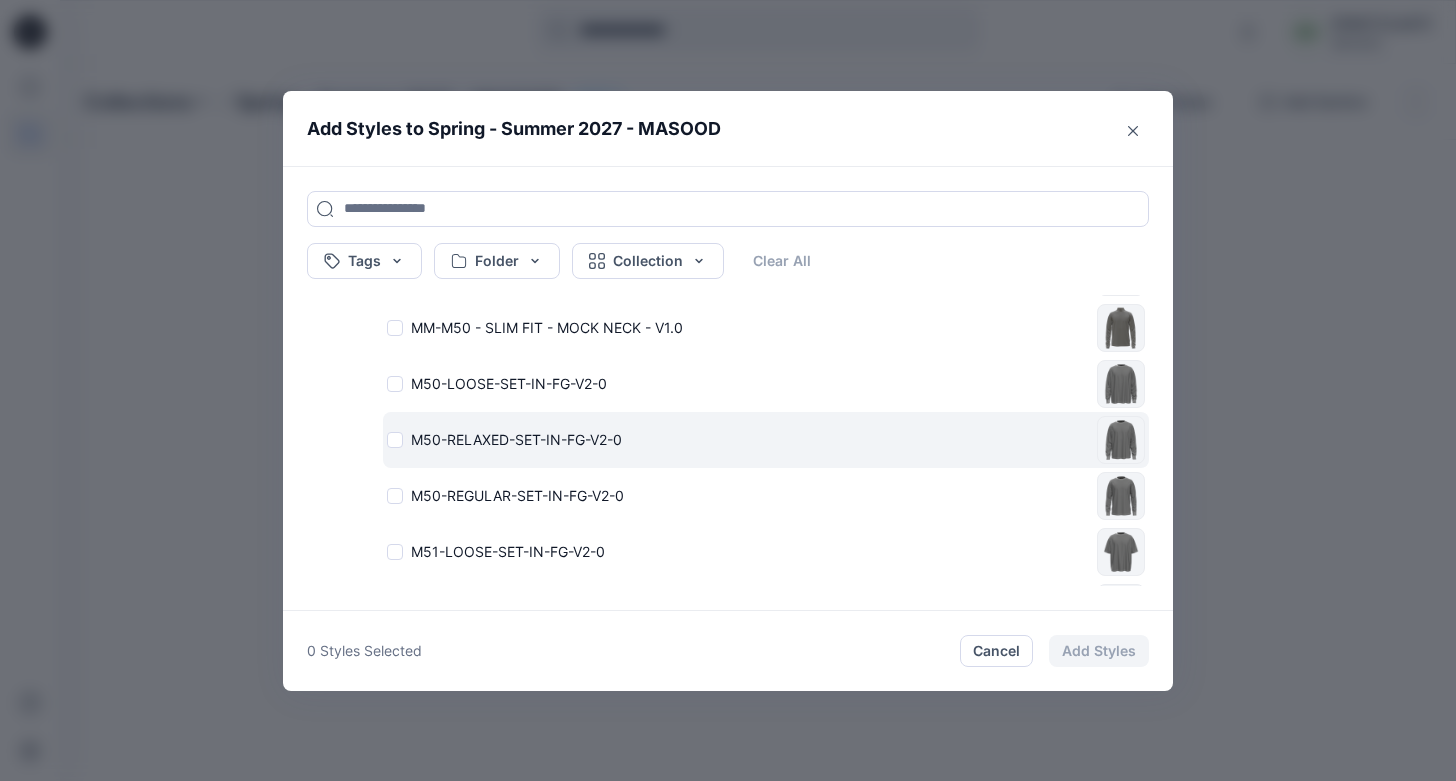 scroll, scrollTop: 467, scrollLeft: 0, axis: vertical 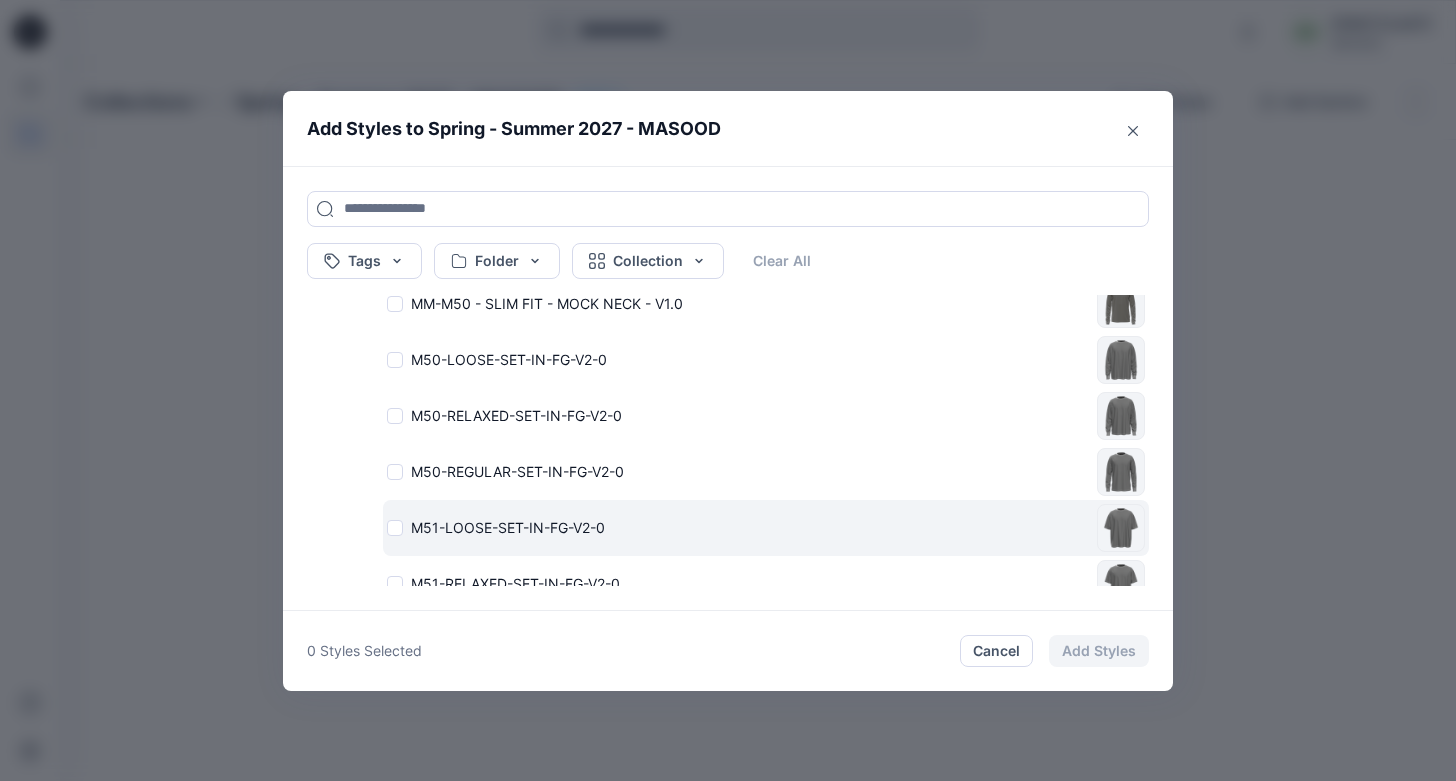 click on "M51-LOOSE-SET-IN-FG-V2-0" at bounding box center [738, 527] 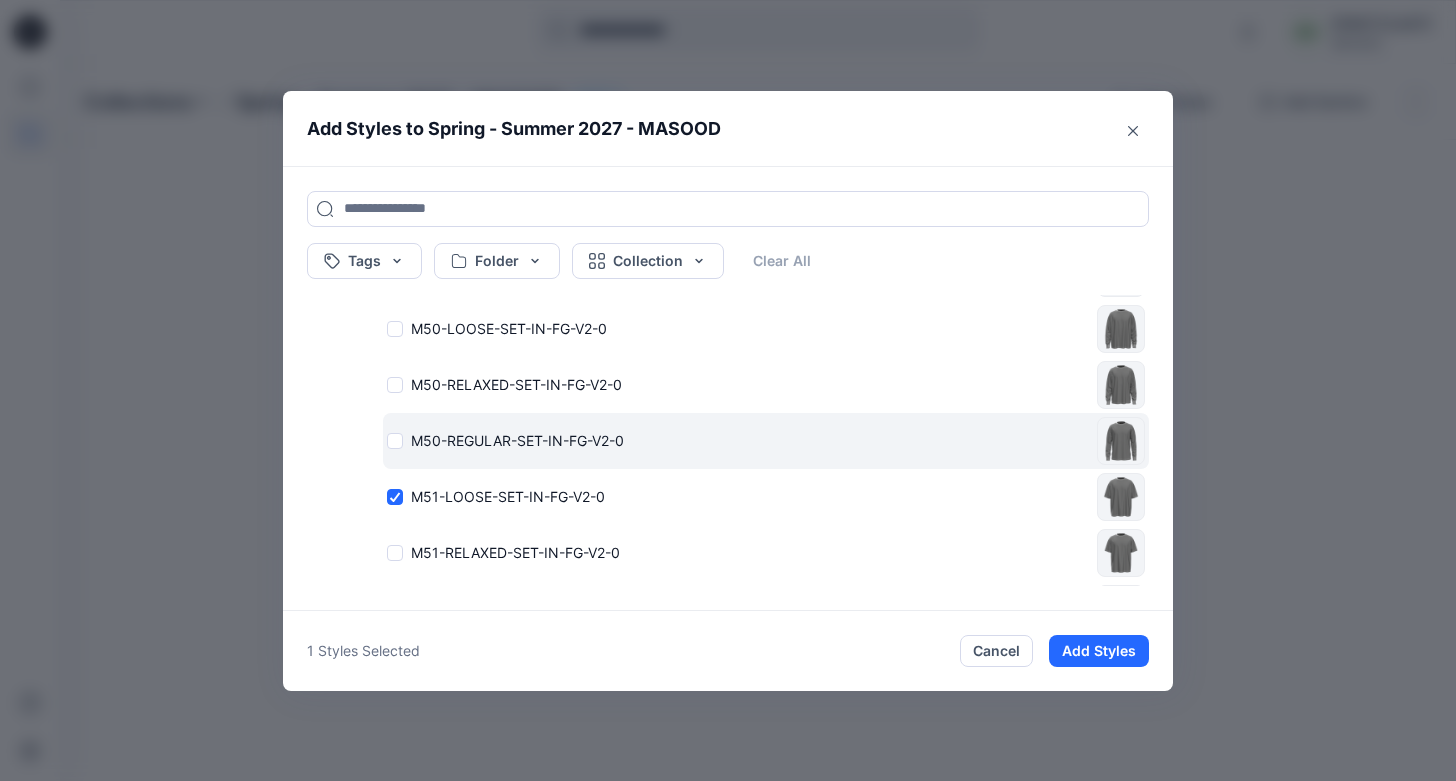 scroll, scrollTop: 501, scrollLeft: 0, axis: vertical 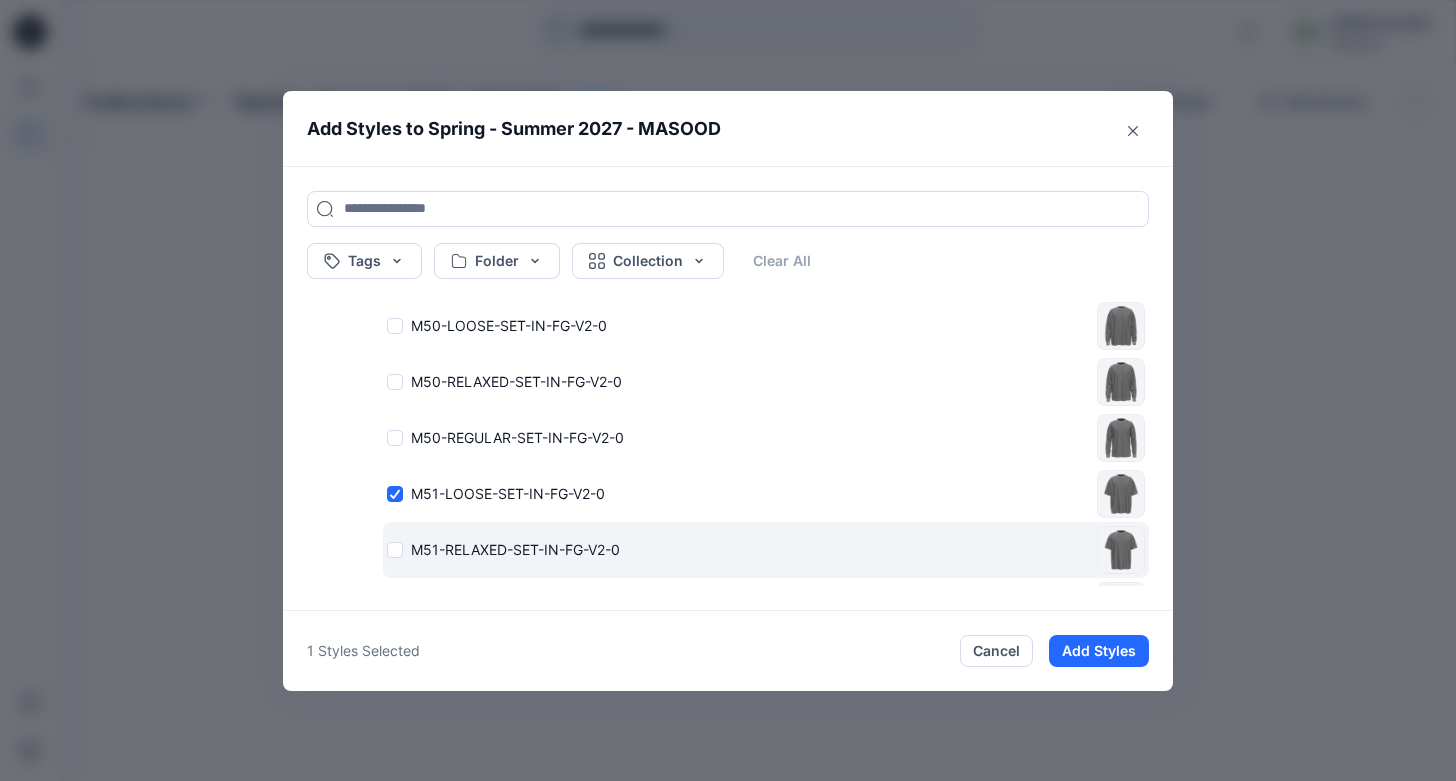 click on "M51-RELAXED-SET-IN-FG-V2-0" at bounding box center (738, 549) 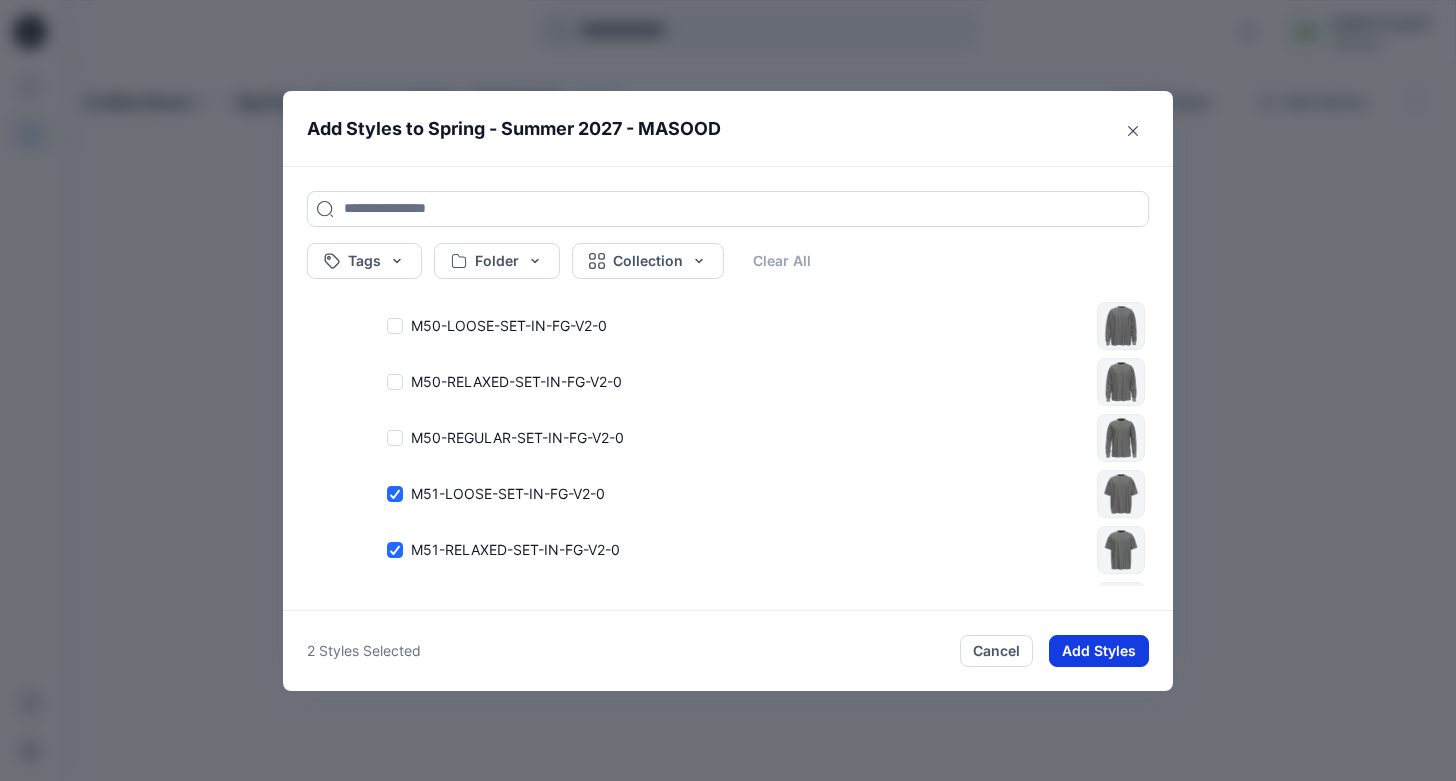 click on "Add Styles" at bounding box center [1099, 651] 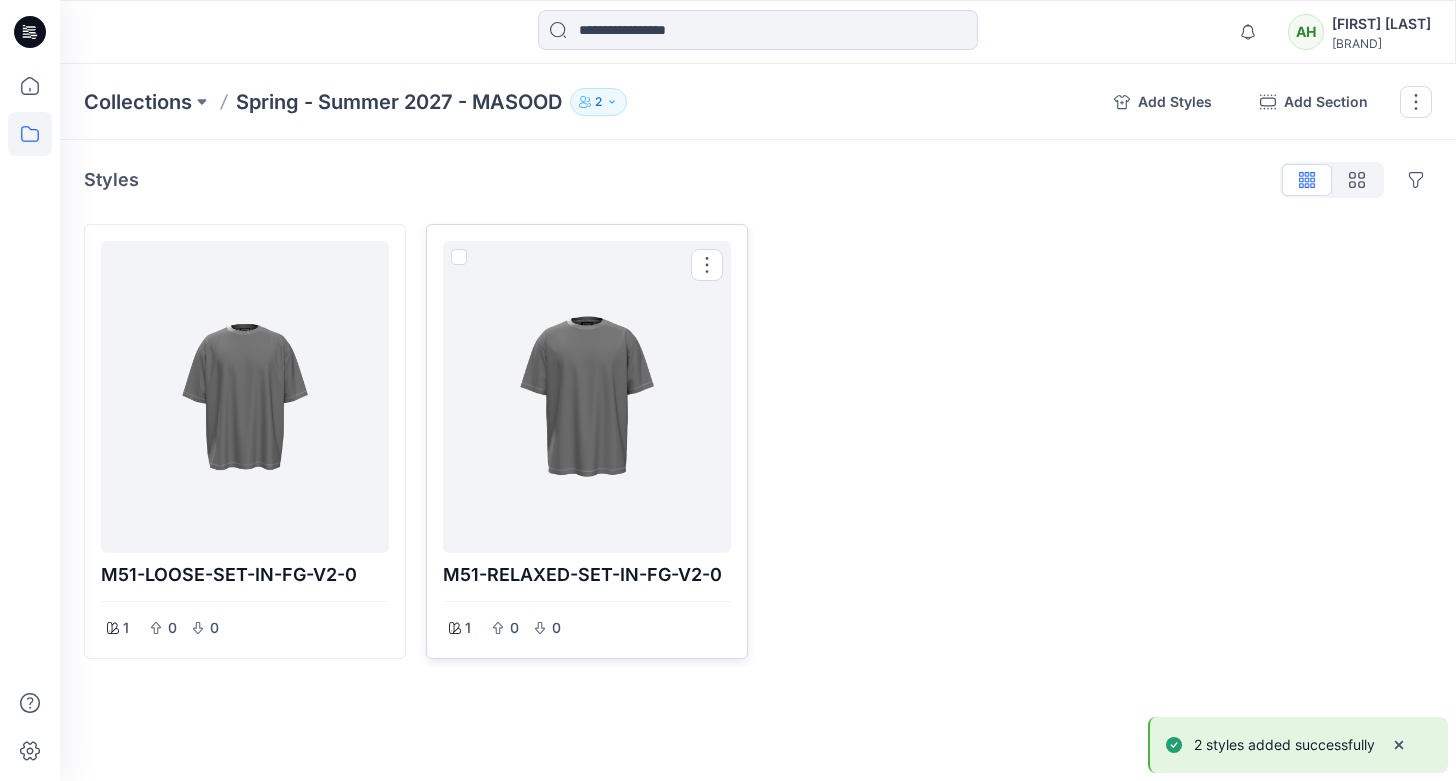 click at bounding box center (587, 397) 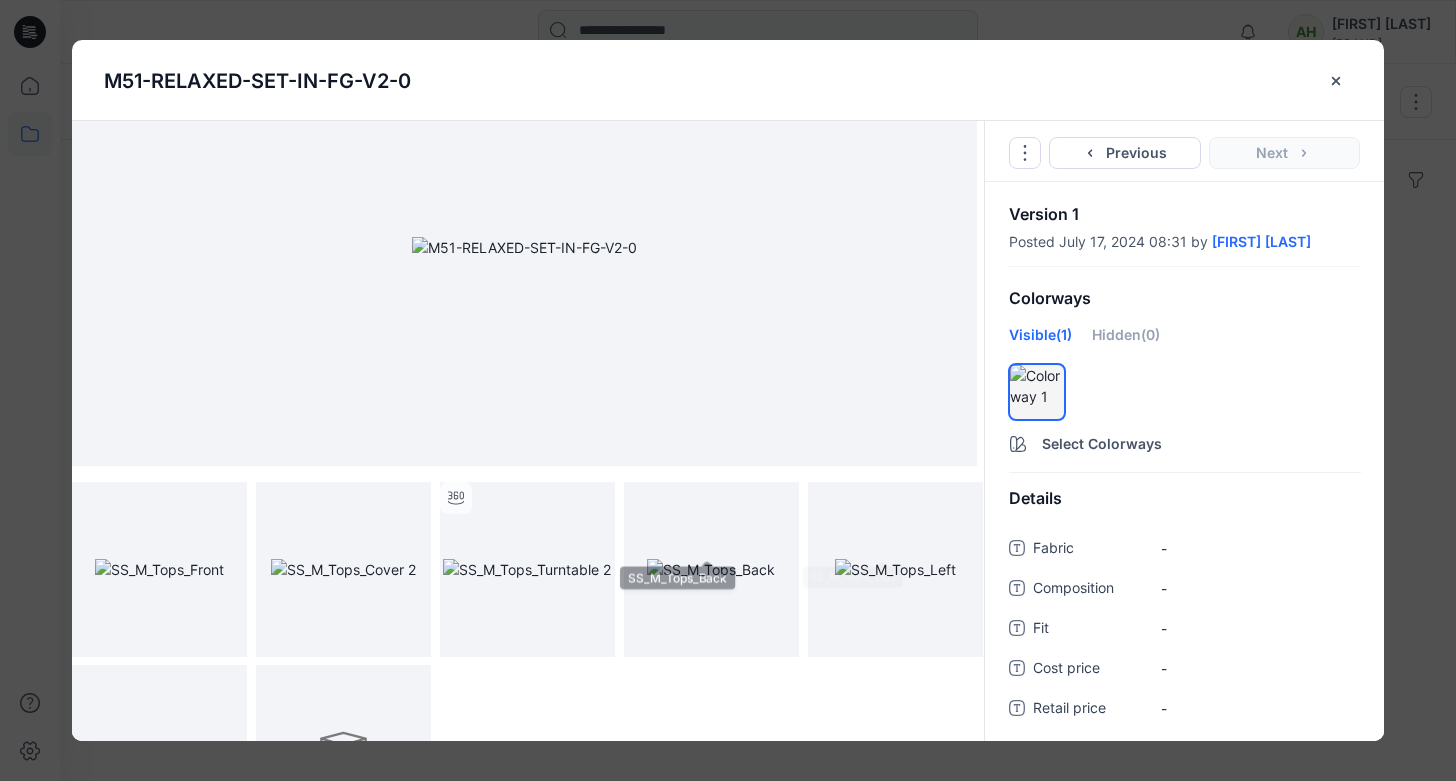 scroll, scrollTop: 0, scrollLeft: 0, axis: both 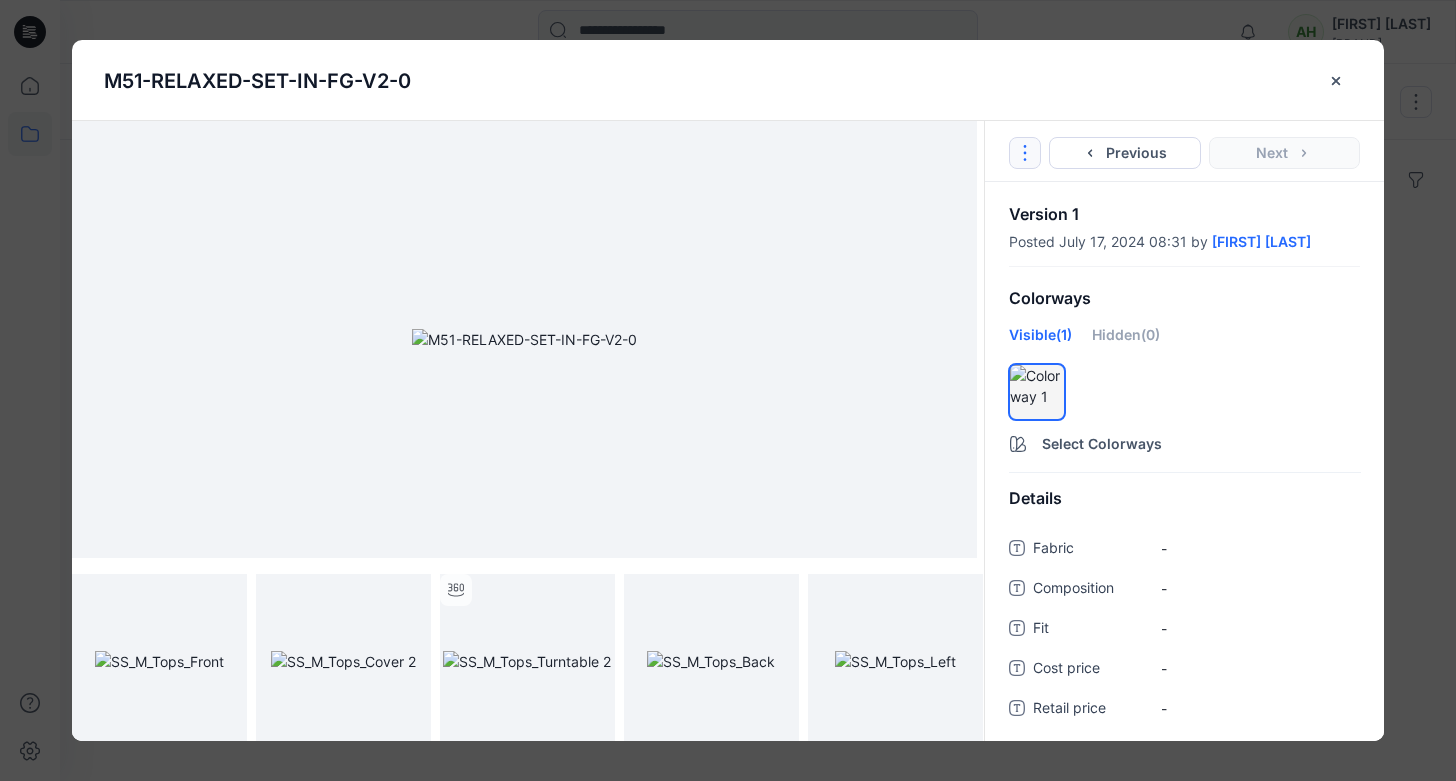 click 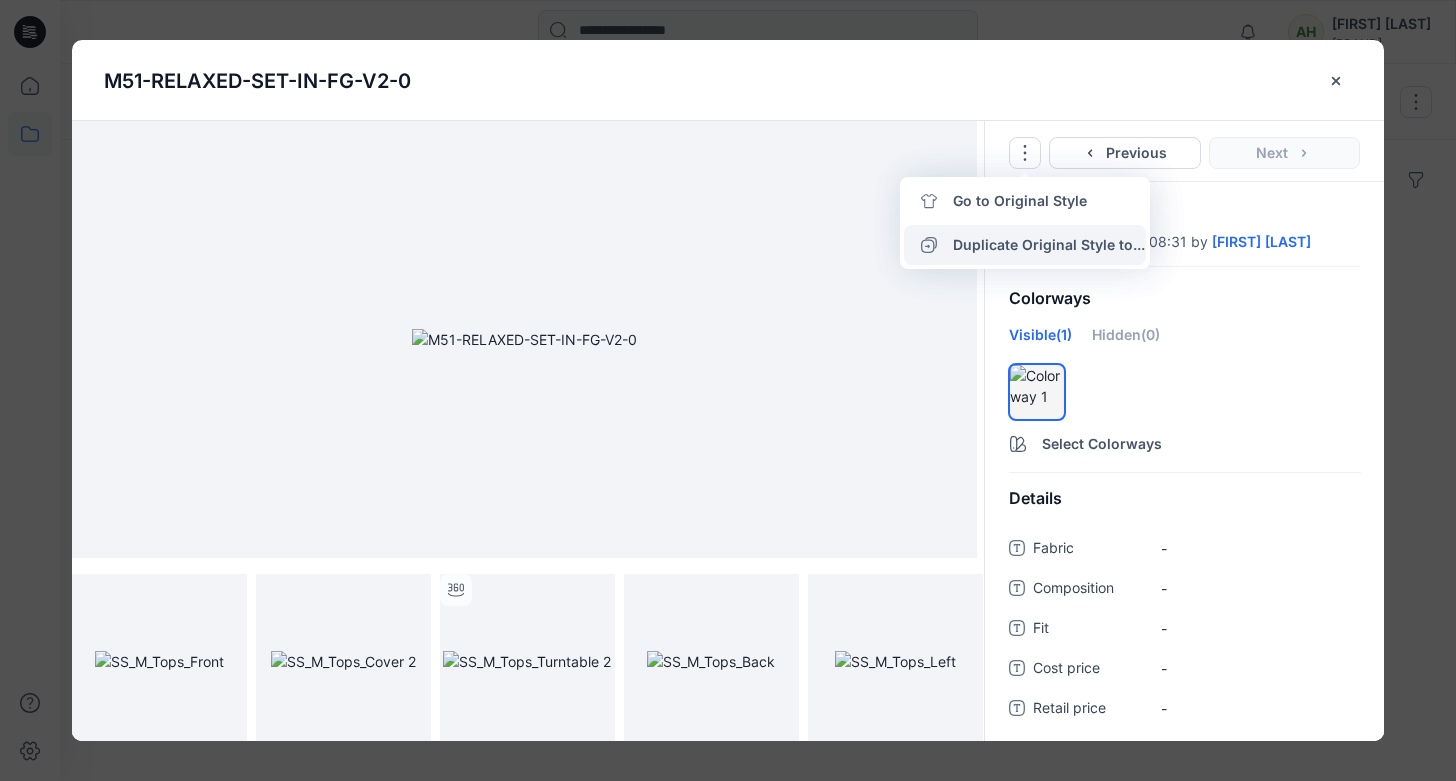 click on "Duplicate Original Style to..." at bounding box center [1025, 245] 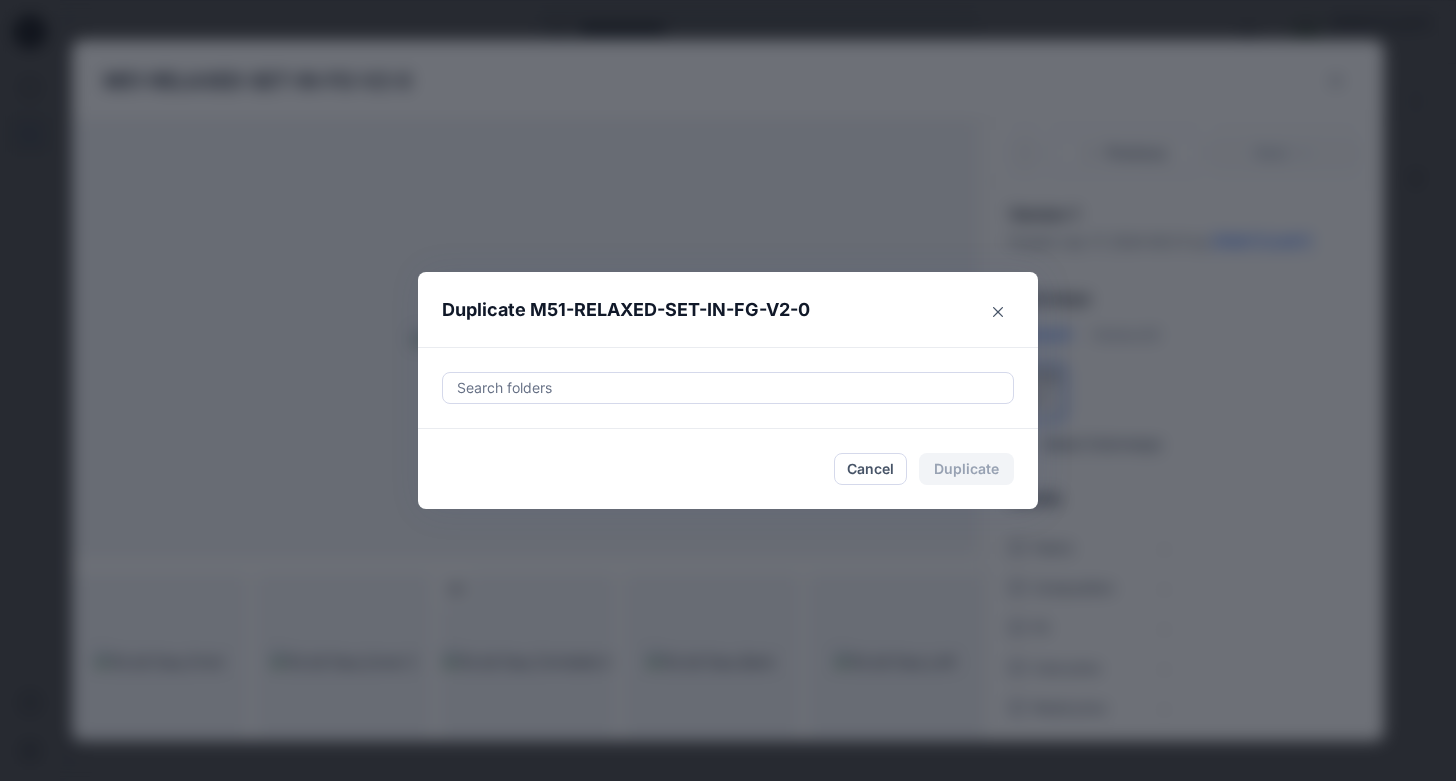 click at bounding box center [728, 388] 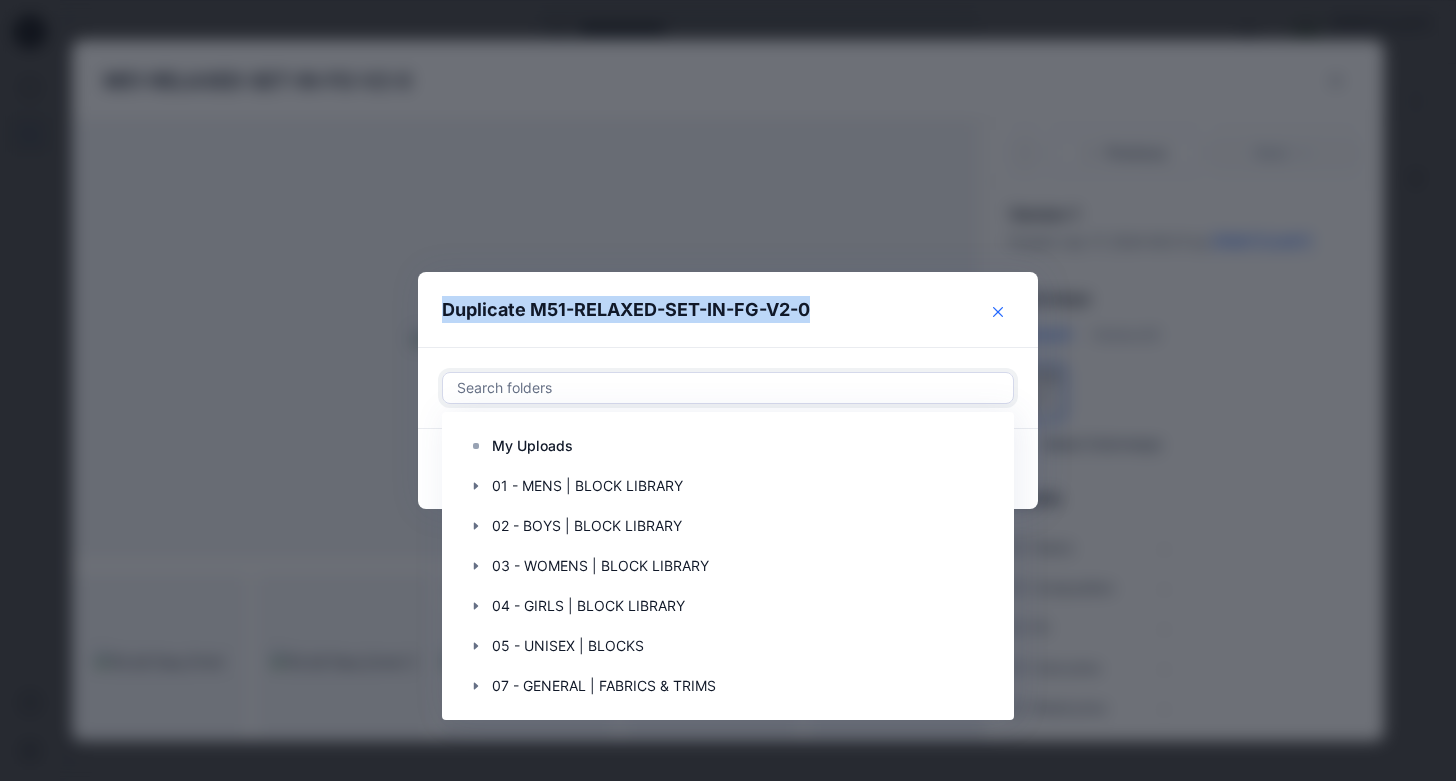 click on "Duplicate M51-RELAXED-SET-IN-FG-V2-0 Use Up and Down to choose options, press Enter to select the currently focused option, press Escape to exit the menu, press Tab to select the option and exit the menu. Search folders My Uploads 01 - MENS | BLOCK LIBRARY 02 - BOYS | BLOCK LIBRARY 03 - WOMENS | BLOCK LIBRARY 04 - GIRLS | BLOCK LIBRARY 05 - UNISEX | BLOCKS 07 - GENERAL | FABRICS & TRIMS 99 - VQS Pants - project RURC Cancel Duplicate" at bounding box center (728, 391) 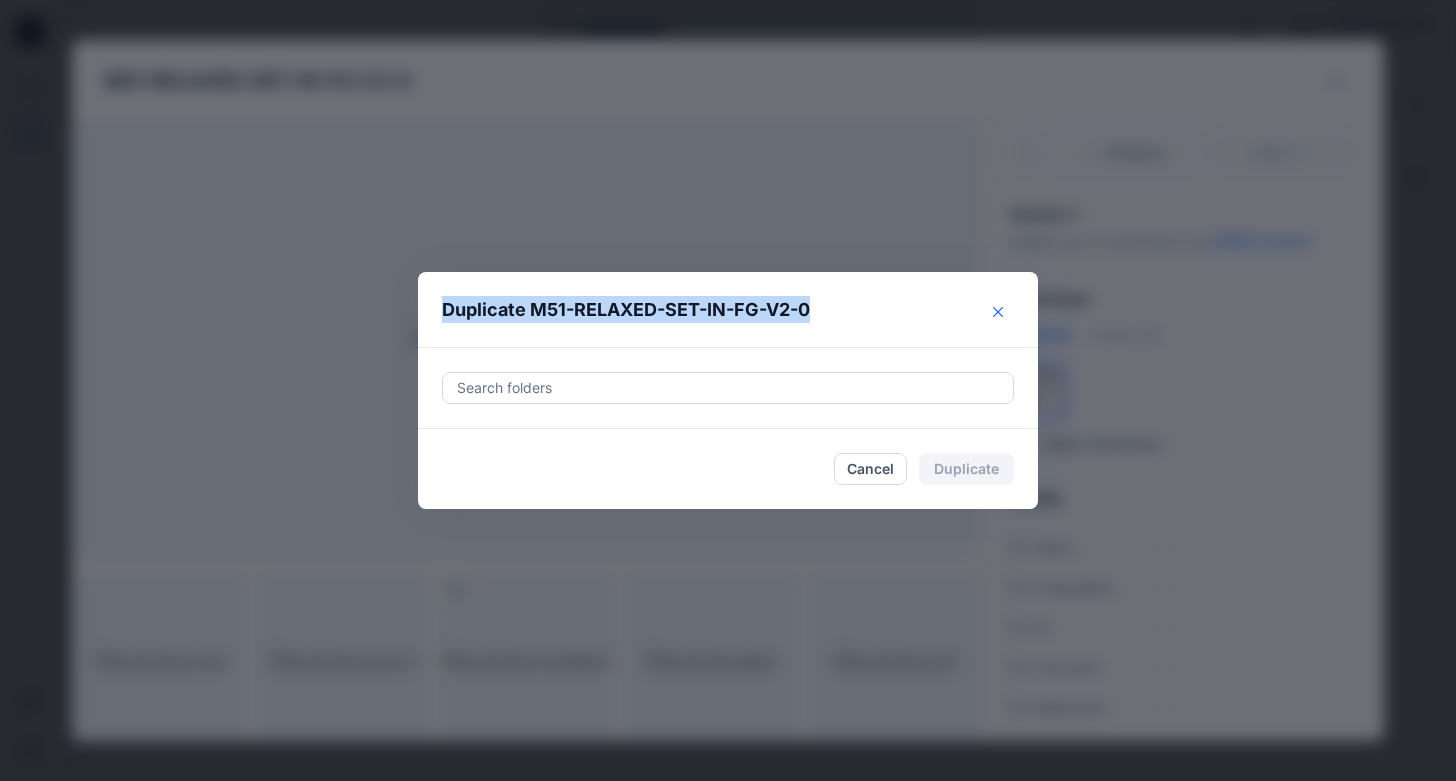 click 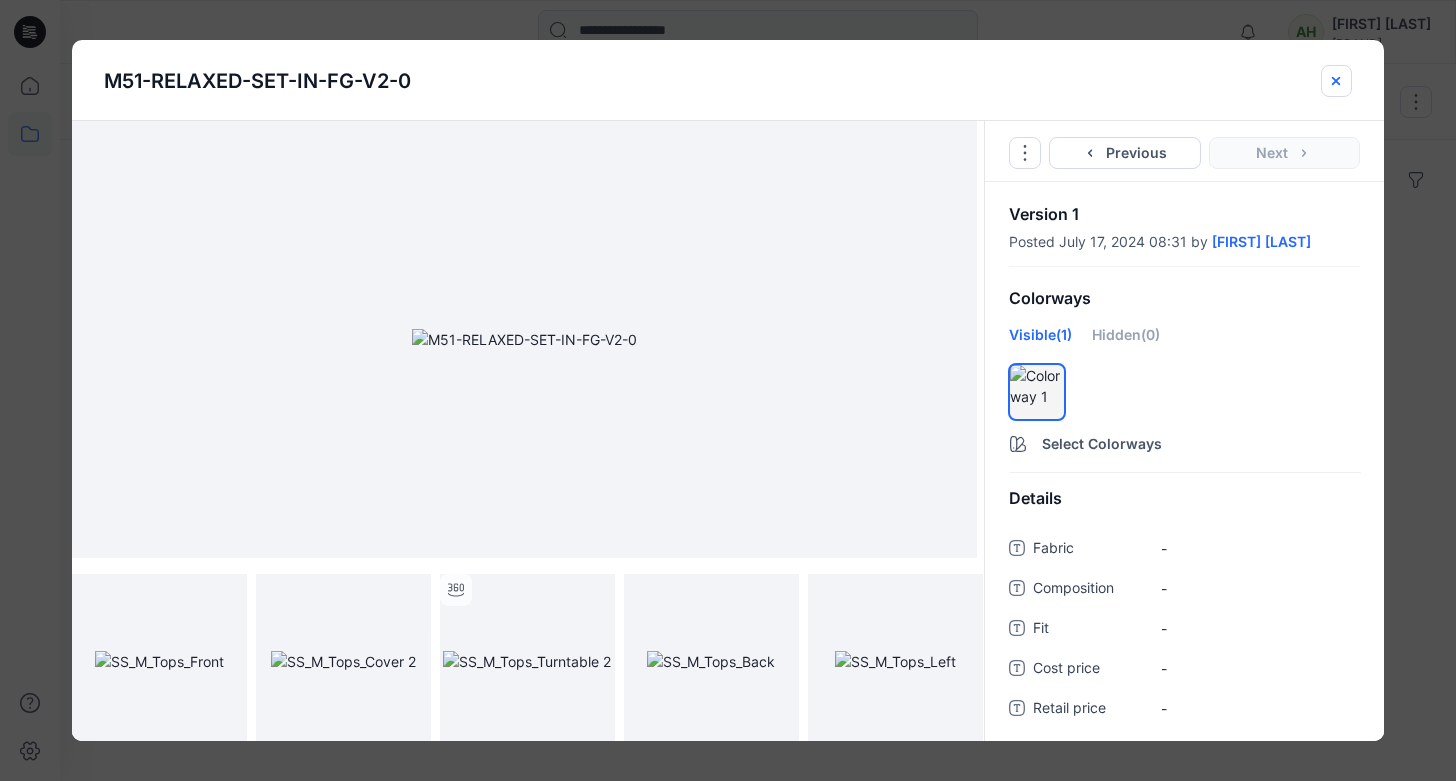 click 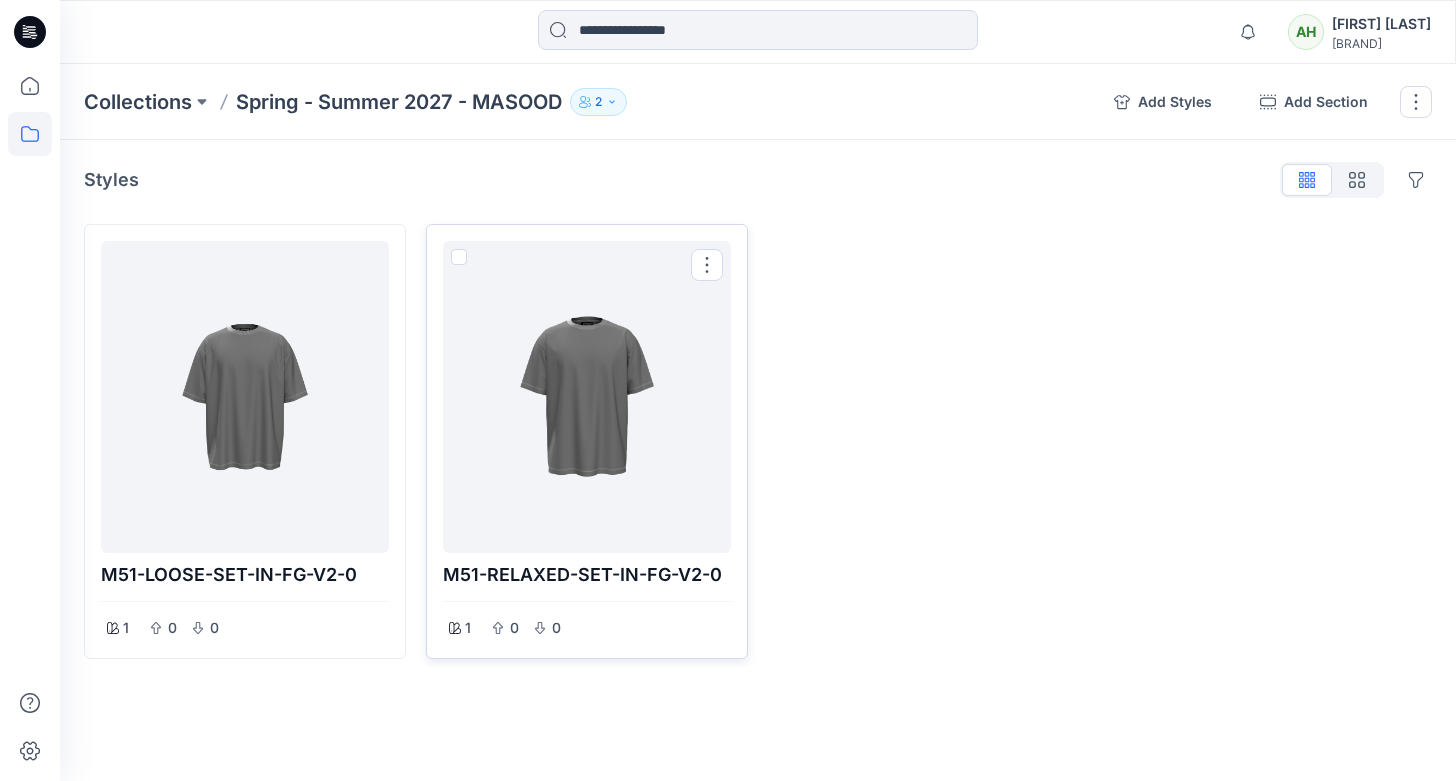 click on "1 0 0" at bounding box center [587, 628] 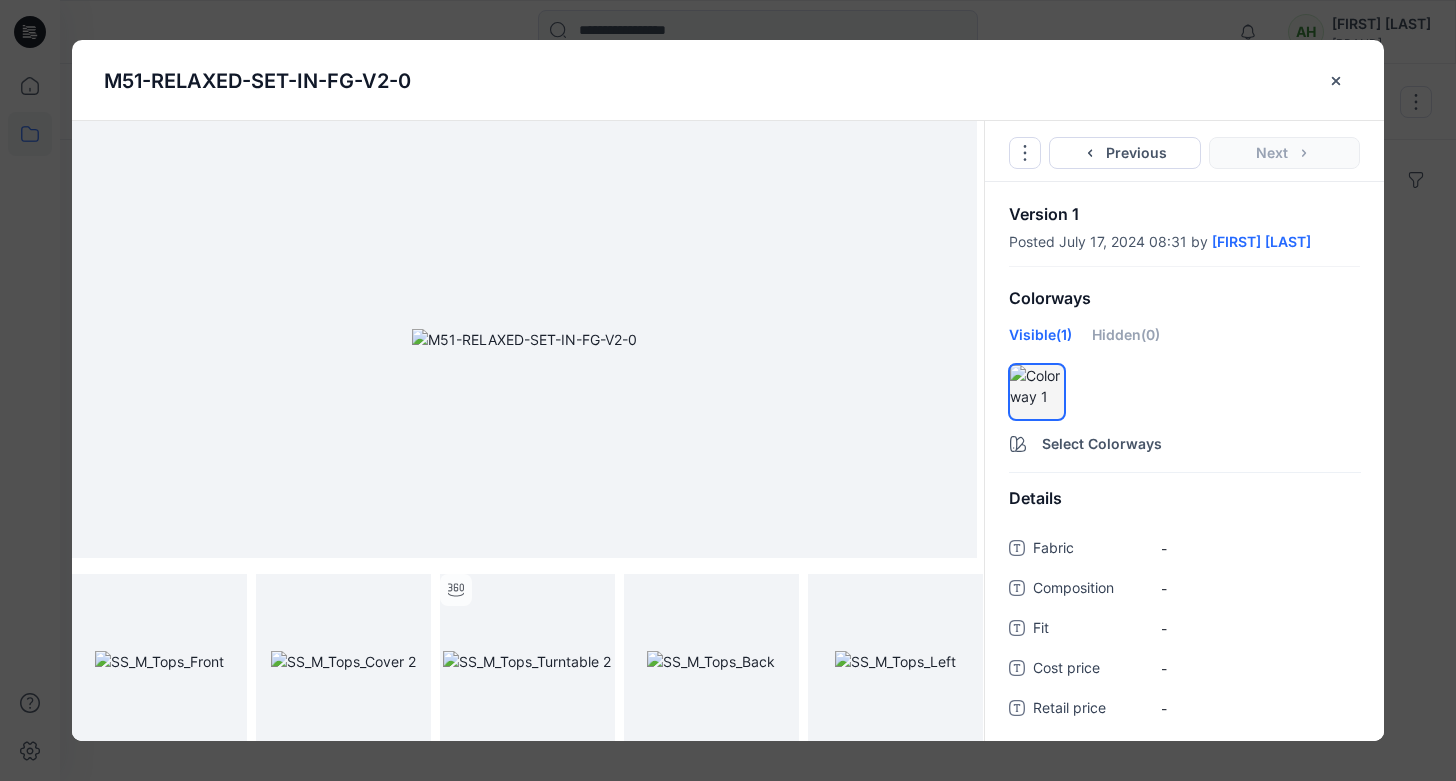 scroll, scrollTop: 7, scrollLeft: 0, axis: vertical 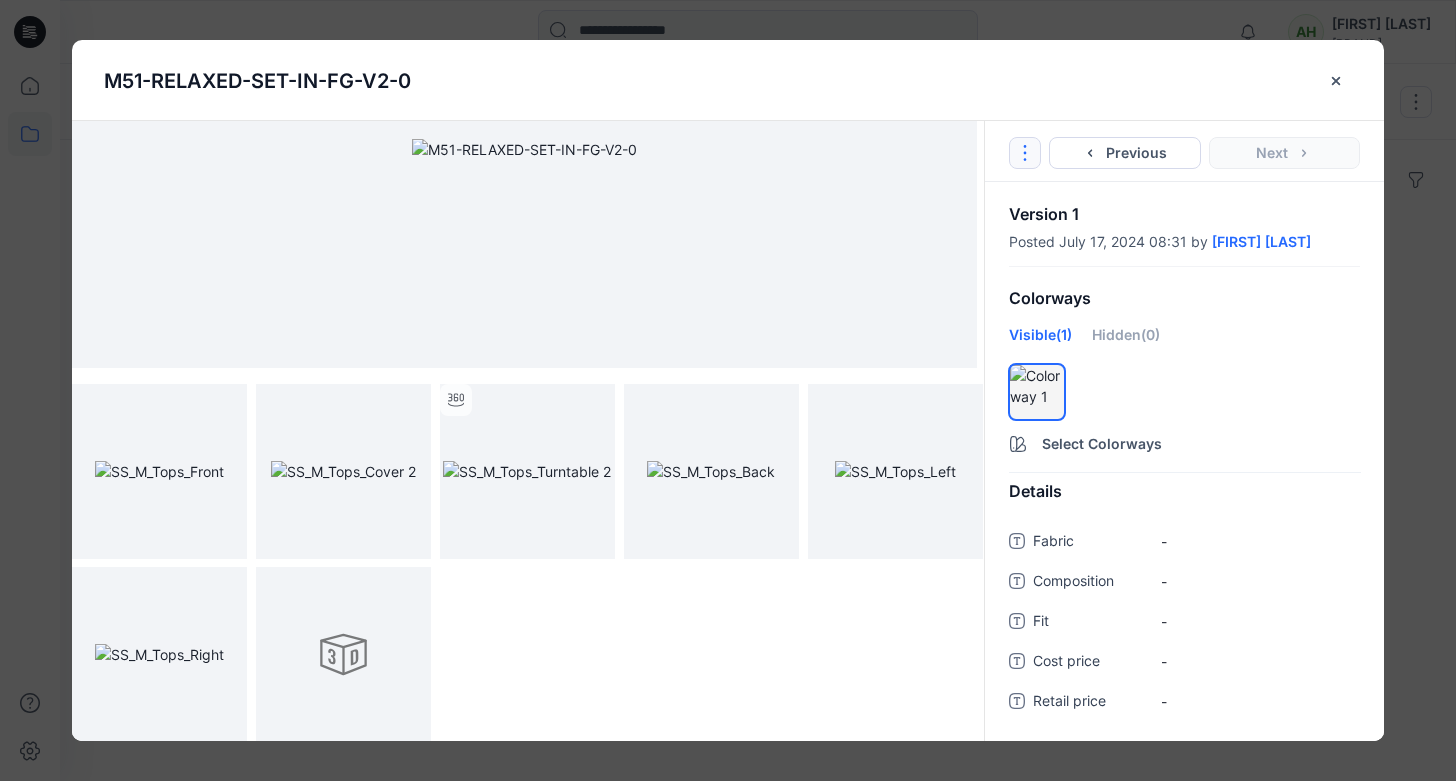 click 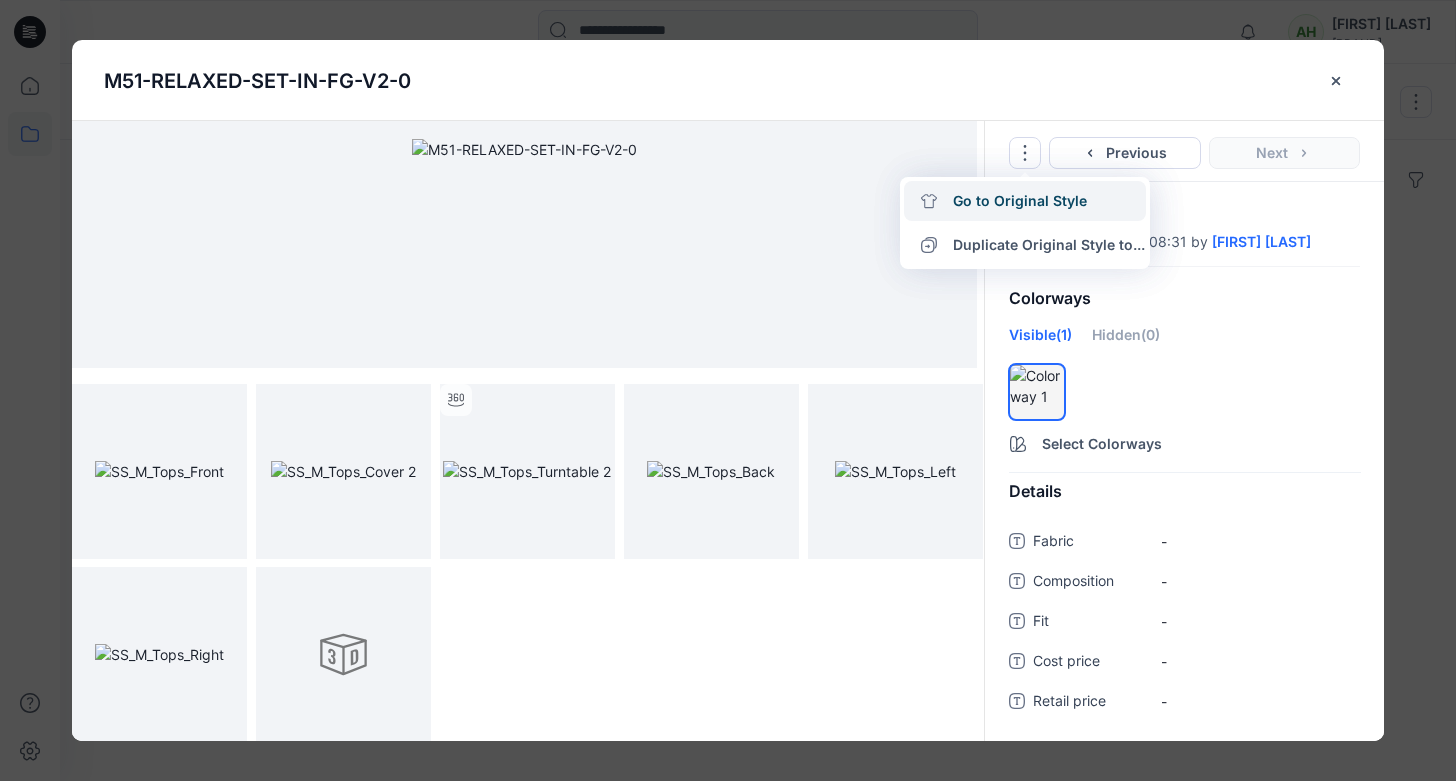 click on "Go to Original Style" at bounding box center [1025, 201] 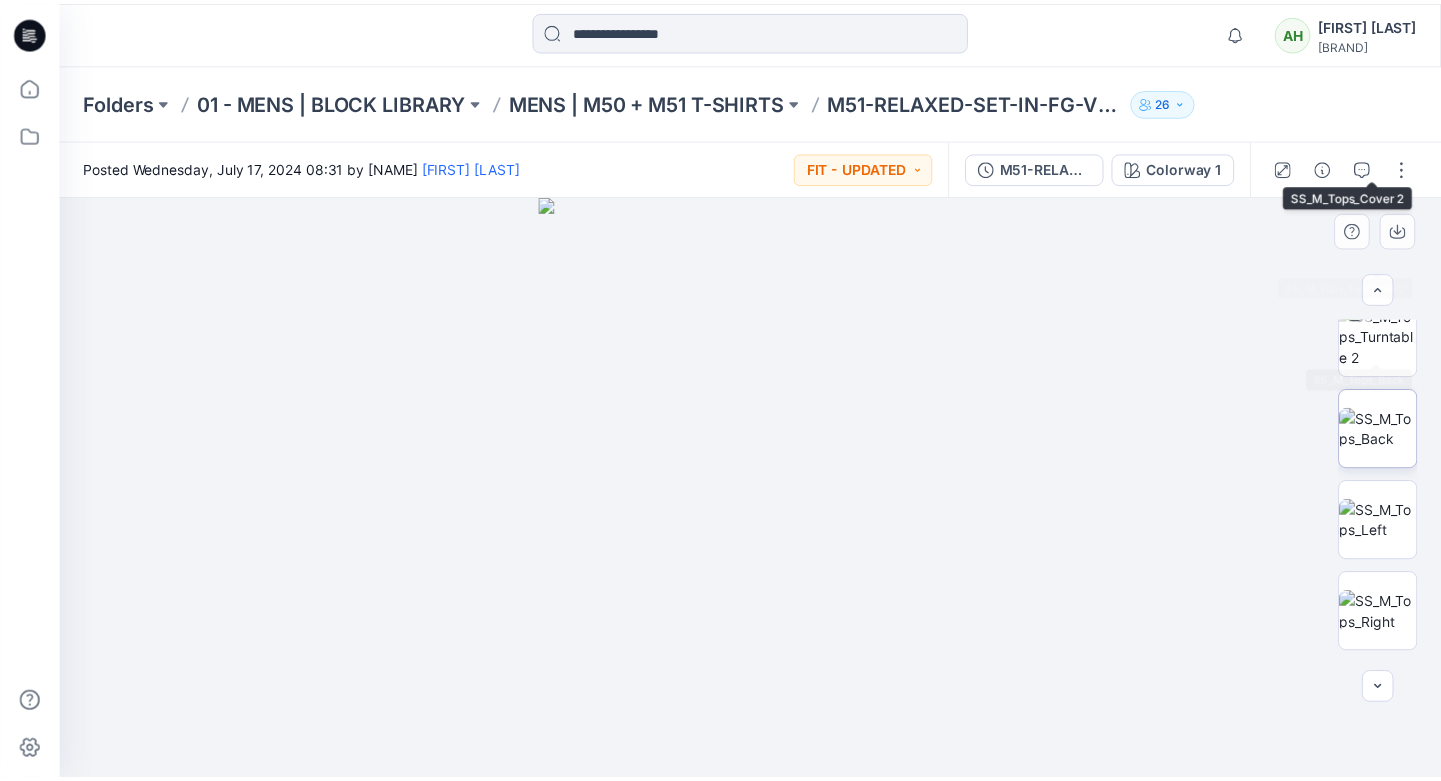 scroll, scrollTop: 476, scrollLeft: 0, axis: vertical 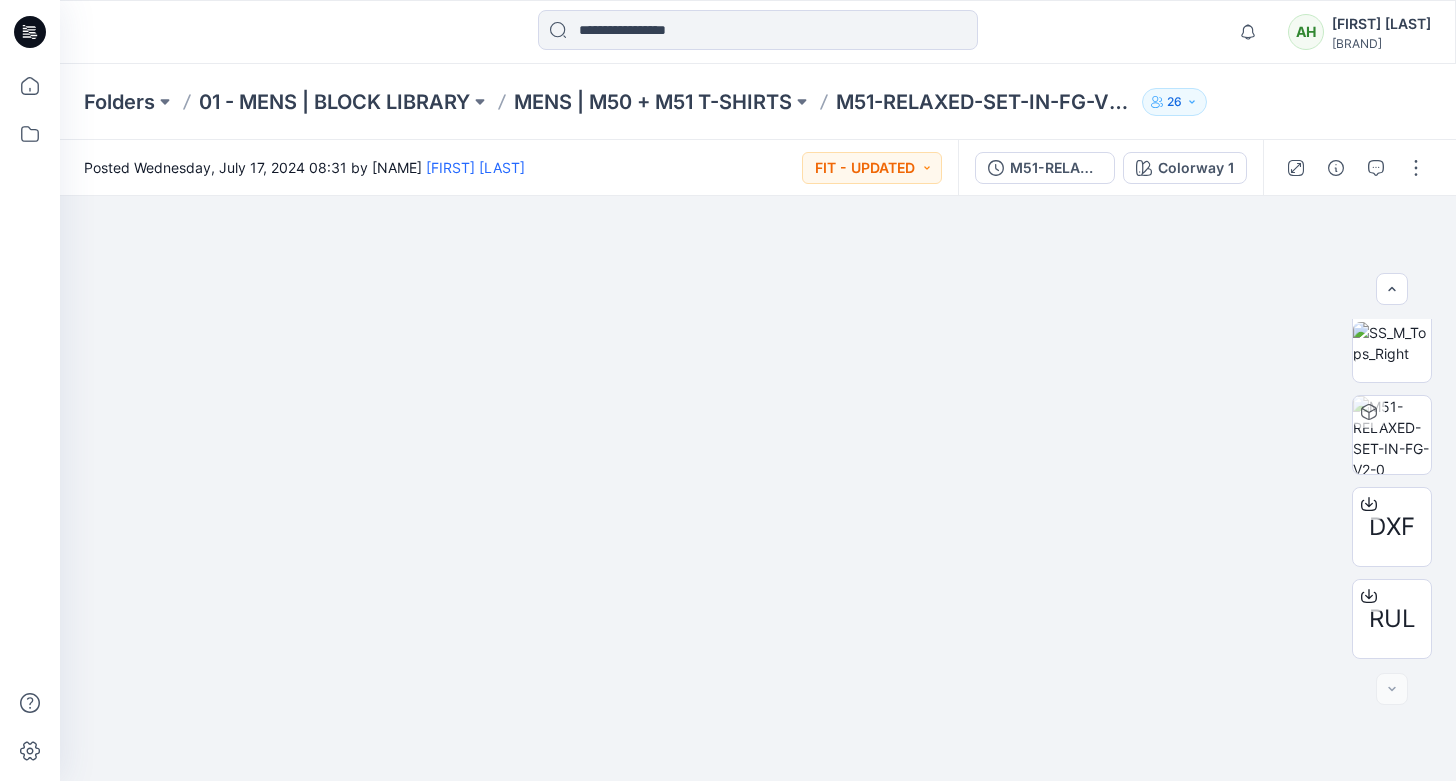 click on "M51-RELAXED-SET-IN-FG-V2-0" at bounding box center [985, 102] 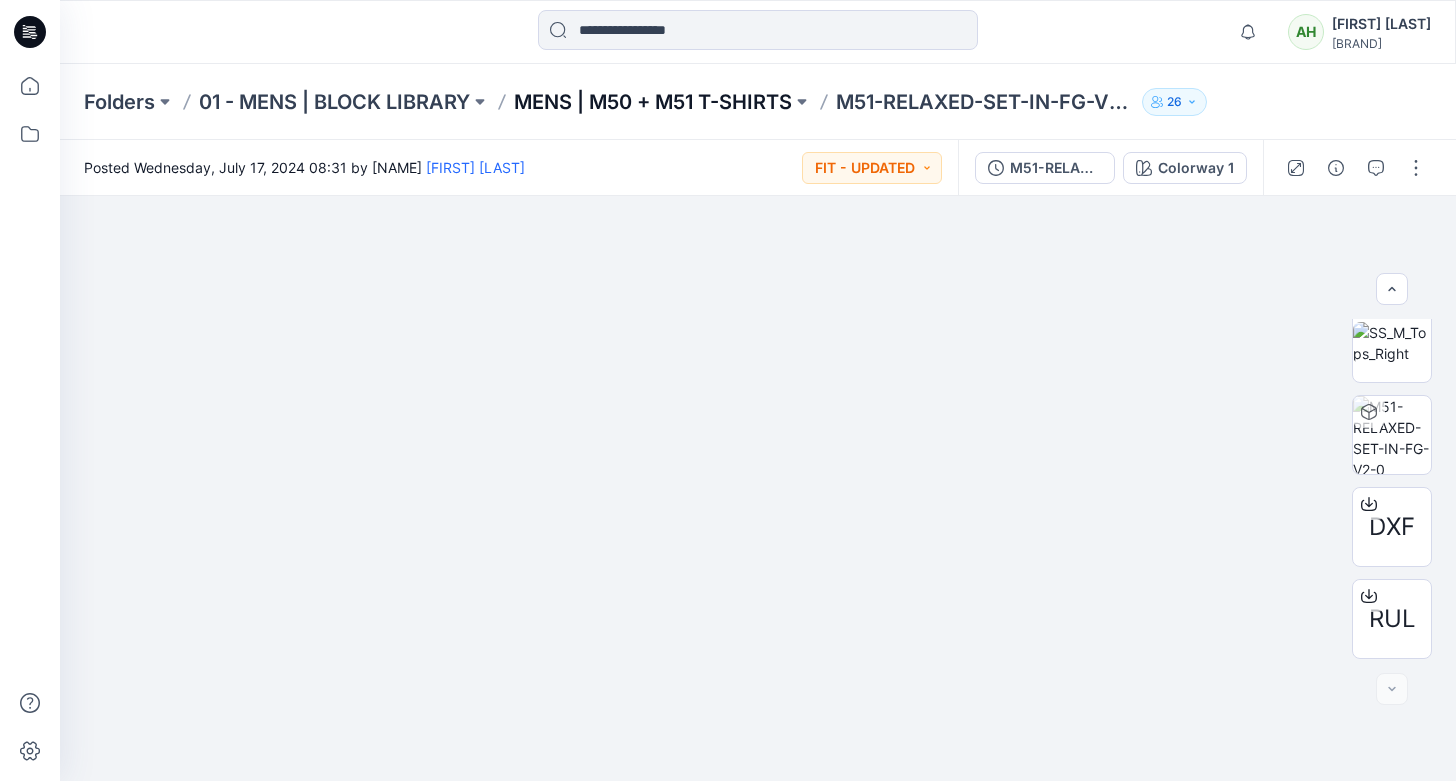 click on "MENS | M50 + M51 T-SHIRTS" at bounding box center (653, 102) 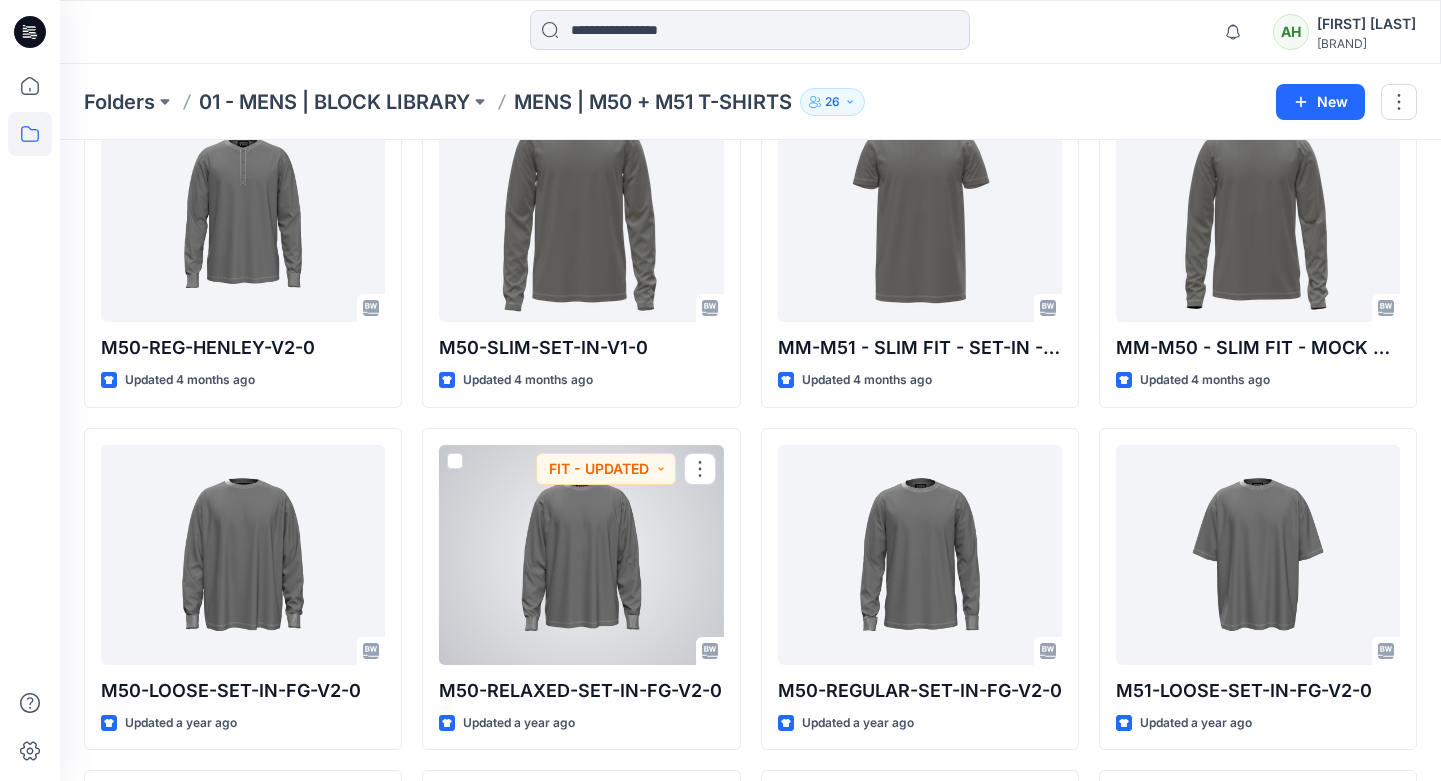 scroll, scrollTop: 0, scrollLeft: 0, axis: both 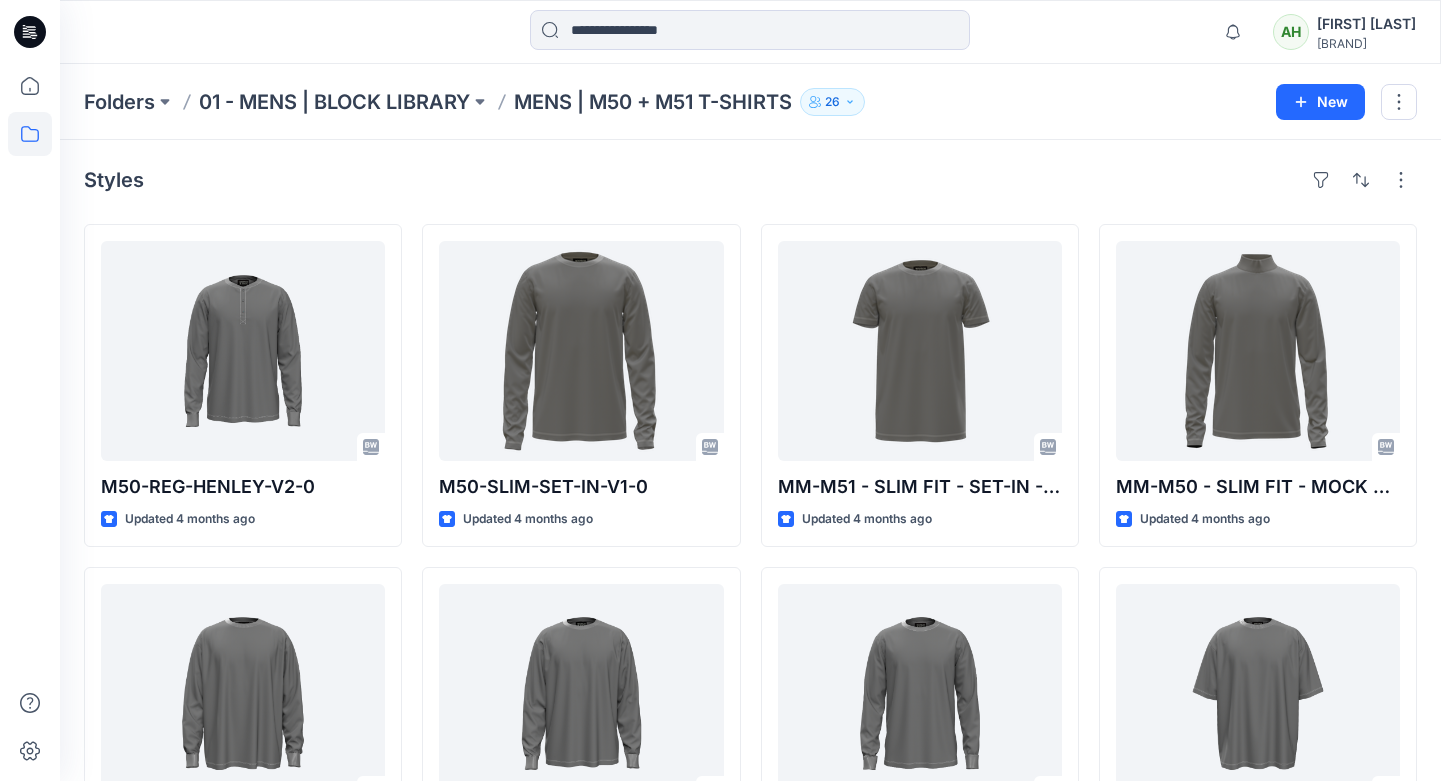 click 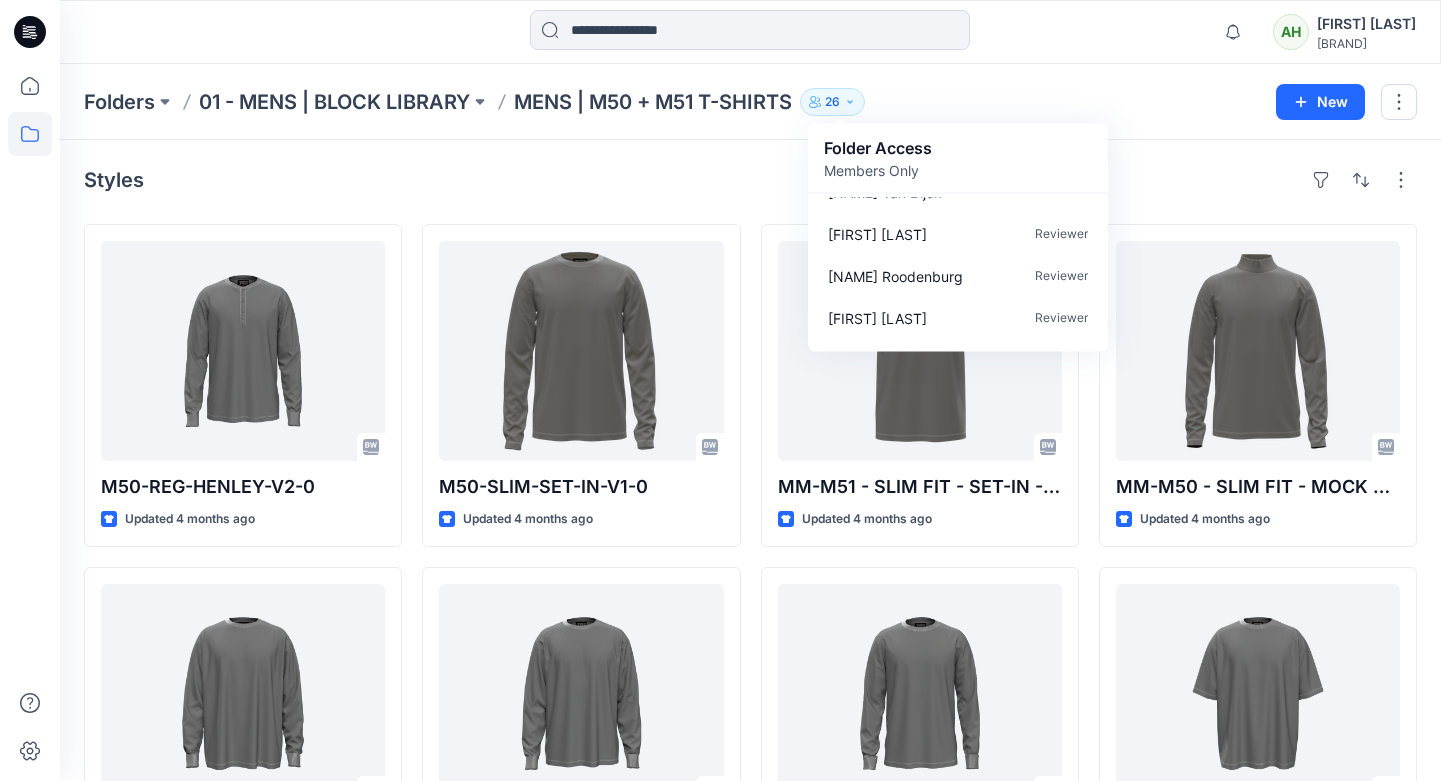 scroll, scrollTop: 942, scrollLeft: 0, axis: vertical 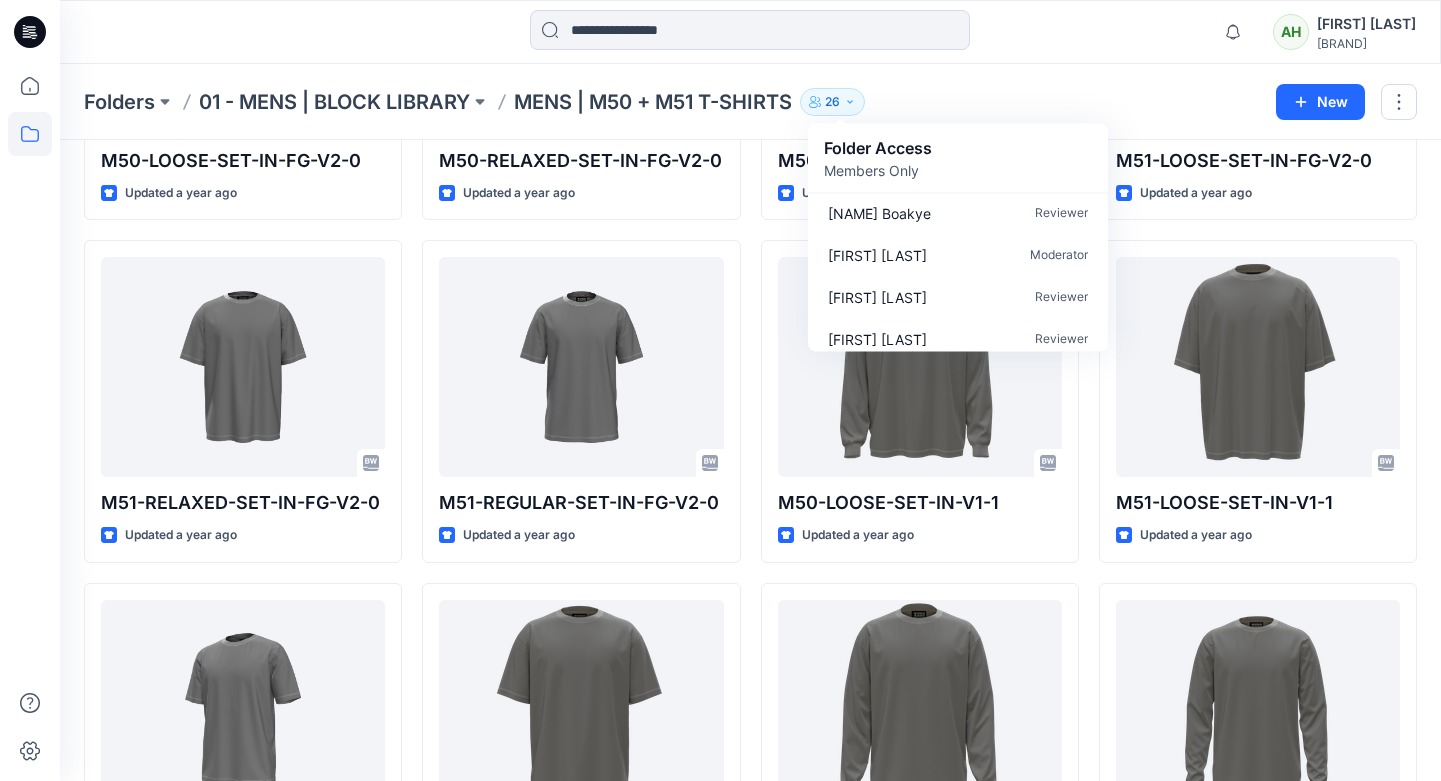 click on "Folders 01 - MENS | BLOCK LIBRARY MENS | M50 + M51 T-SHIRTS 26 Folder Access Members Only Browzwear Support Contributor Nigam Sagar Reviewer Jayesh Patil Reviewer [NAME] [LAST] Reviewer [NAME] [LAST] Reviewer [NAME] [LAST] Reviewer [NAME] [LAST] Reviewer [NAME] [LAST] Contributor [NAME] Jaspers Contributor [NAME] Boakye Reviewer [NAME] Harris Moderator [NAME] Cheung Reviewer [NAME] Egginik Reviewer [NAME] Elshof Reviewer [NAME] Van Dijck Reviewer [NAME] Van Eijden Reviewer [NAME] Roodenburg Reviewer [NAME] Van Baal Reviewer [NAME] Canneman Reviewer [NAME] Strijker Reviewer [NAME] Mc Elwaine Reviewer [NAME] Meyer Contributor [NAME] Kaushik Reviewer [NAME] Singh Reviewer [NAME] Palstra Reviewer Reviewer New" at bounding box center [750, 102] 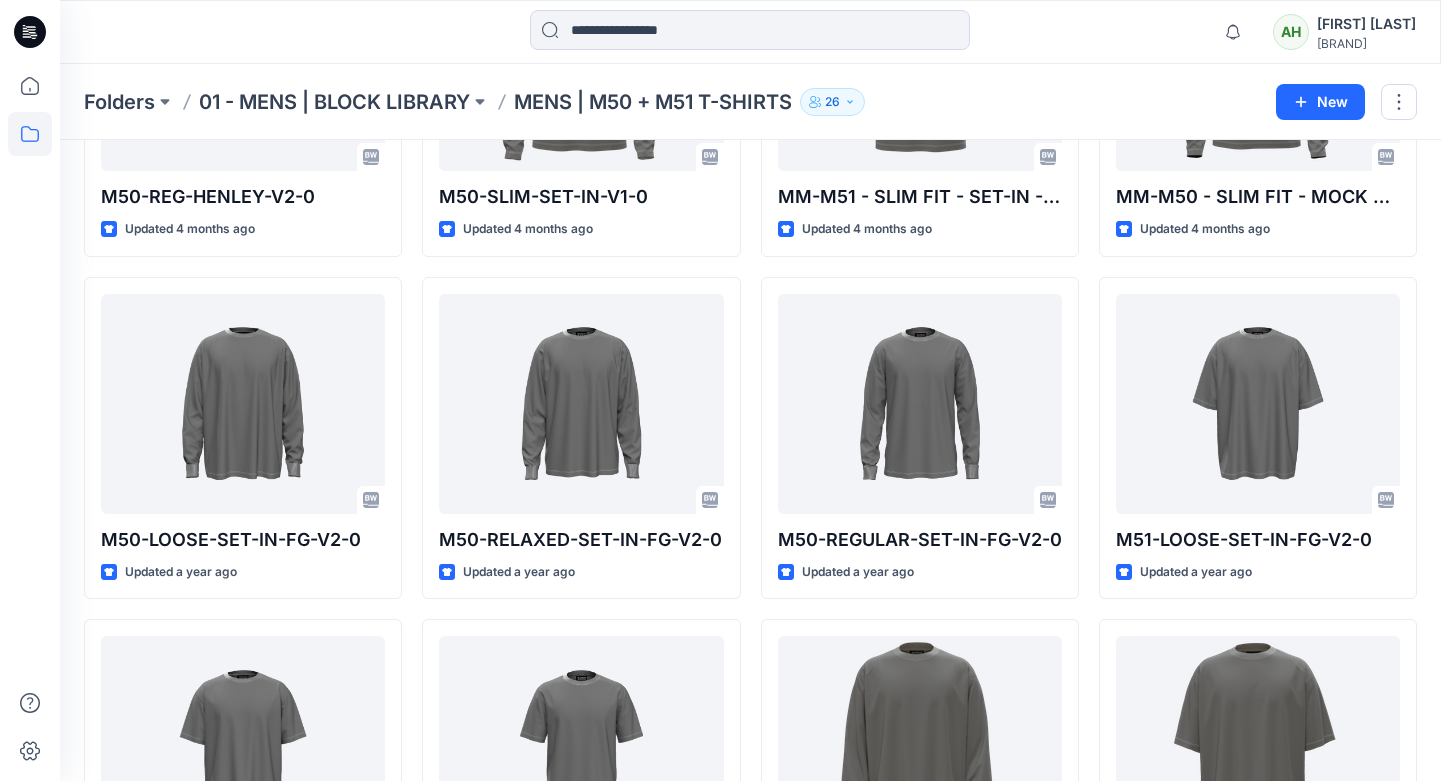 scroll, scrollTop: 0, scrollLeft: 0, axis: both 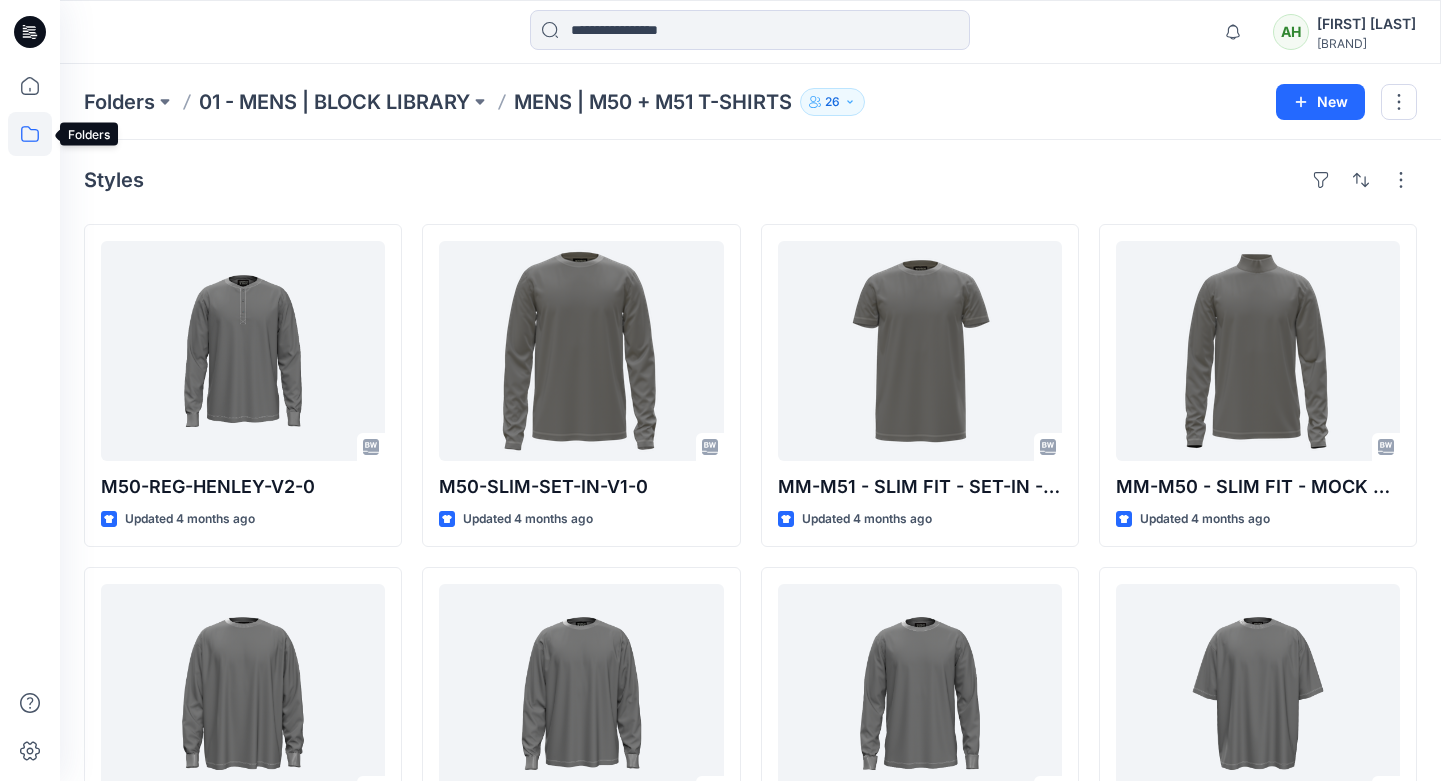 click 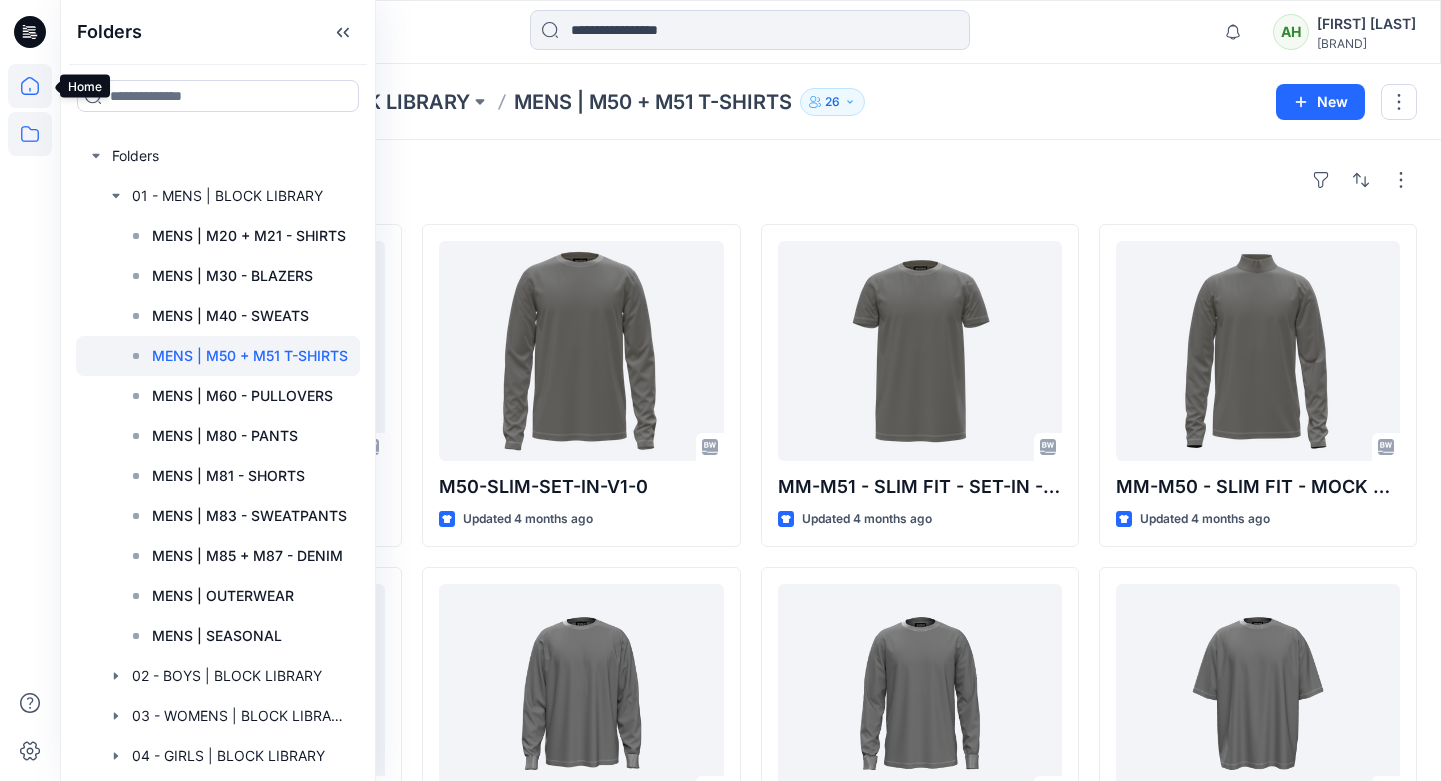 click 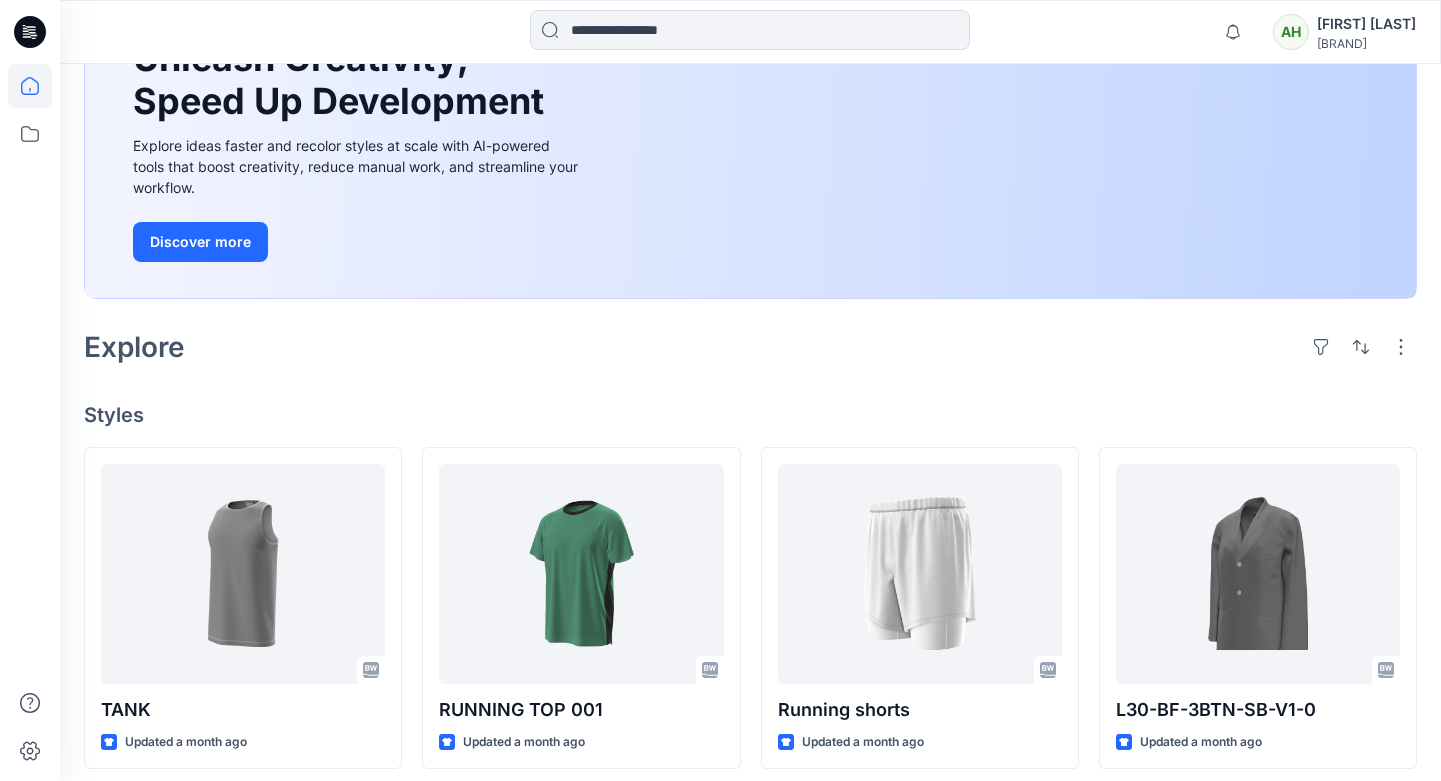 scroll, scrollTop: 0, scrollLeft: 0, axis: both 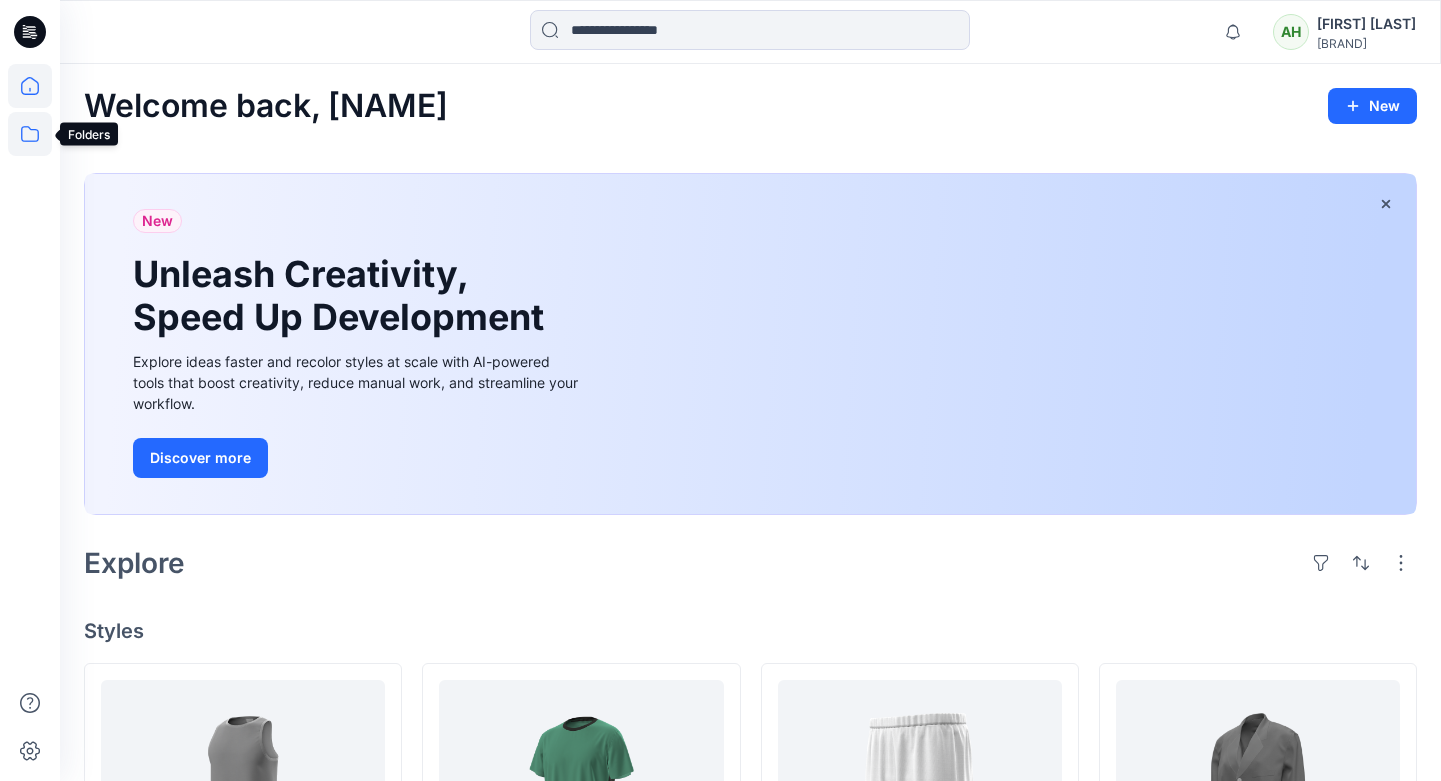 click 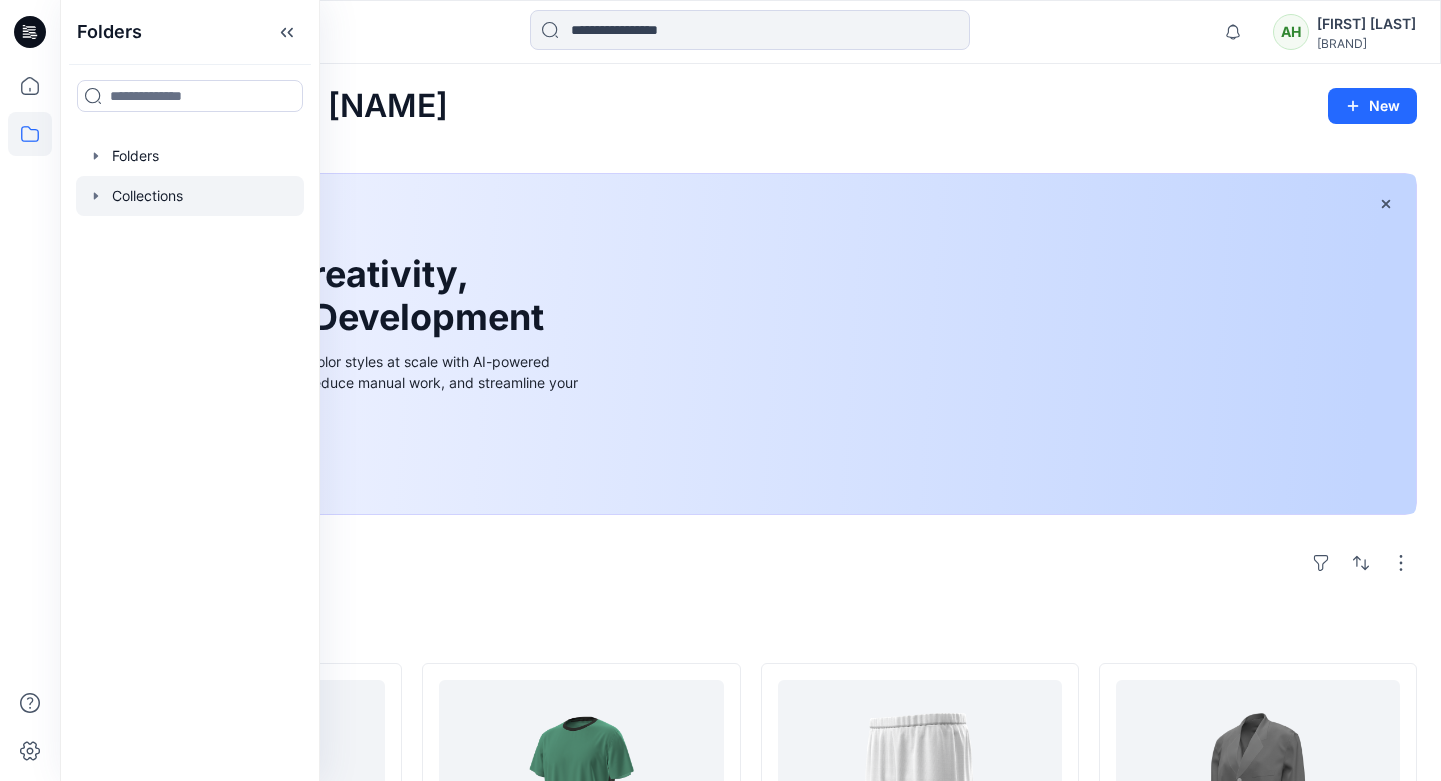 click 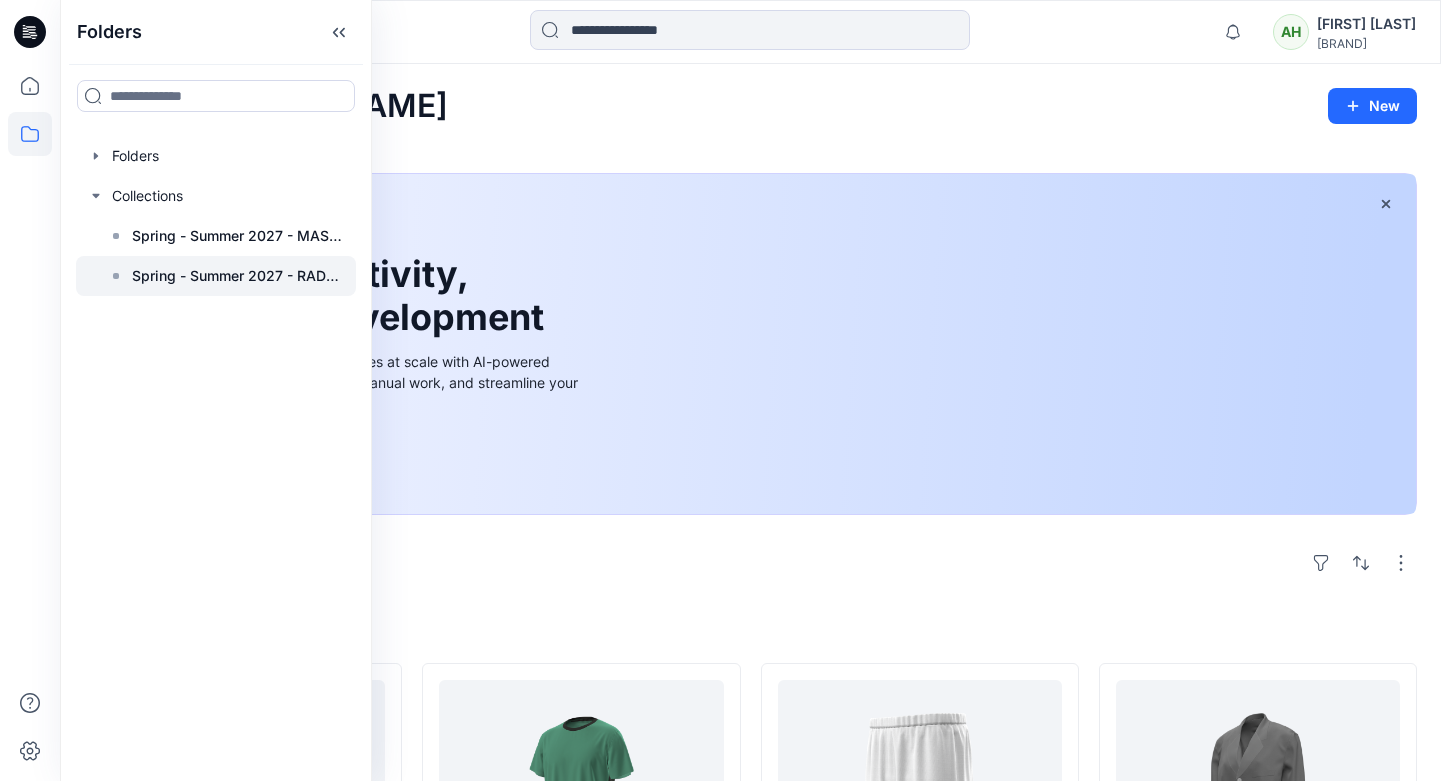 click at bounding box center [216, 276] 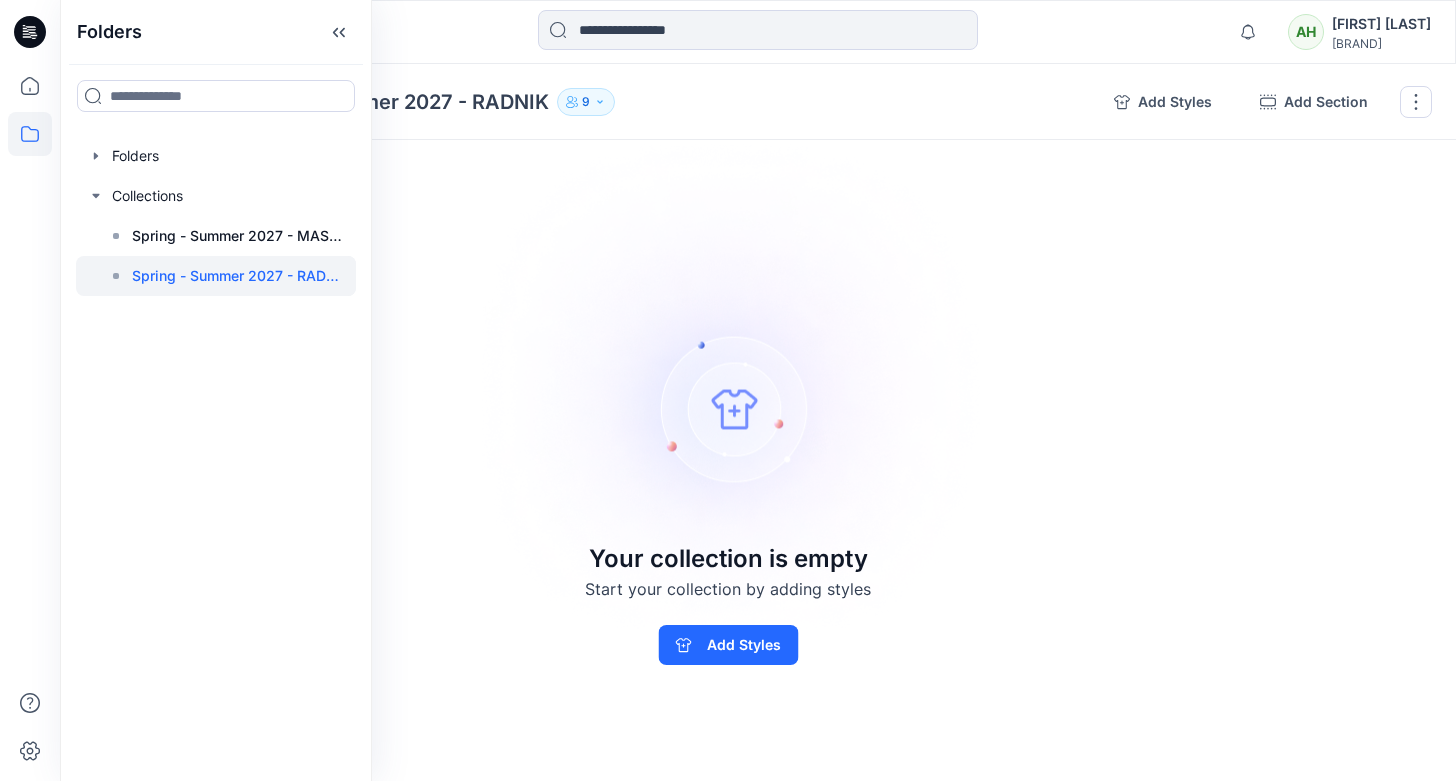 click on "Collections Spring - Summer 2027 - RADNIK 9" at bounding box center [591, 102] 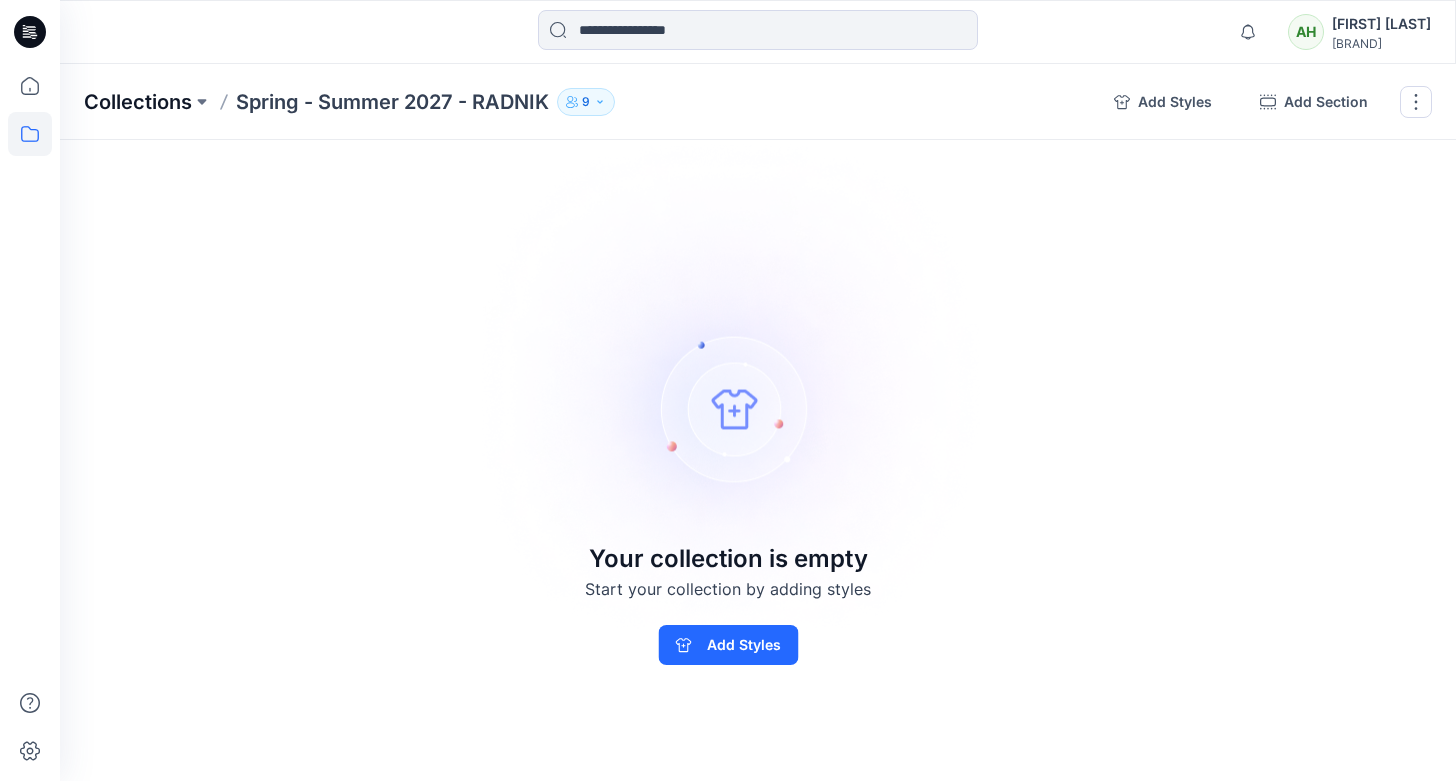 click on "Collections" at bounding box center (138, 102) 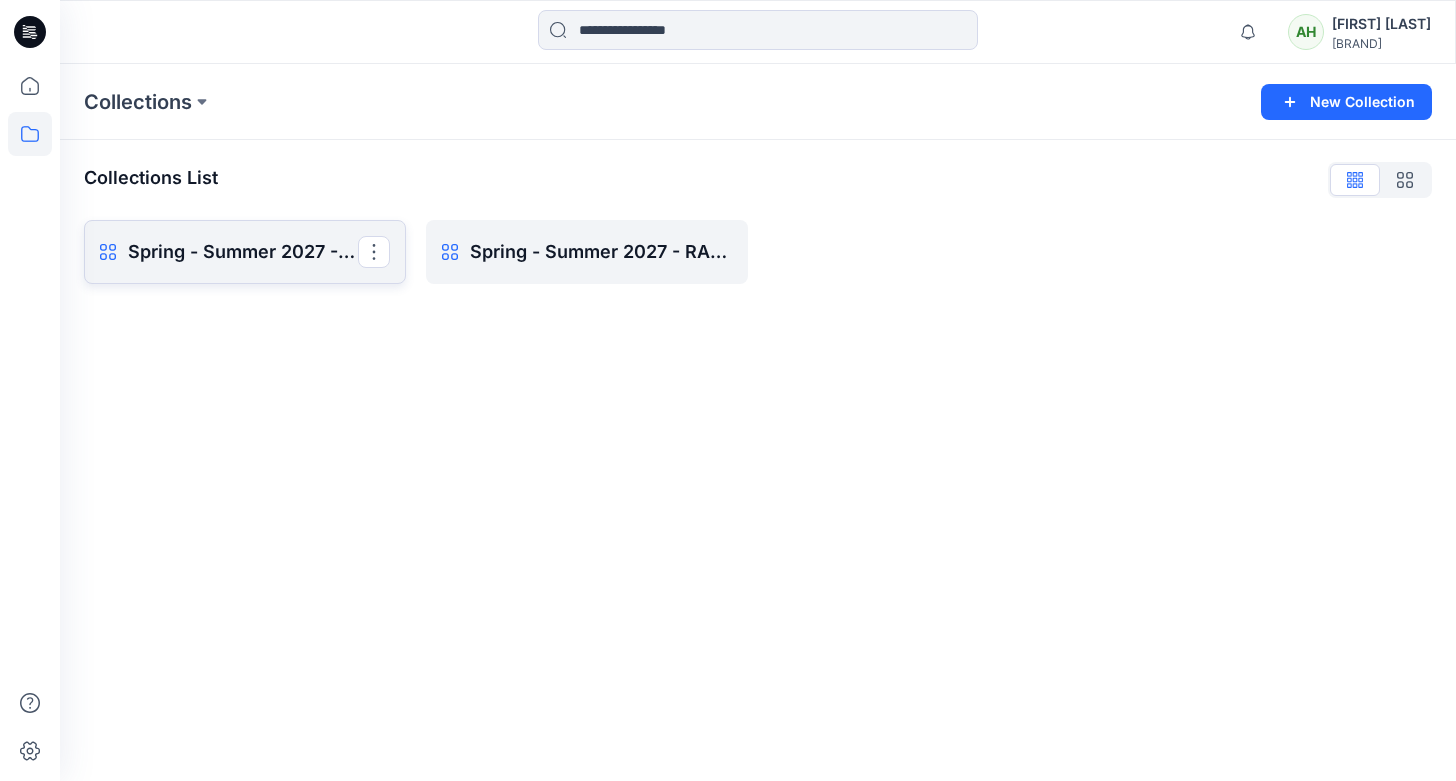 click on "Spring - Summer 2027 - MASOOD" at bounding box center (243, 252) 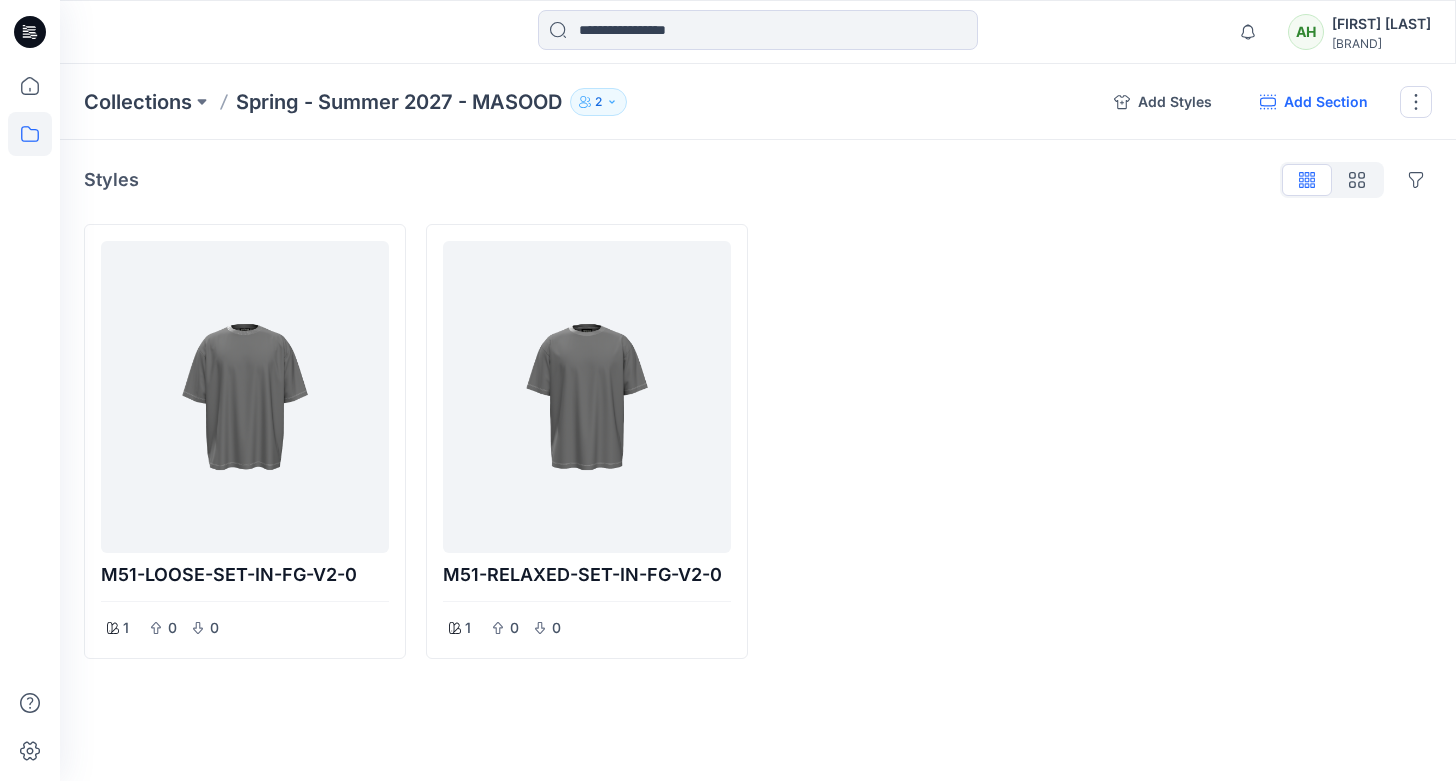 click on "Add Section" at bounding box center [1314, 102] 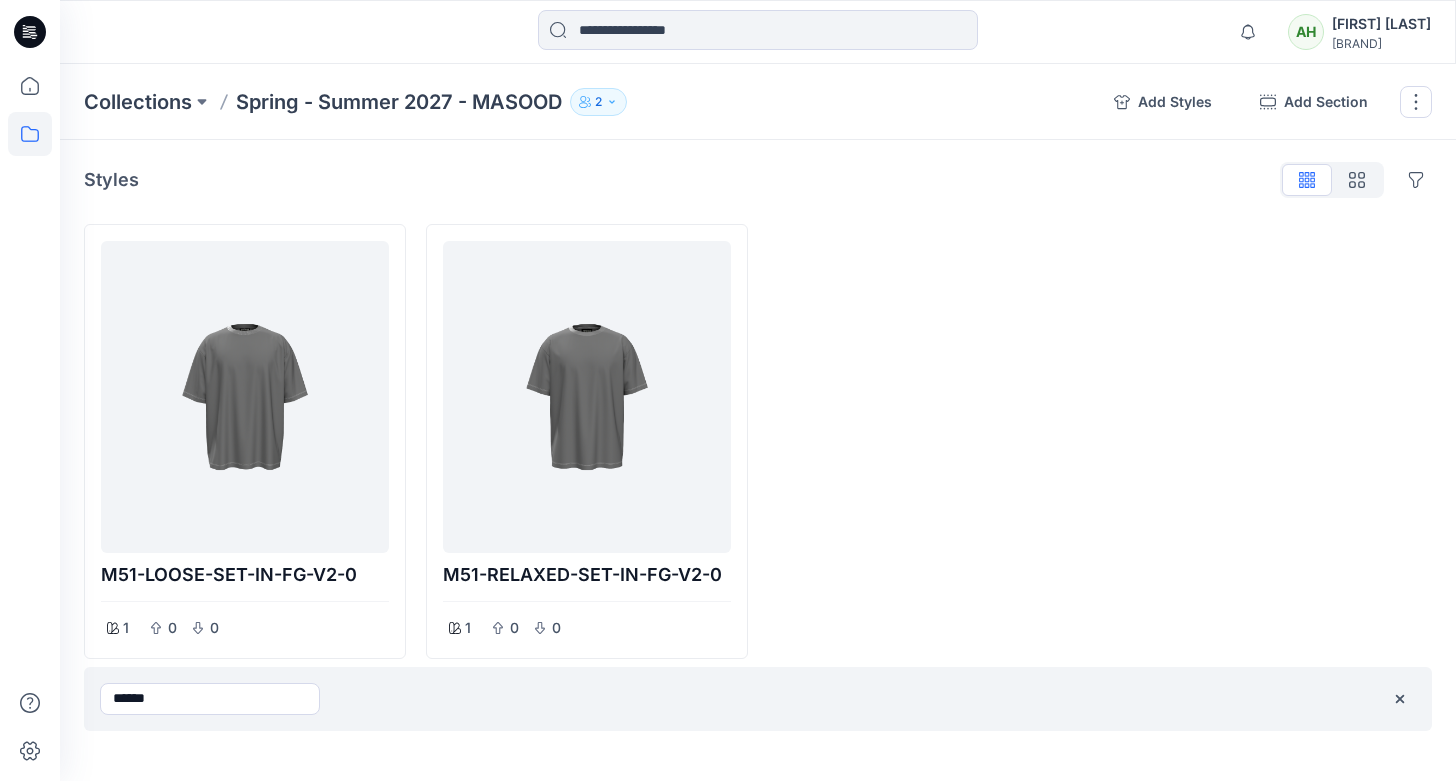 type on "******" 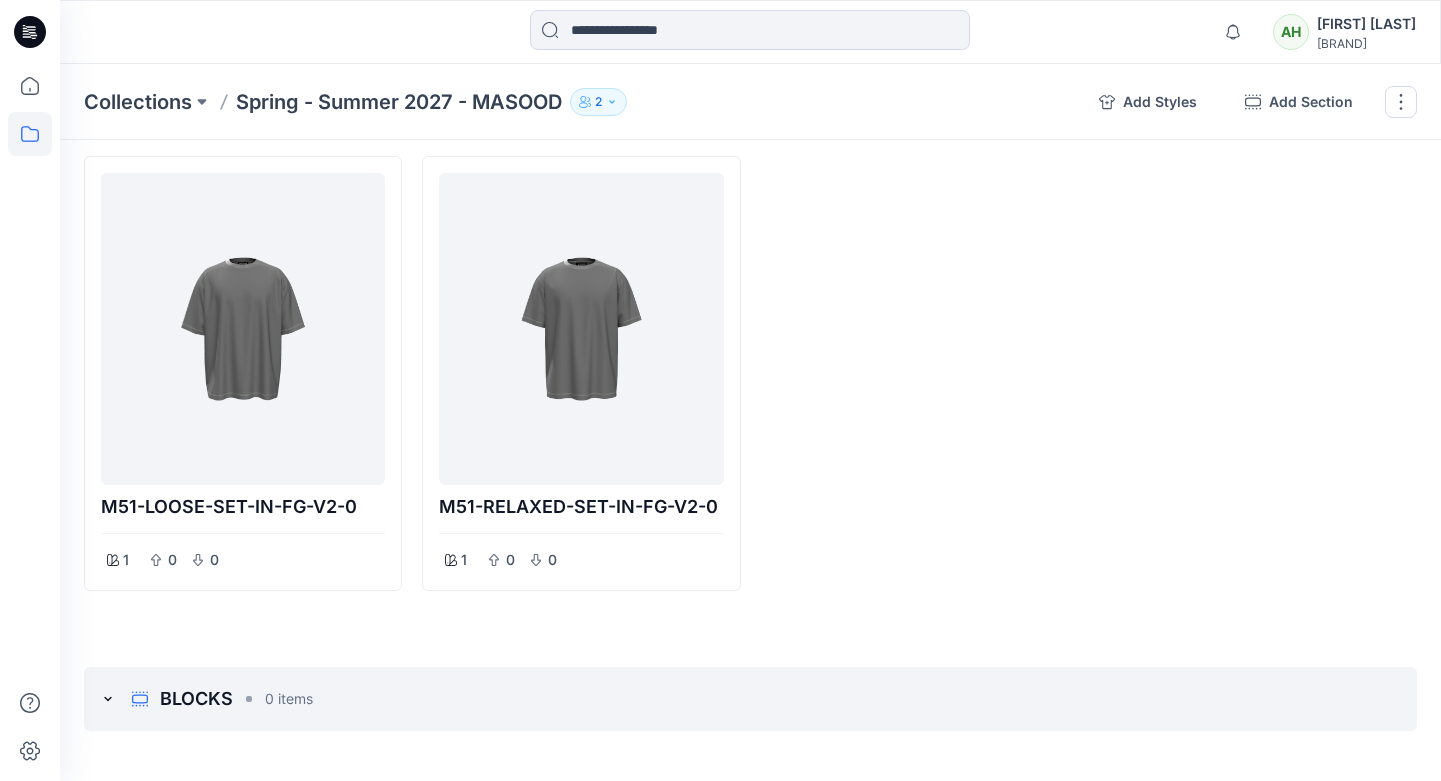 scroll, scrollTop: 130, scrollLeft: 0, axis: vertical 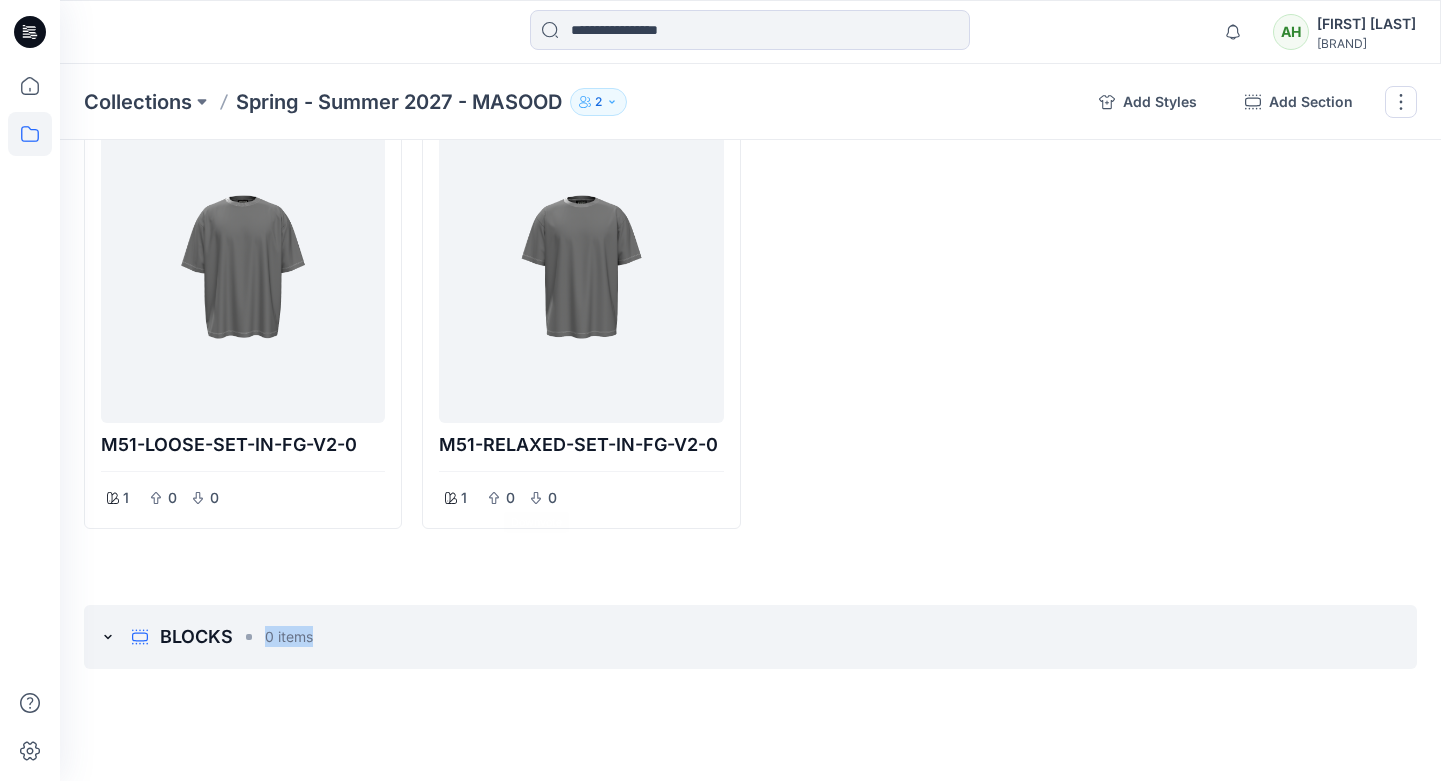 drag, startPoint x: 556, startPoint y: 627, endPoint x: 578, endPoint y: 624, distance: 22.203604 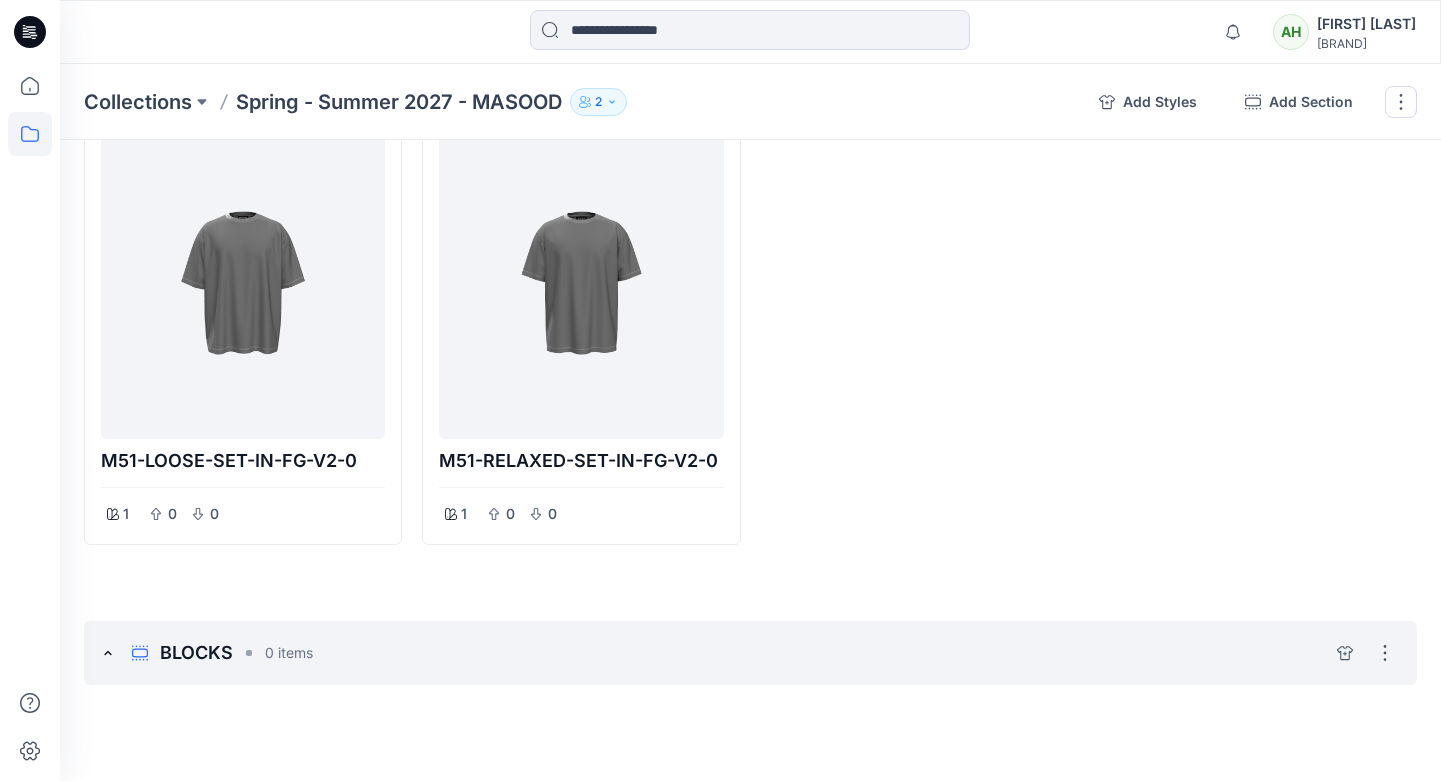 click on "BLOCKS 0 items Hide section Delete section" at bounding box center [750, 653] 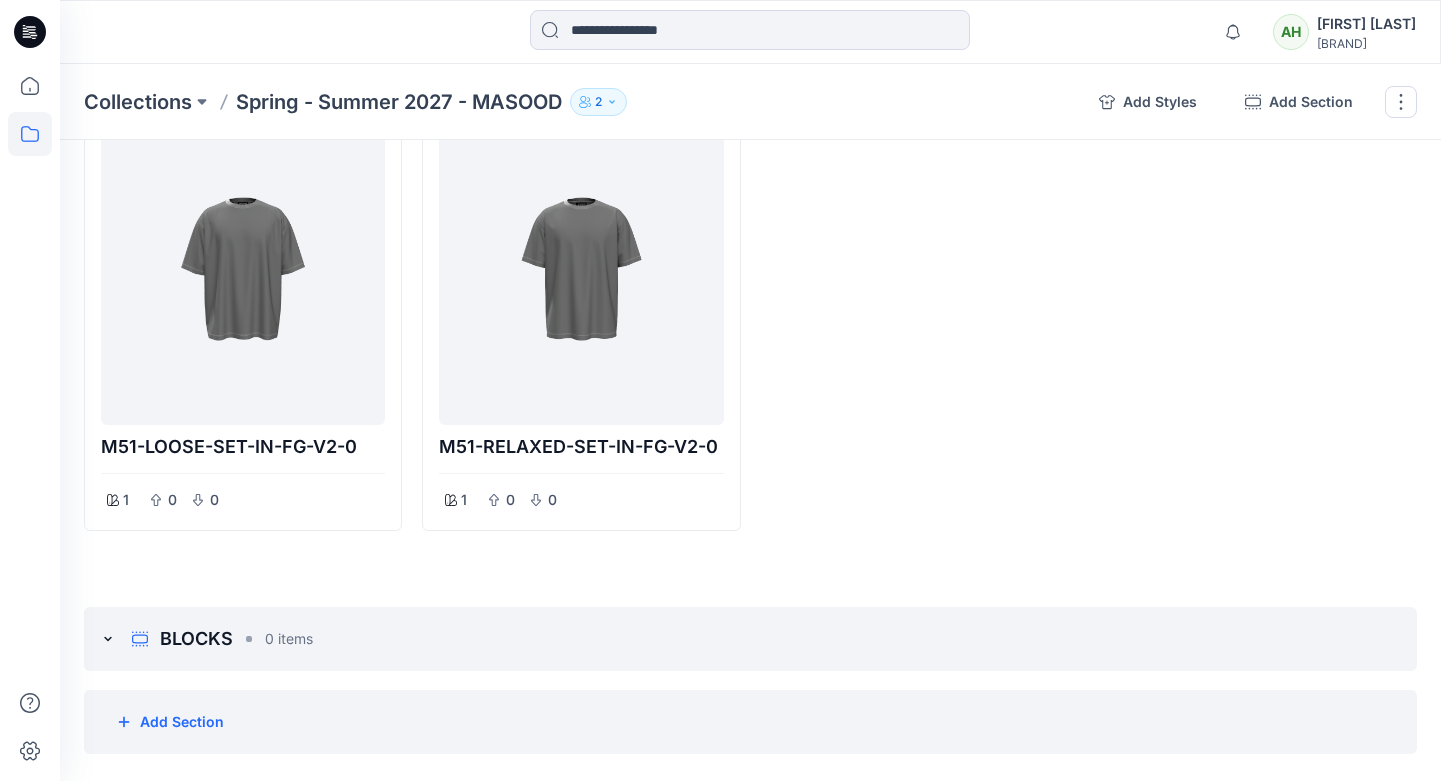 scroll, scrollTop: 130, scrollLeft: 0, axis: vertical 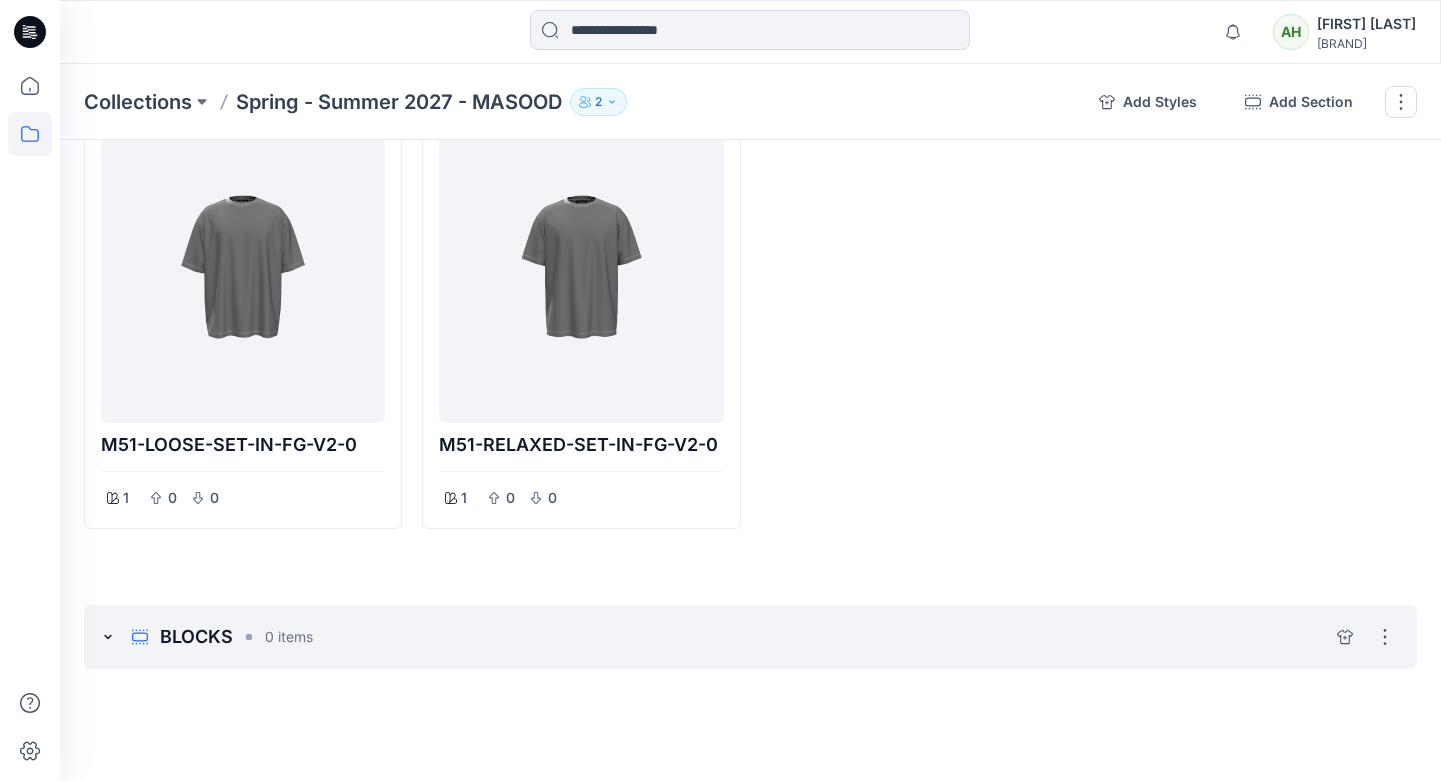 click 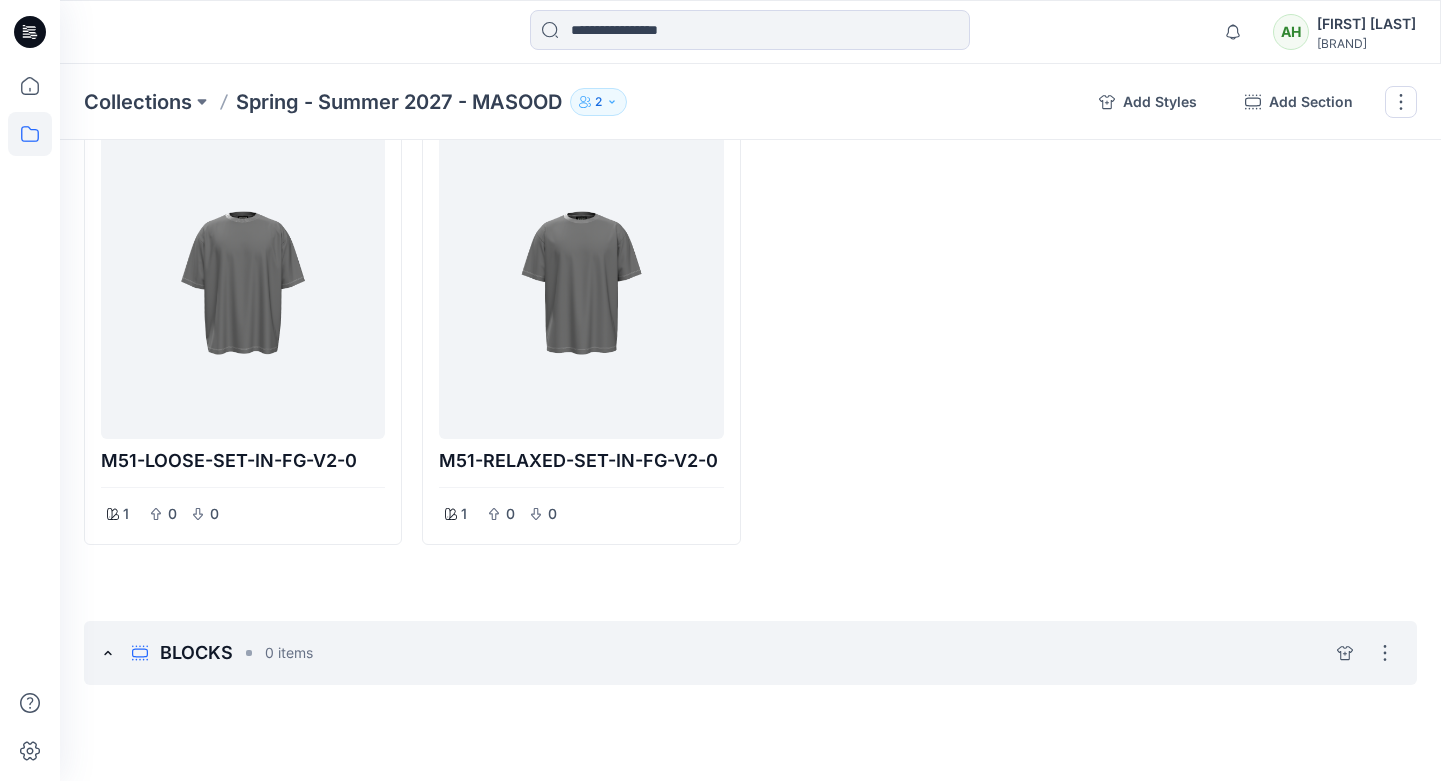 click 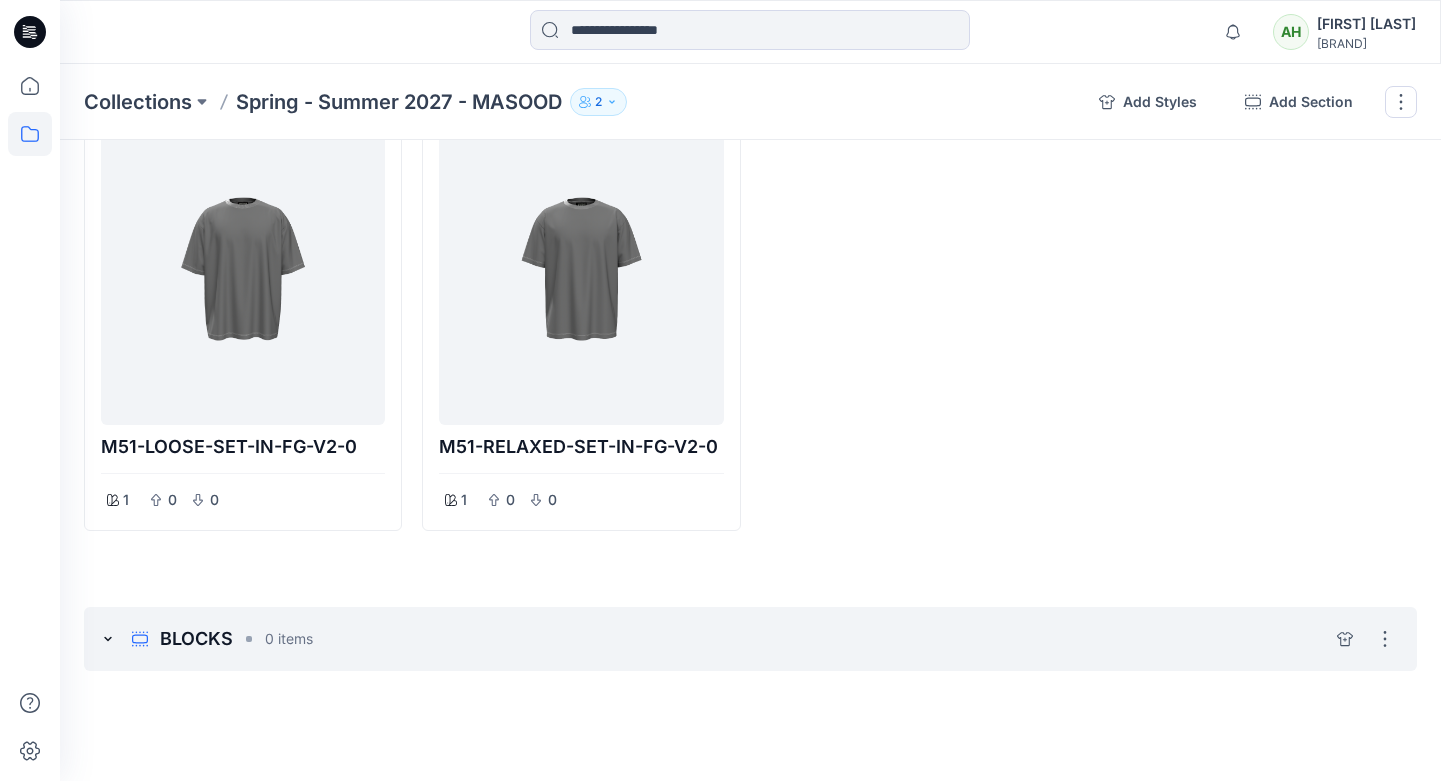 scroll, scrollTop: 130, scrollLeft: 0, axis: vertical 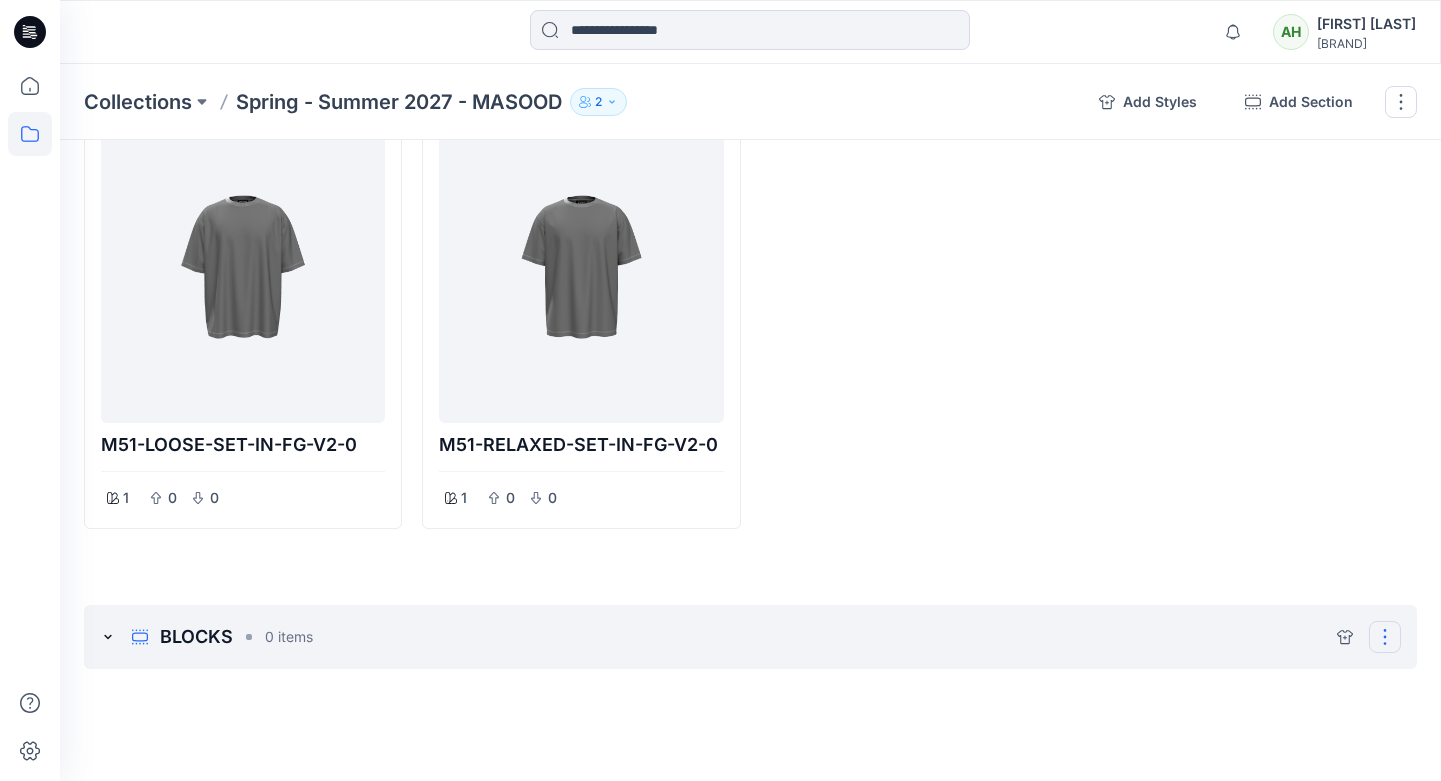 click at bounding box center [1385, 637] 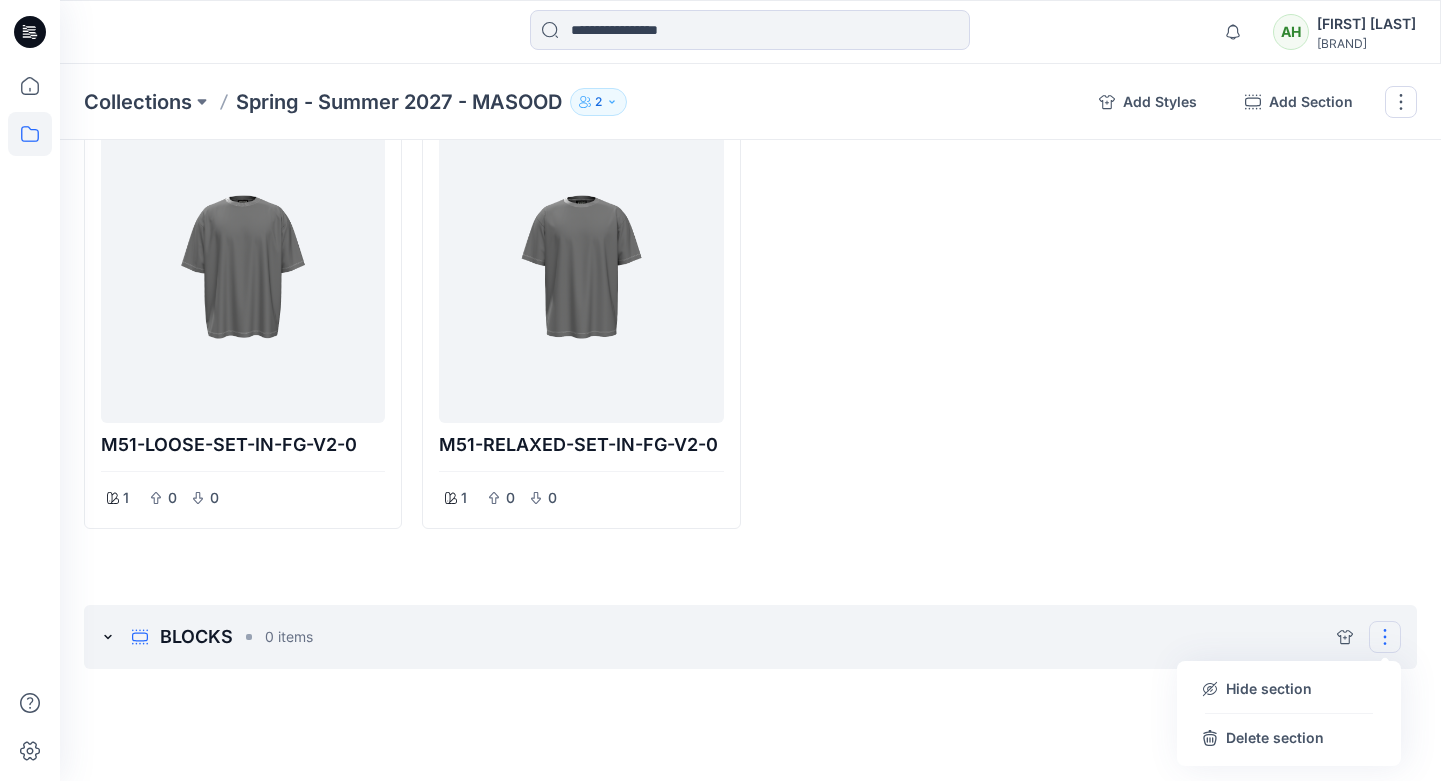 drag, startPoint x: 871, startPoint y: 712, endPoint x: 925, endPoint y: 669, distance: 69.02898 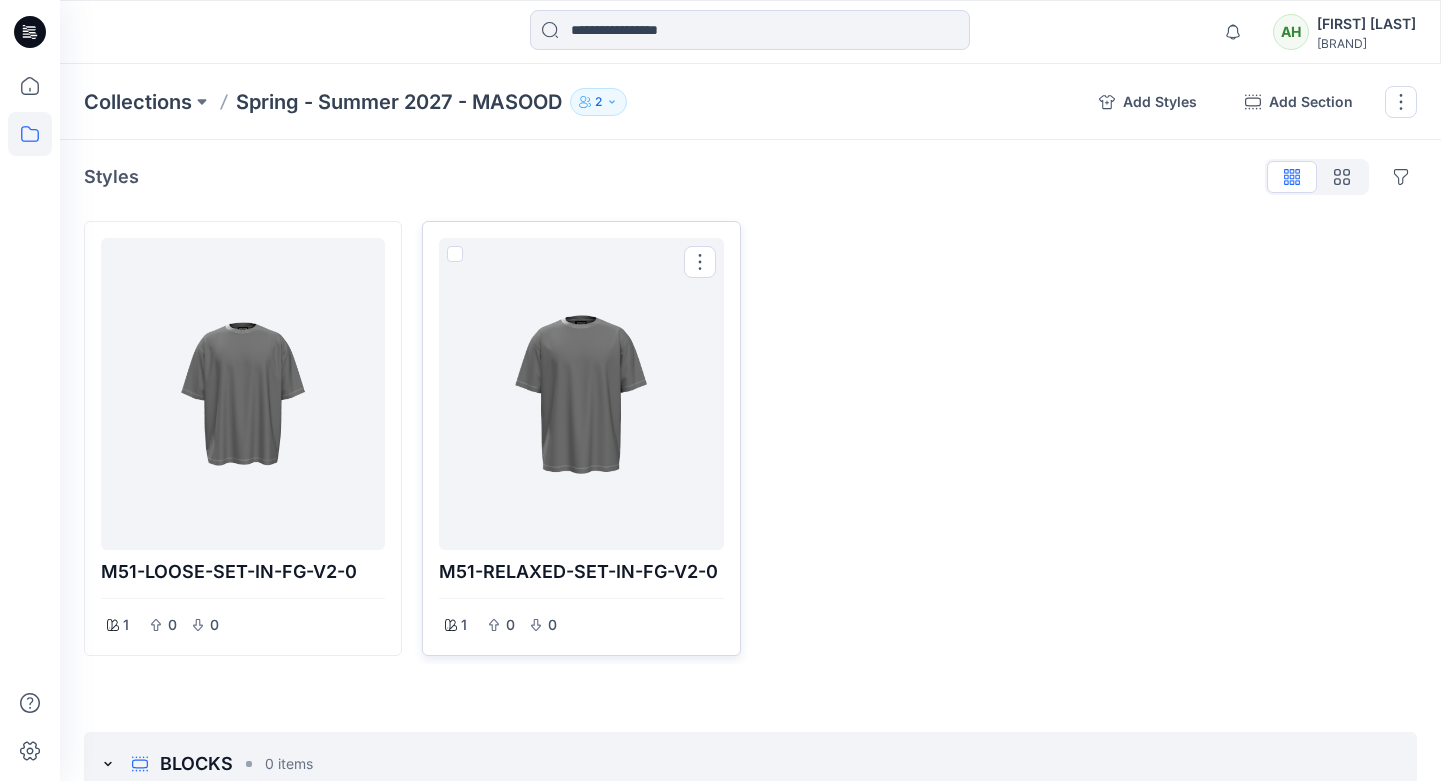scroll, scrollTop: 0, scrollLeft: 0, axis: both 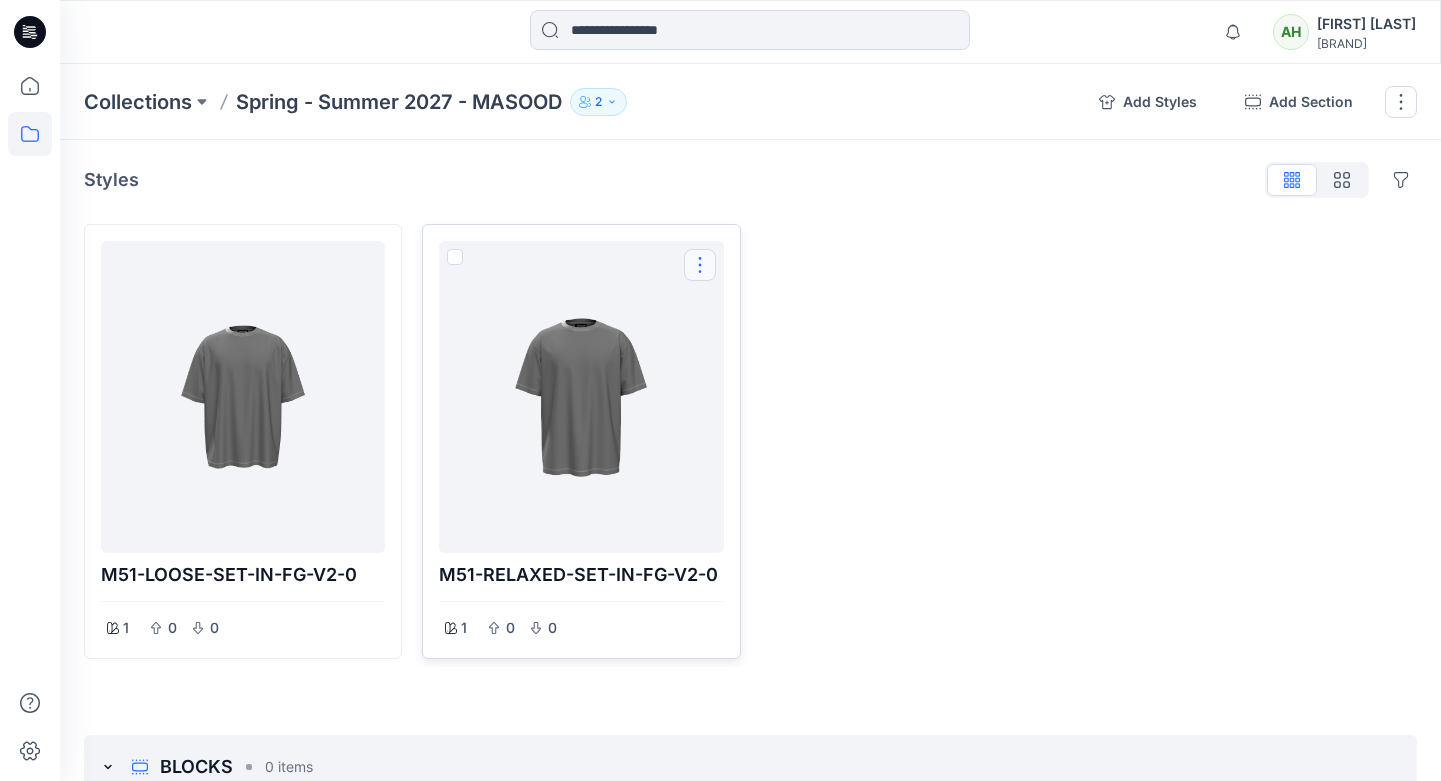 click at bounding box center (700, 265) 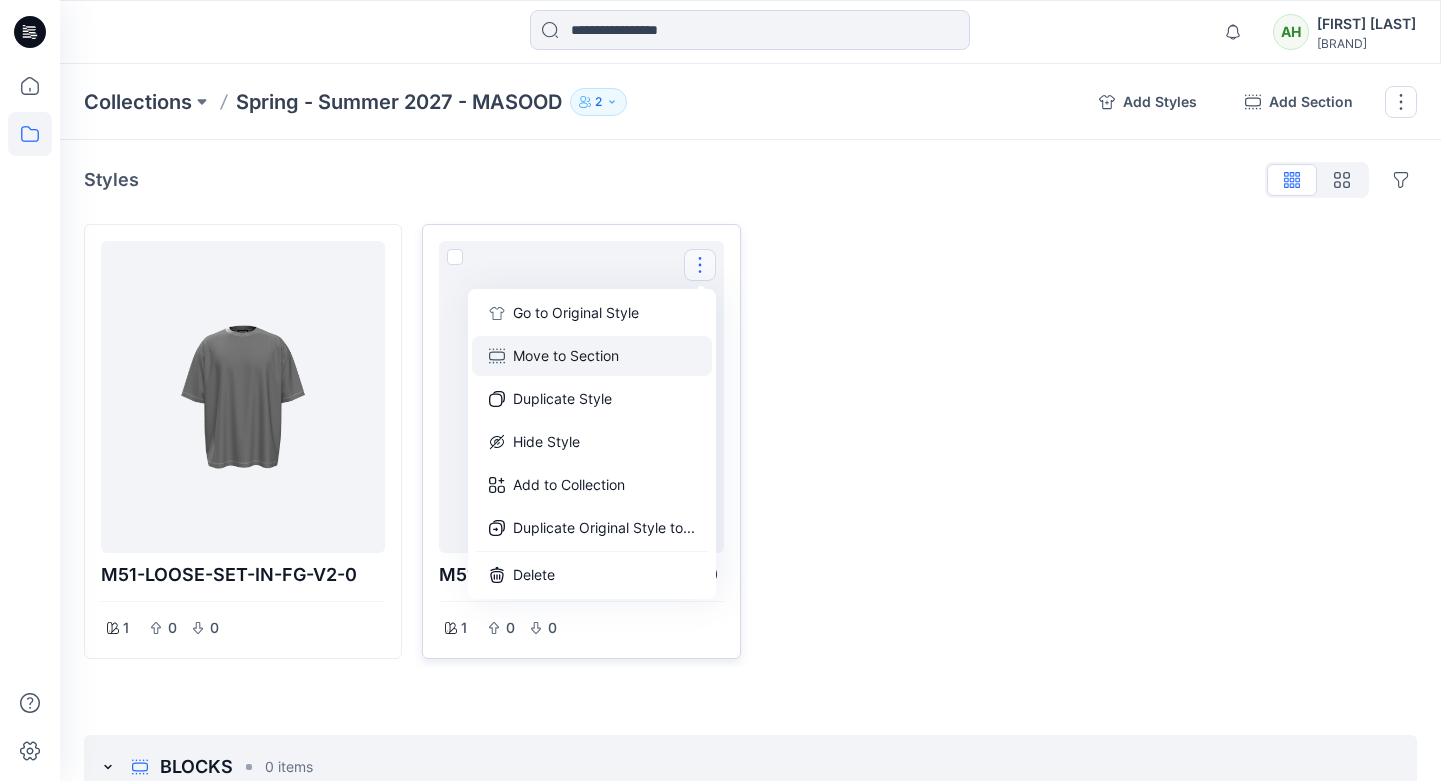 click on "Move to Section" at bounding box center (592, 356) 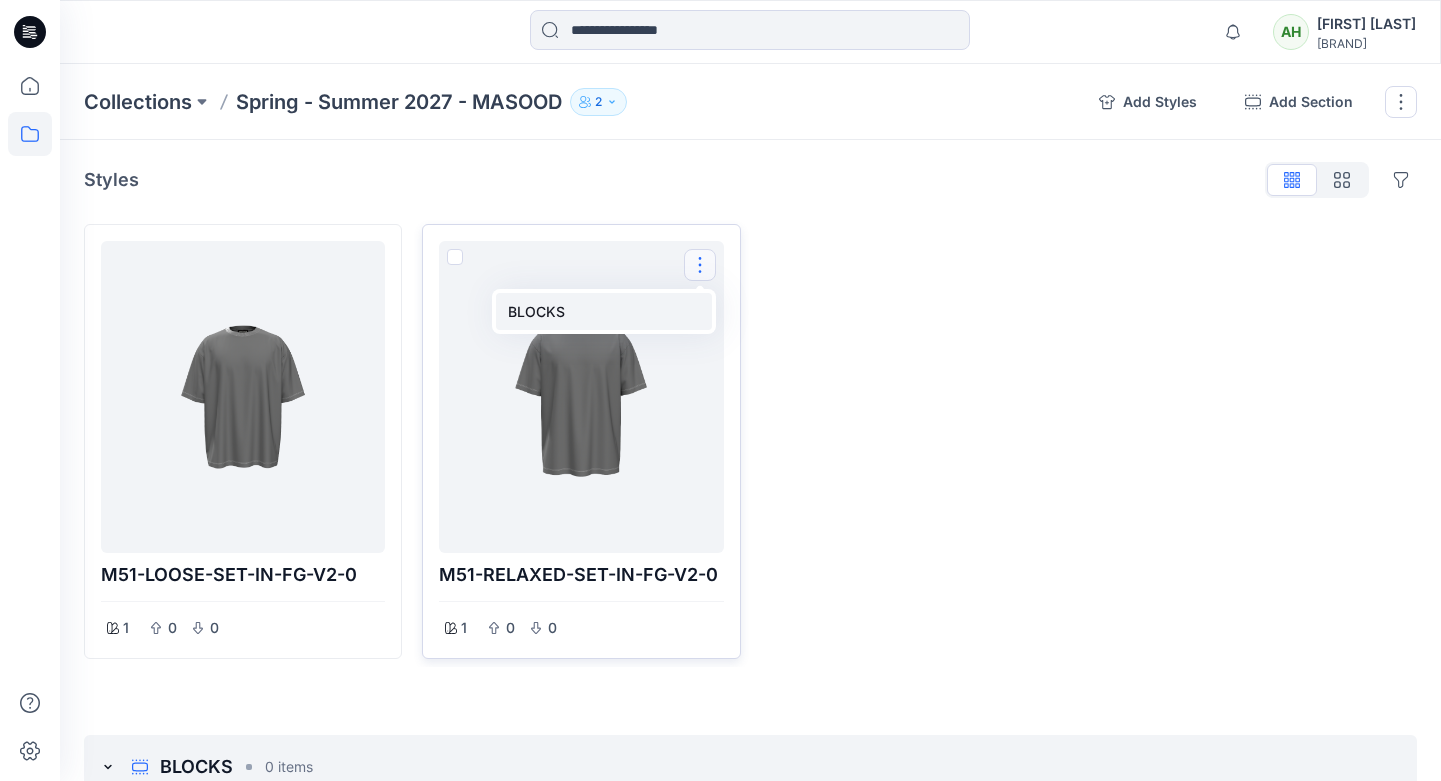 click on "BLOCKS" at bounding box center [604, 311] 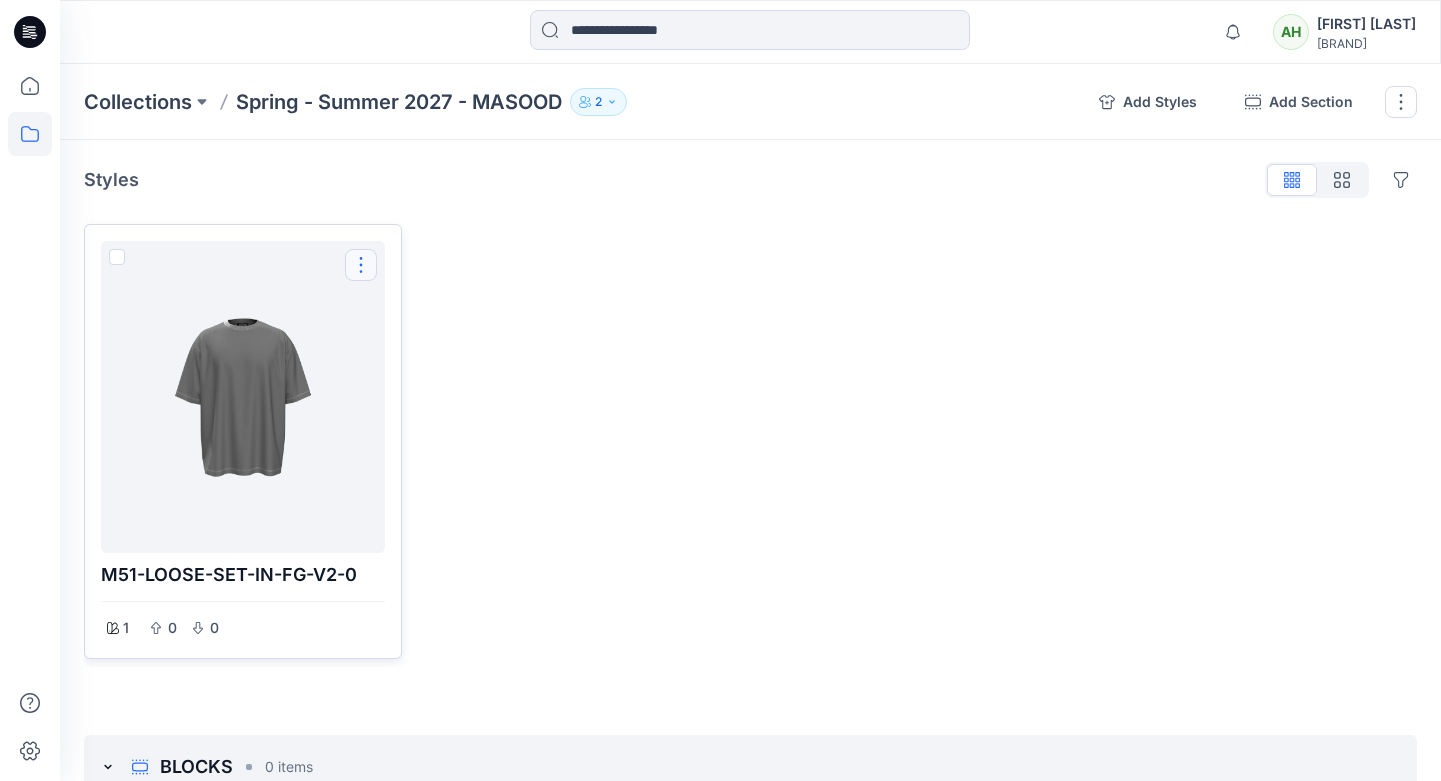 click at bounding box center [361, 265] 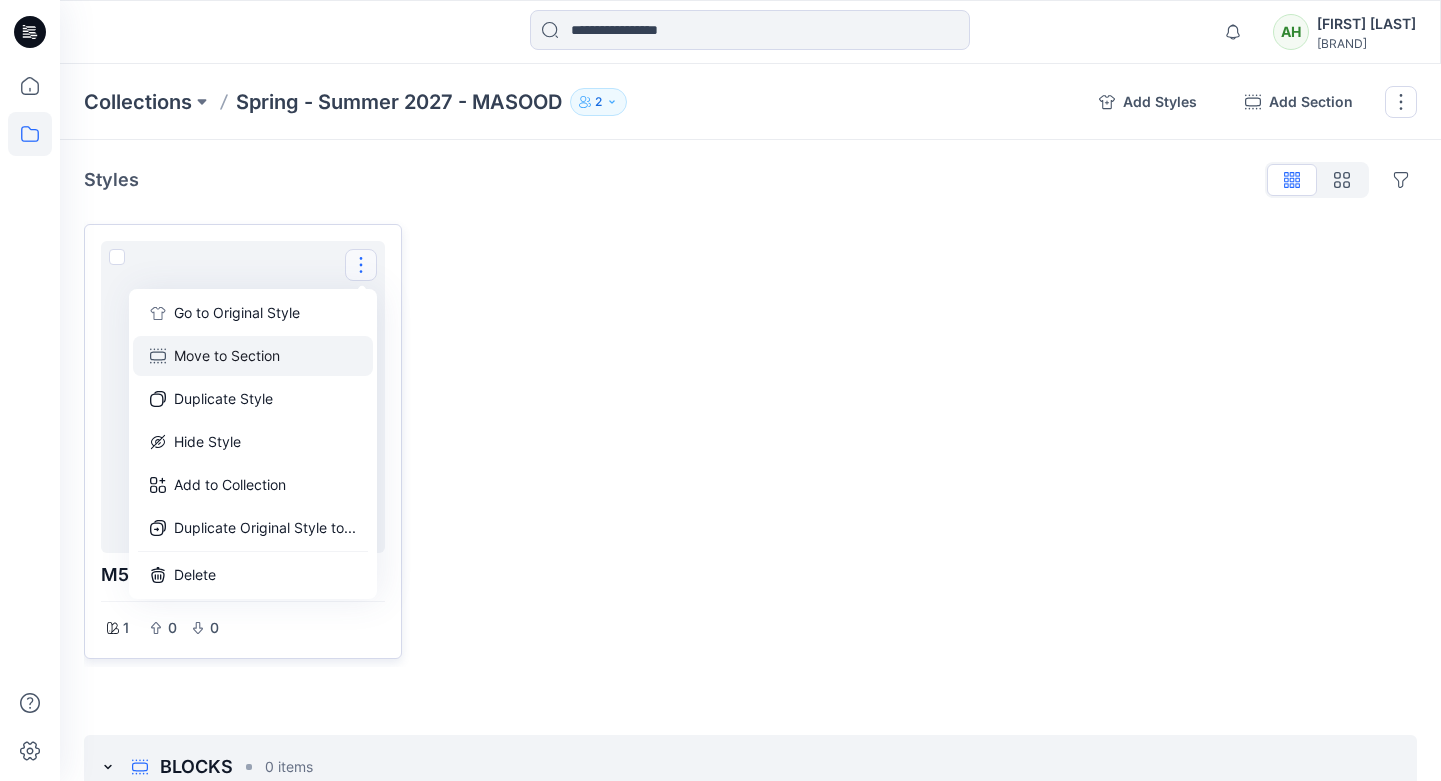 click on "Move to Section" at bounding box center (253, 356) 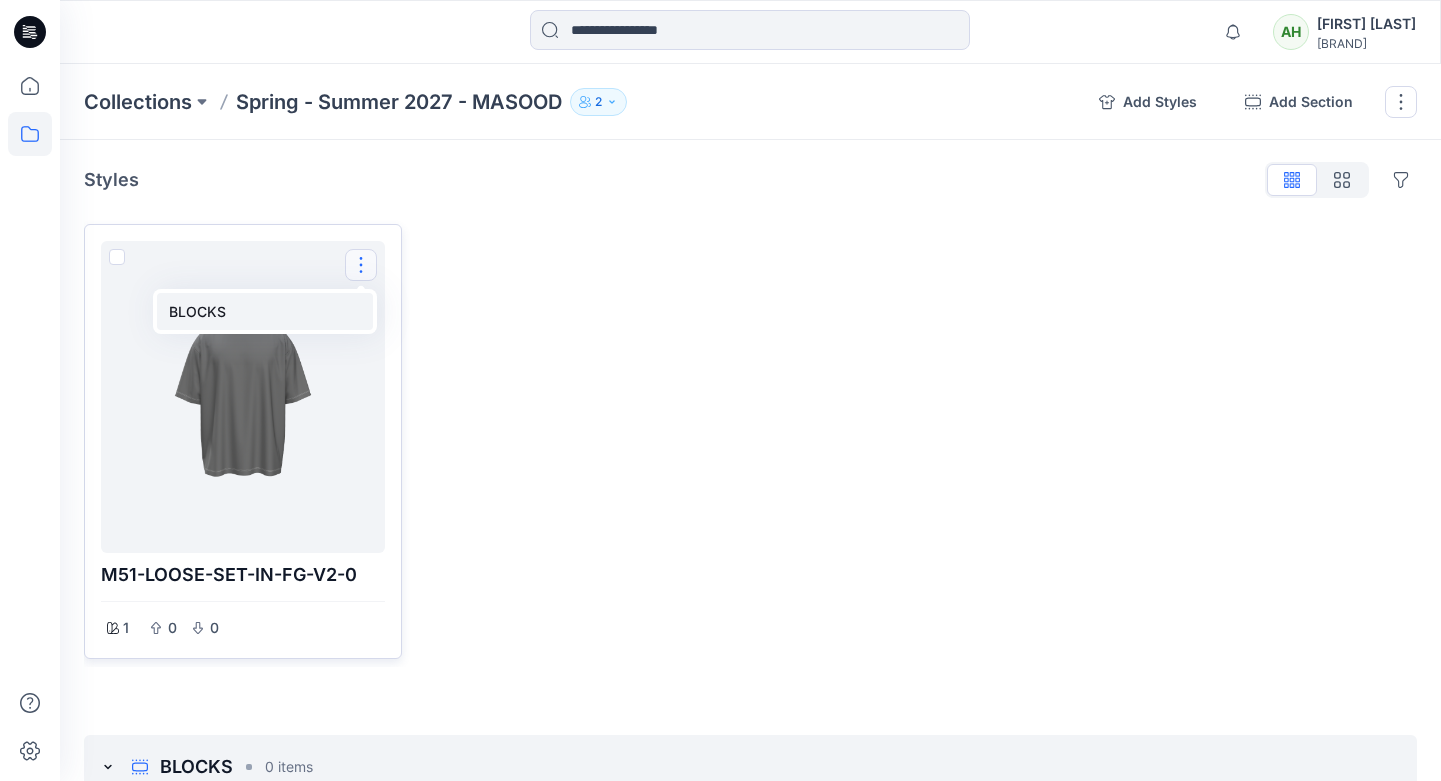 click on "BLOCKS" at bounding box center [265, 311] 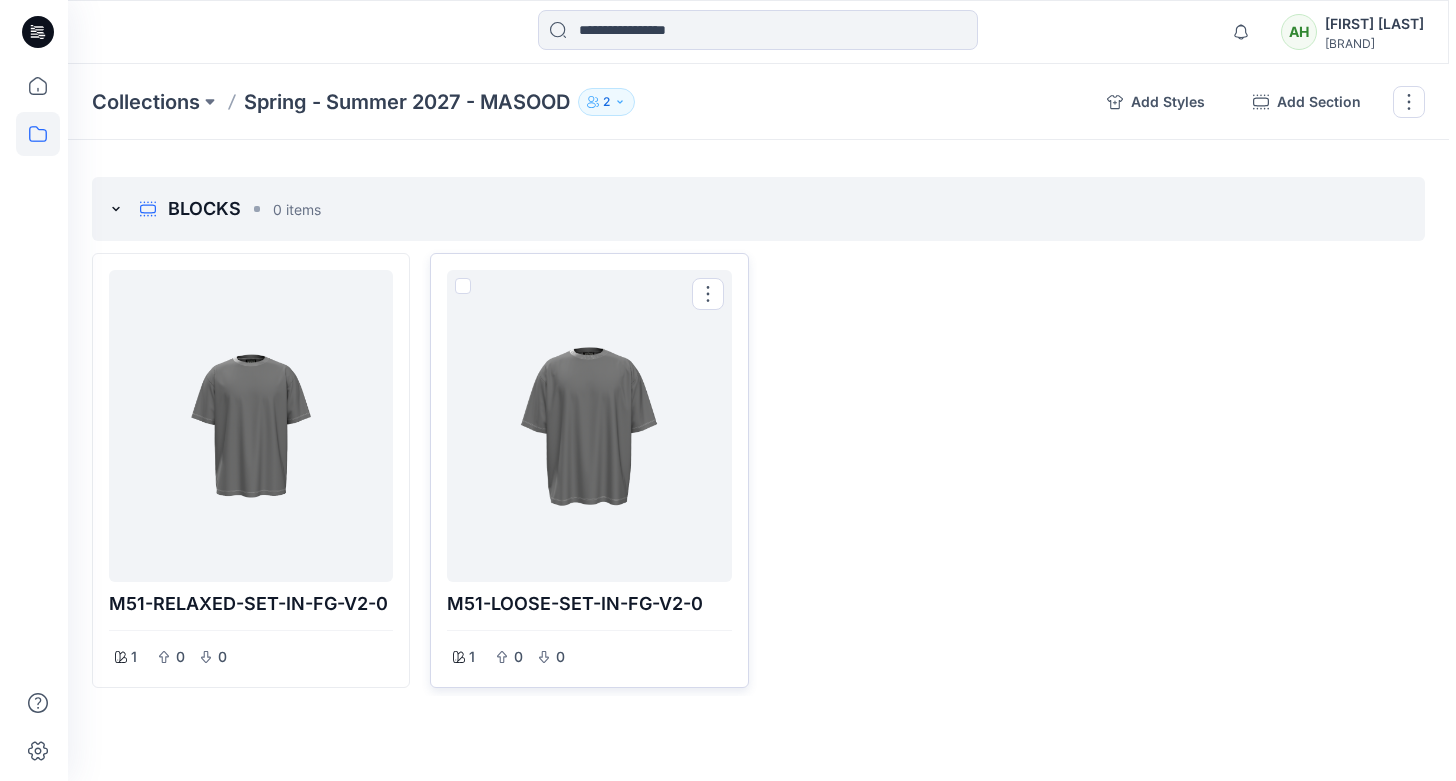 scroll, scrollTop: 130, scrollLeft: 0, axis: vertical 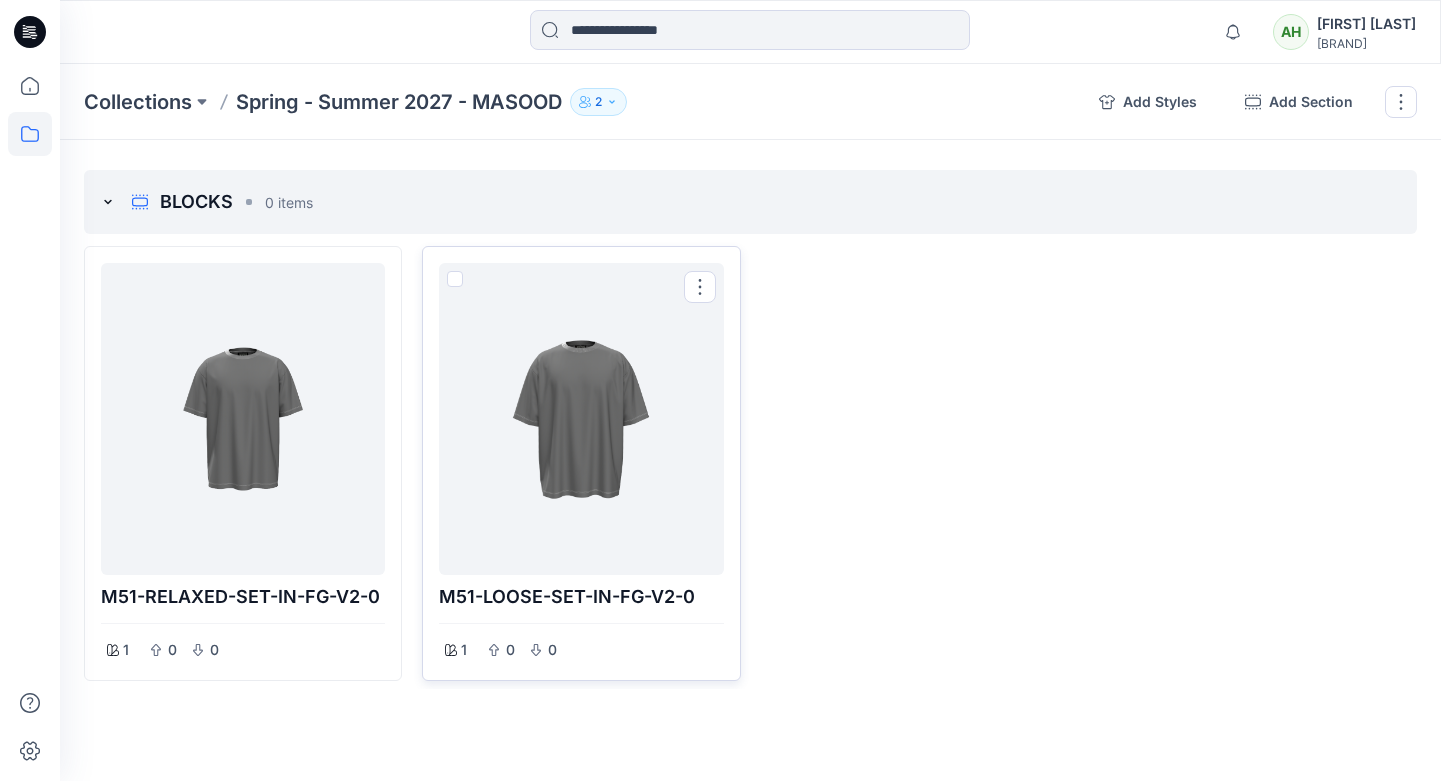 click at bounding box center [581, 419] 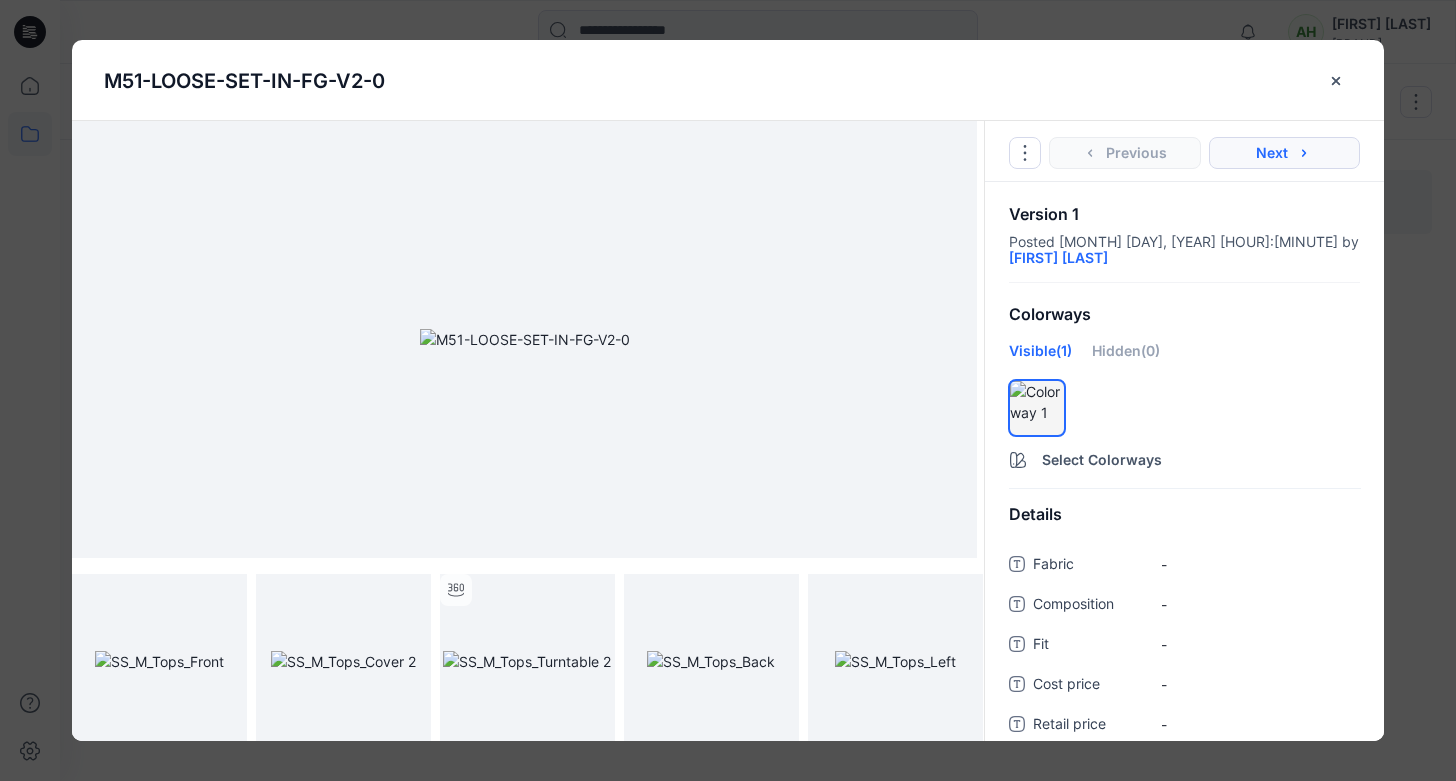 click on "Next" at bounding box center (1285, 153) 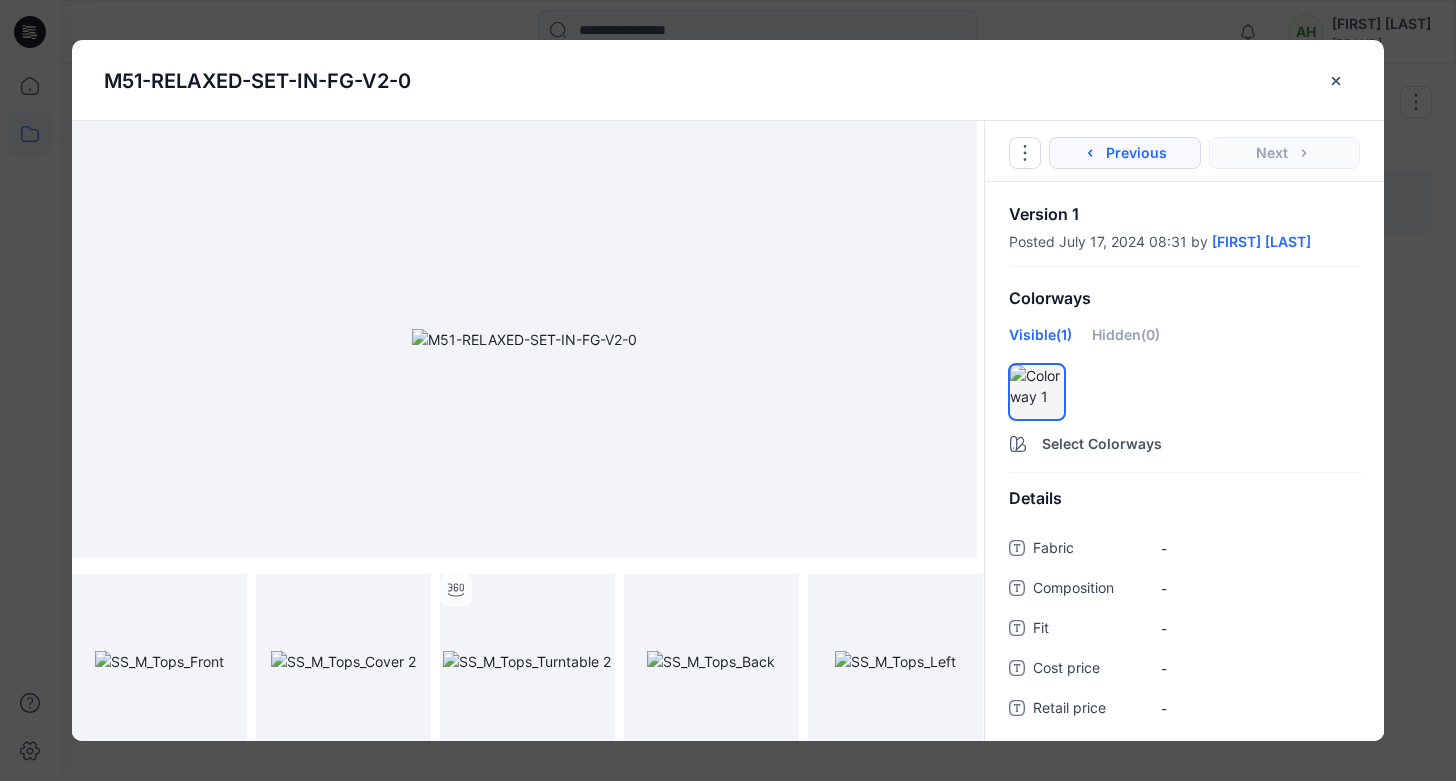 click on "Previous" at bounding box center (1125, 153) 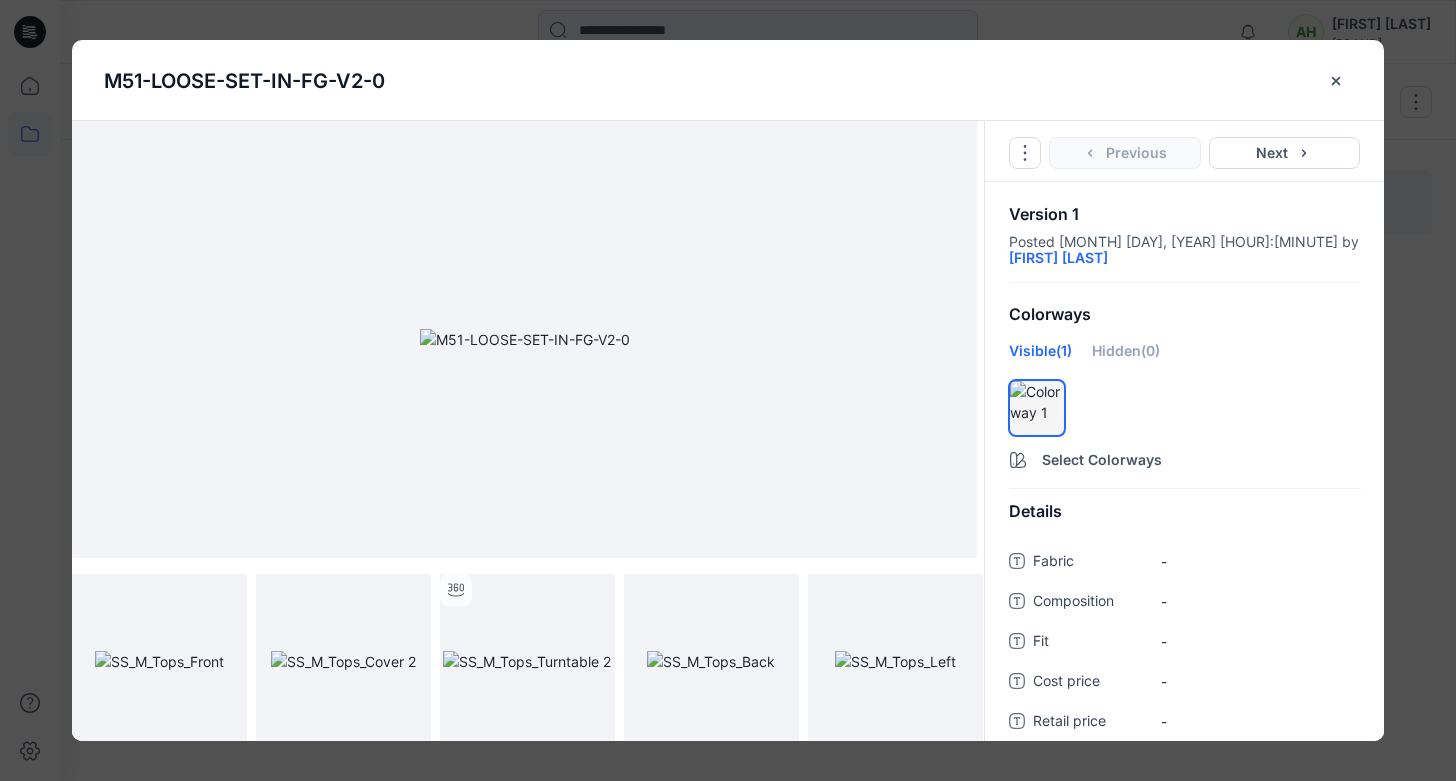 scroll, scrollTop: 7, scrollLeft: 0, axis: vertical 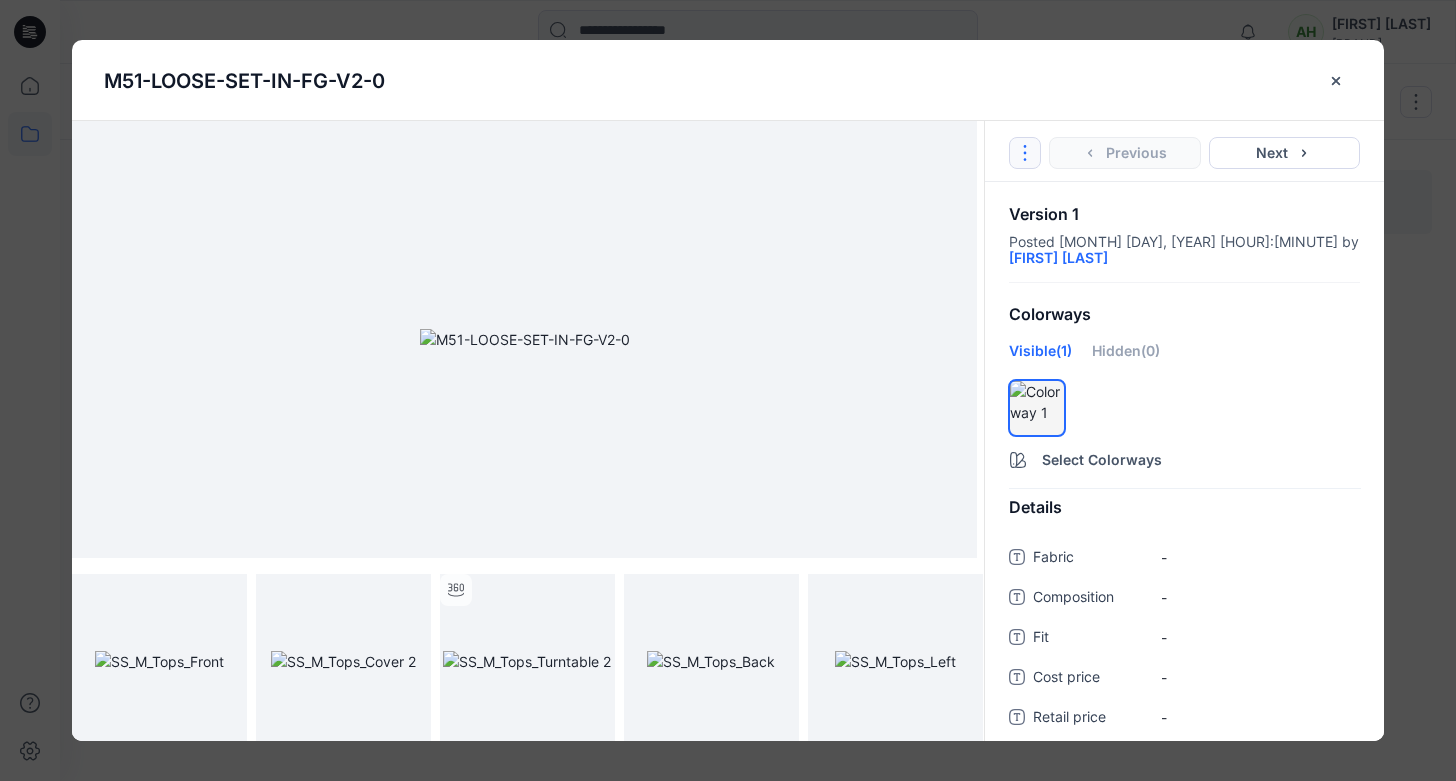 click 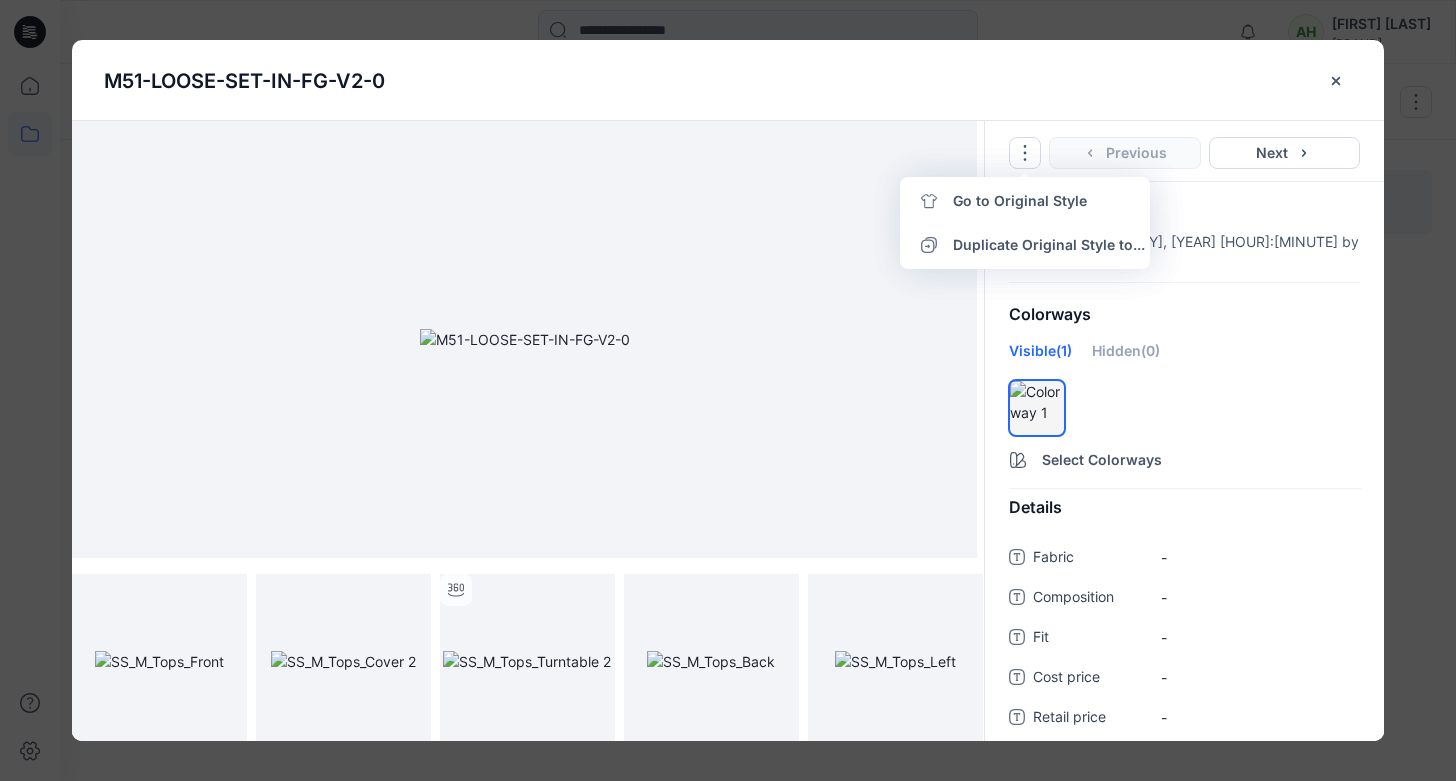 click on "M51-LOOSE-SET-IN-FG-V2-0" at bounding box center (712, 81) 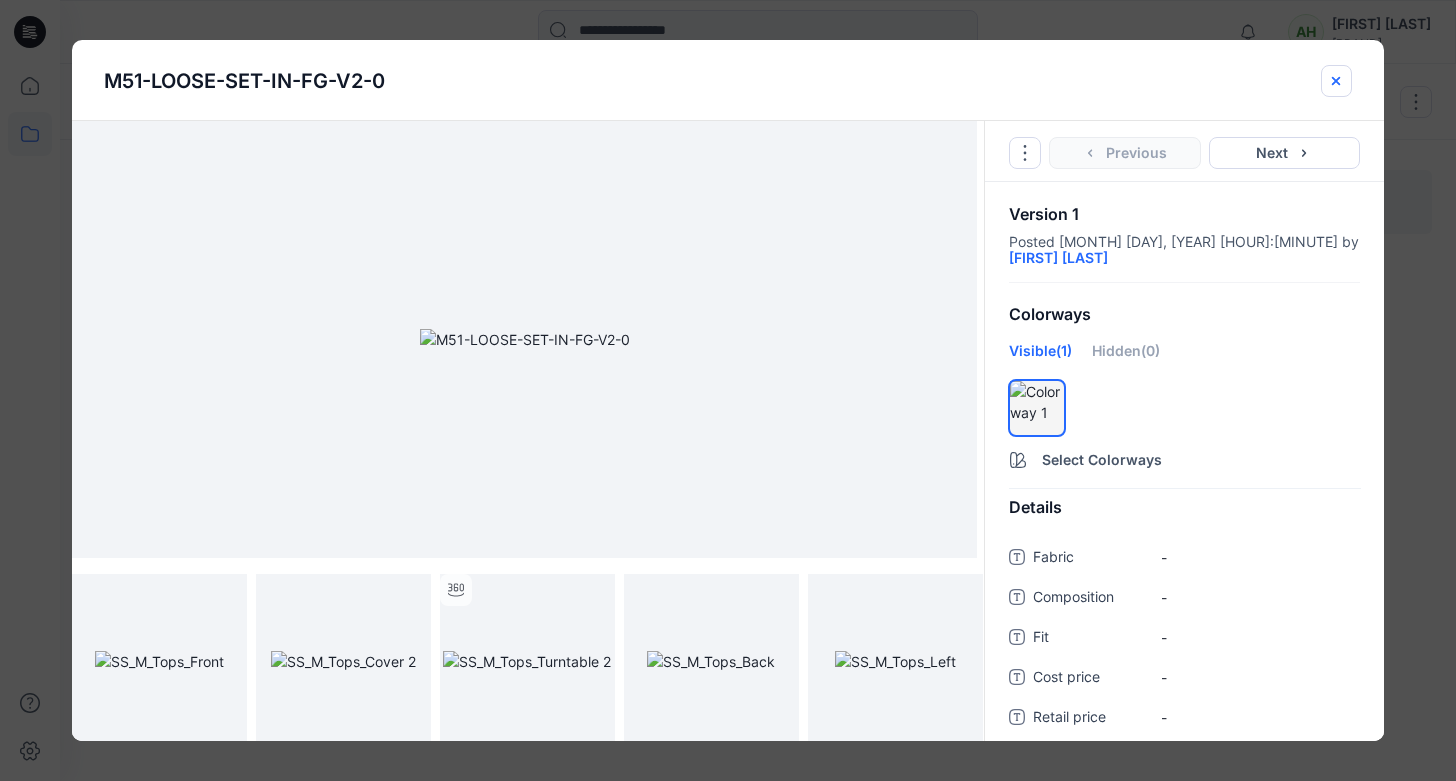click 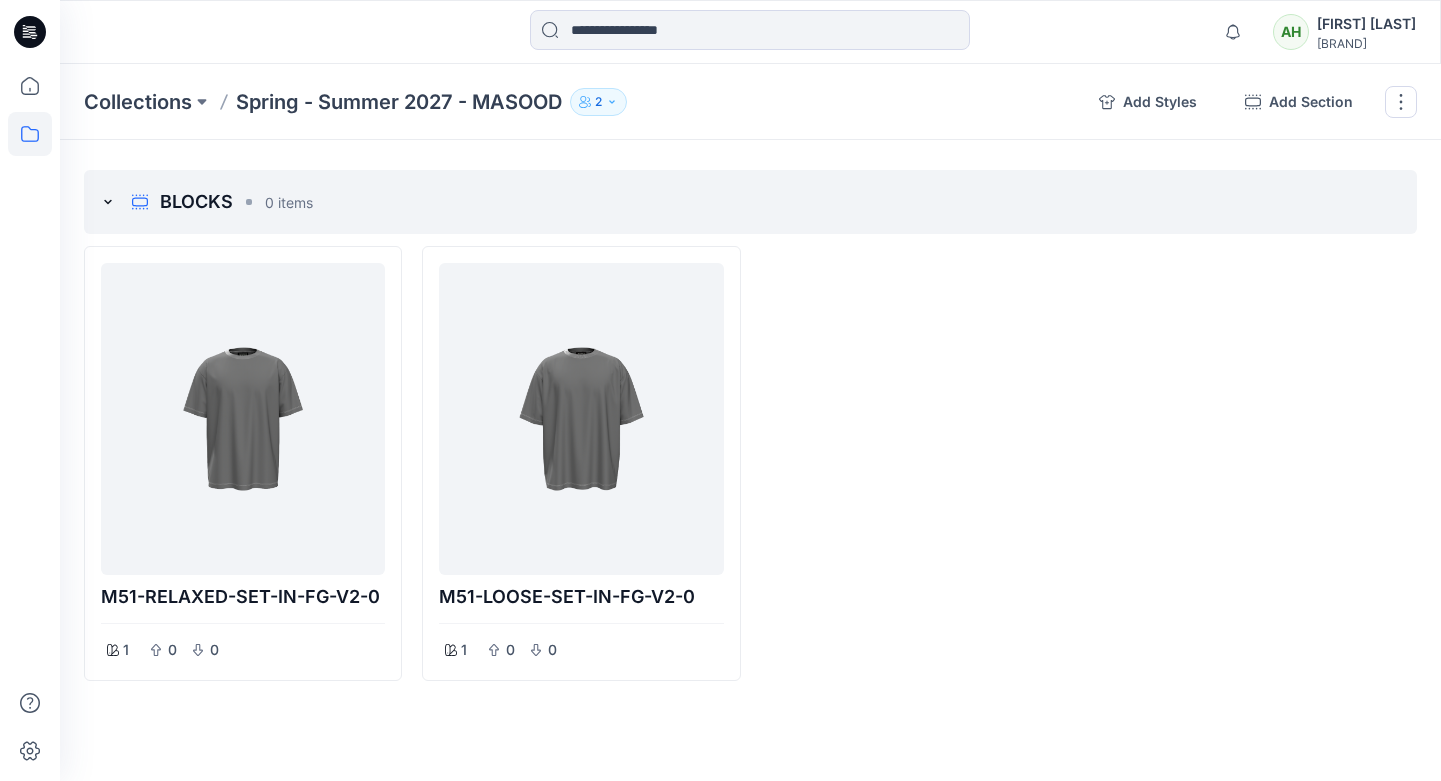 click at bounding box center (920, 463) 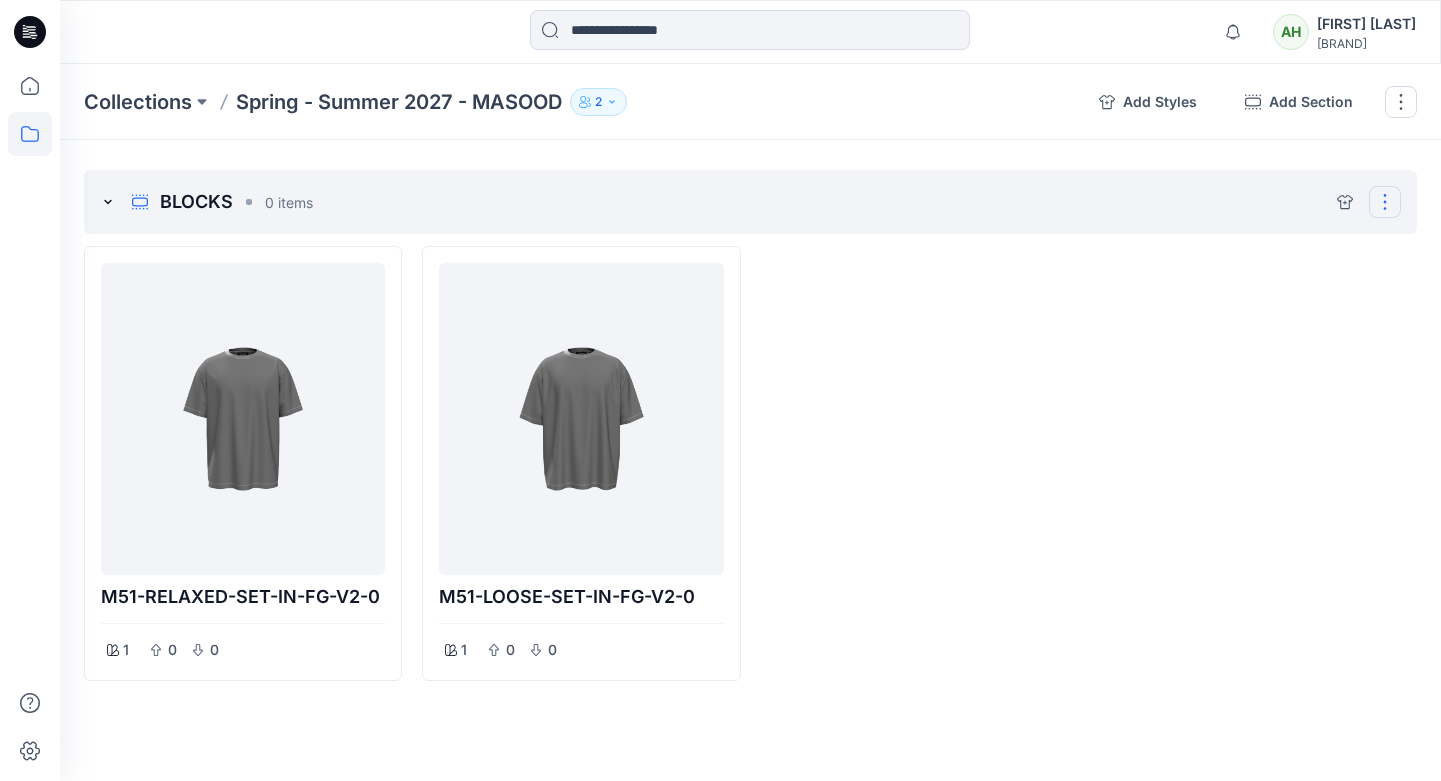 click at bounding box center [1385, 202] 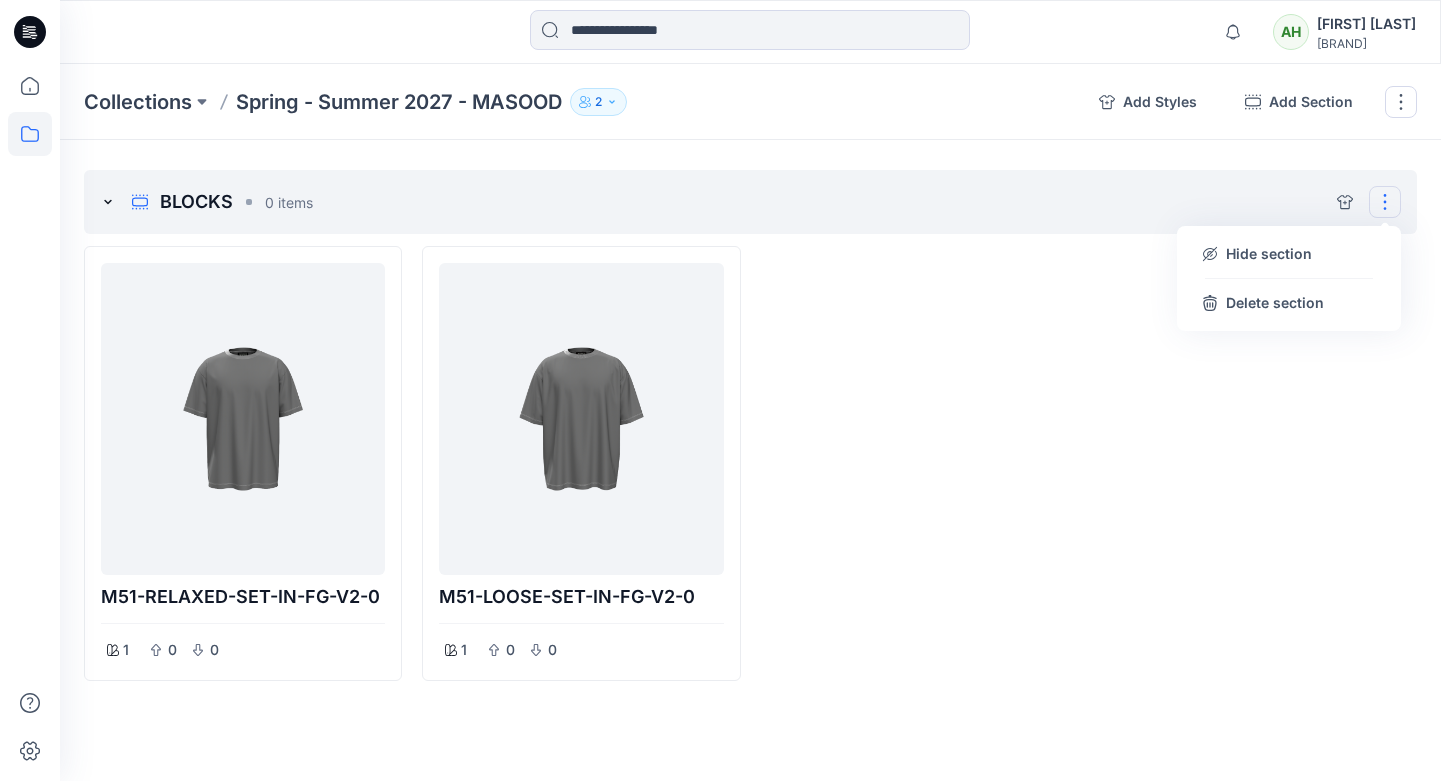 drag, startPoint x: 1050, startPoint y: 367, endPoint x: 1048, endPoint y: 325, distance: 42.047592 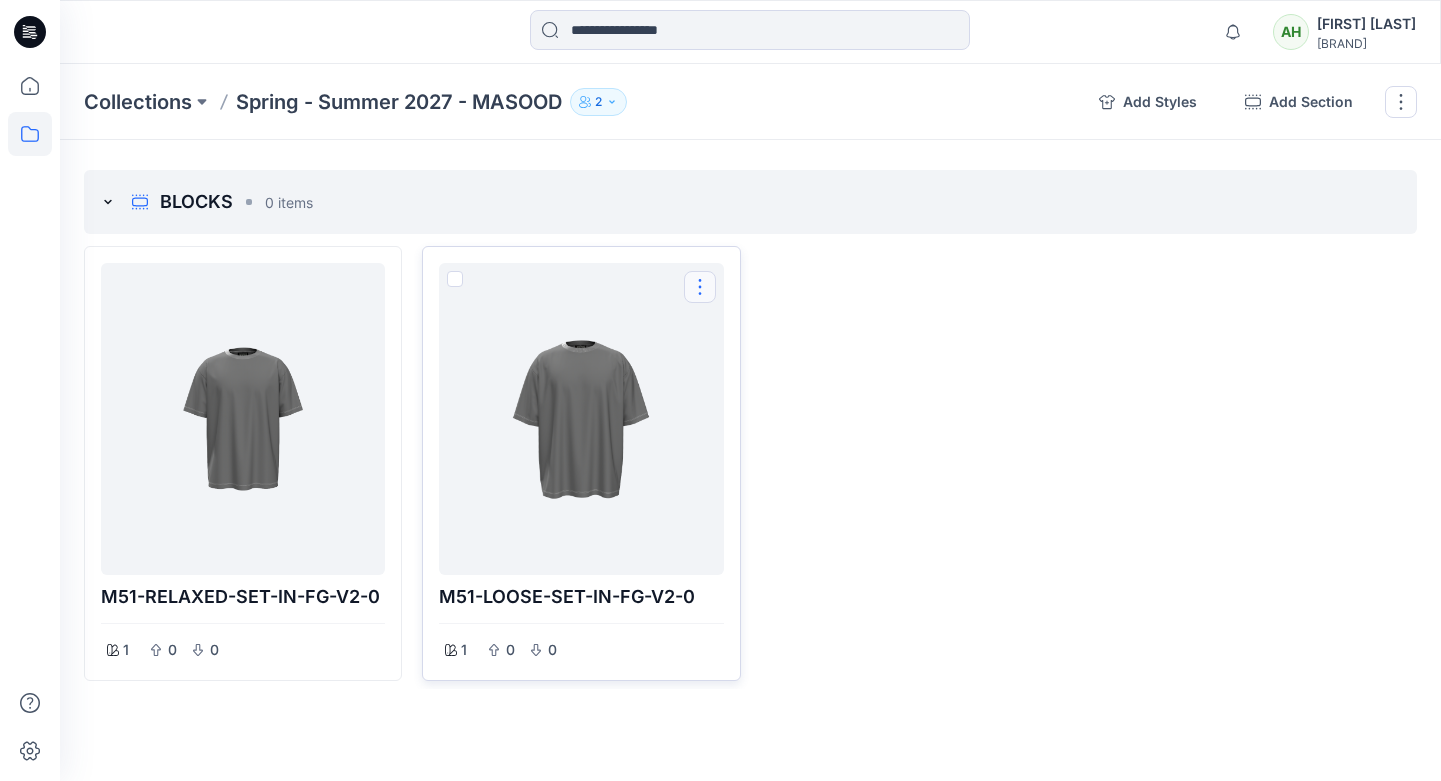 click at bounding box center (700, 287) 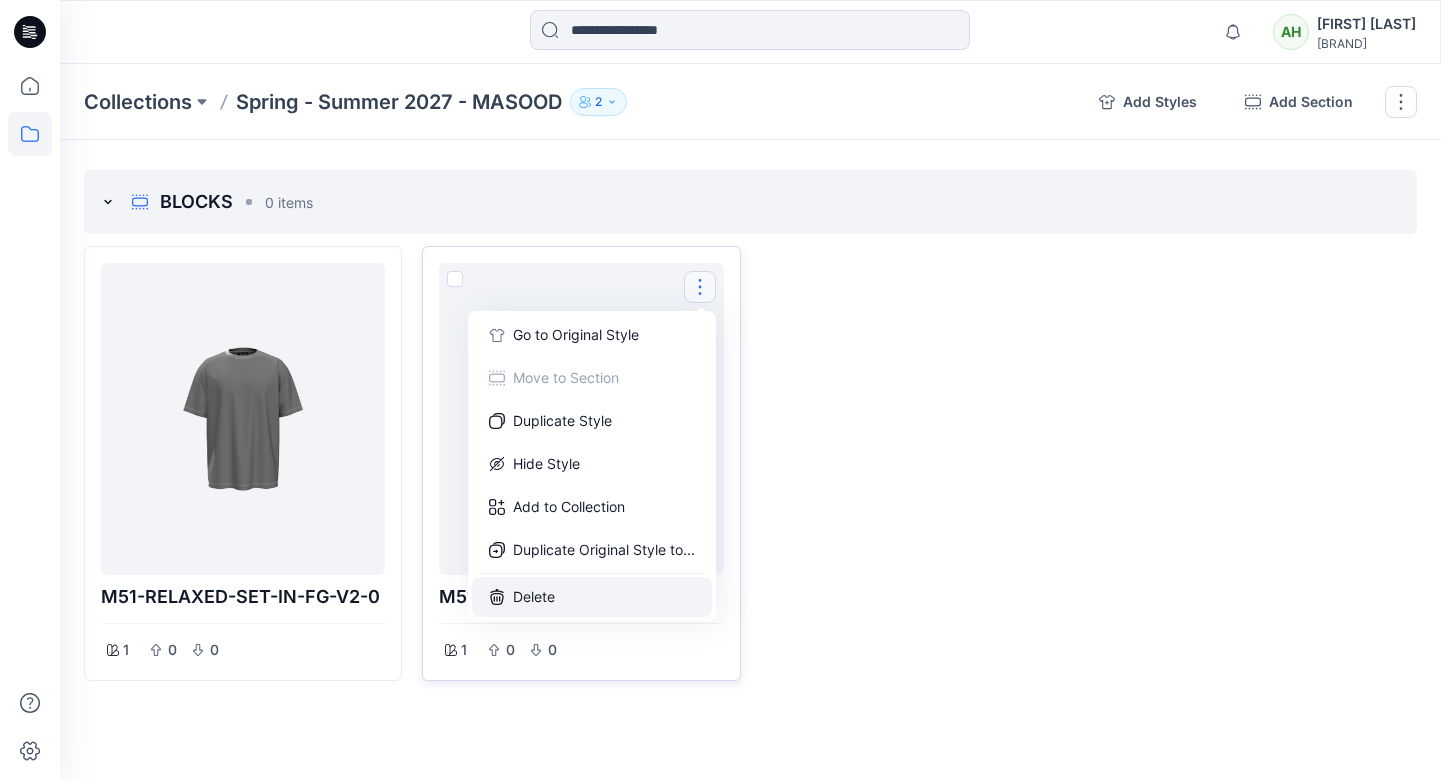 click on "Delete" at bounding box center (592, 597) 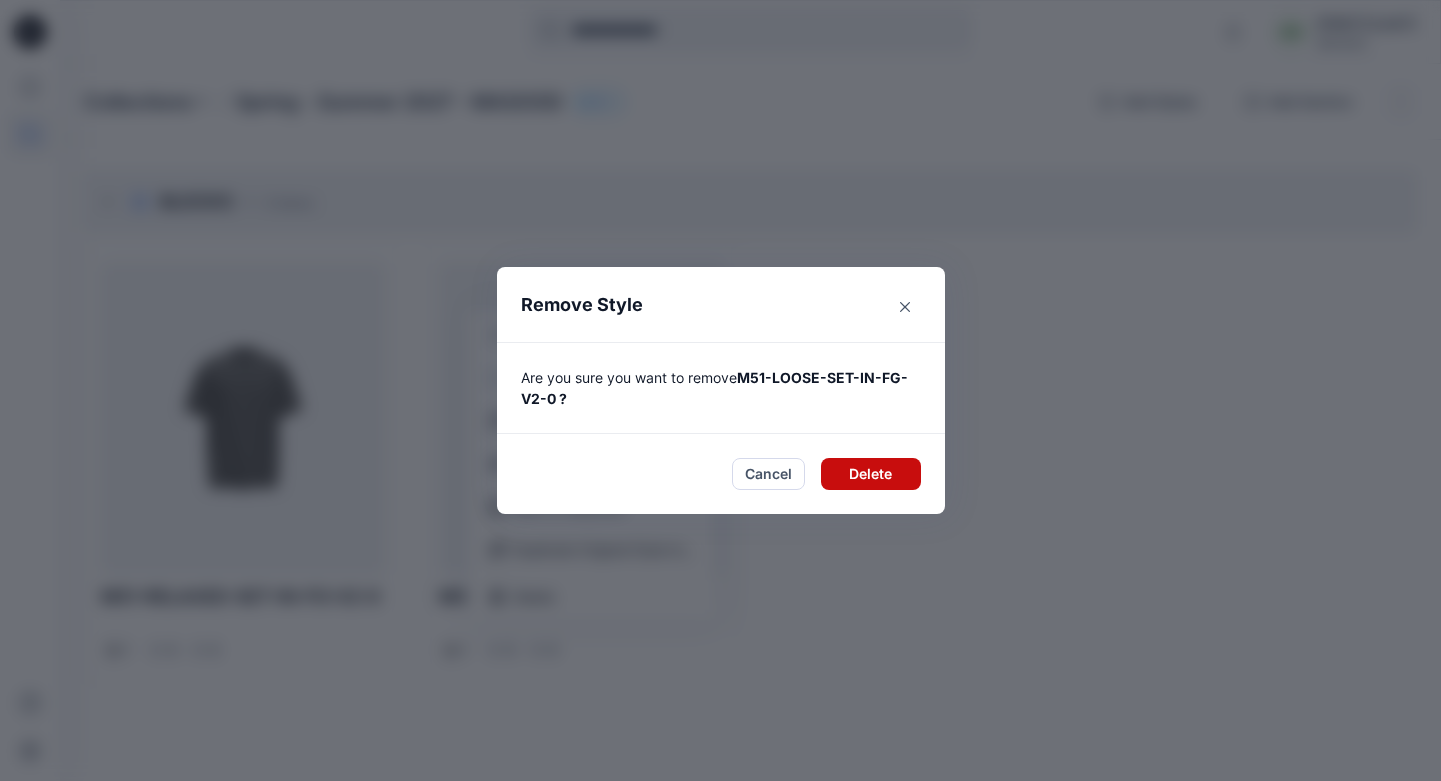 click on "Delete" at bounding box center (871, 474) 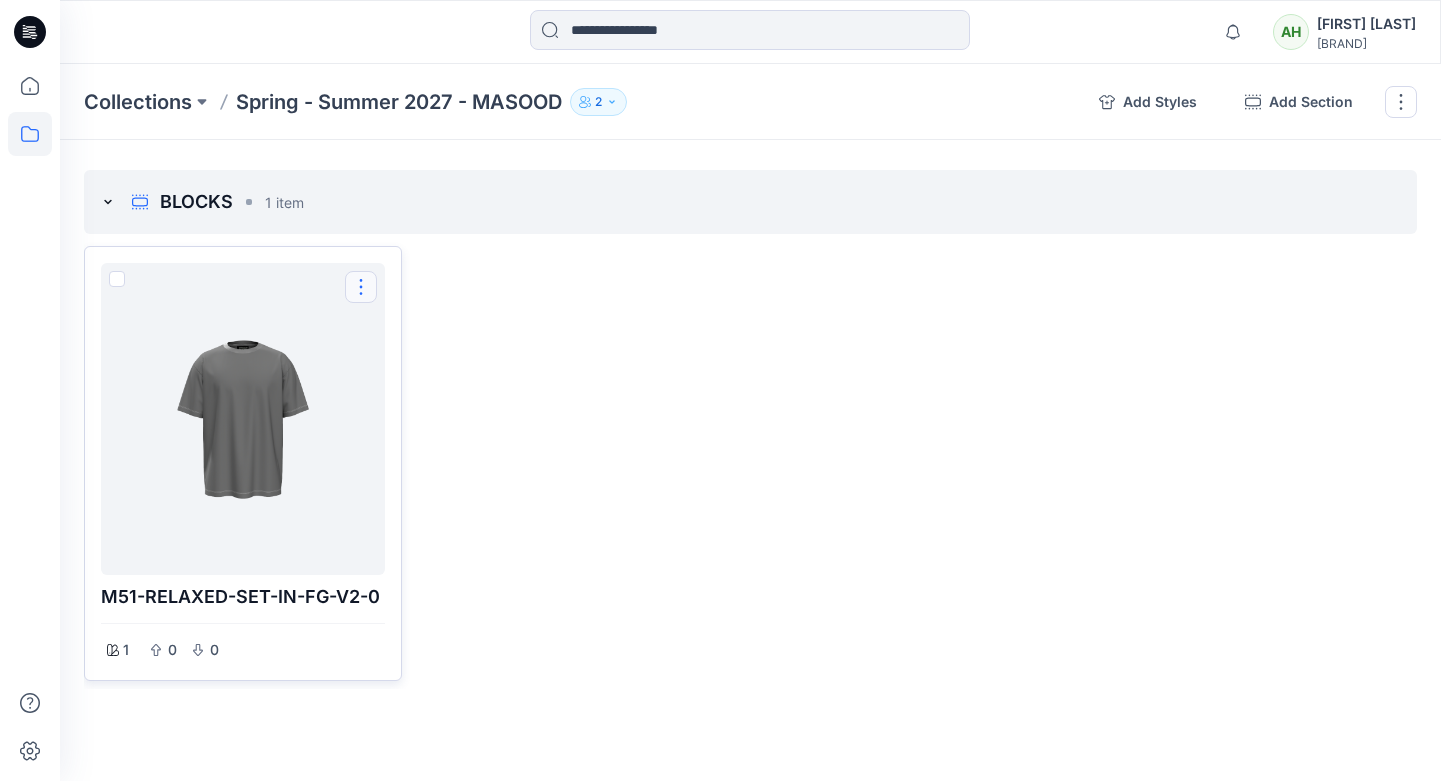 click at bounding box center (361, 287) 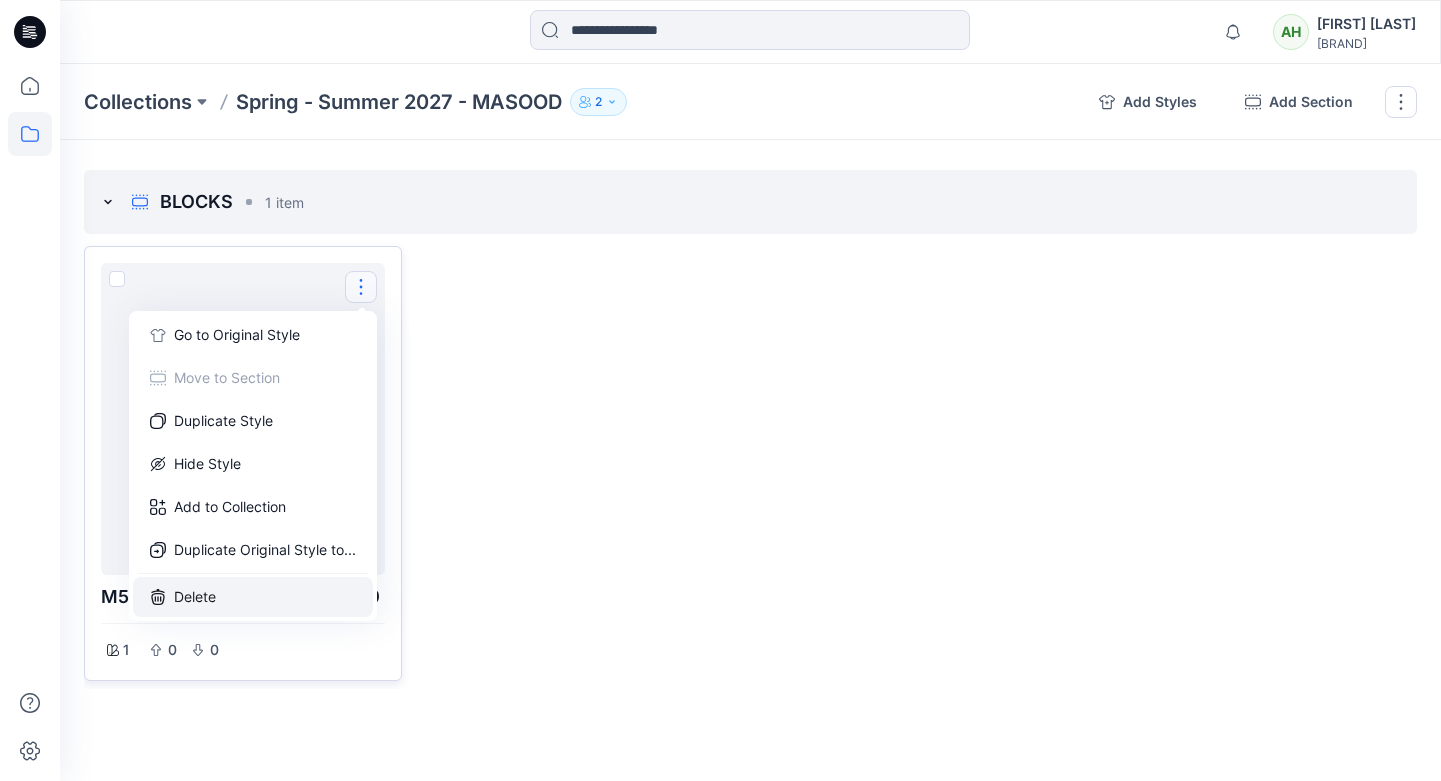 click on "Delete" at bounding box center (253, 597) 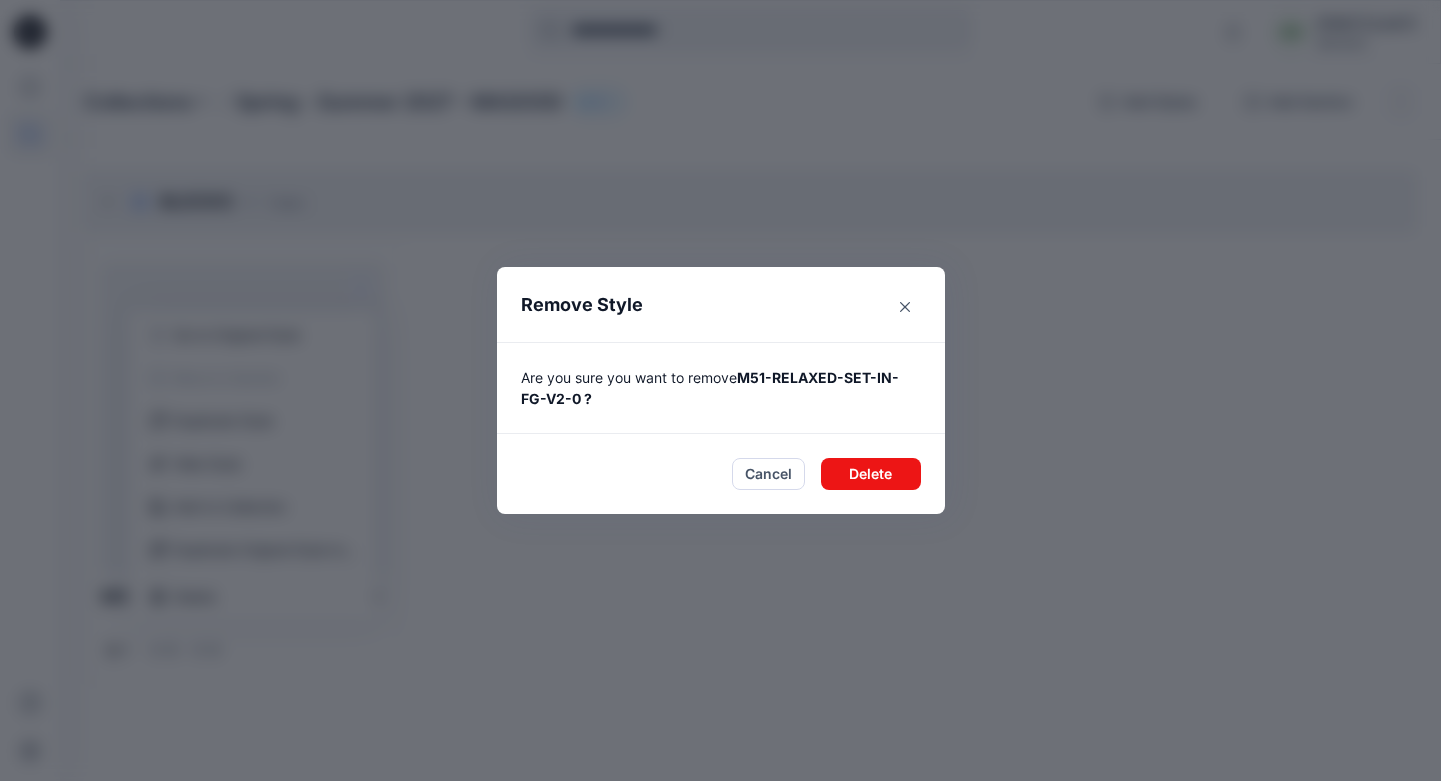 drag, startPoint x: 890, startPoint y: 475, endPoint x: 918, endPoint y: 475, distance: 28 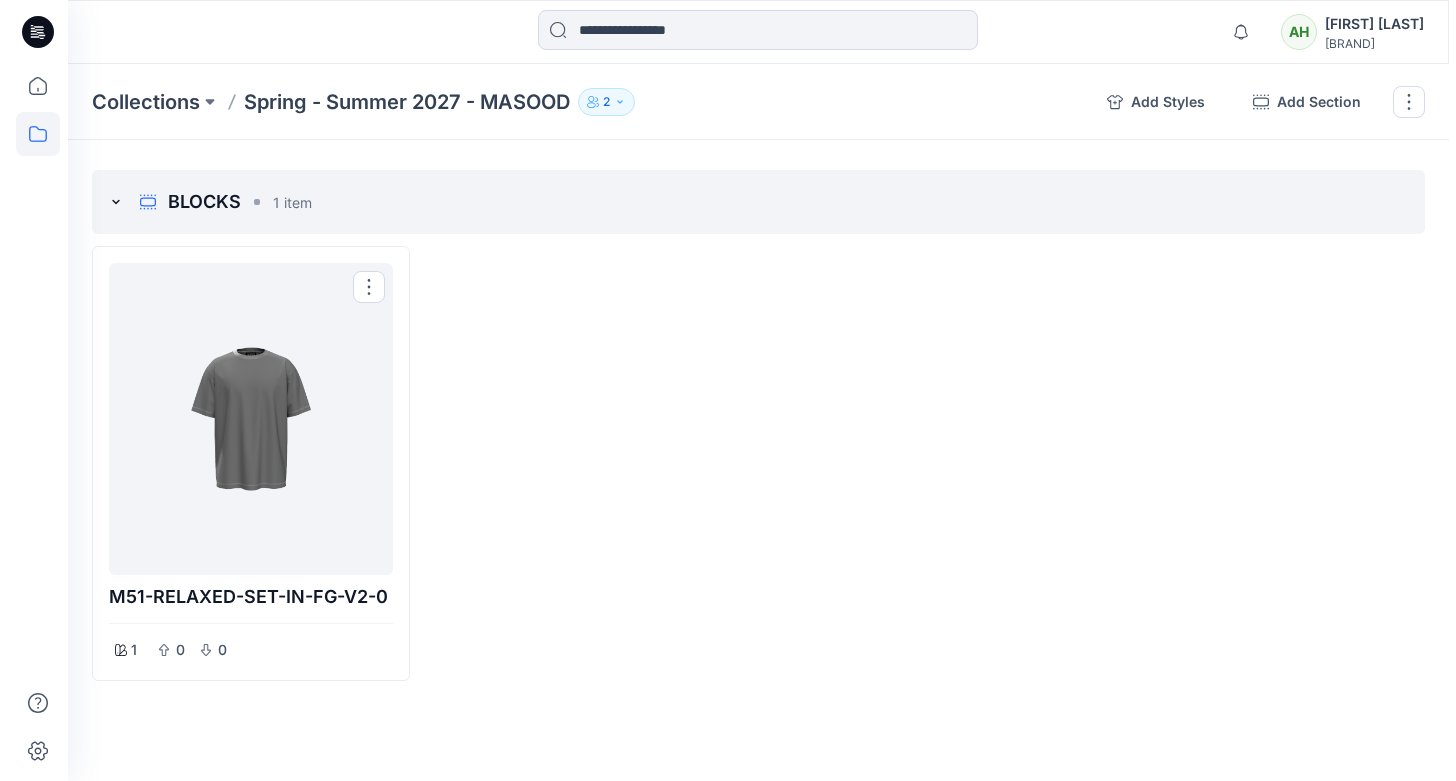 scroll, scrollTop: 0, scrollLeft: 0, axis: both 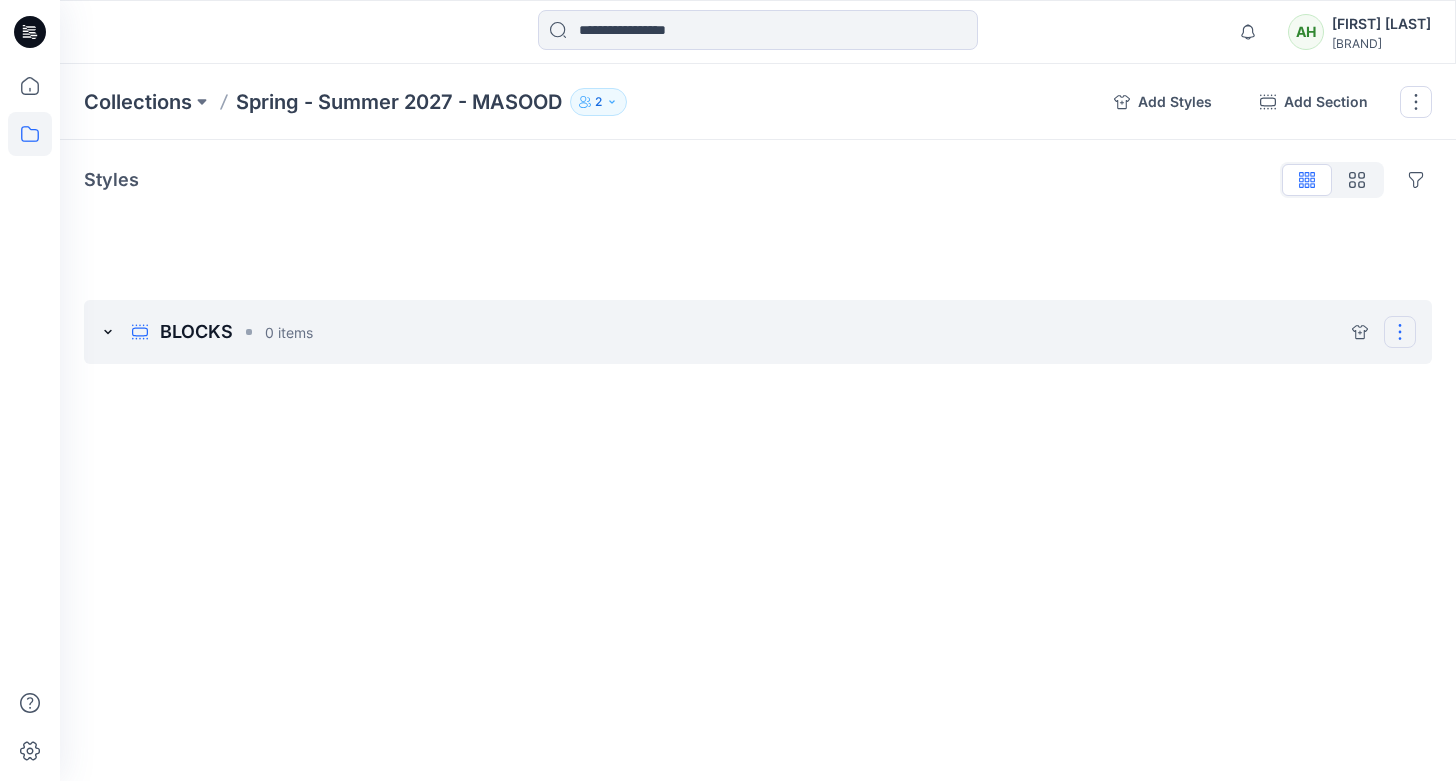 click at bounding box center [1400, 332] 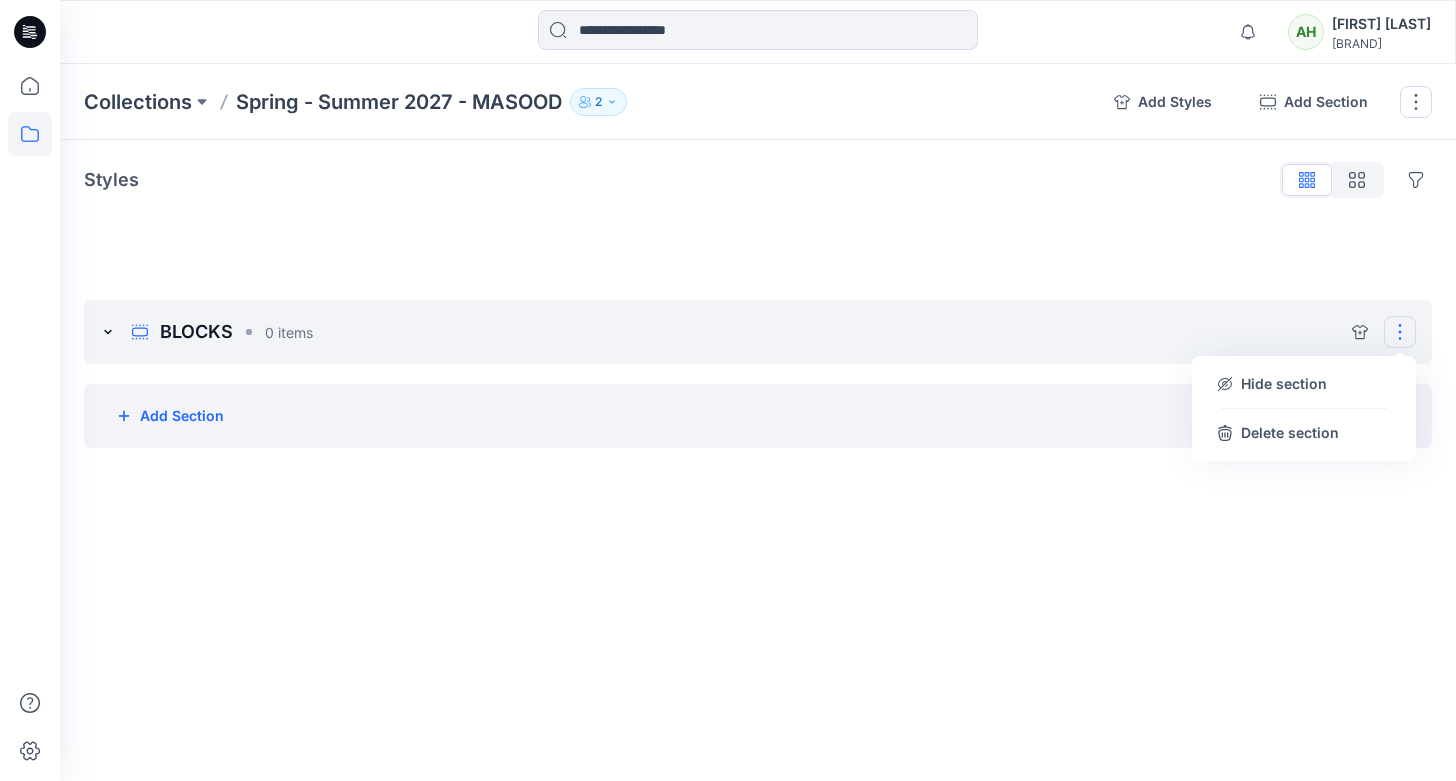 drag, startPoint x: 986, startPoint y: 473, endPoint x: 403, endPoint y: 386, distance: 589.4557 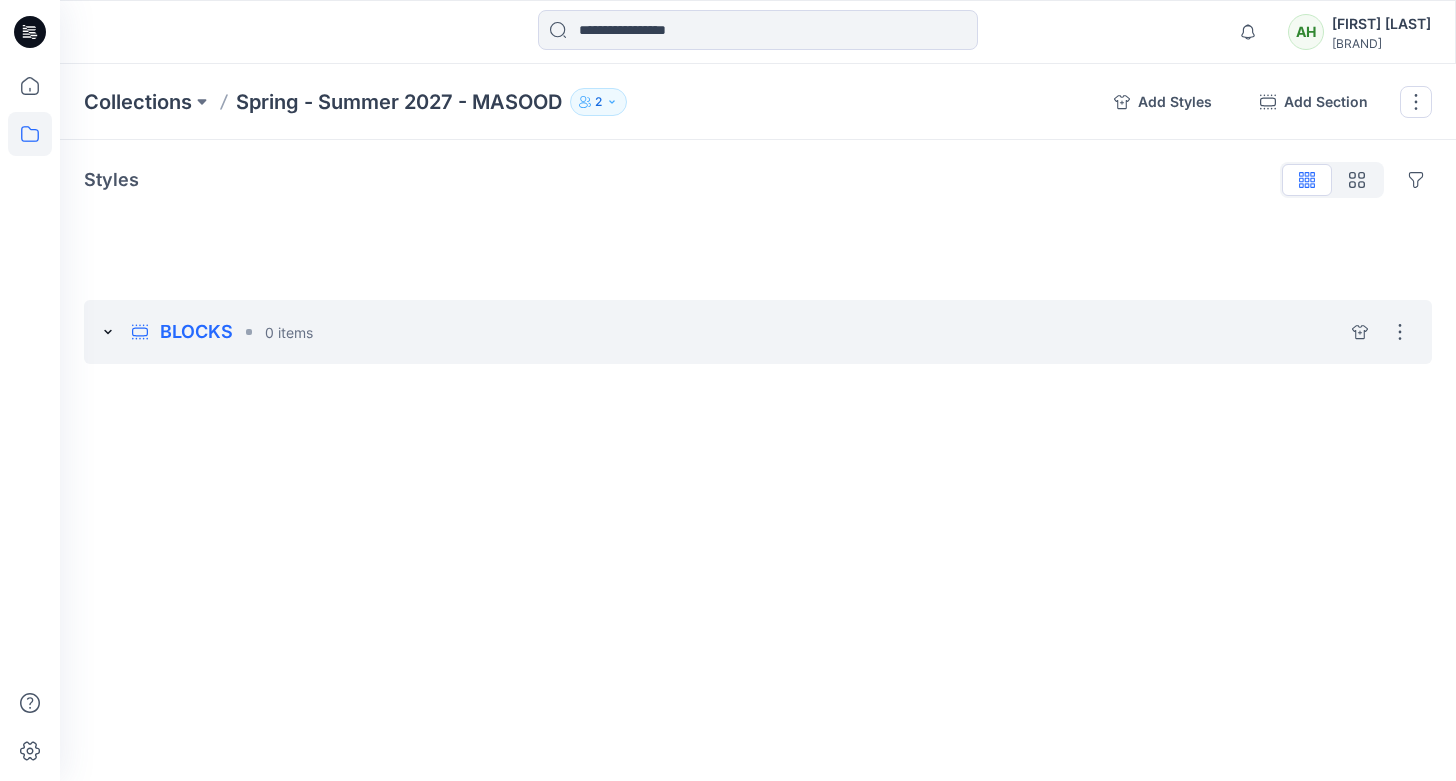 click on "BLOCKS" at bounding box center (196, 332) 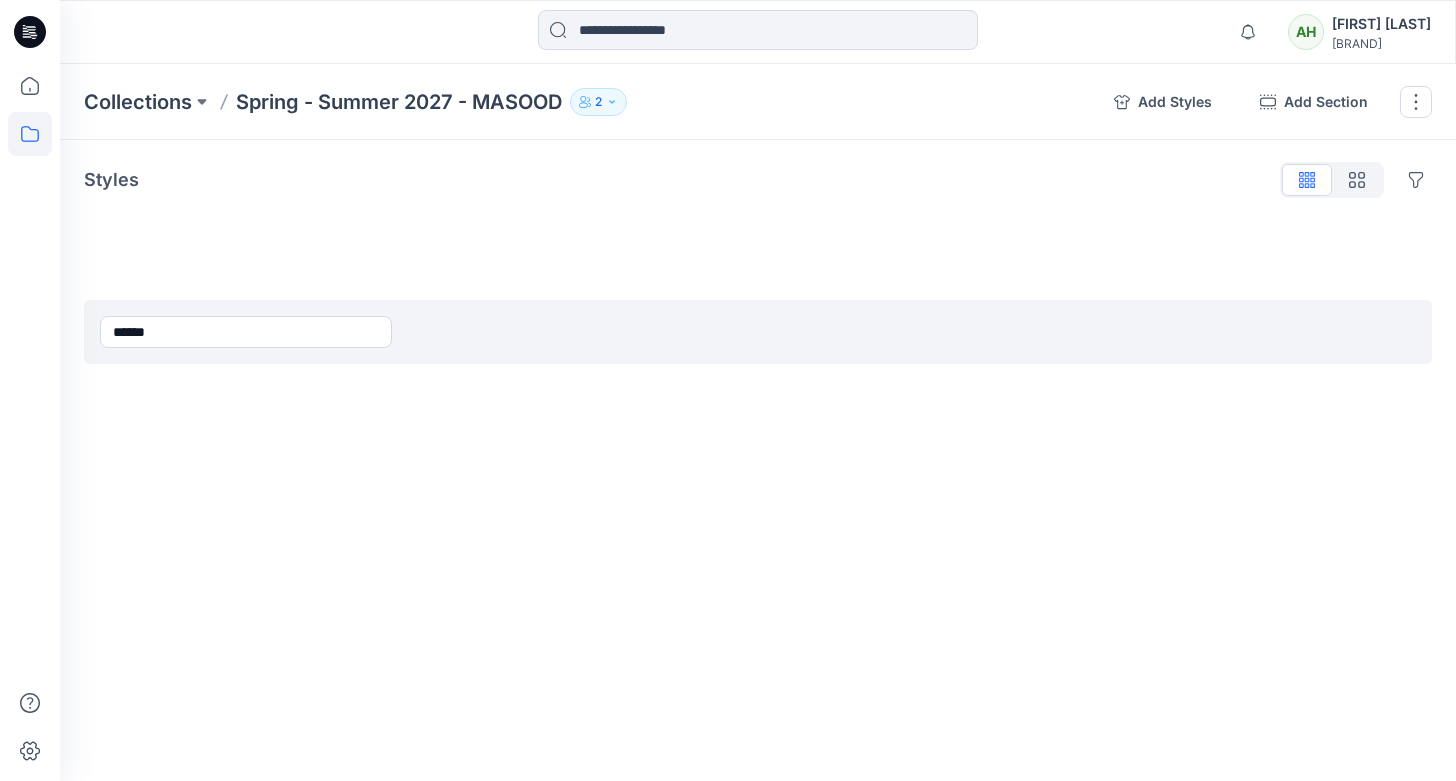 drag, startPoint x: 206, startPoint y: 326, endPoint x: 59, endPoint y: 311, distance: 147.76332 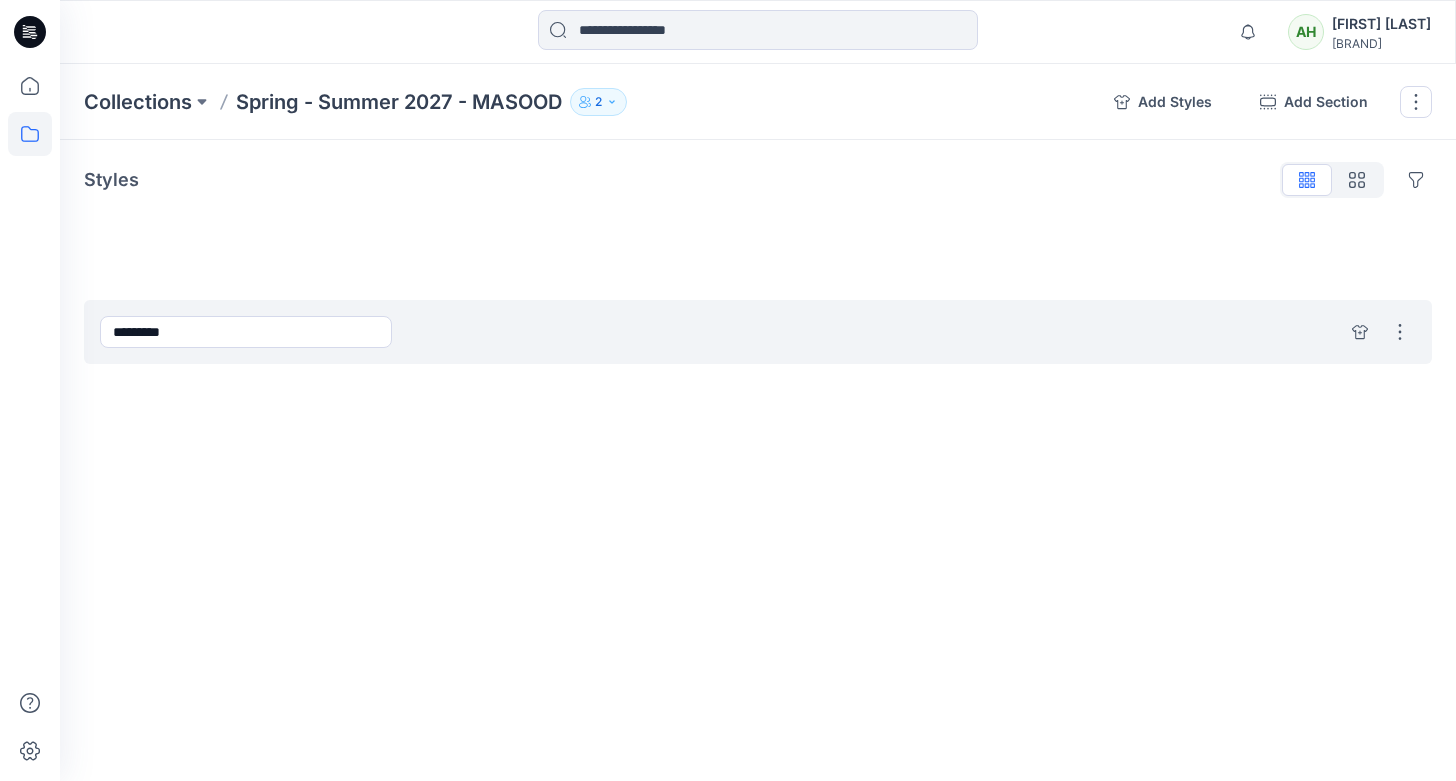 type on "*********" 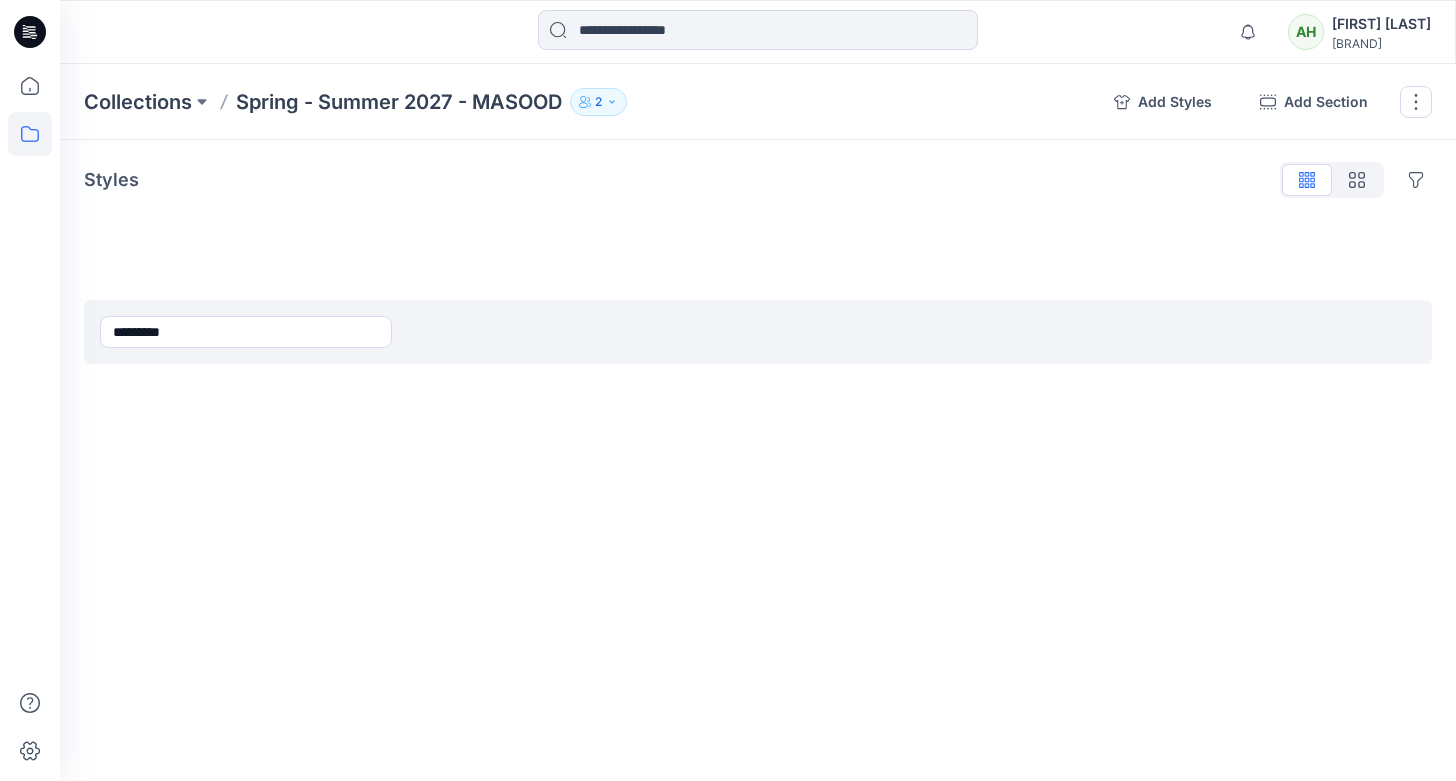 click on "Collections Spring - Summer 2027 - MASOOD 2 Add Styles Add Section Rename Collection Clone Collection Delete Collection Styles Hide Legacy Styles Add Section ********* Add Section
To pick up a draggable item, press the space bar.
While dragging, use the arrow keys to move the item.
Press space again to drop the item in its new position, or press escape to cancel." at bounding box center [758, 422] 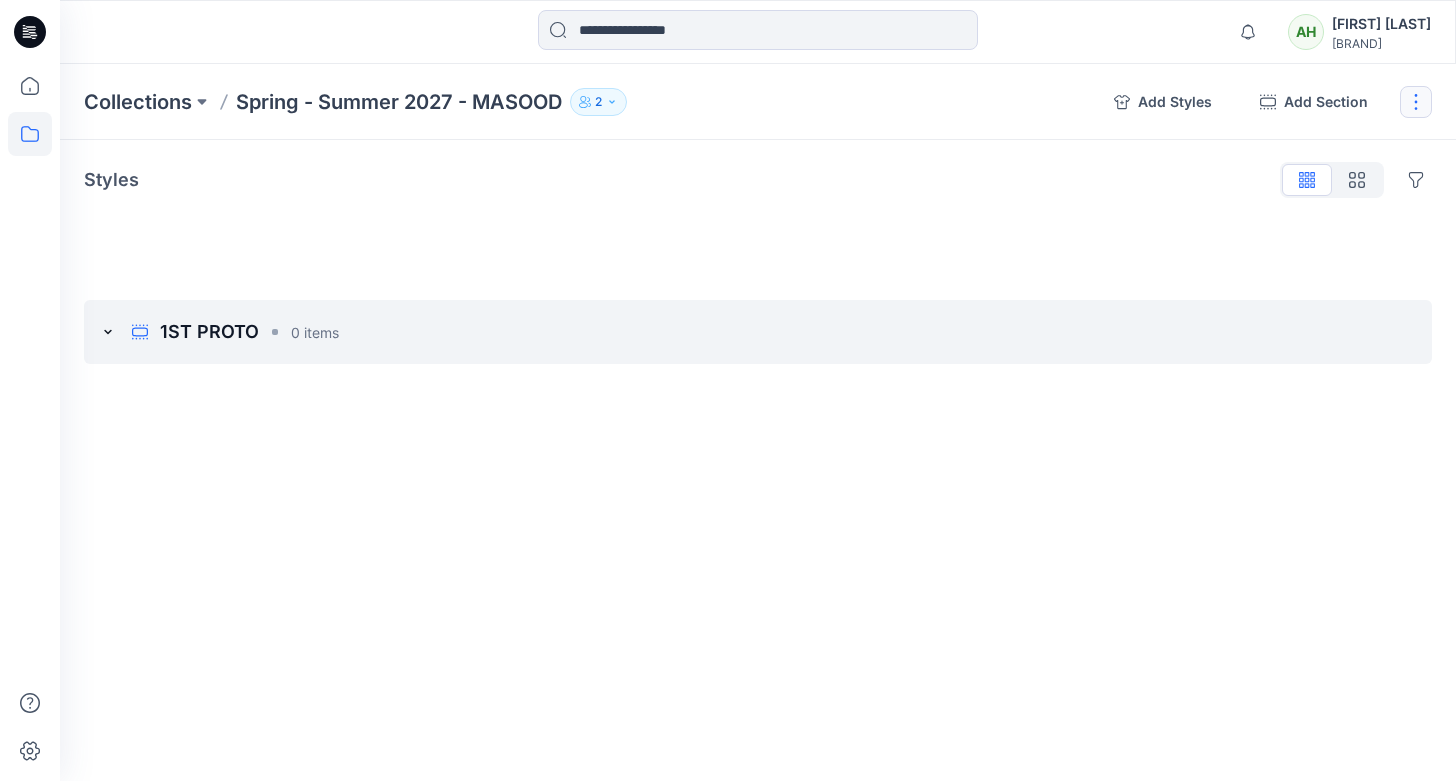 click at bounding box center (1416, 102) 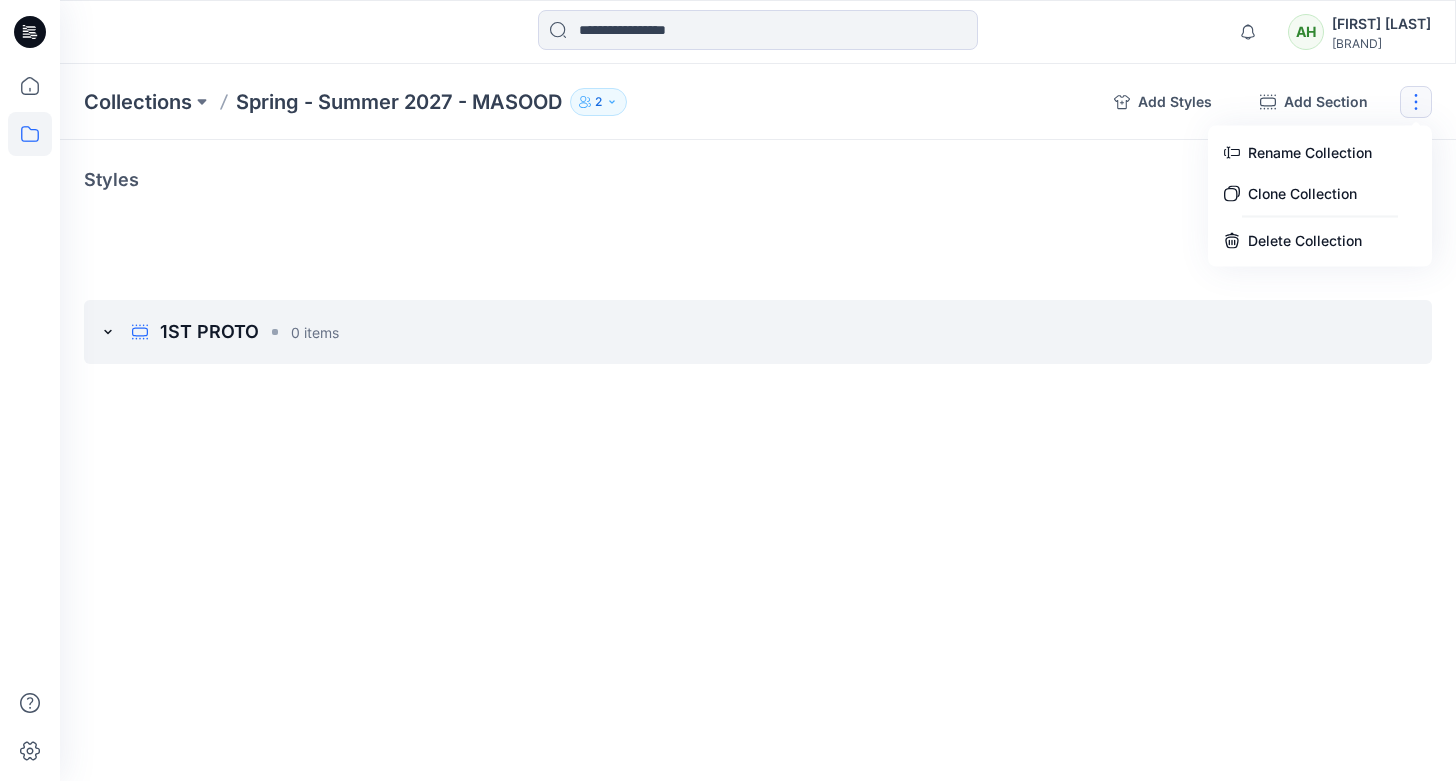 click on "Collections Spring - Summer 2027 - MASOOD 2 Add Styles Add Section Rename Collection Clone Collection Delete Collection Styles Hide Legacy Styles Add Section 1ST PROTO 0 items Add Section
To pick up a draggable item, press the space bar.
While dragging, use the arrow keys to move the item.
Press space again to drop the item in its new position, or press escape to cancel." at bounding box center [758, 422] 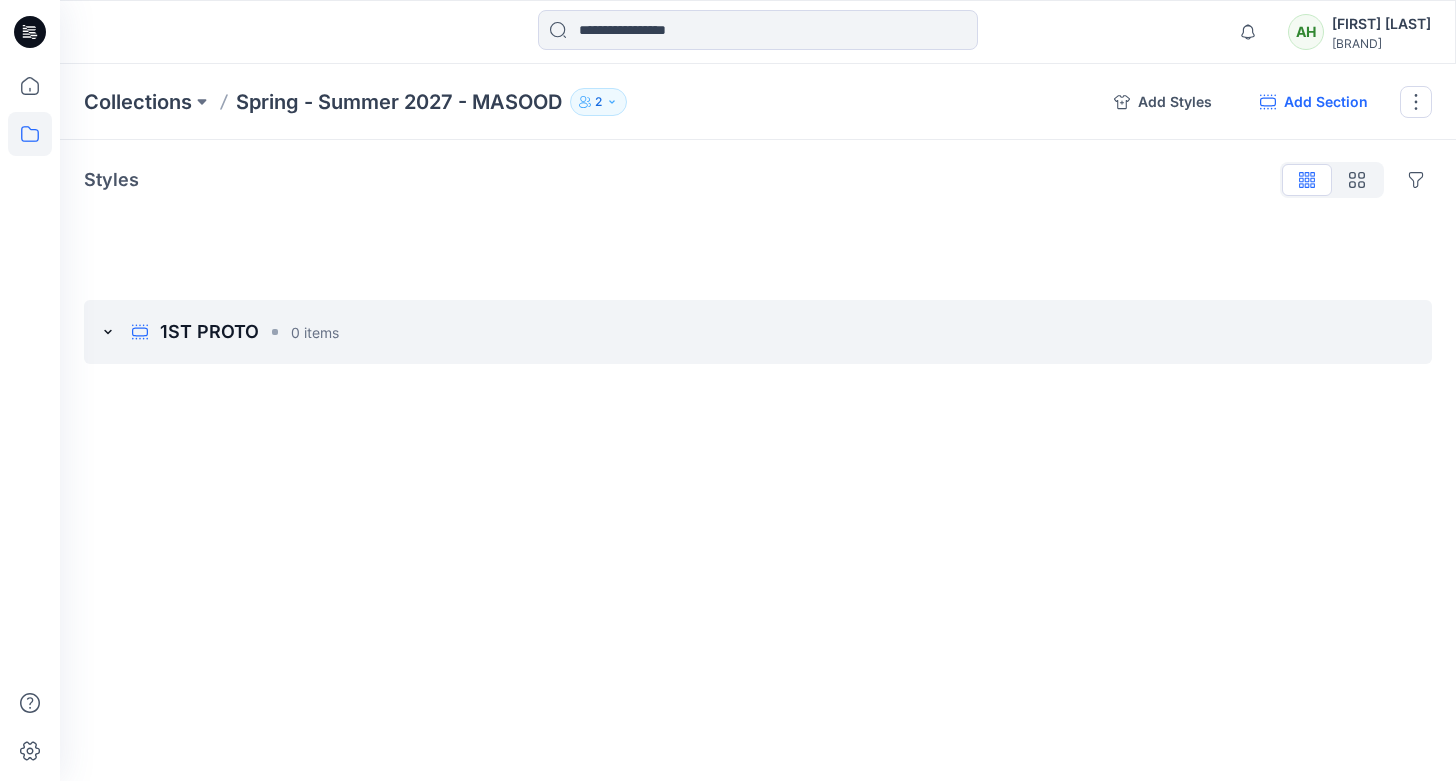 click on "Add Section" at bounding box center [1314, 102] 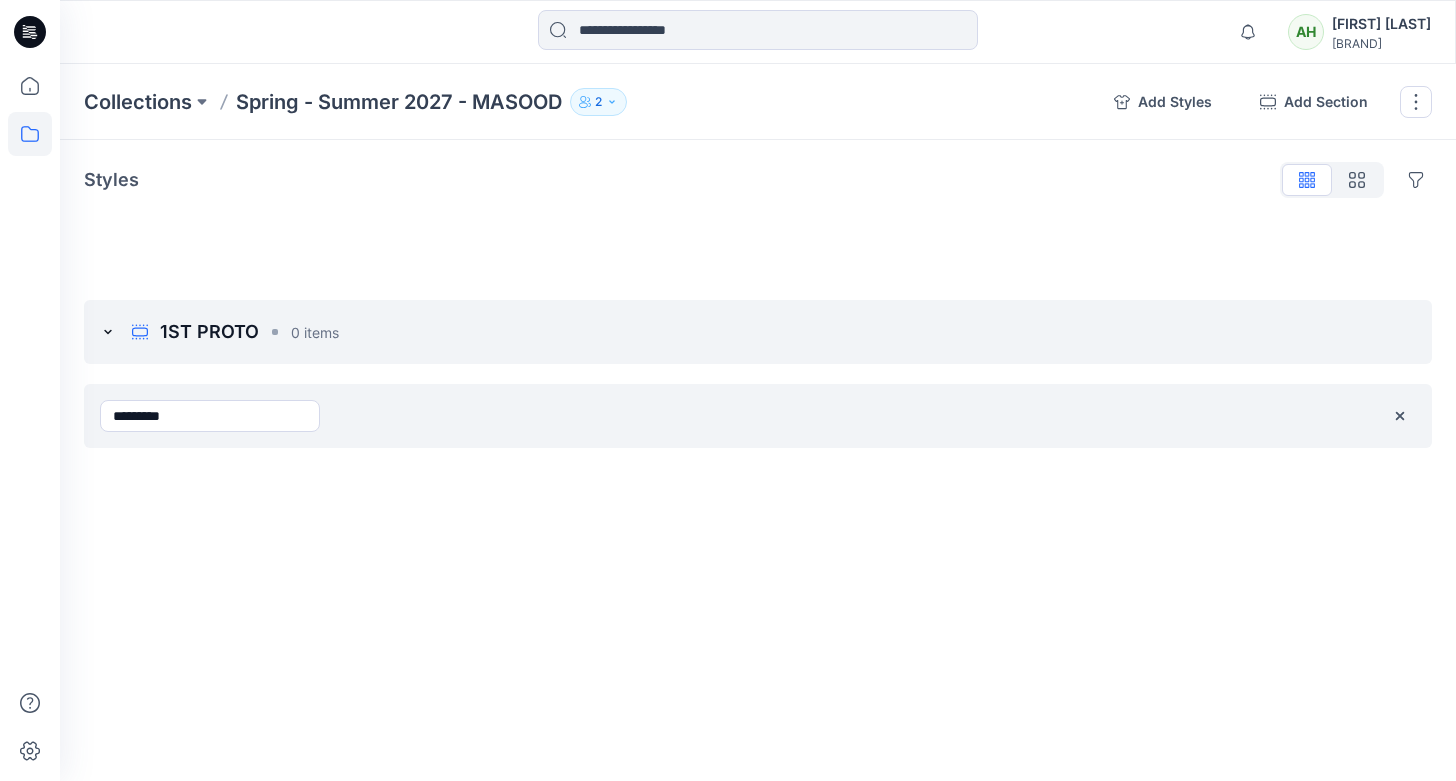 type on "*********" 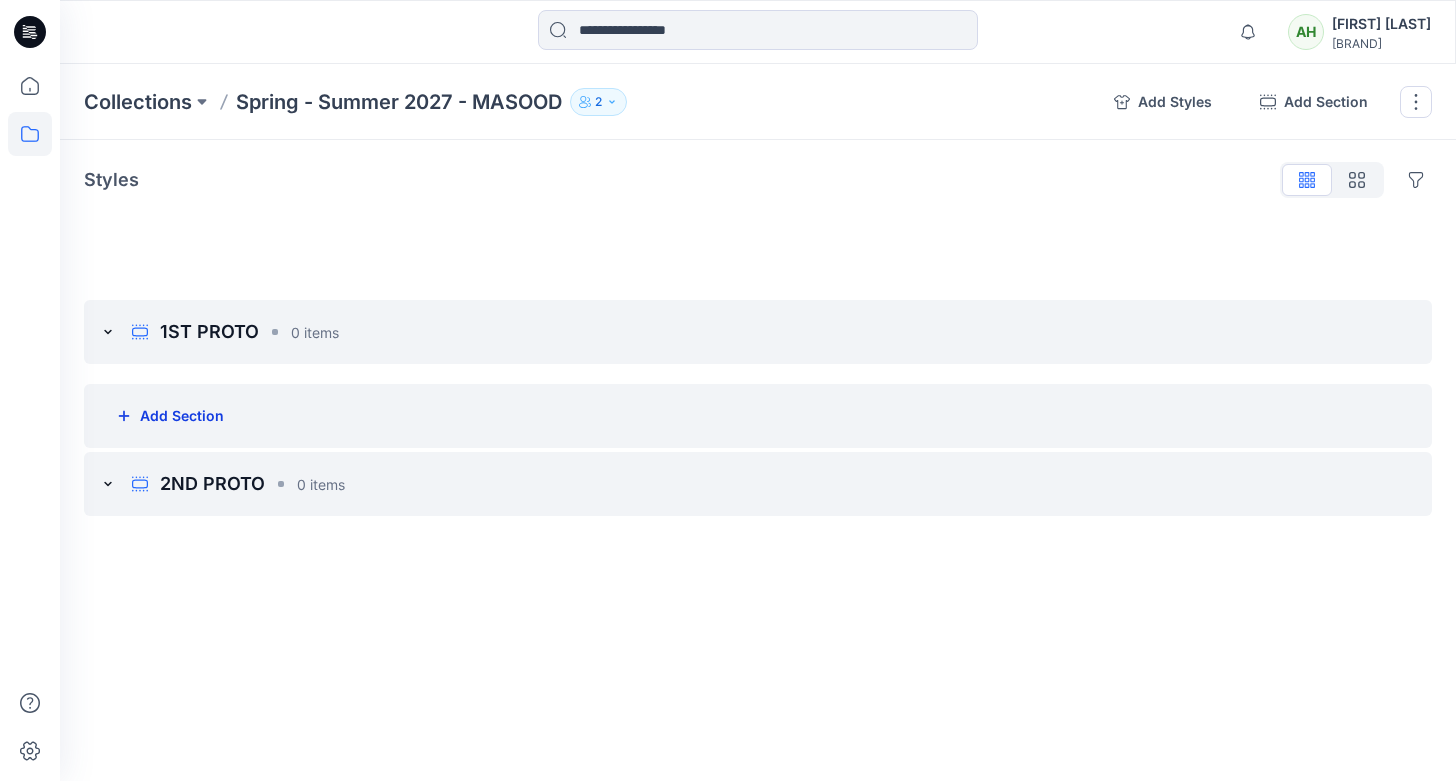 click on "Add Section" at bounding box center [170, 416] 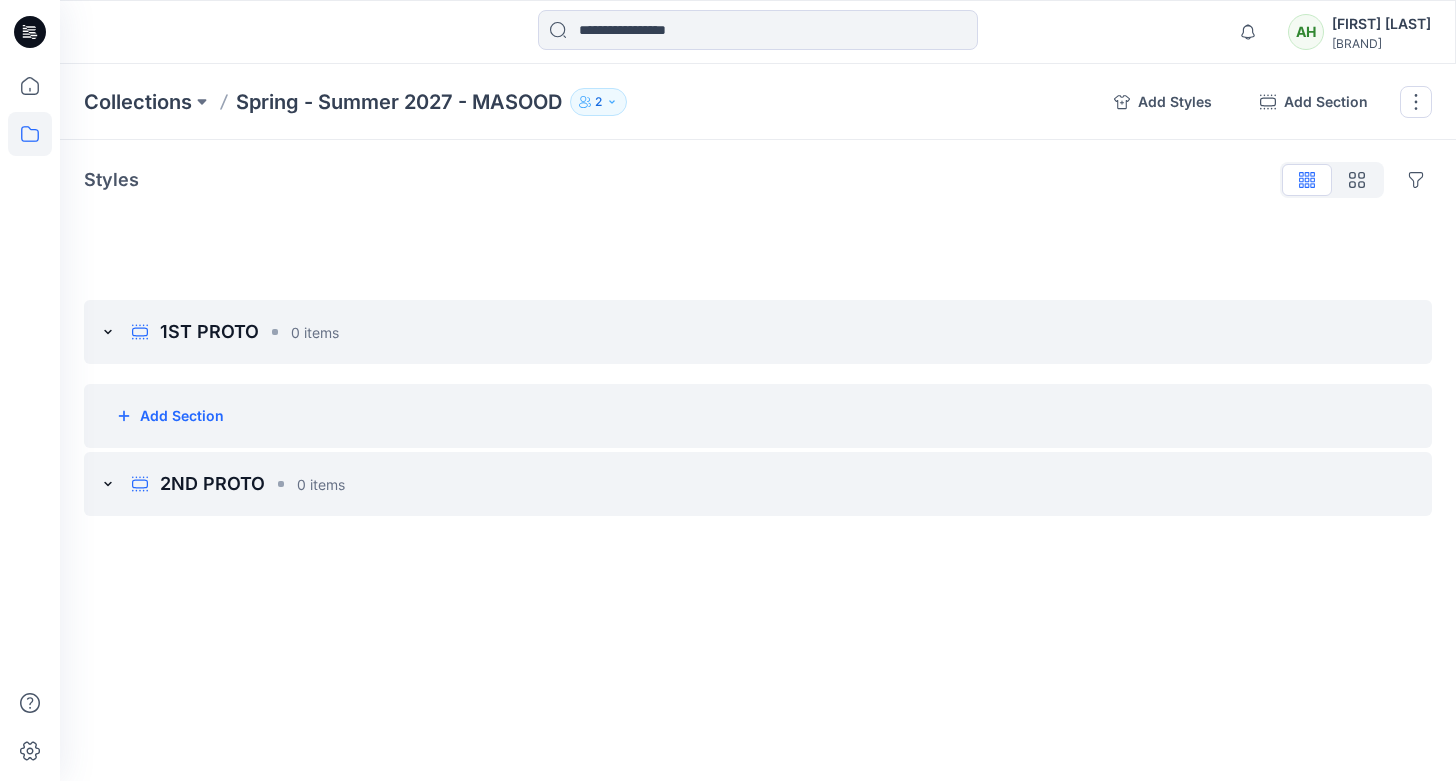 click on "Collections Spring - Summer 2027 - MASOOD 2 Add Styles Add Section Rename Collection Clone Collection Delete Collection Styles Hide Legacy Styles Add Section 1ST PROTO 0 items Add Section 2ND PROTO 0 items Add Section
To pick up a draggable item, press the space bar.
While dragging, use the arrow keys to move the item.
Press space again to drop the item in its new position, or press escape to cancel." at bounding box center [758, 422] 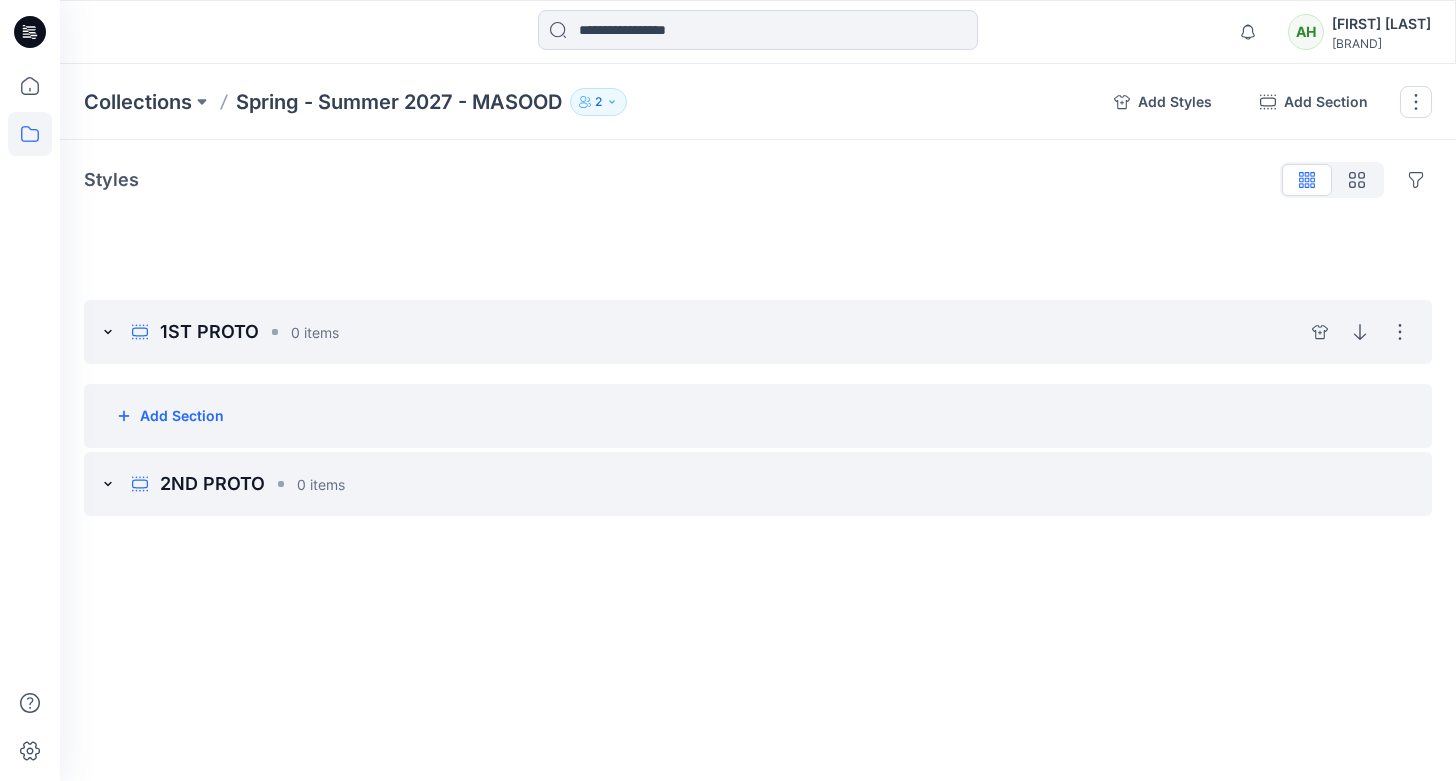 click 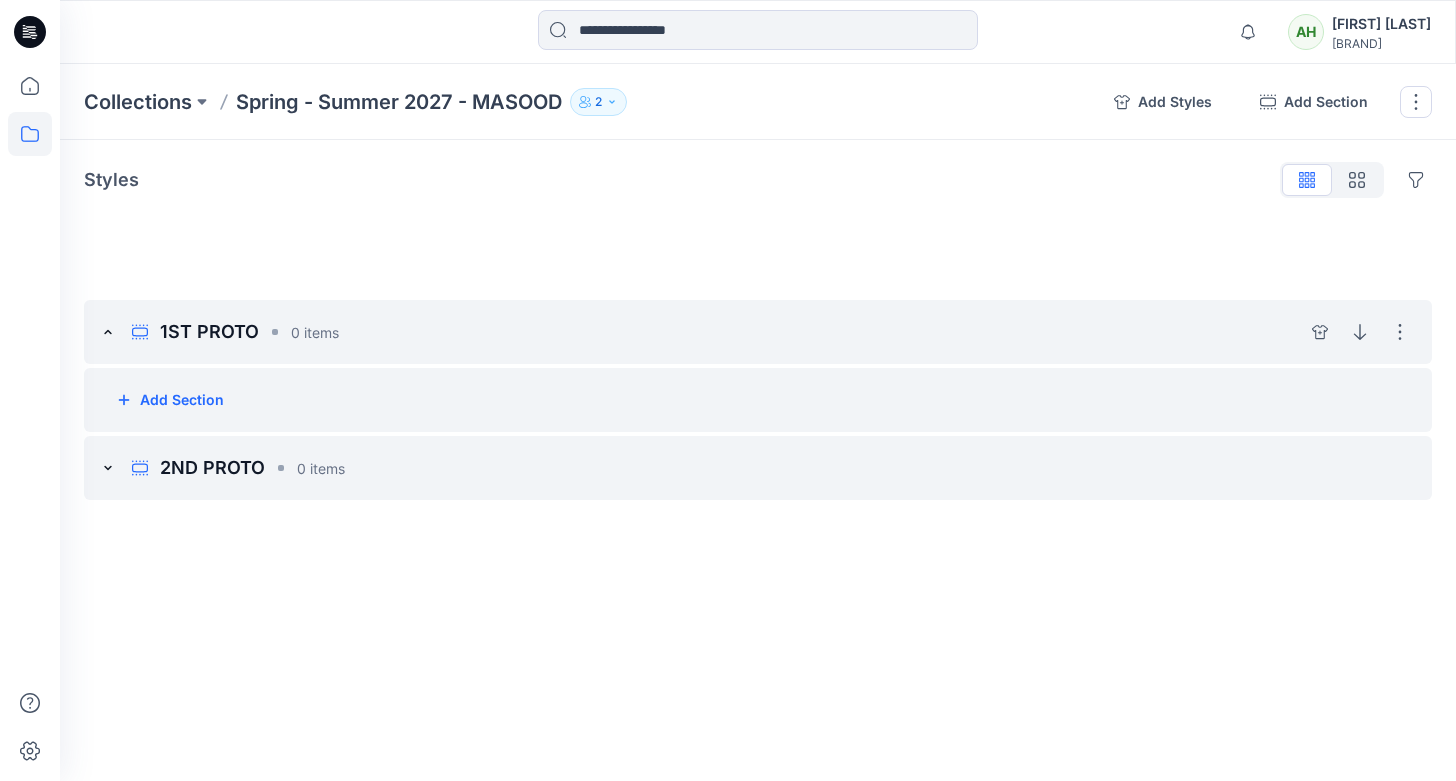 click 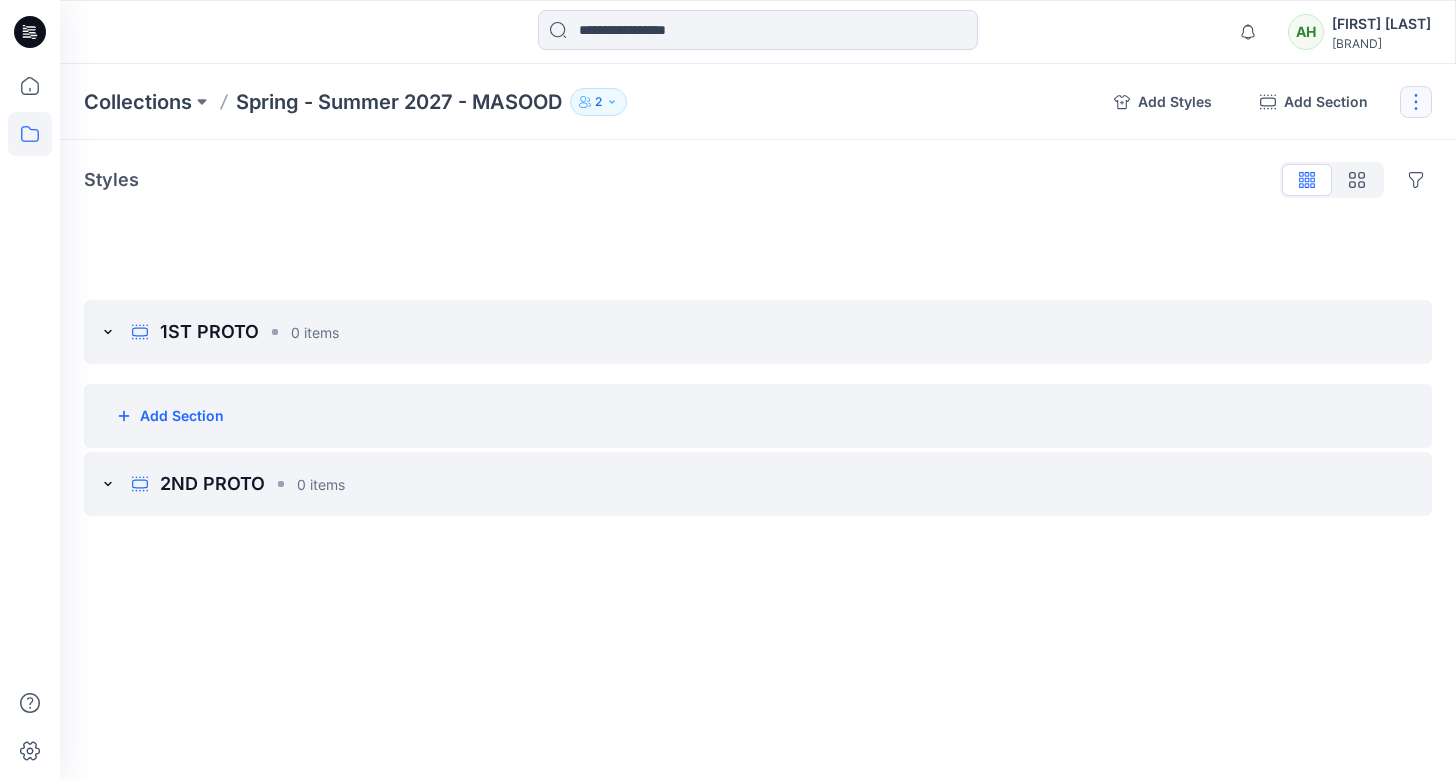 click at bounding box center [1416, 102] 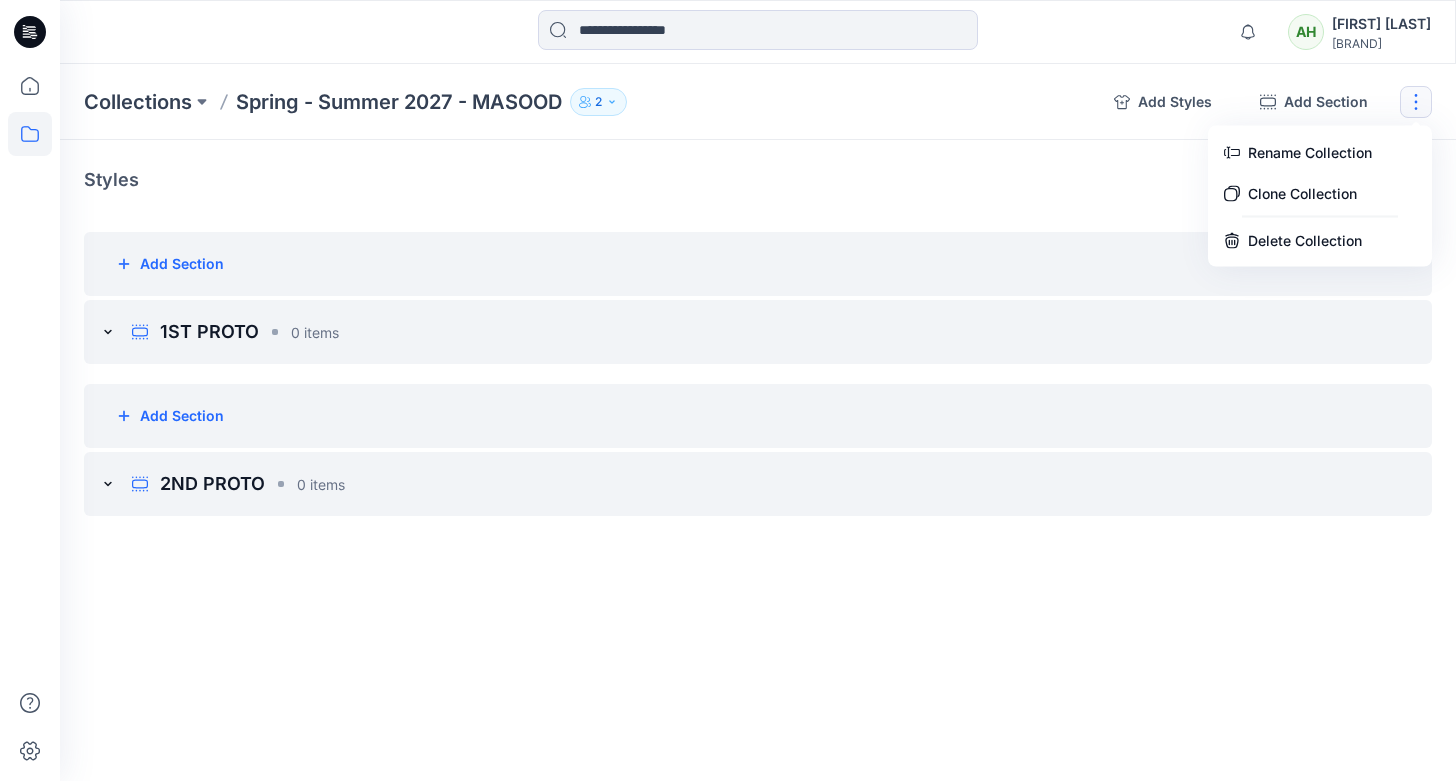 drag, startPoint x: 956, startPoint y: 251, endPoint x: 941, endPoint y: 254, distance: 15.297058 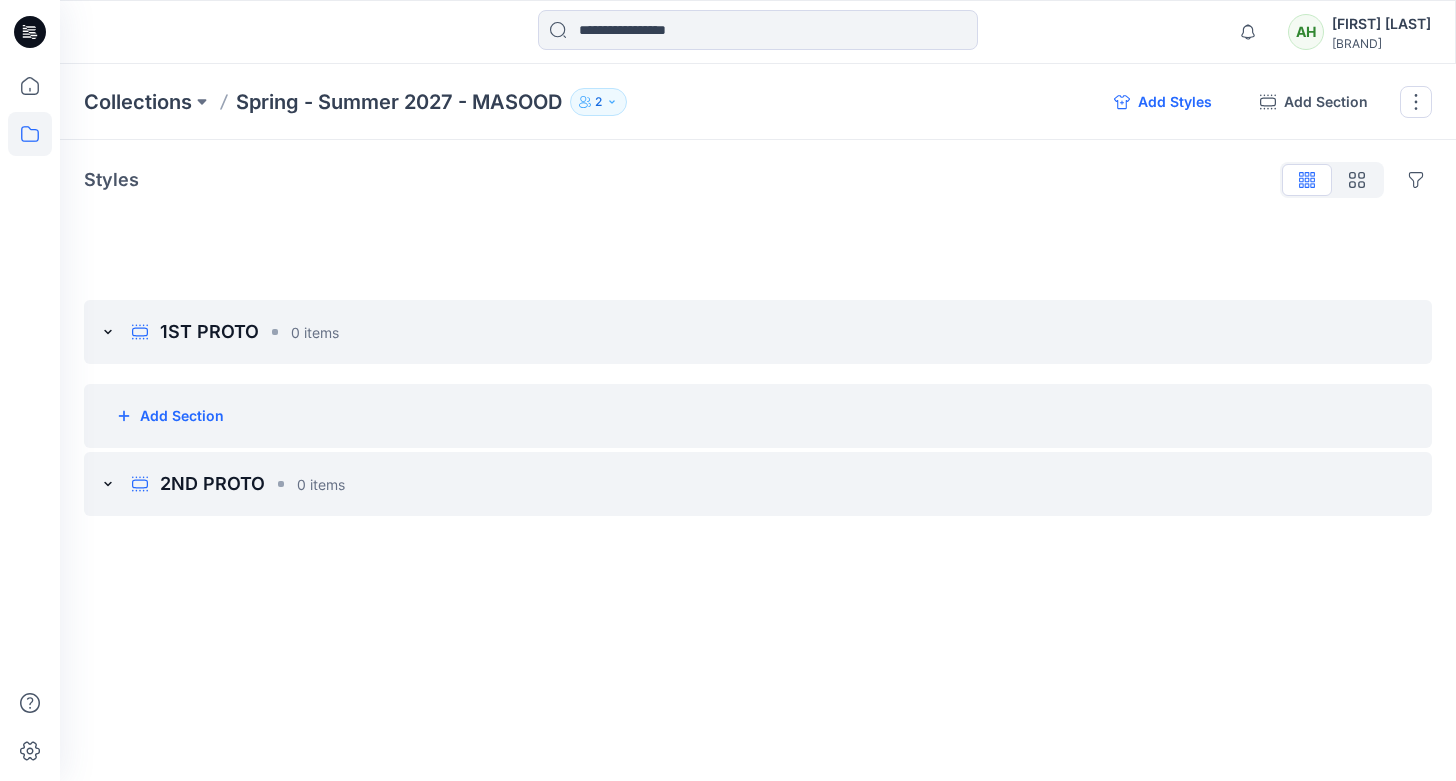 click on "Add Styles" at bounding box center [1163, 102] 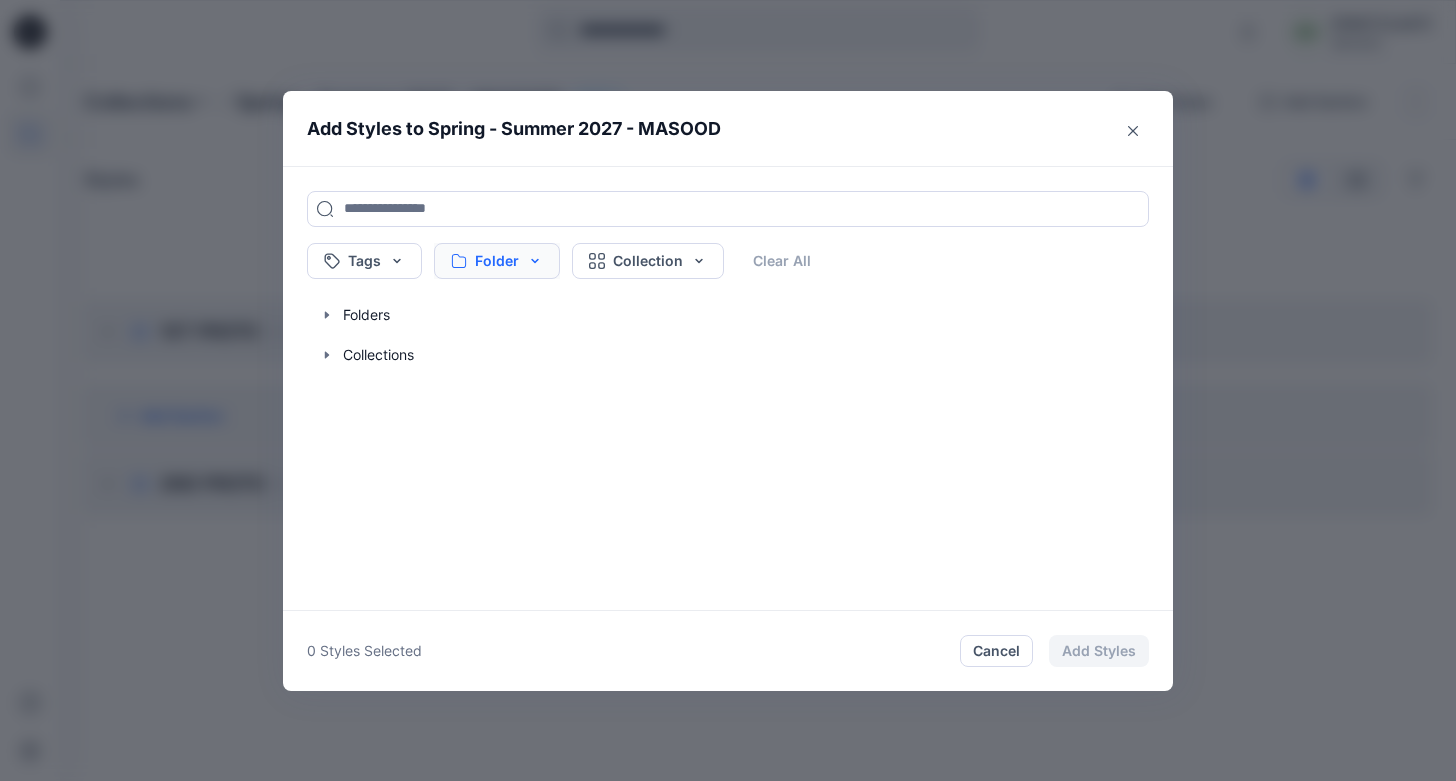 click on "Folder" at bounding box center (497, 261) 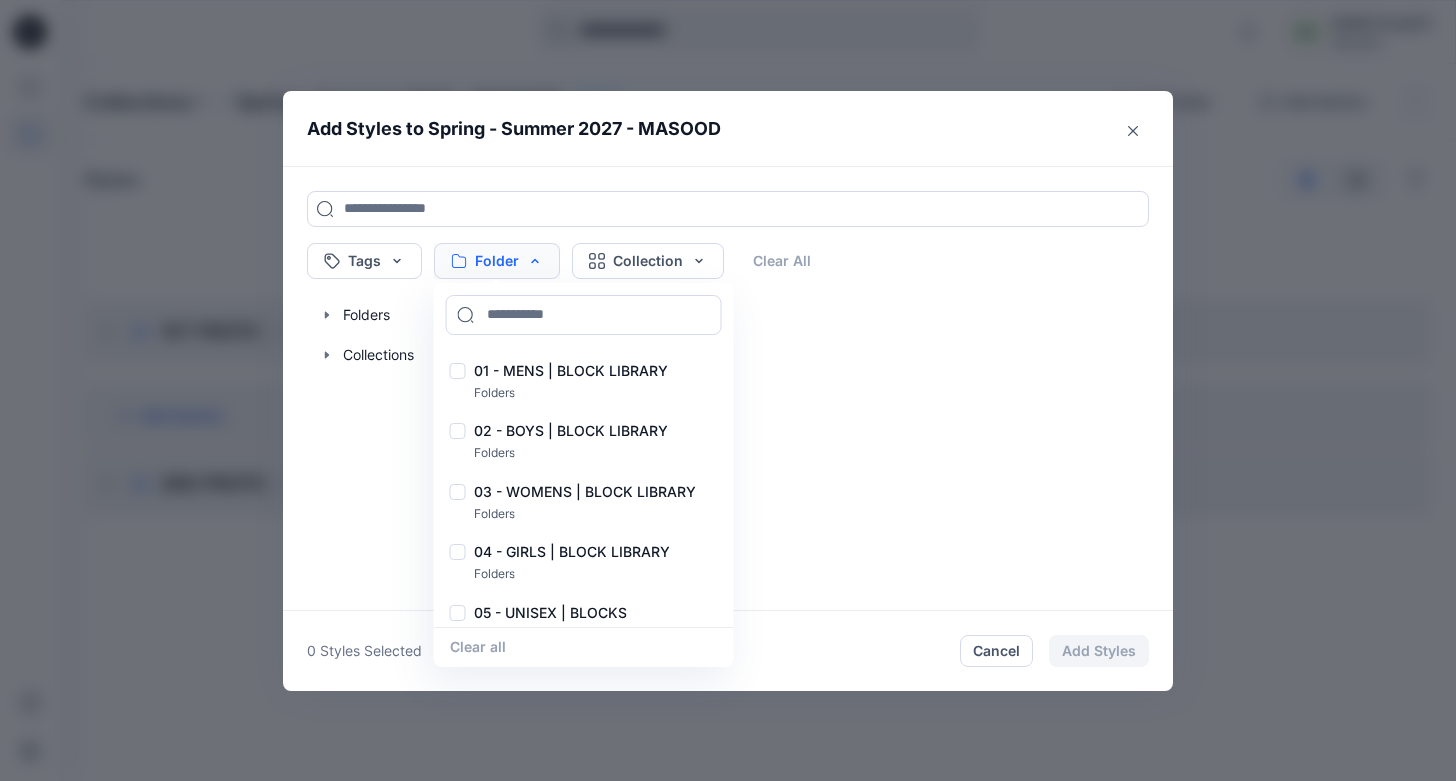 click on "Folder" at bounding box center [497, 261] 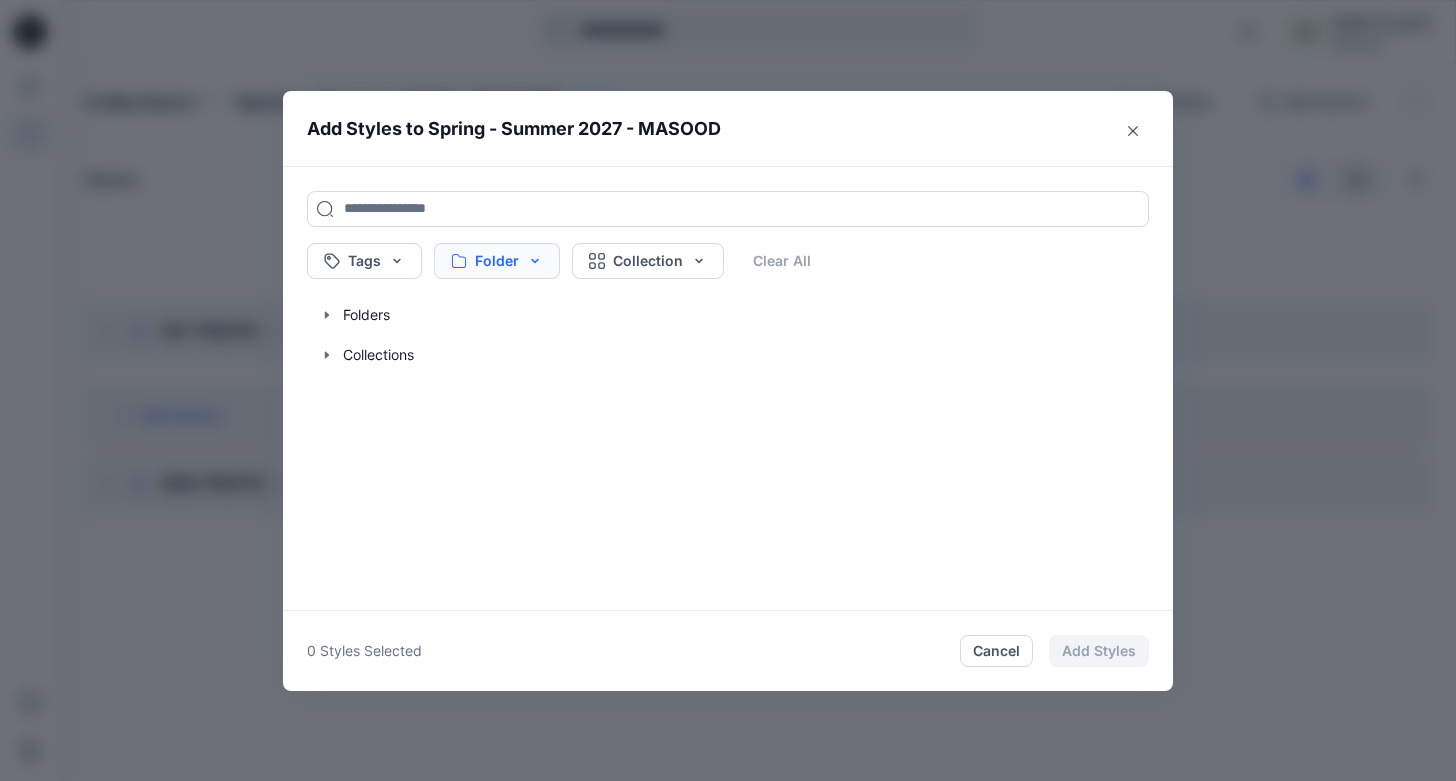 click on "Folder" at bounding box center (497, 261) 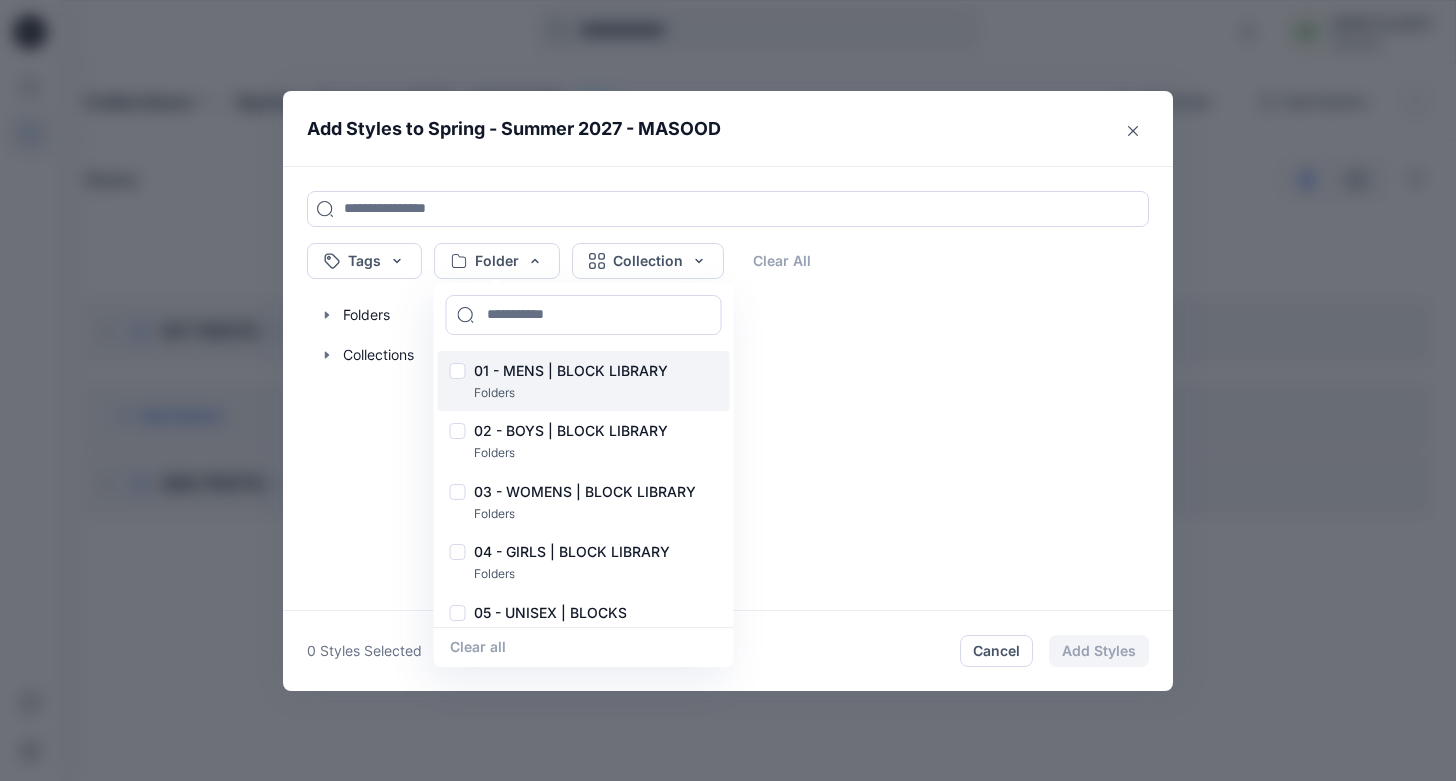 click at bounding box center (458, 373) 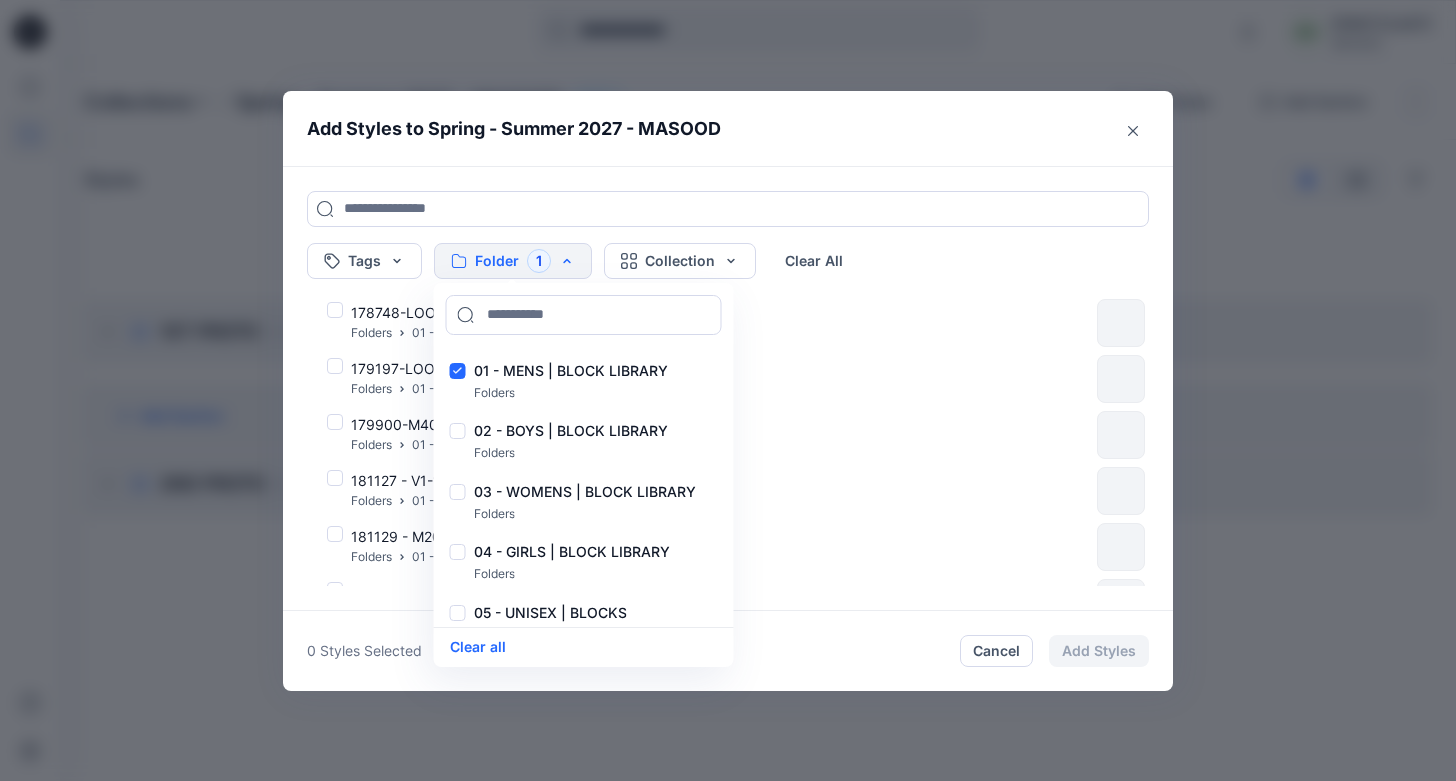 click on "Add Styles to Spring - Summer 2027 - MASOOD" at bounding box center [728, 128] 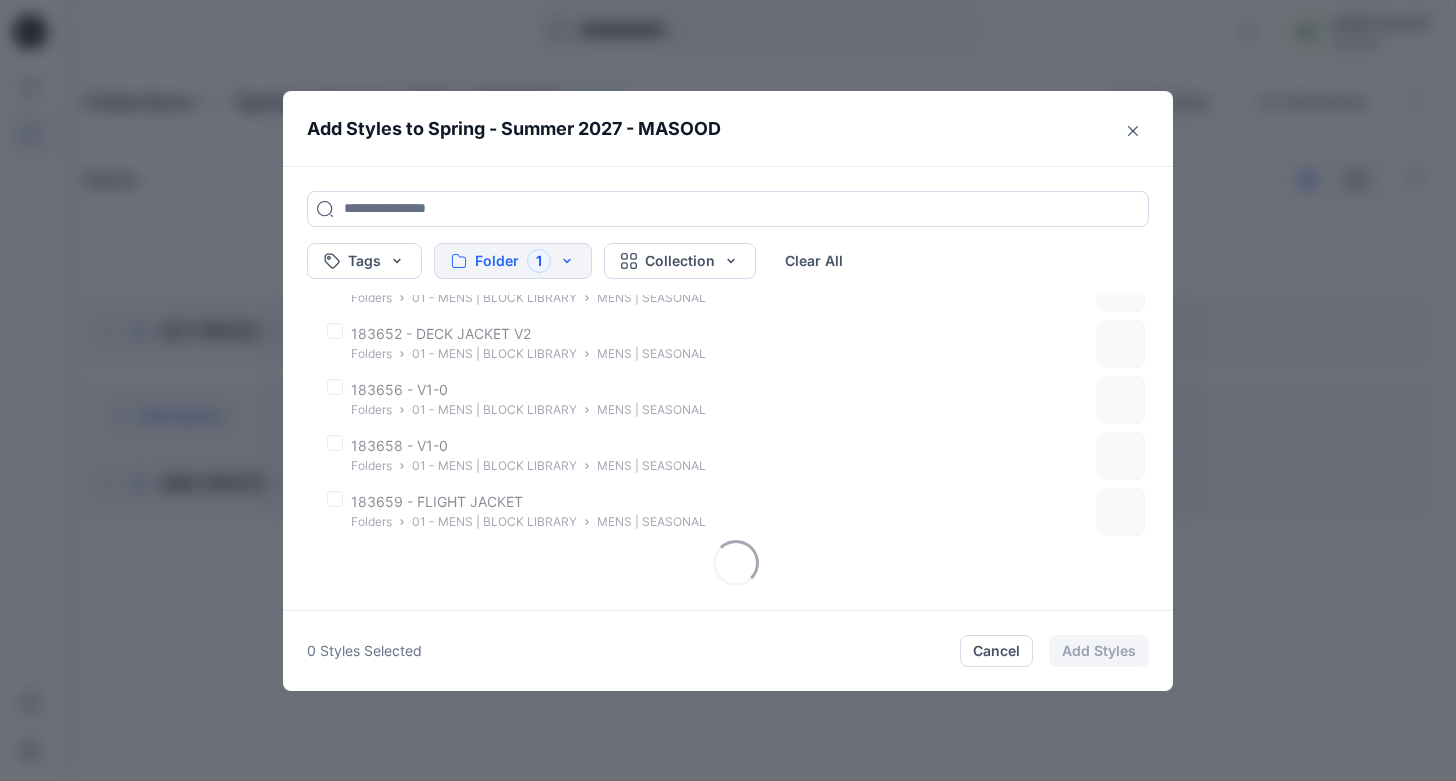 scroll, scrollTop: 1099, scrollLeft: 0, axis: vertical 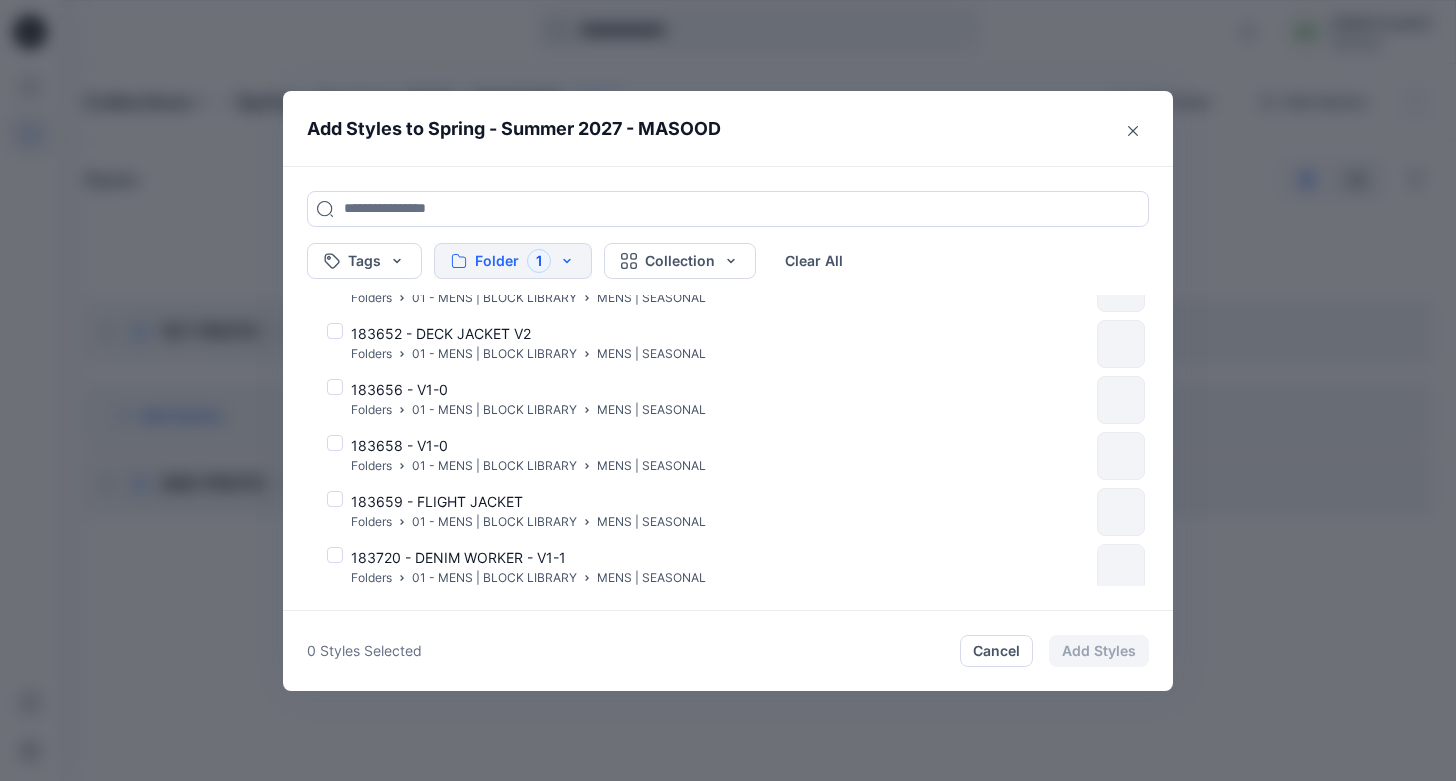 click on "Folder 1" at bounding box center (513, 261) 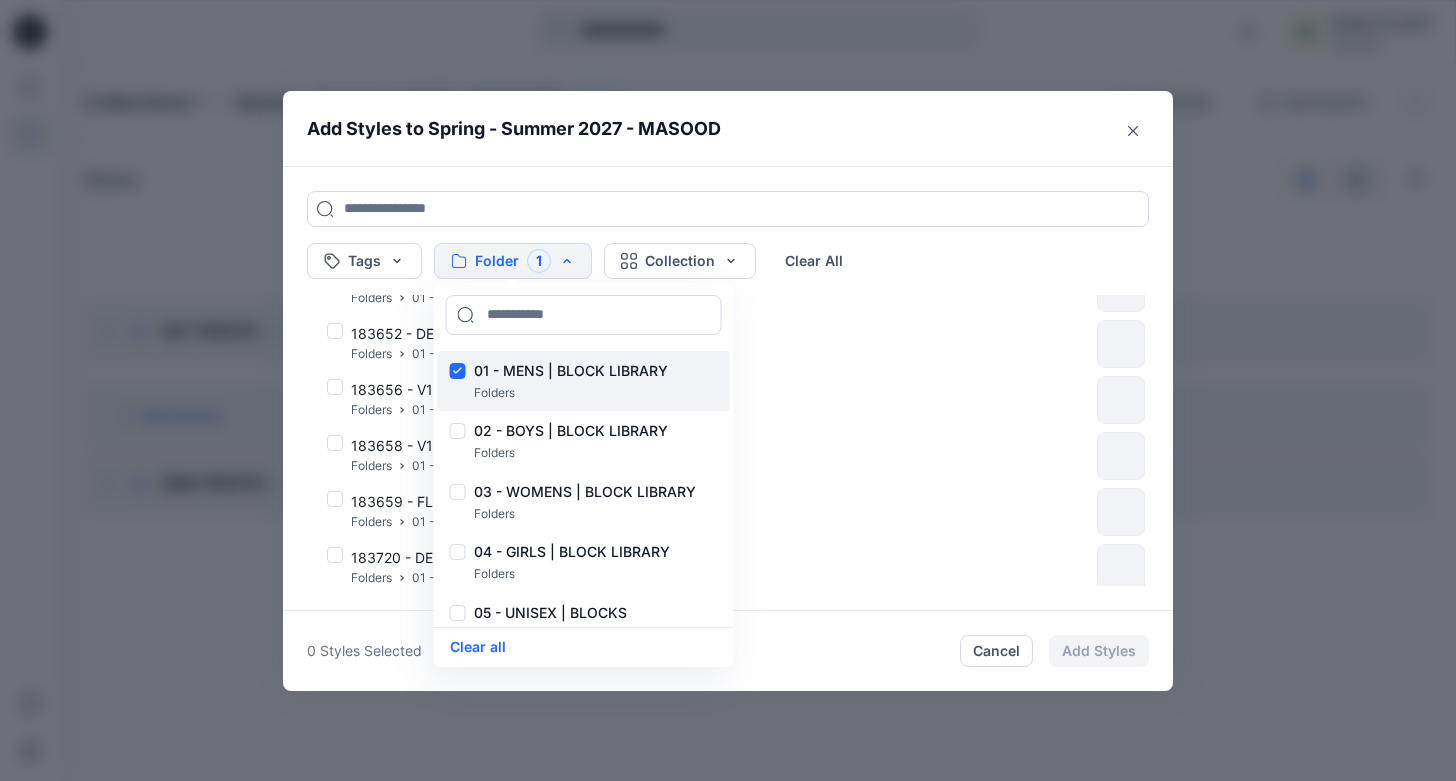 click at bounding box center (458, 373) 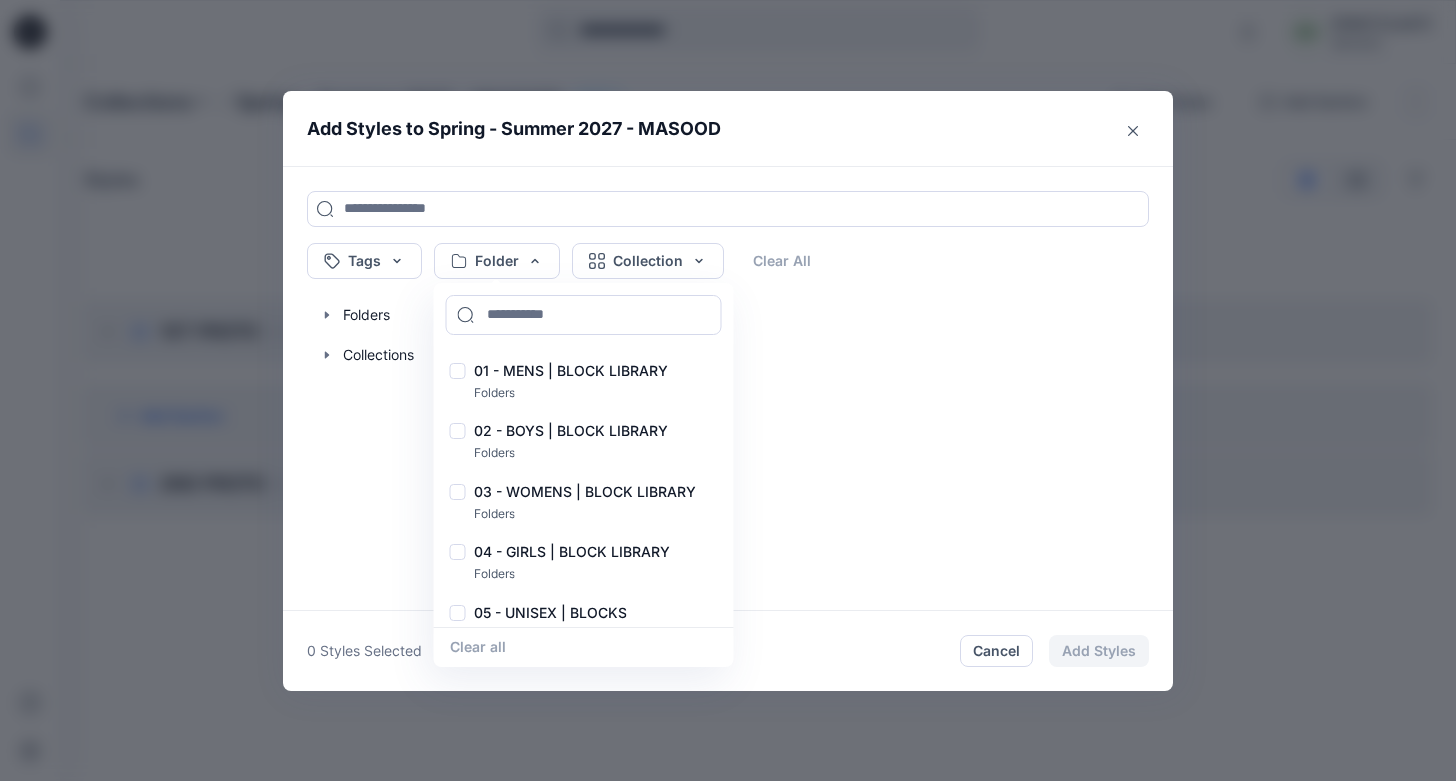 click on "Tags Folder 01 - MENS | BLOCK LIBRARY Folders 02 - BOYS | BLOCK LIBRARY Folders 03 - WOMENS | BLOCK LIBRARY Folders 04 - GIRLS | BLOCK LIBRARY Folders 05 - UNISEX | BLOCKS Folders 07 - GENERAL | FABRICS & TRIMS Folders Loading... Clear all Collection Clear All Folders Collections" at bounding box center (728, 388) 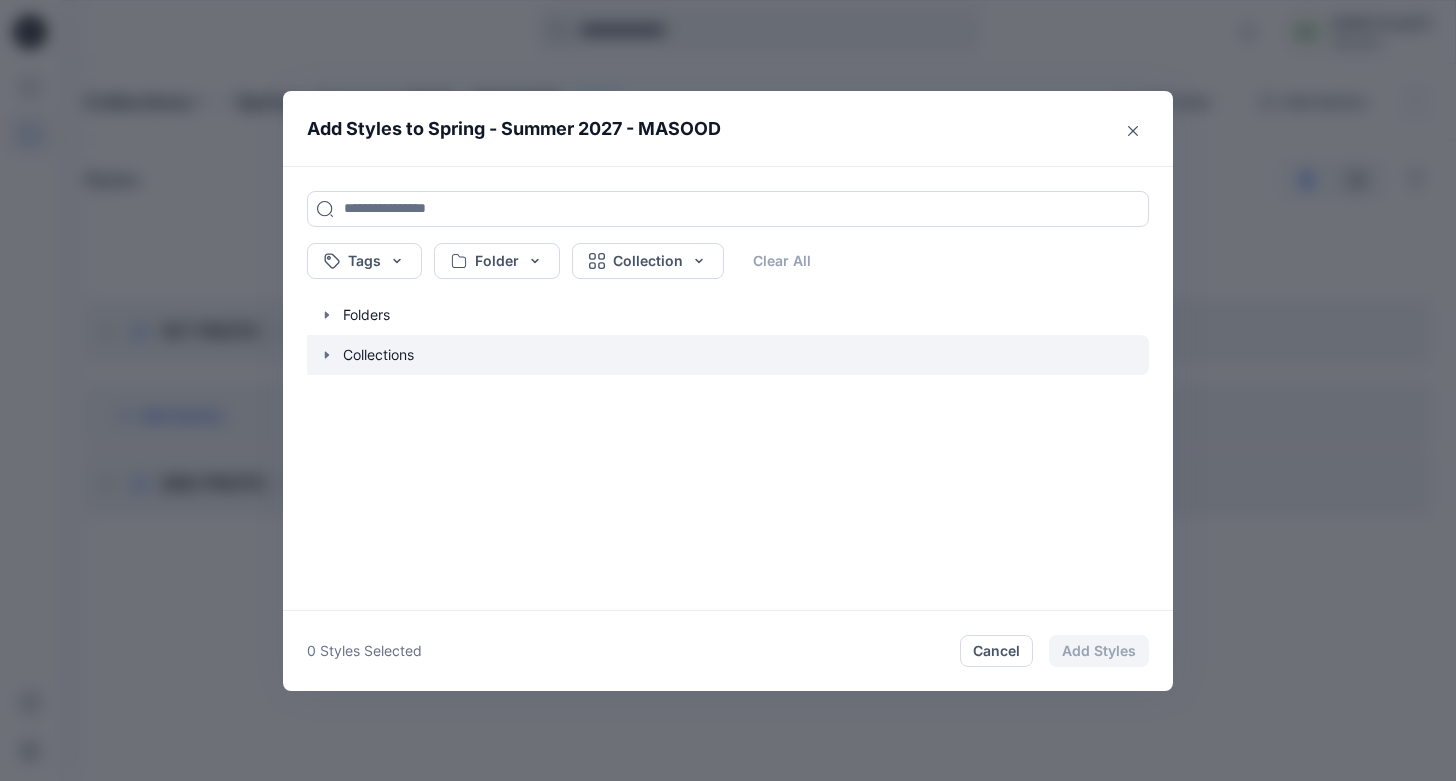 click 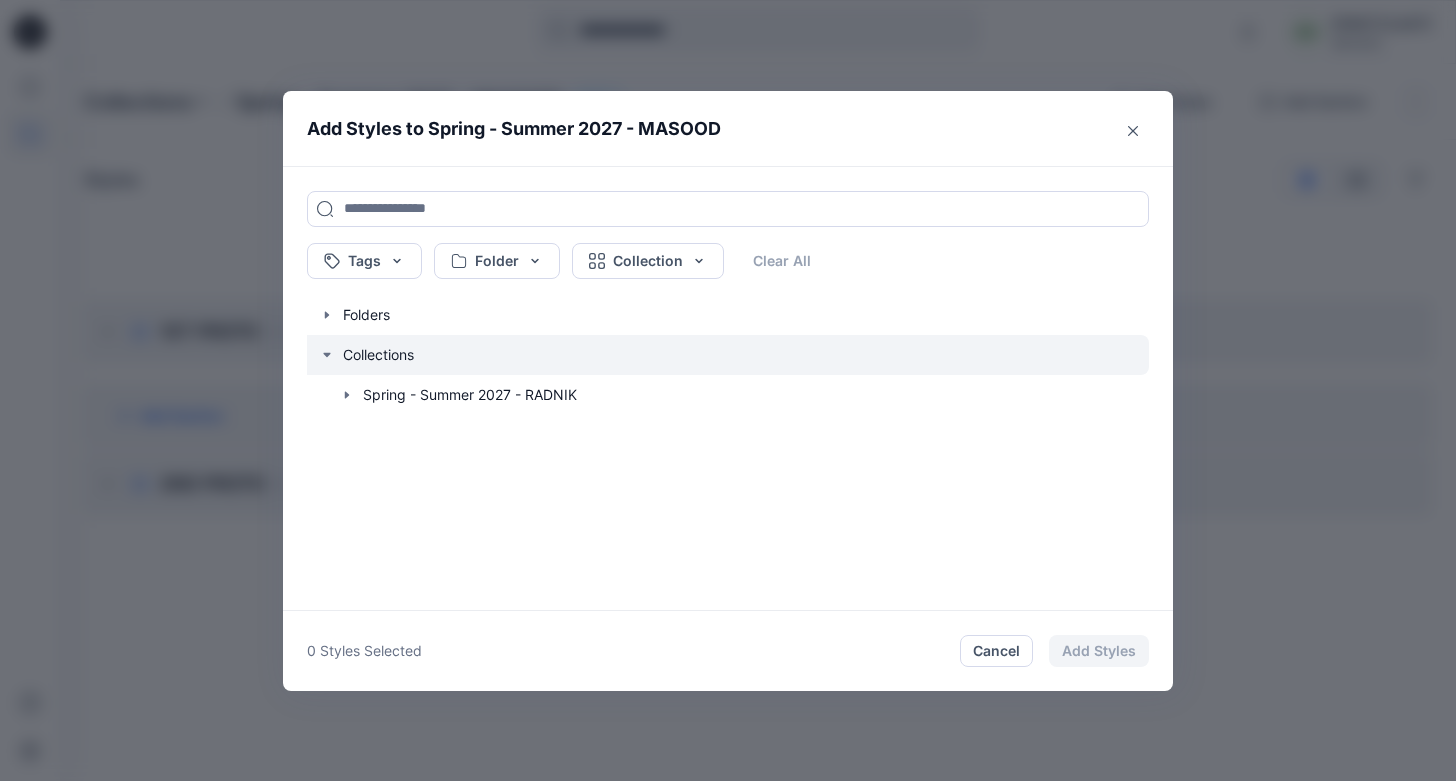 click 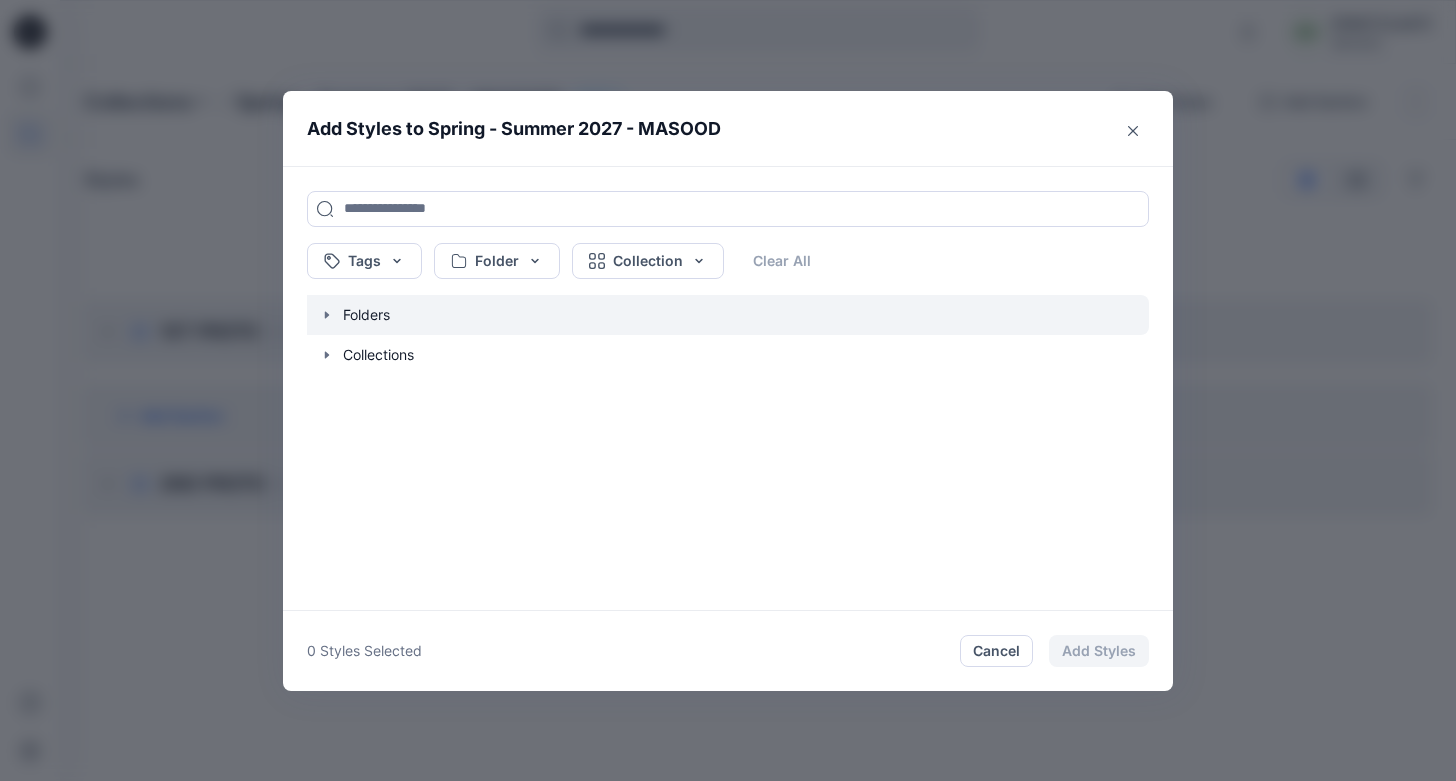 click 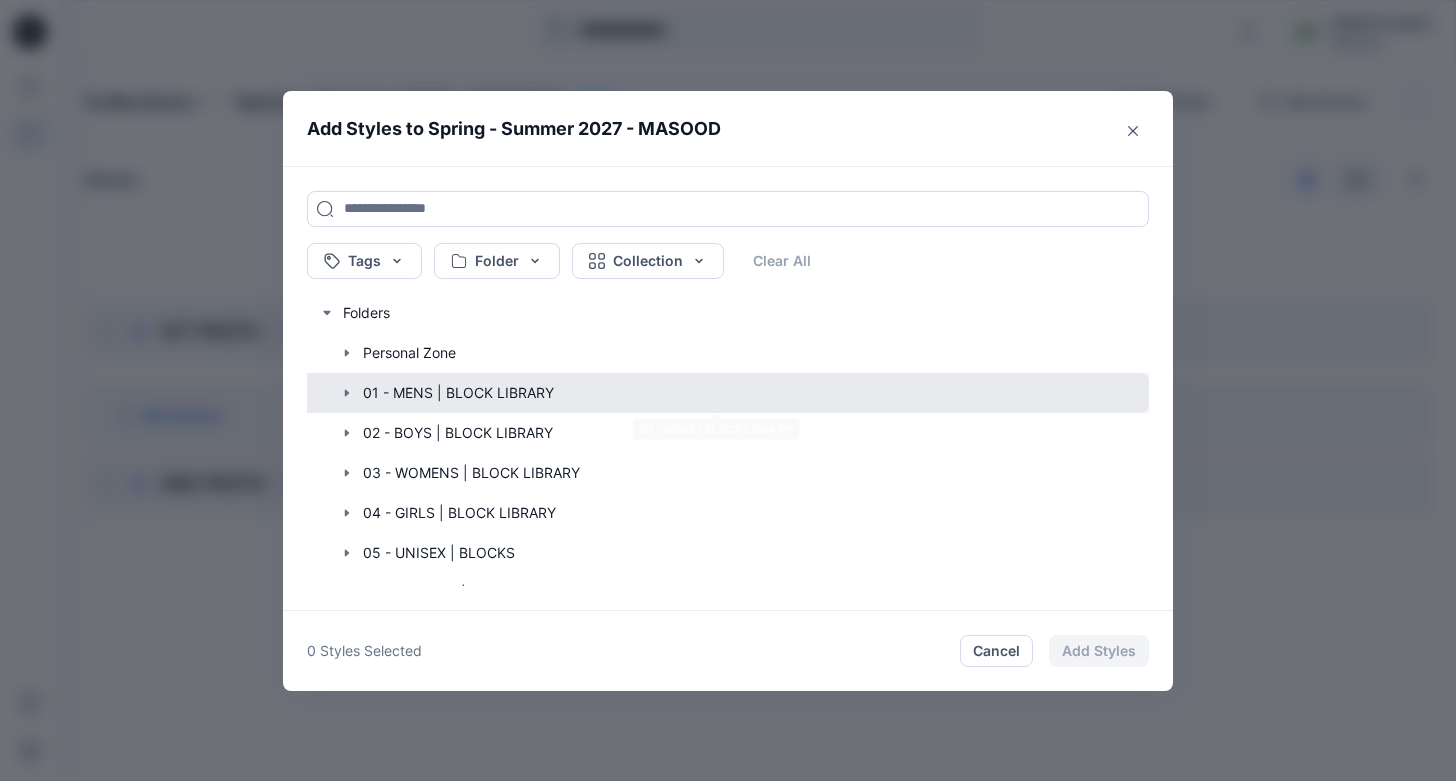 scroll, scrollTop: 4, scrollLeft: 0, axis: vertical 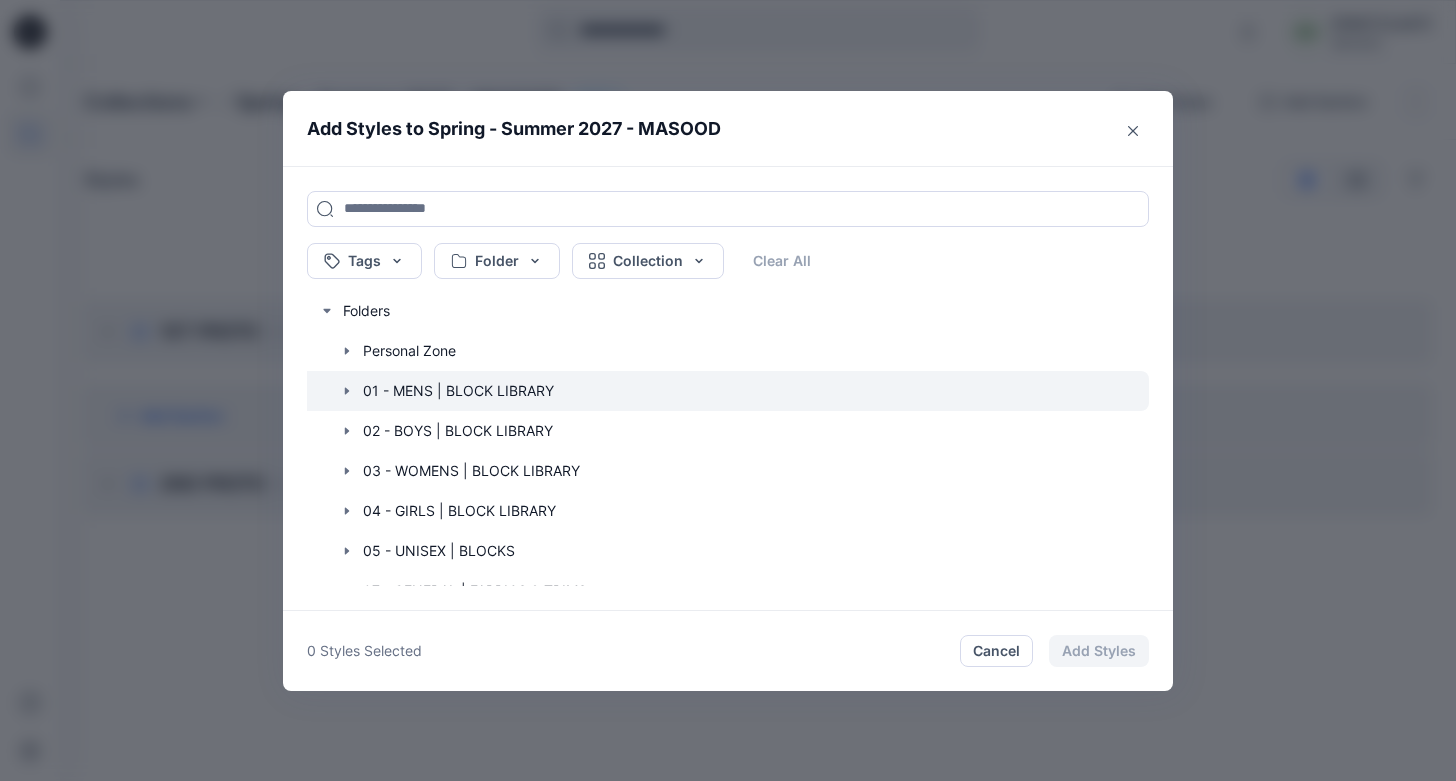 click 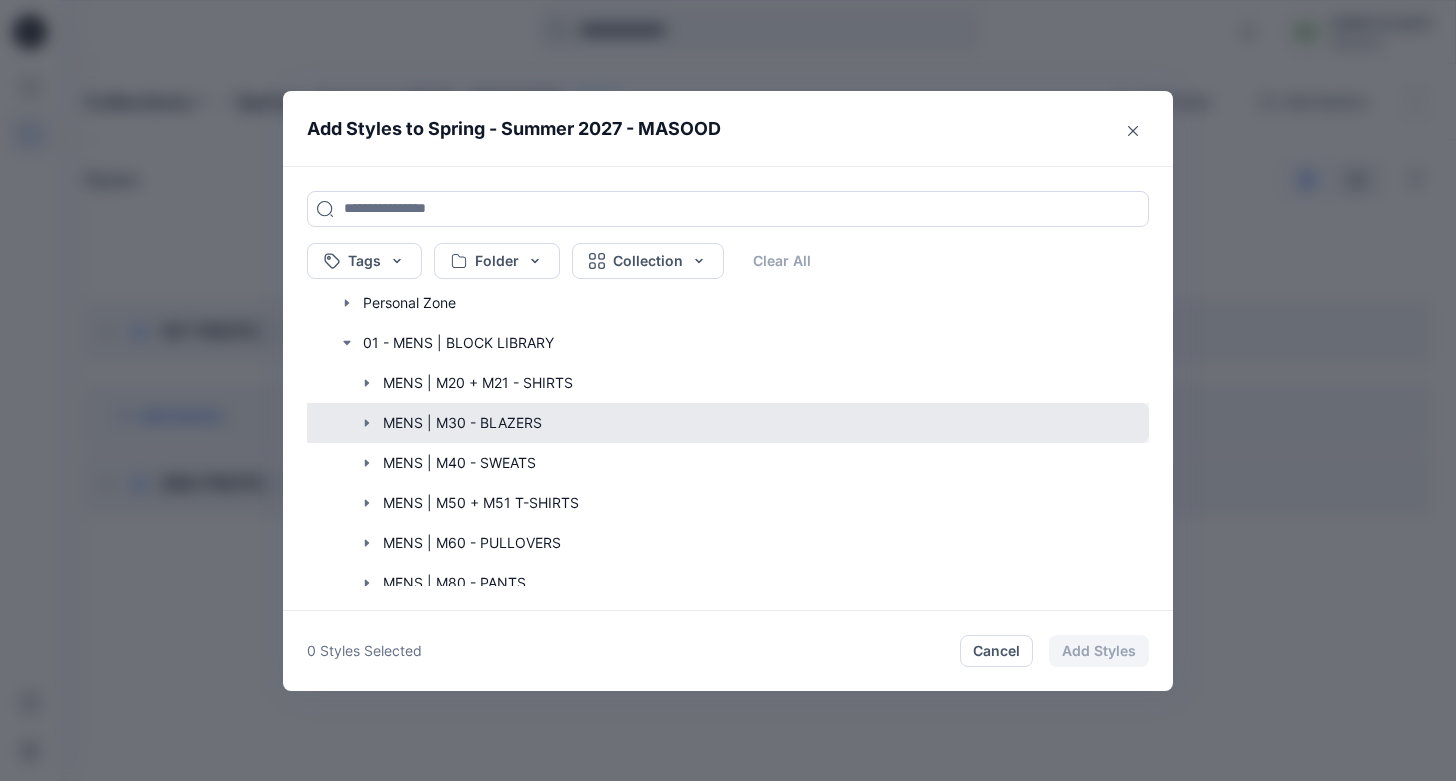 scroll, scrollTop: 102, scrollLeft: 0, axis: vertical 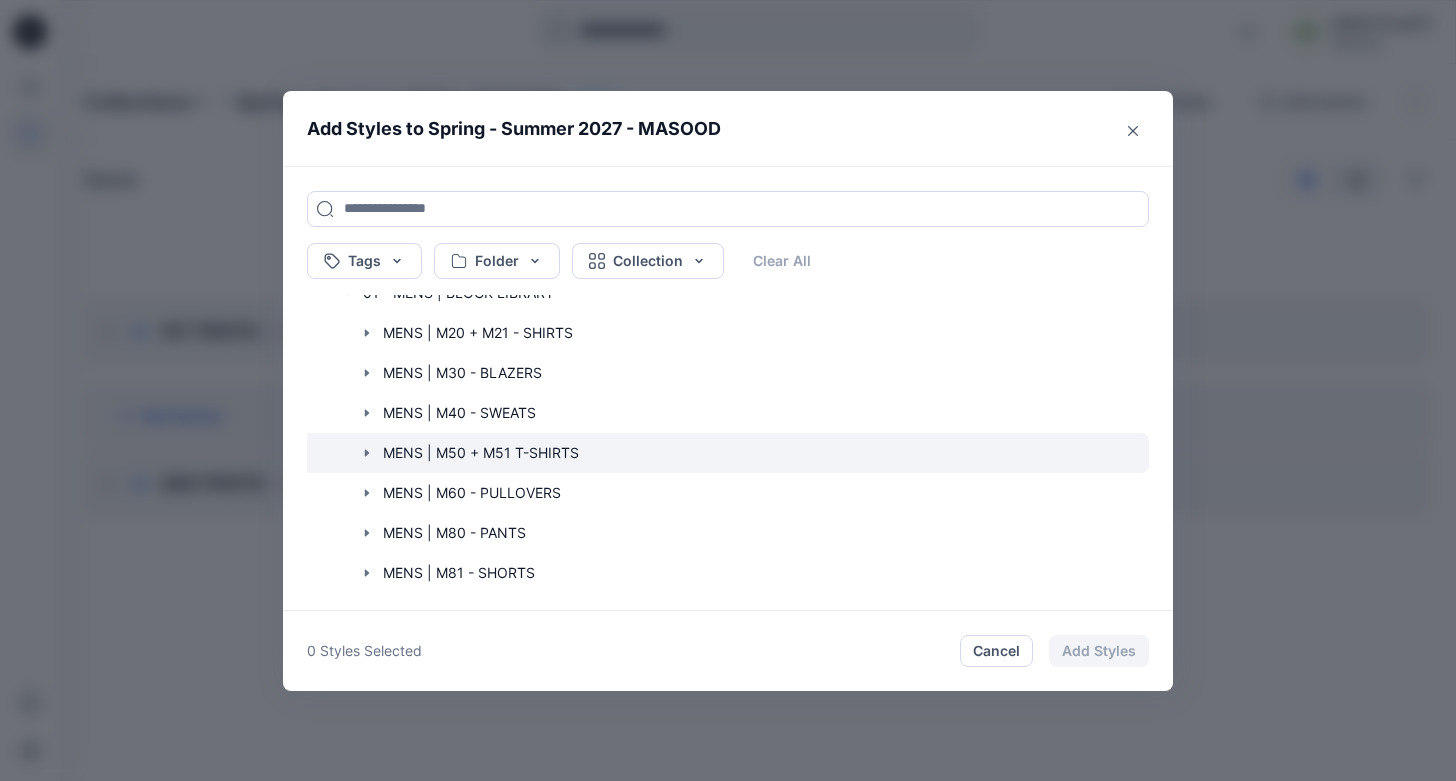 click 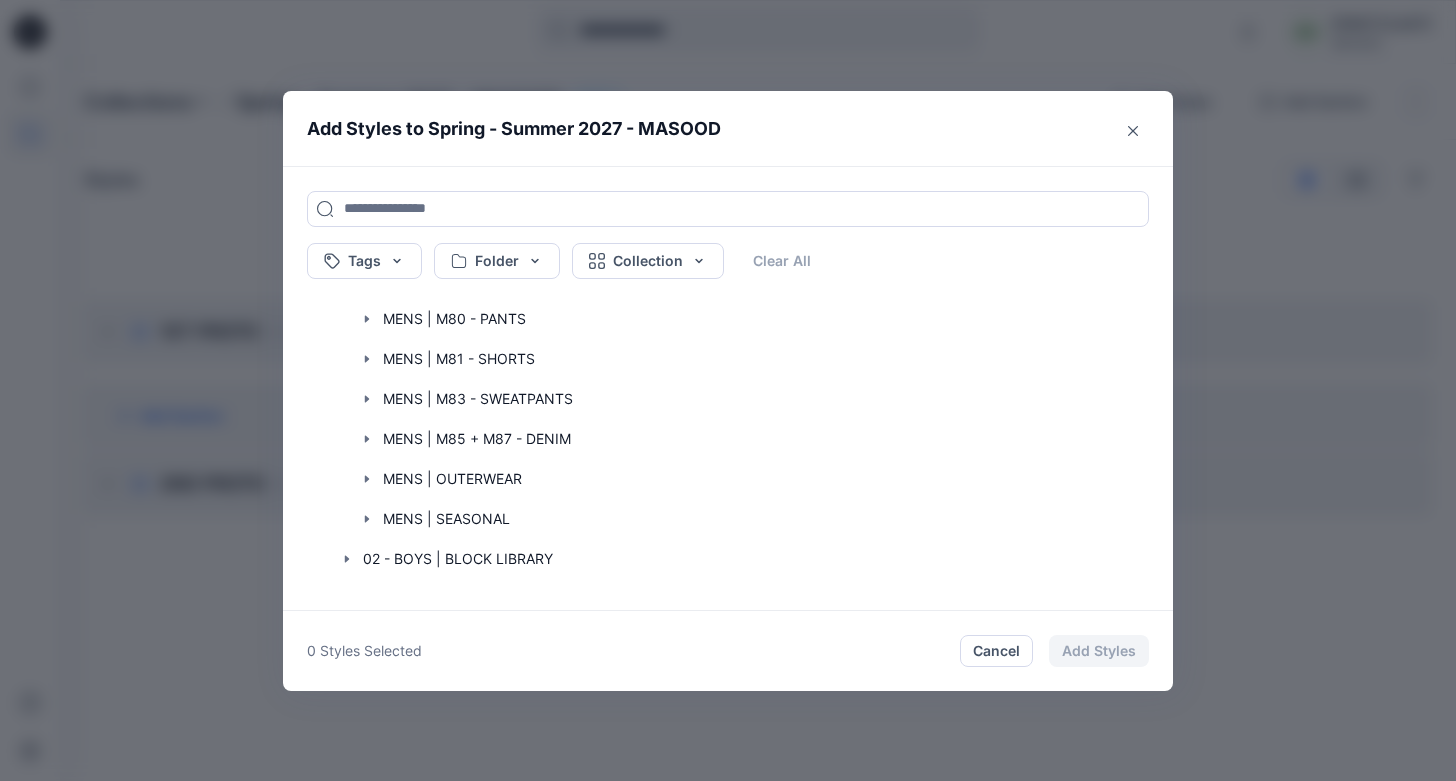 scroll, scrollTop: 1208, scrollLeft: 0, axis: vertical 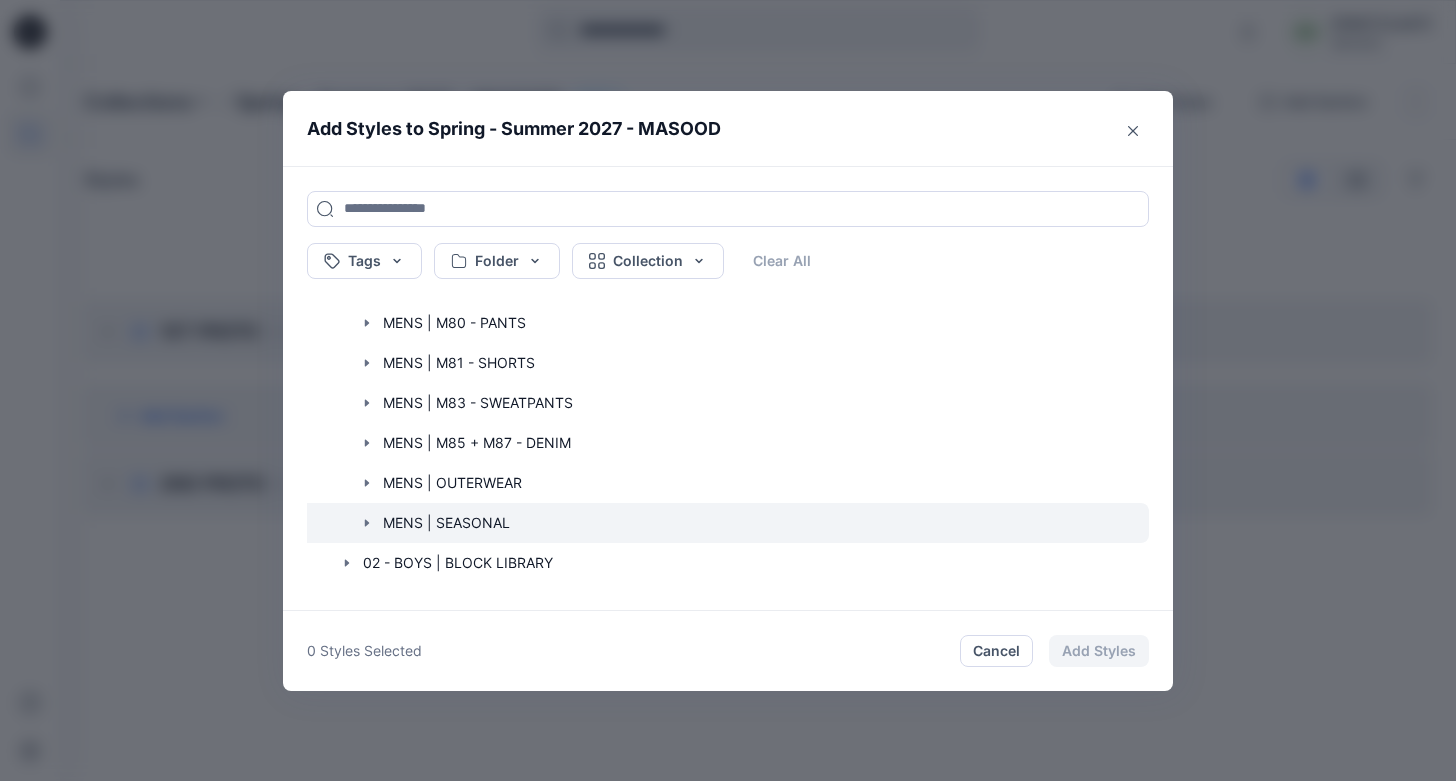 click 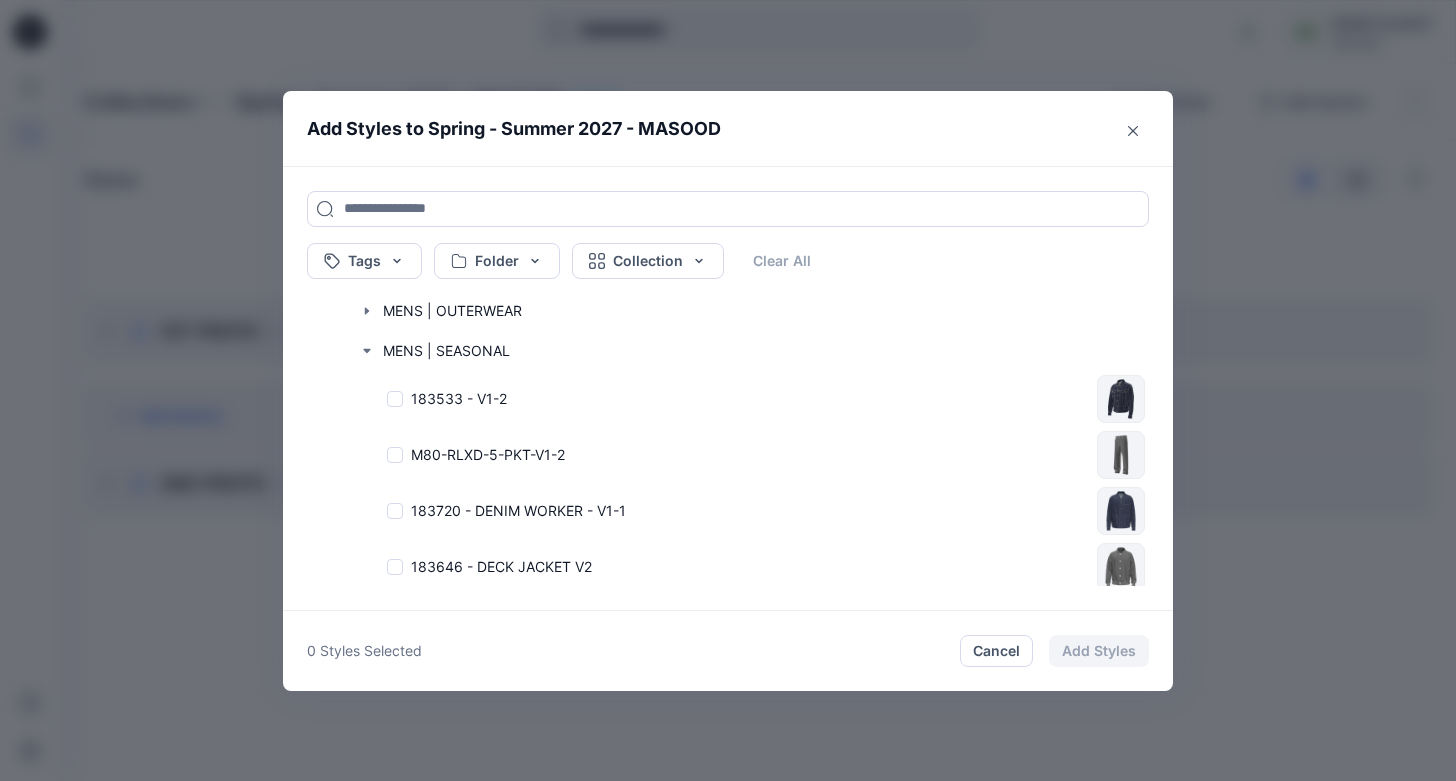 scroll, scrollTop: 1379, scrollLeft: 0, axis: vertical 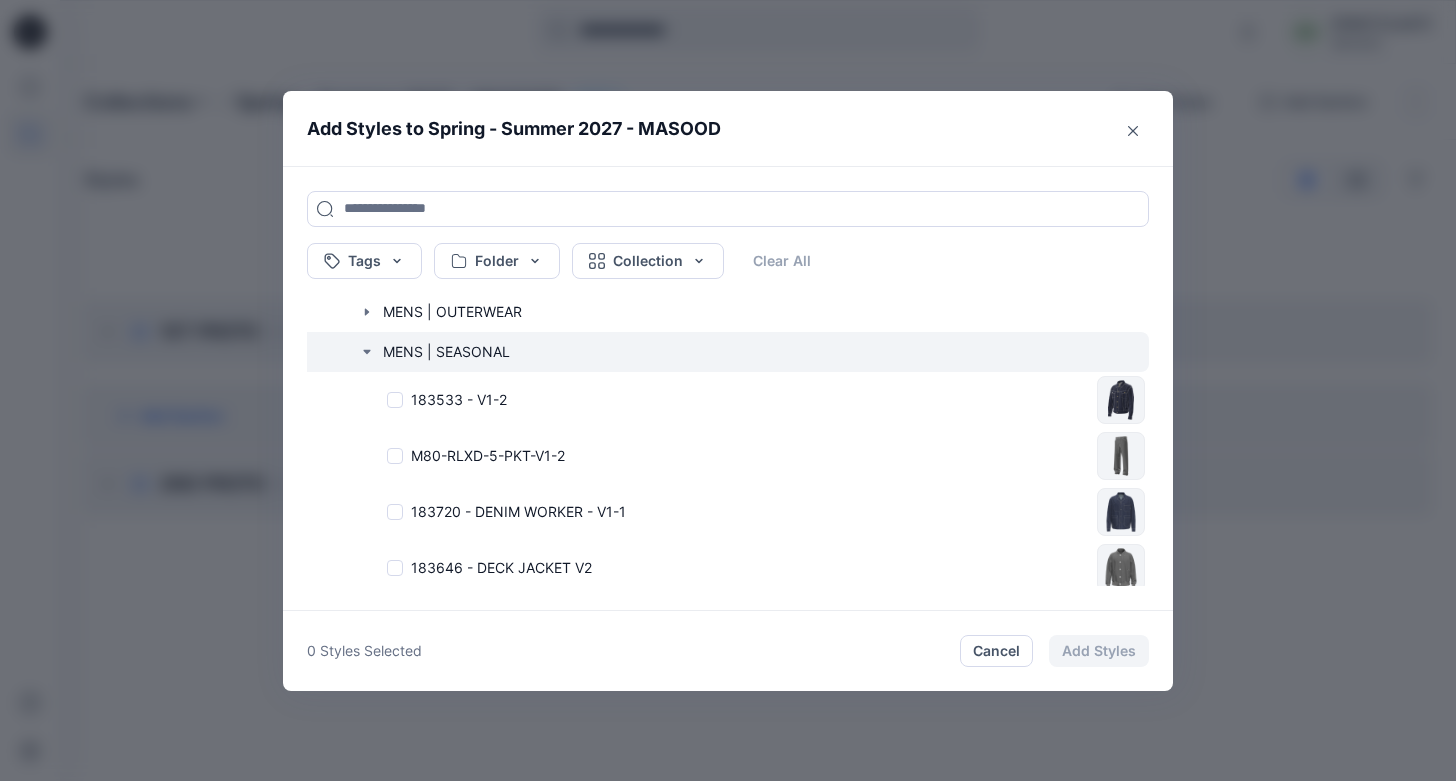 click 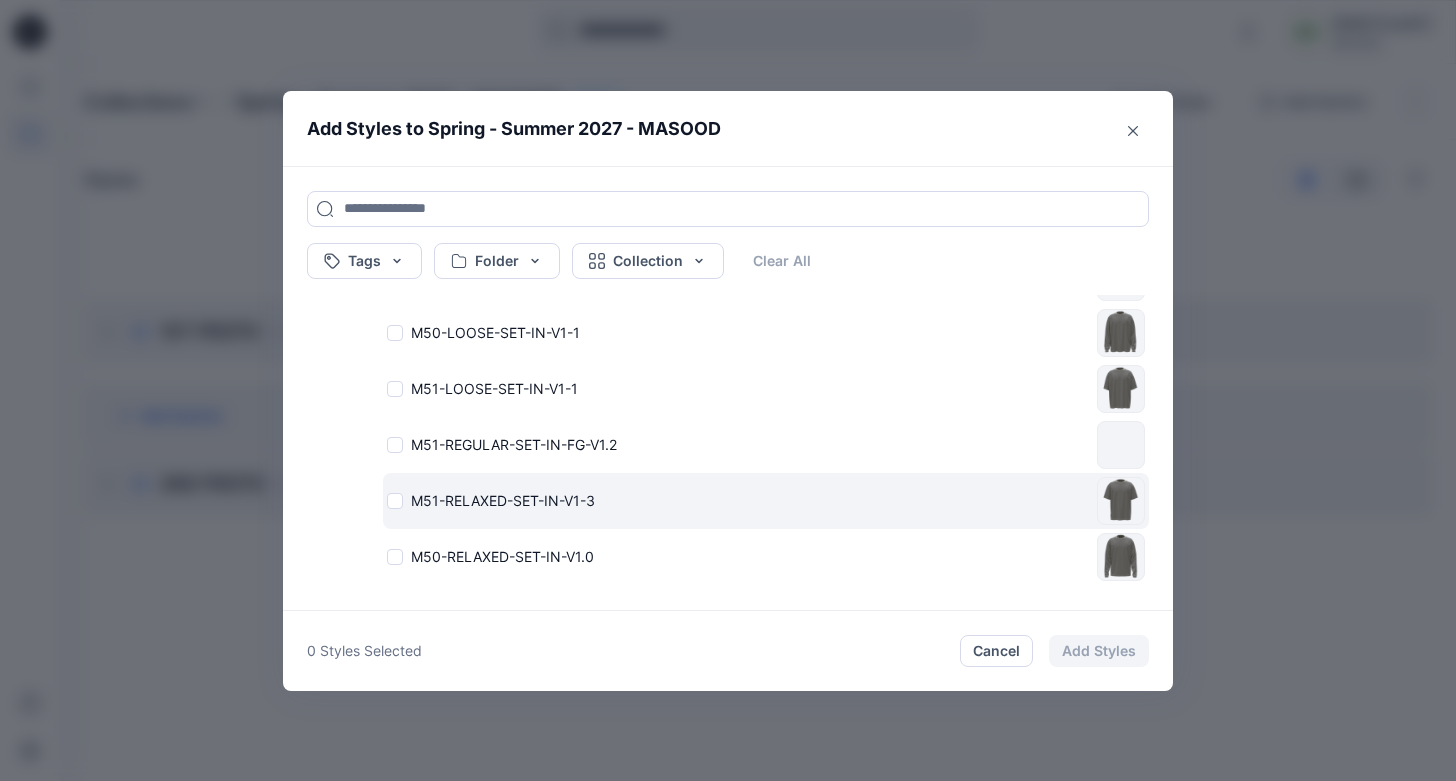 scroll, scrollTop: 829, scrollLeft: 0, axis: vertical 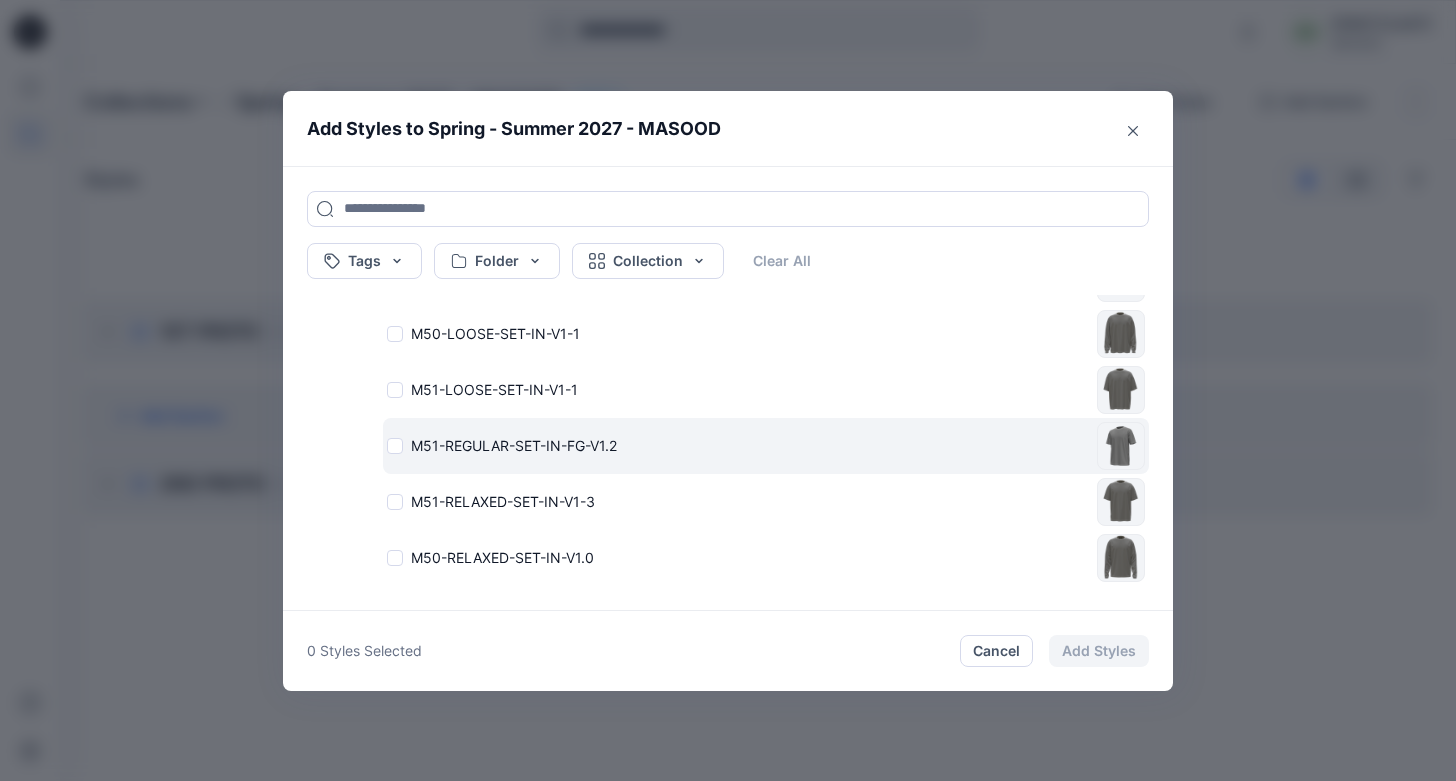 click on "M51-REGULAR-SET-IN-FG-V1.2" at bounding box center (738, 445) 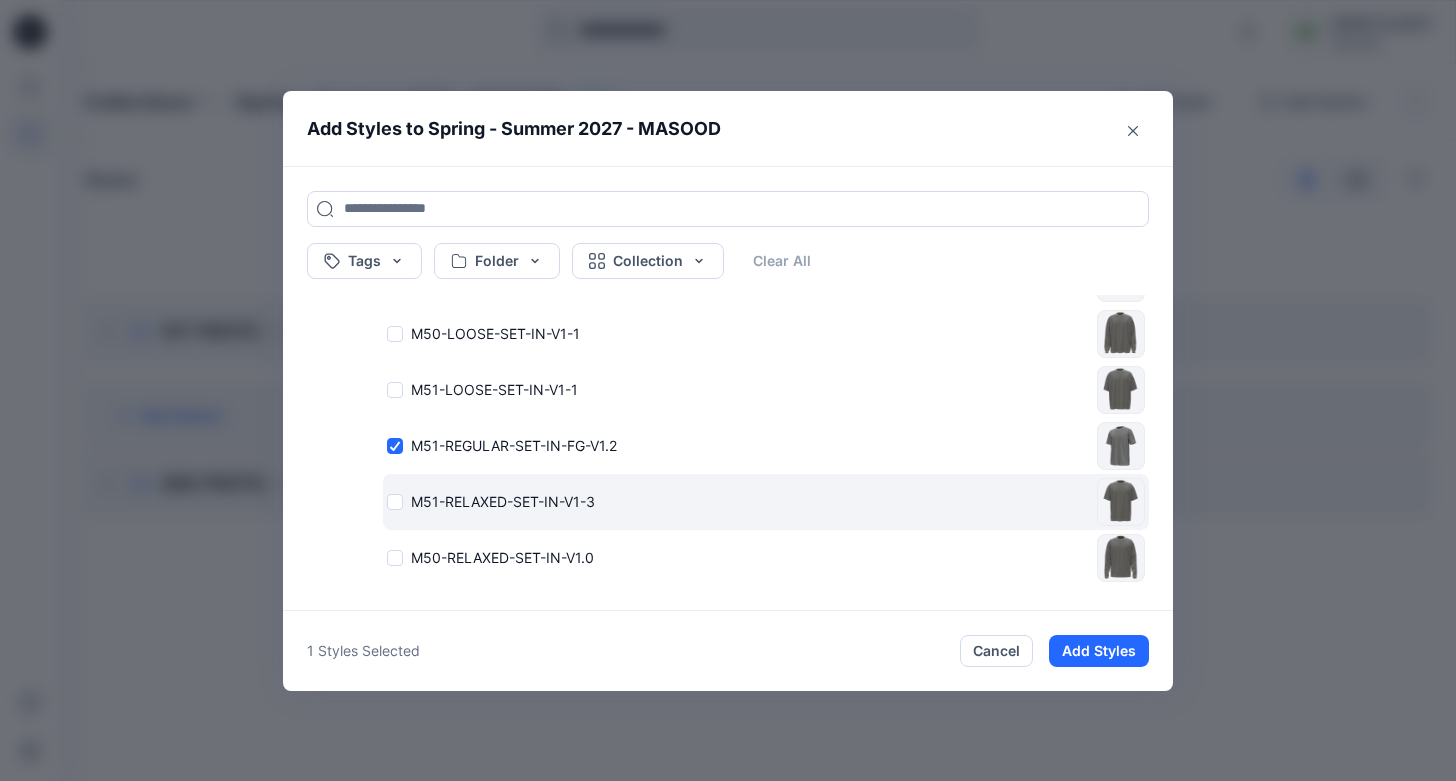 click on "M51-RELAXED-SET-IN-V1-3" at bounding box center [738, 501] 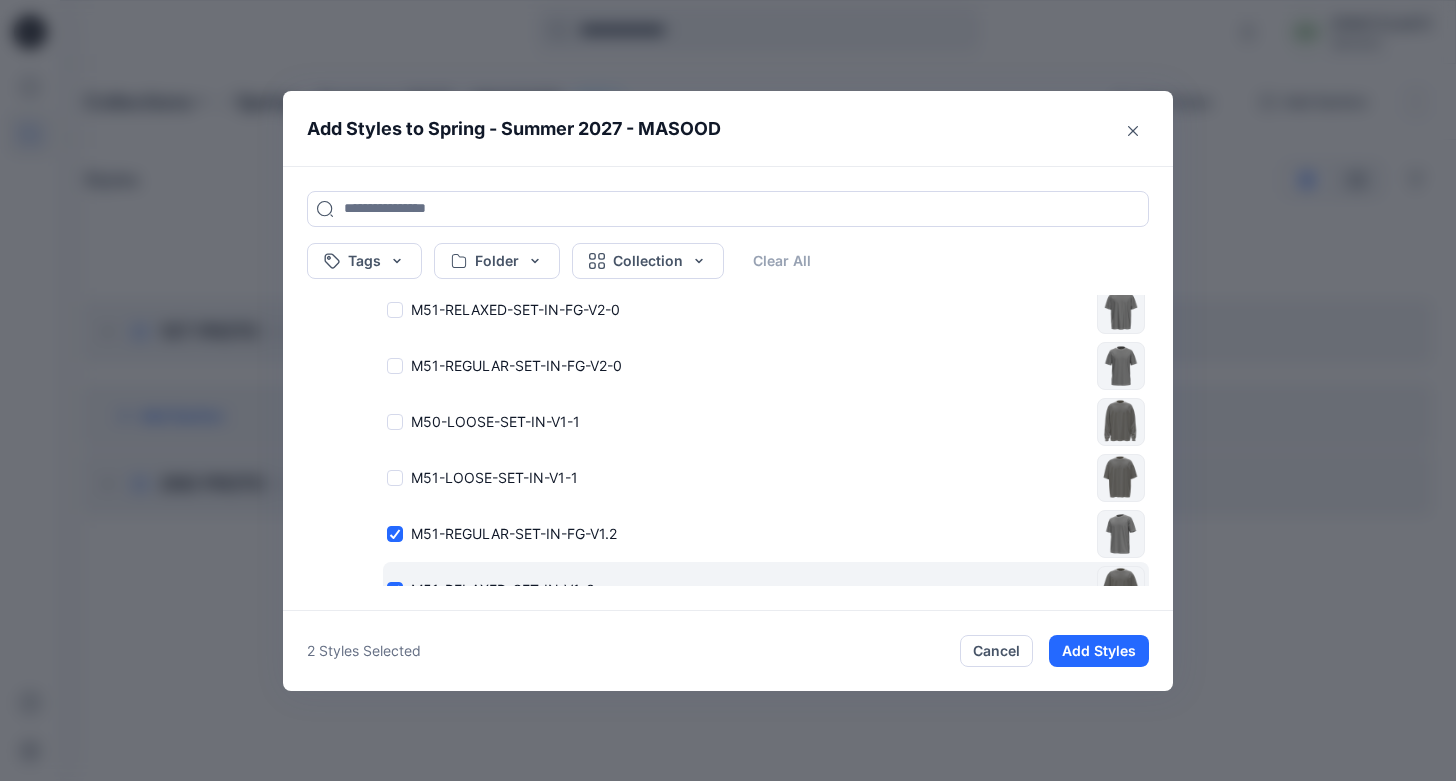 scroll, scrollTop: 736, scrollLeft: 0, axis: vertical 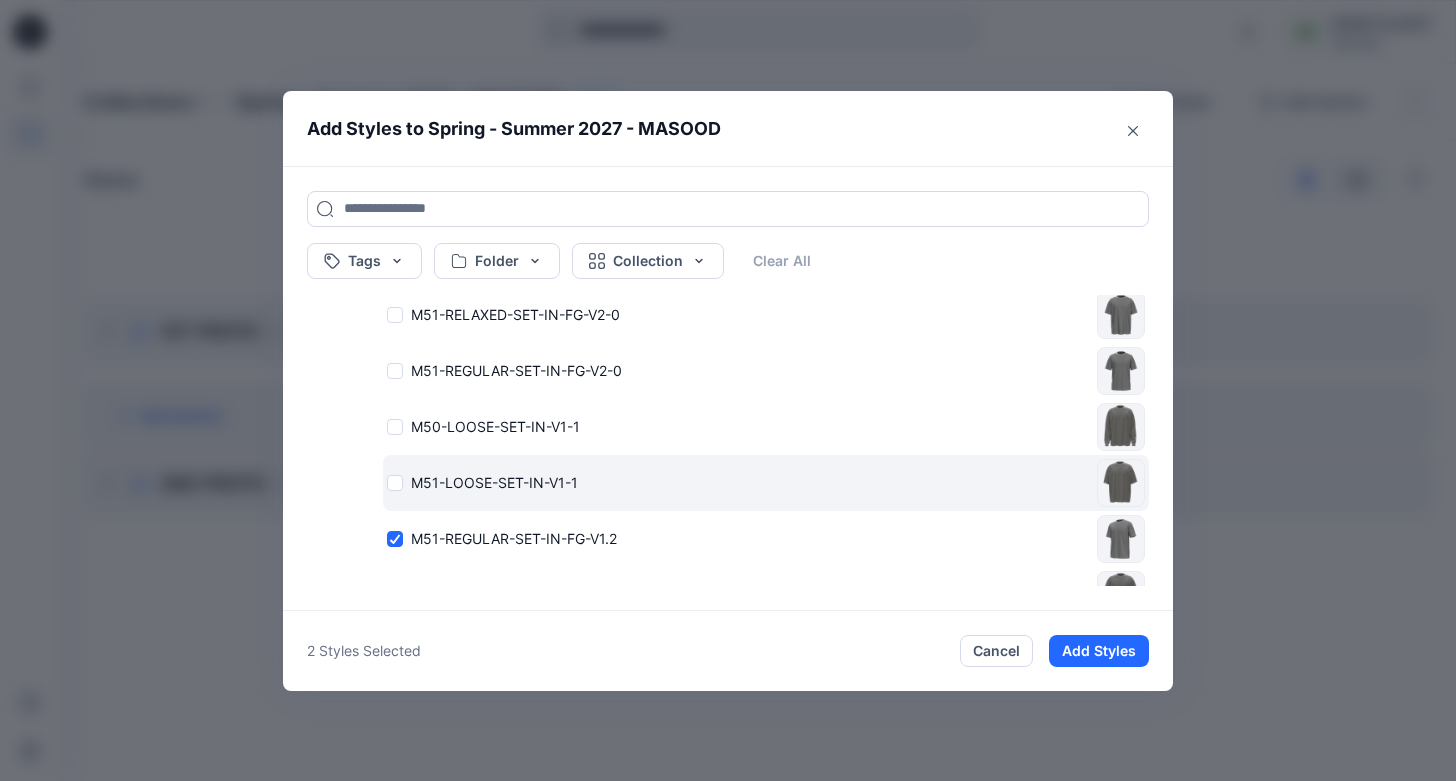 click on "M51-LOOSE-SET-IN-V1-1" at bounding box center [738, 482] 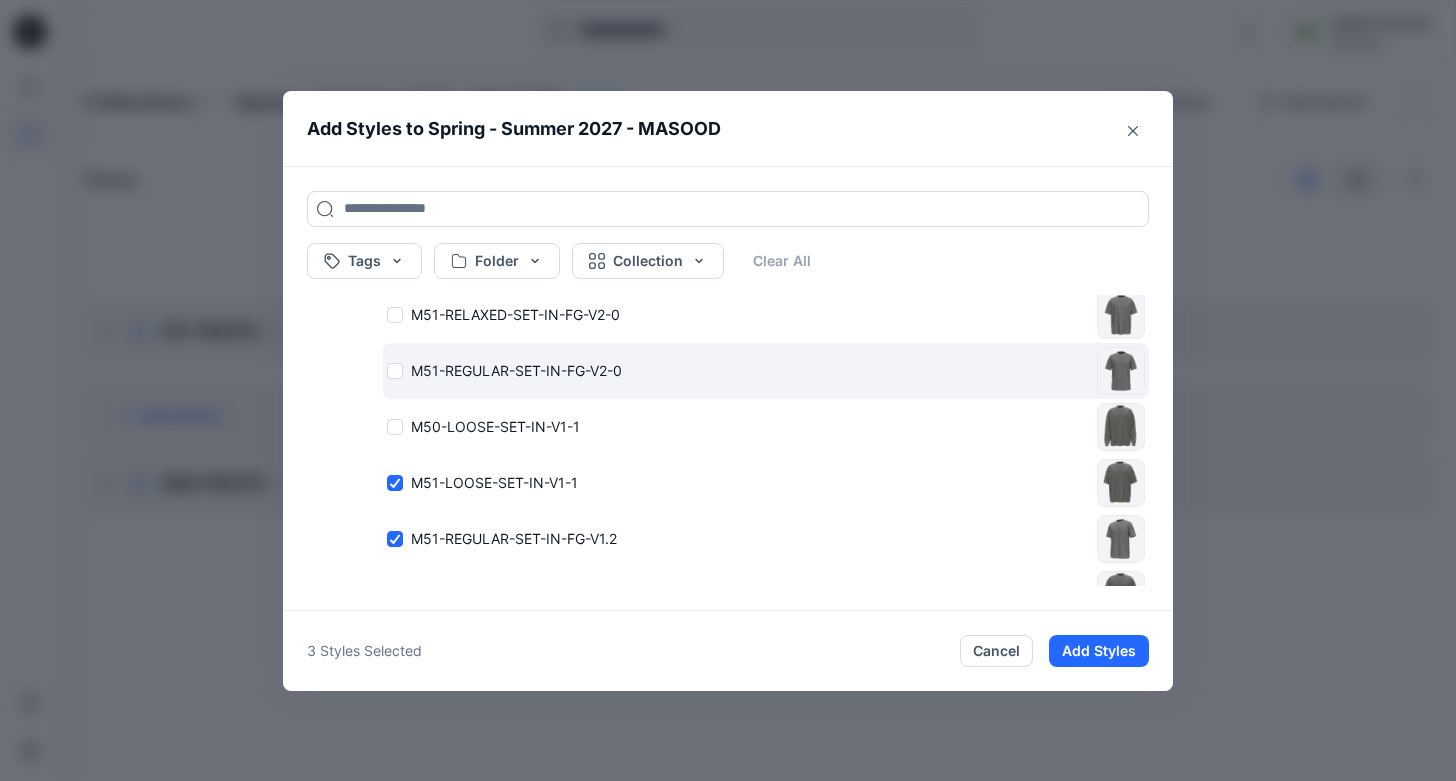 click on "M51-REGULAR-SET-IN-FG-V2-0" at bounding box center [738, 370] 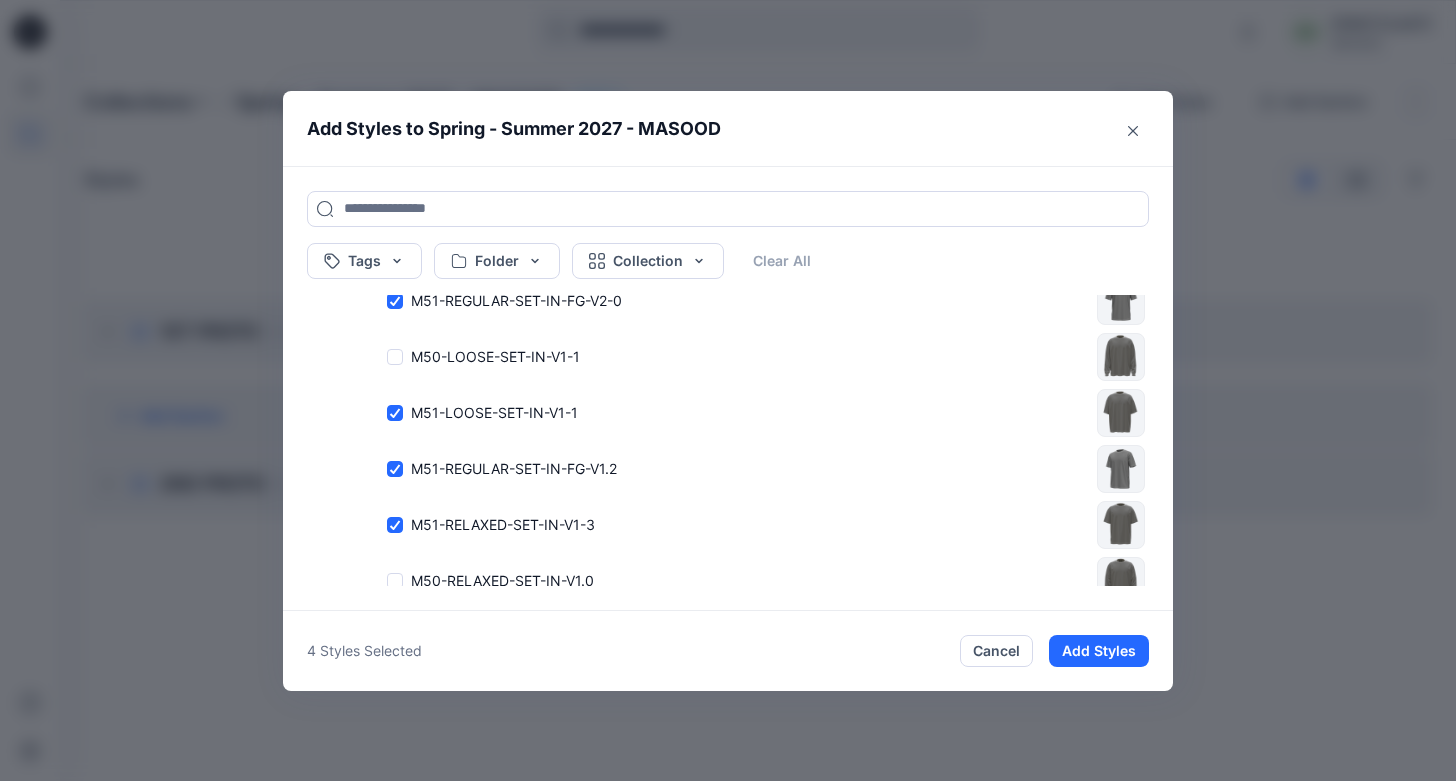 scroll, scrollTop: 837, scrollLeft: 0, axis: vertical 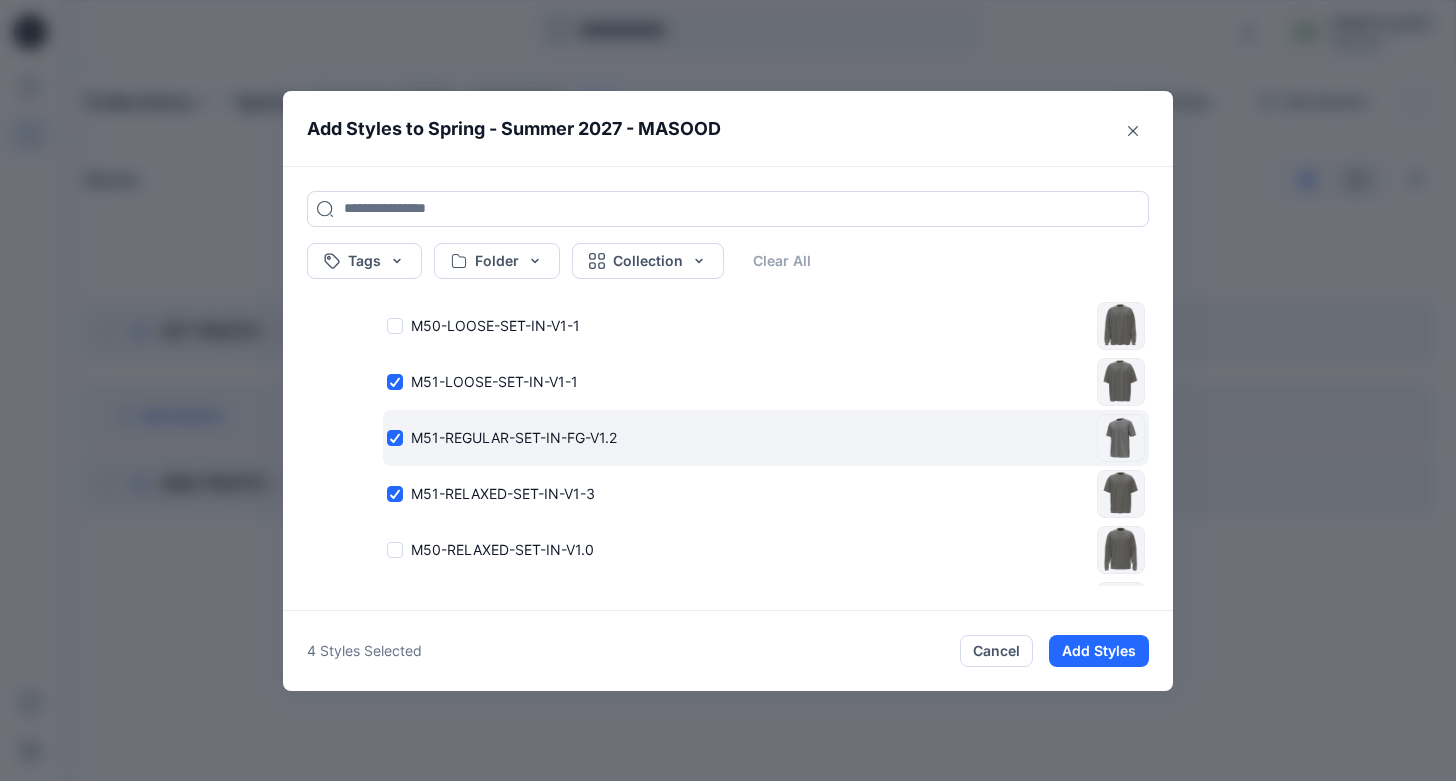 click on "M51-REGULAR-SET-IN-FG-V1.2" at bounding box center (738, 437) 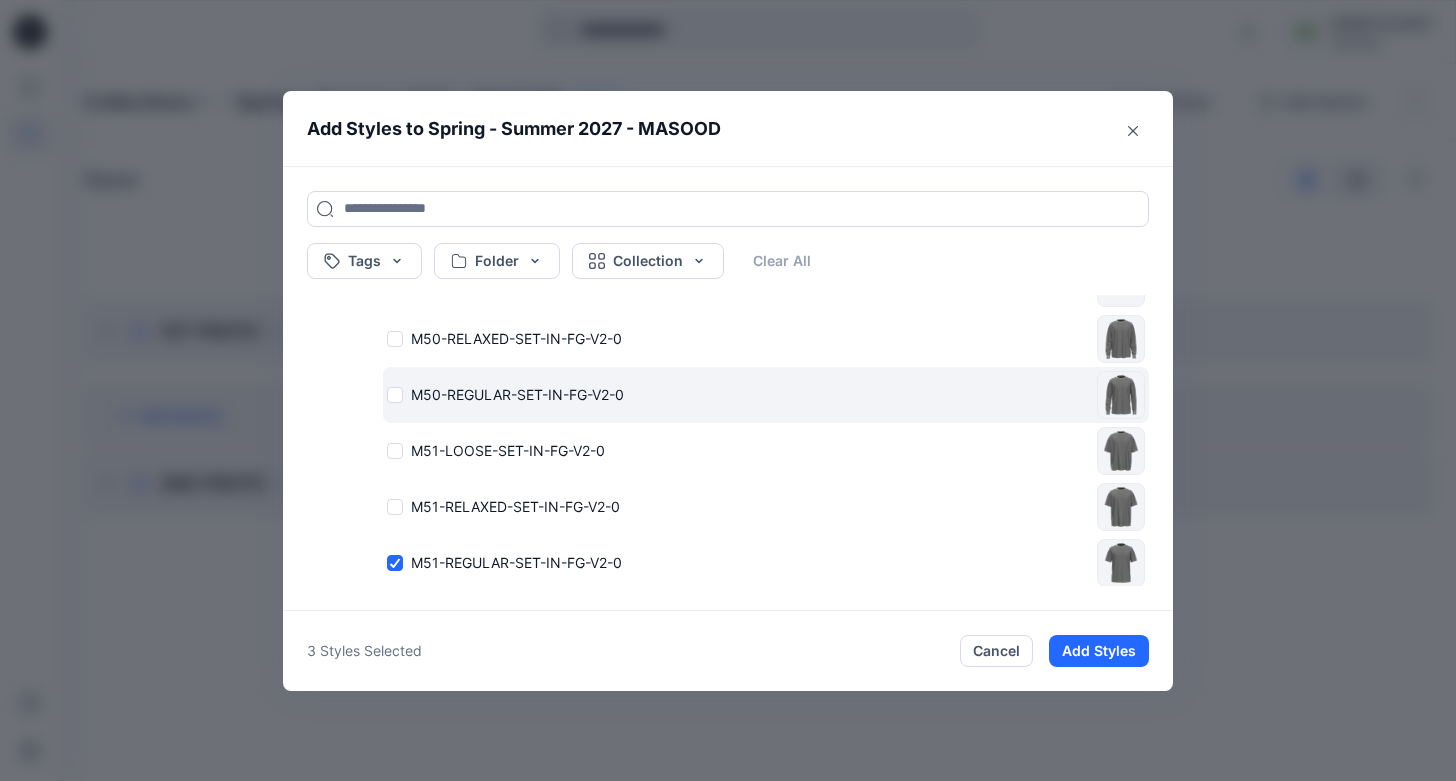 scroll, scrollTop: 559, scrollLeft: 0, axis: vertical 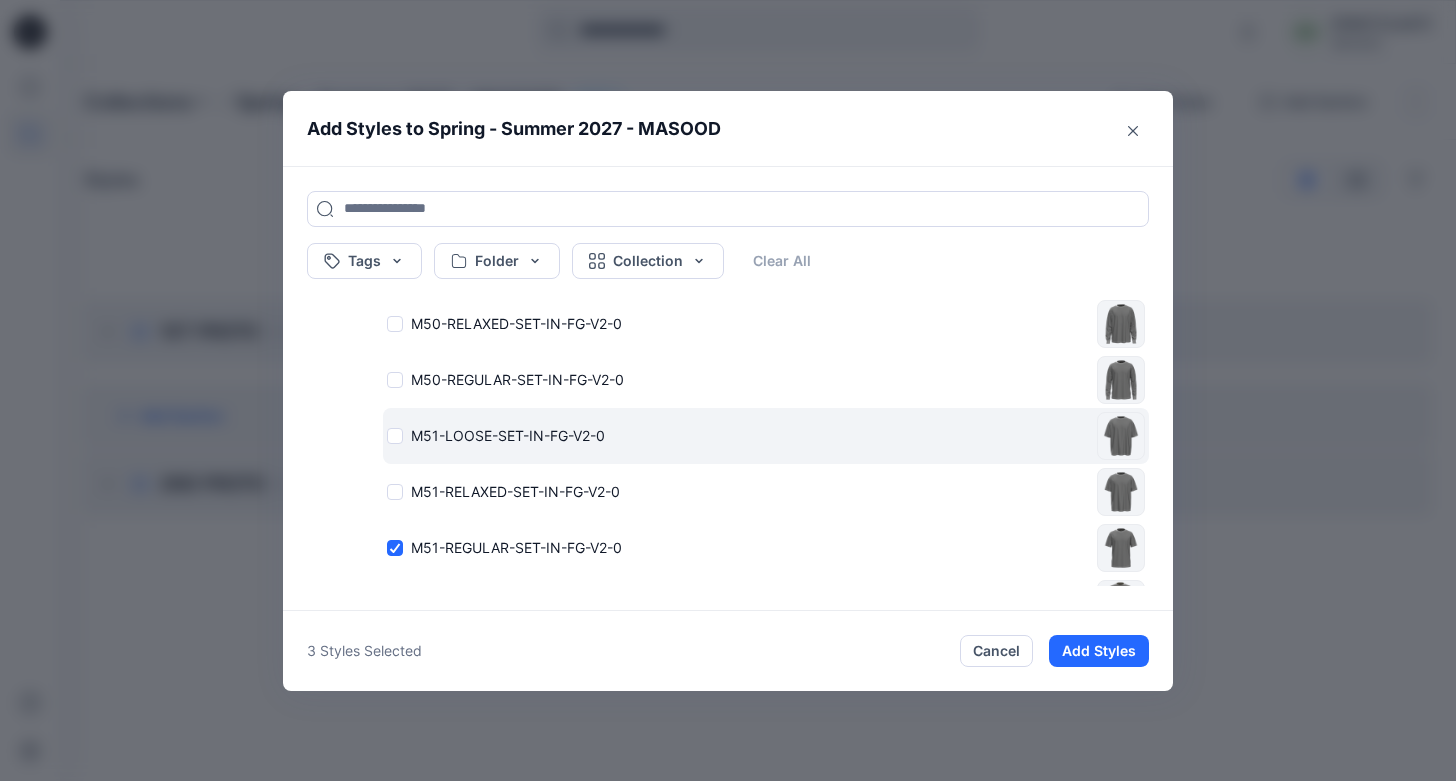 click on "M51-LOOSE-SET-IN-FG-V2-0" at bounding box center [738, 435] 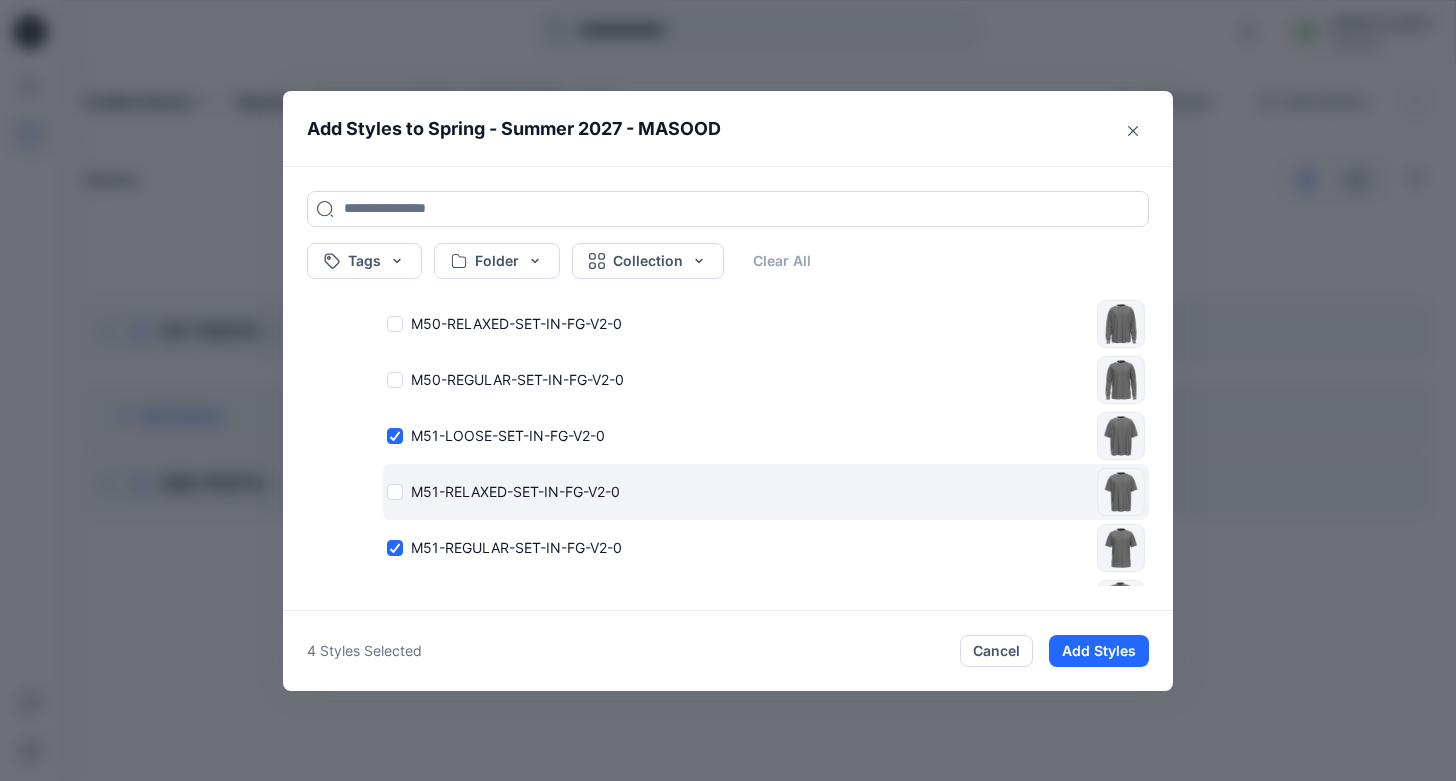 click on "M51-RELAXED-SET-IN-FG-V2-0" at bounding box center (738, 491) 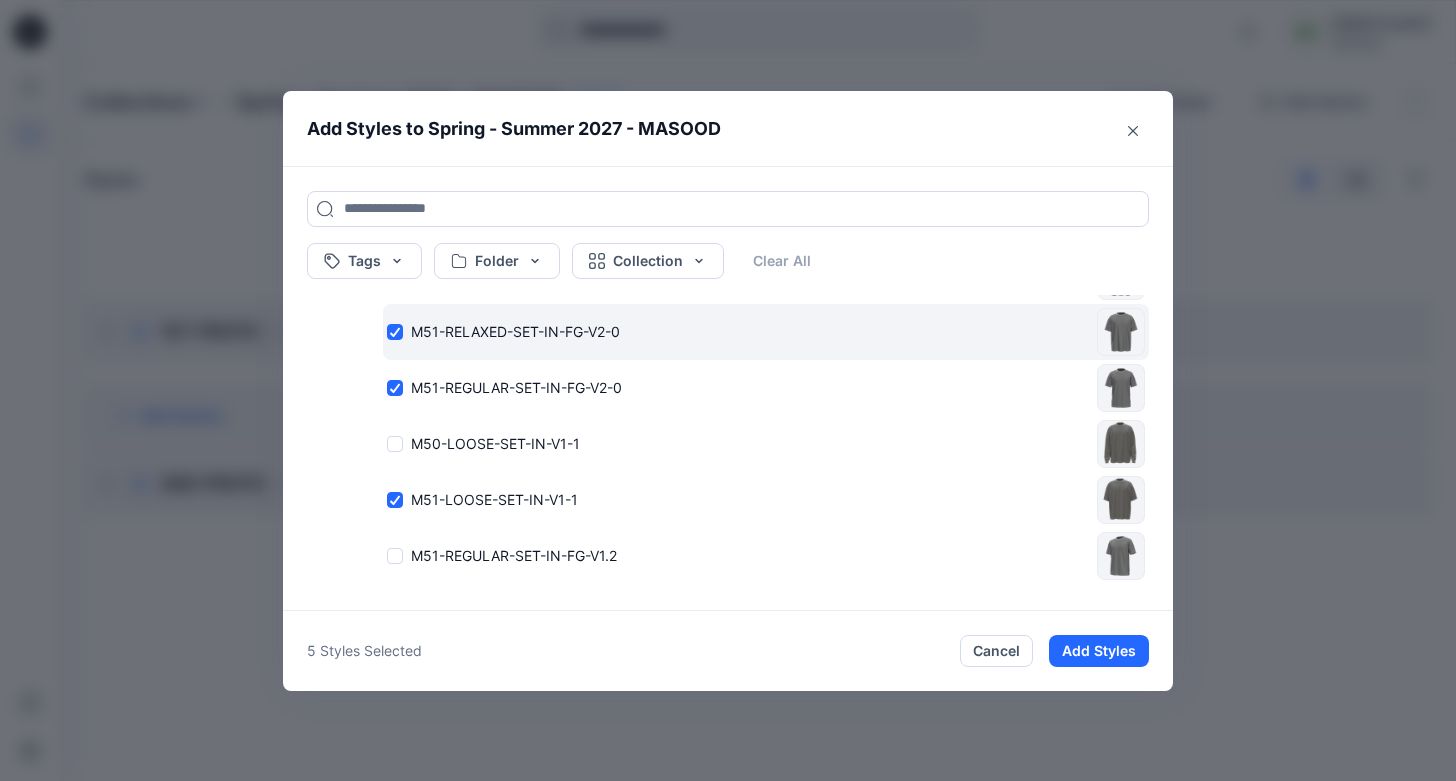 scroll, scrollTop: 724, scrollLeft: 0, axis: vertical 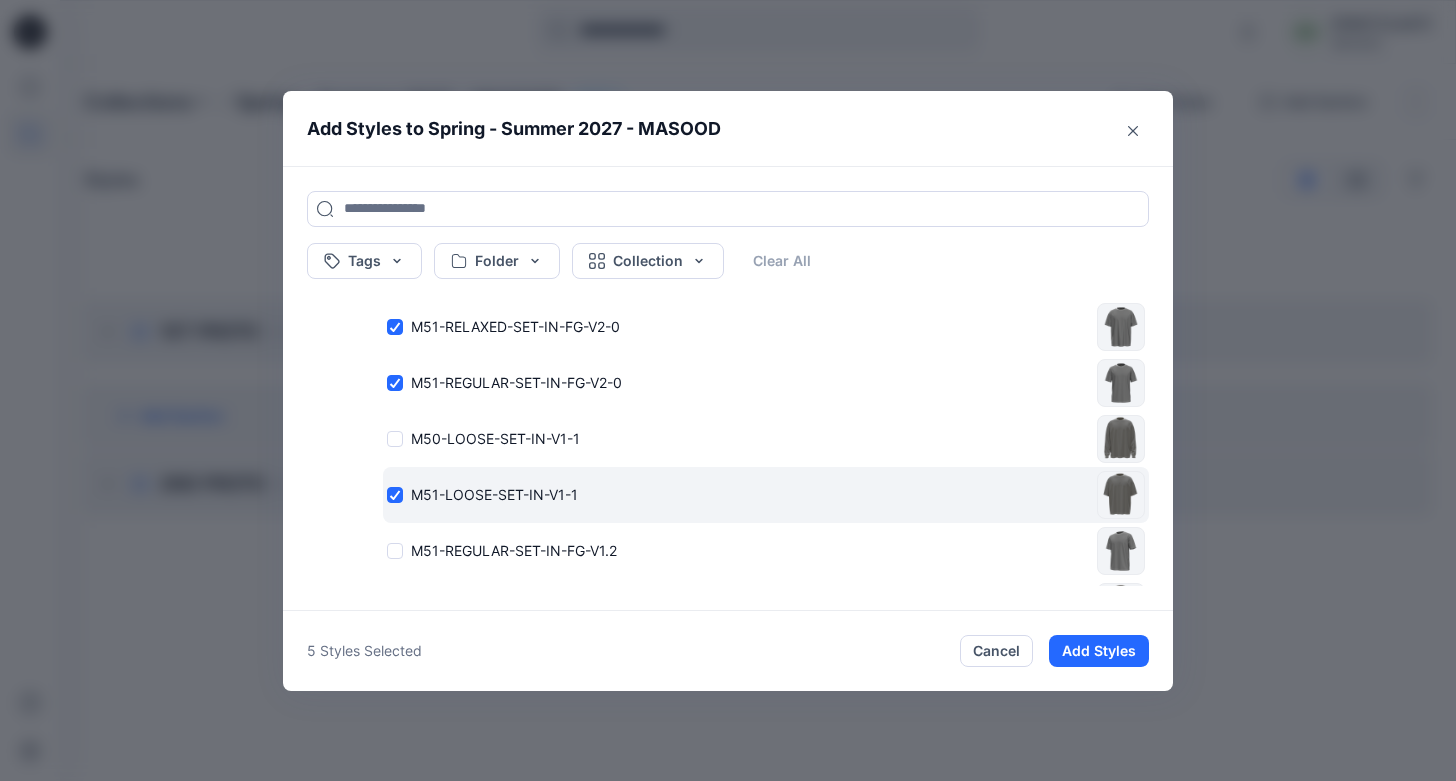 click on "M51-LOOSE-SET-IN-V1-1" at bounding box center [738, 494] 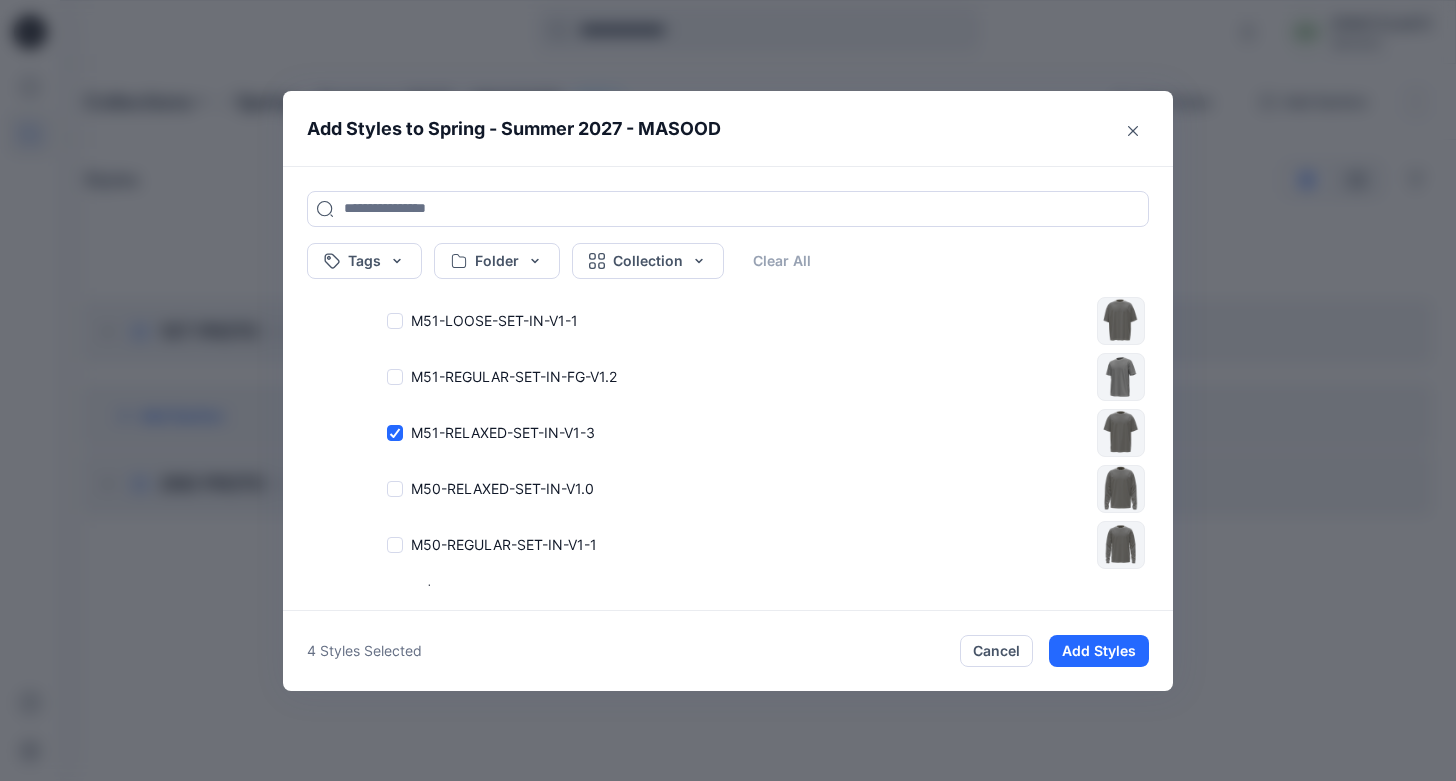 scroll, scrollTop: 905, scrollLeft: 0, axis: vertical 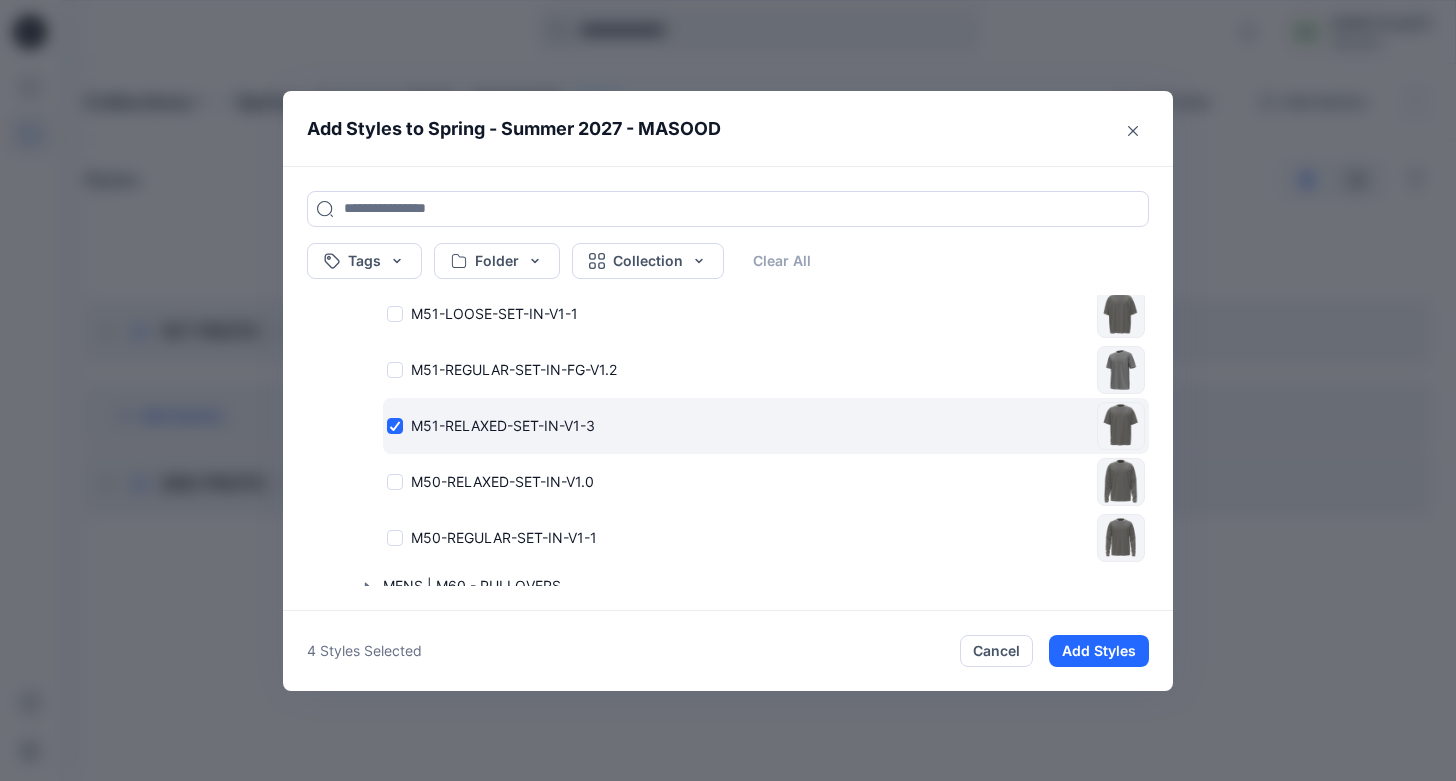click on "M51-RELAXED-SET-IN-V1-3" at bounding box center [738, 425] 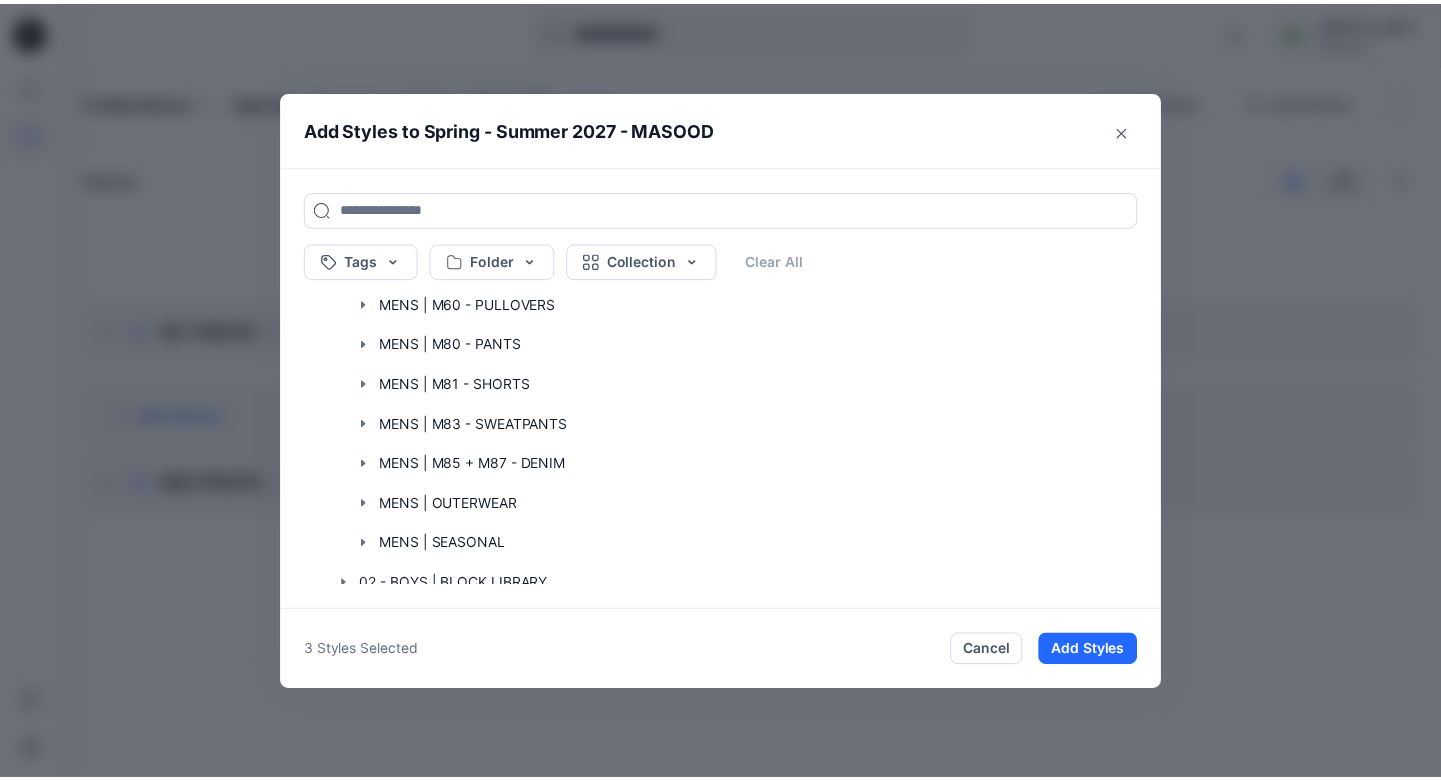 scroll, scrollTop: 1210, scrollLeft: 0, axis: vertical 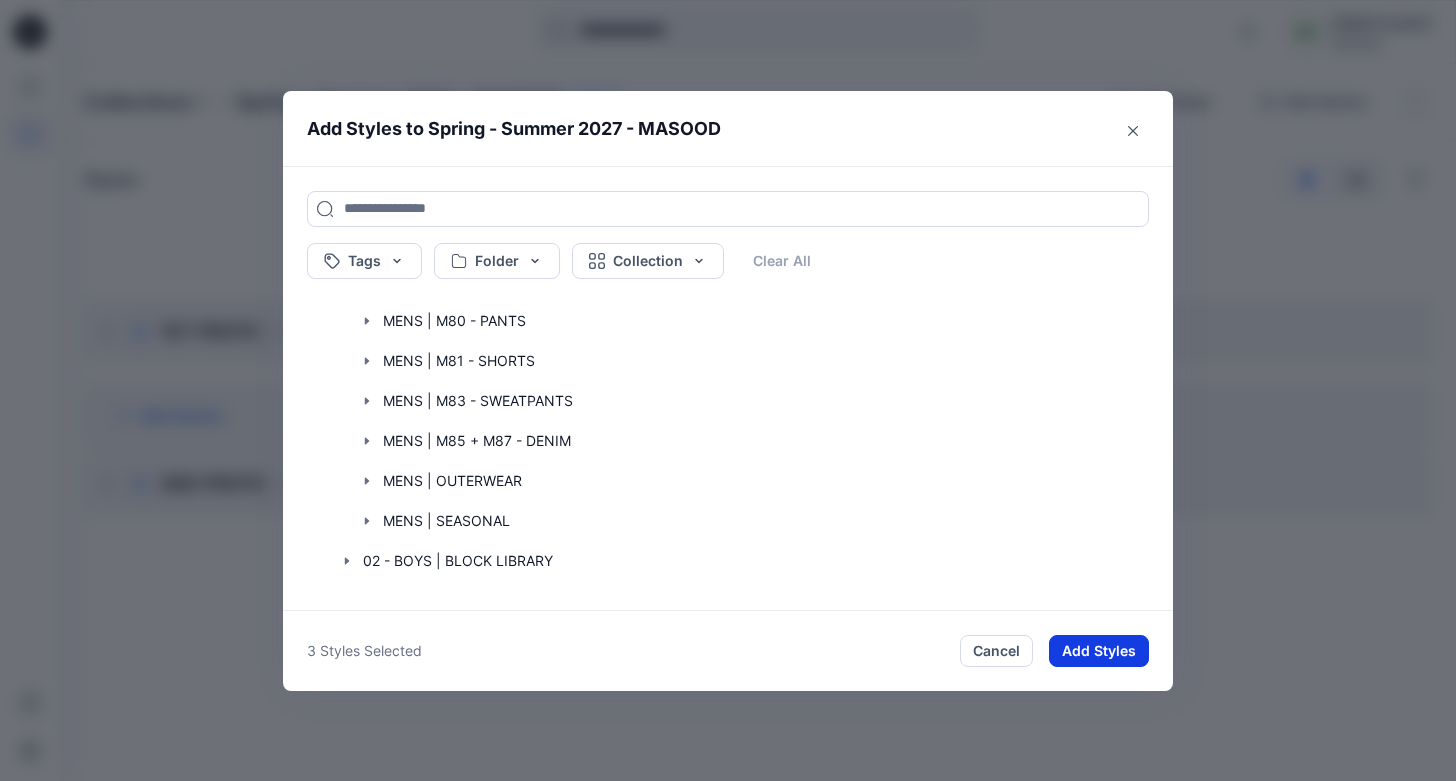click on "Add Styles" at bounding box center [1099, 651] 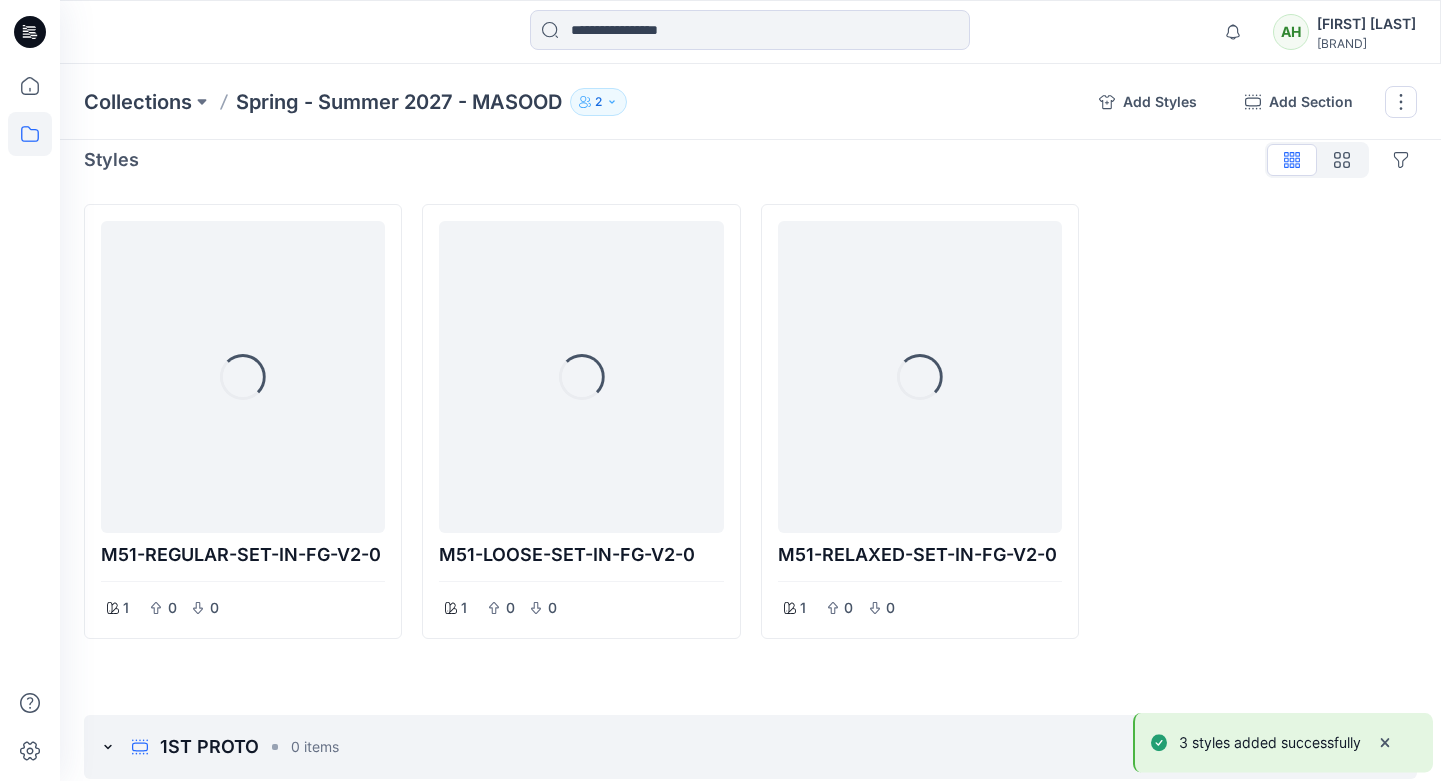 scroll, scrollTop: 51, scrollLeft: 0, axis: vertical 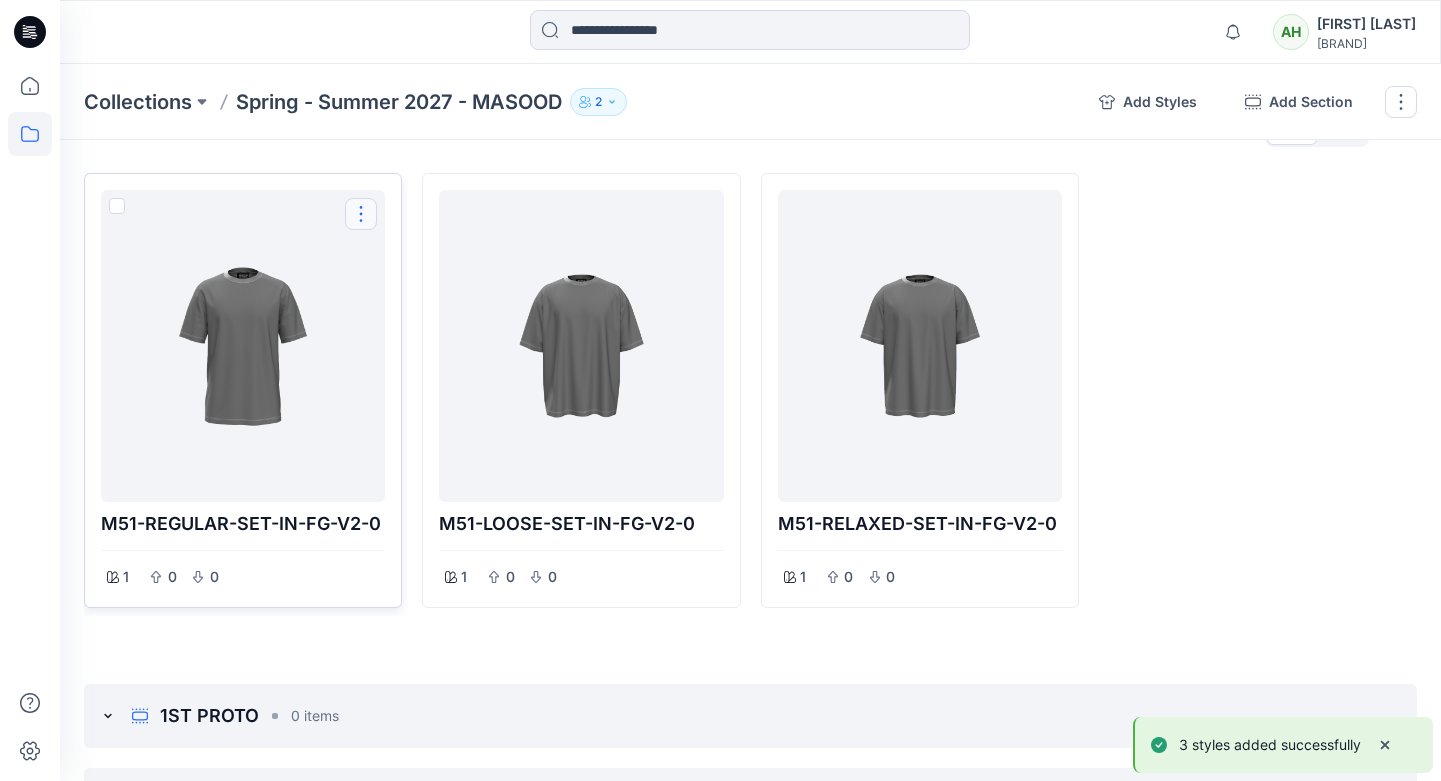 click at bounding box center (361, 214) 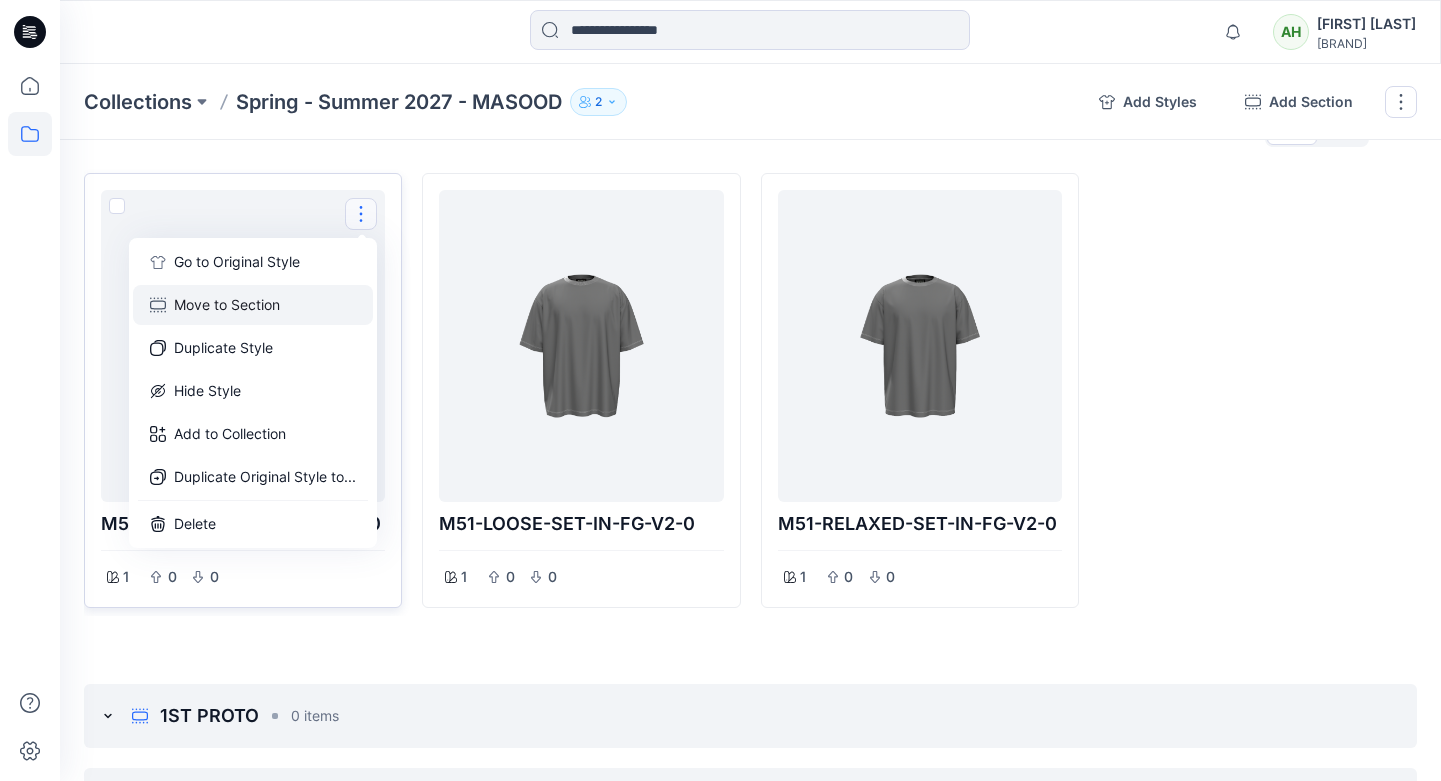 click on "Move to Section" at bounding box center [253, 305] 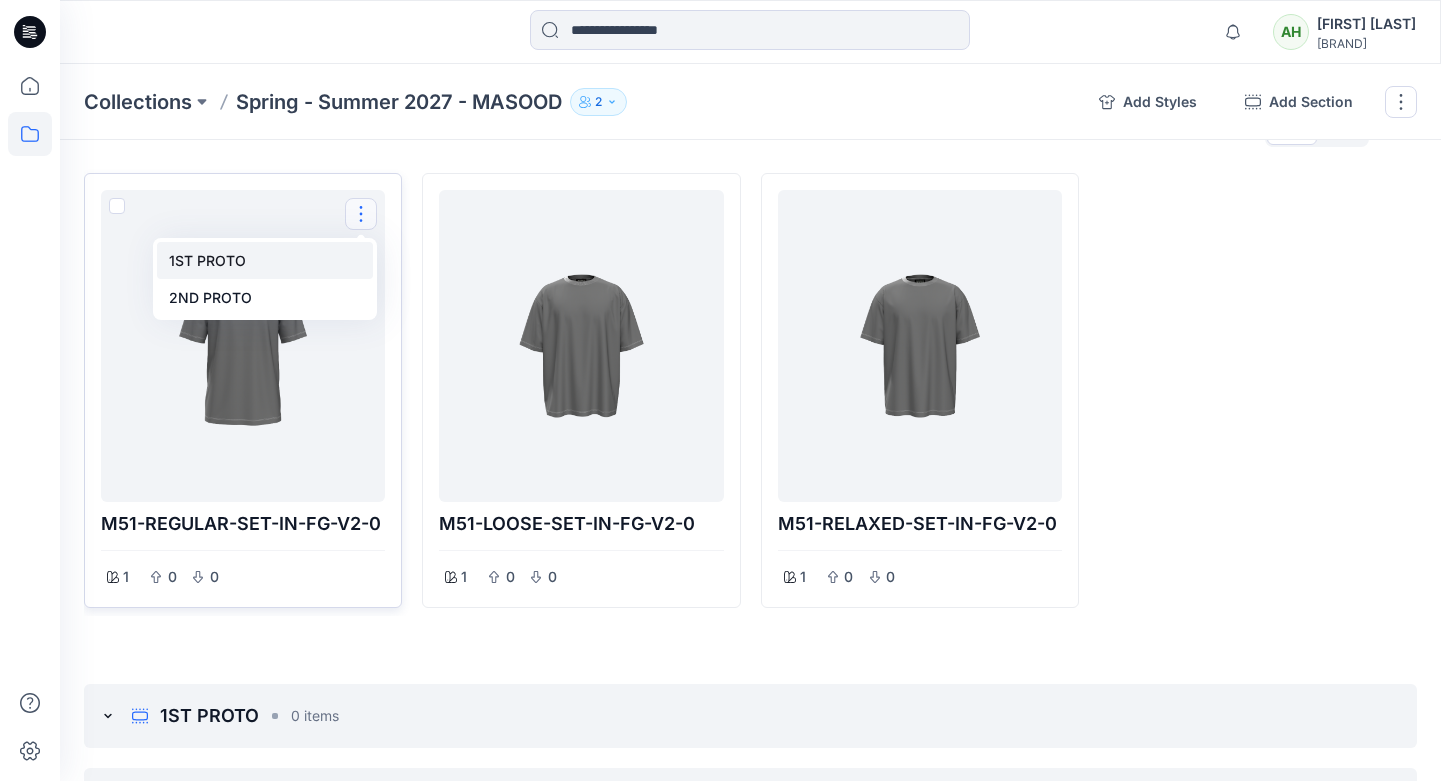 click on "1ST PROTO" at bounding box center [265, 260] 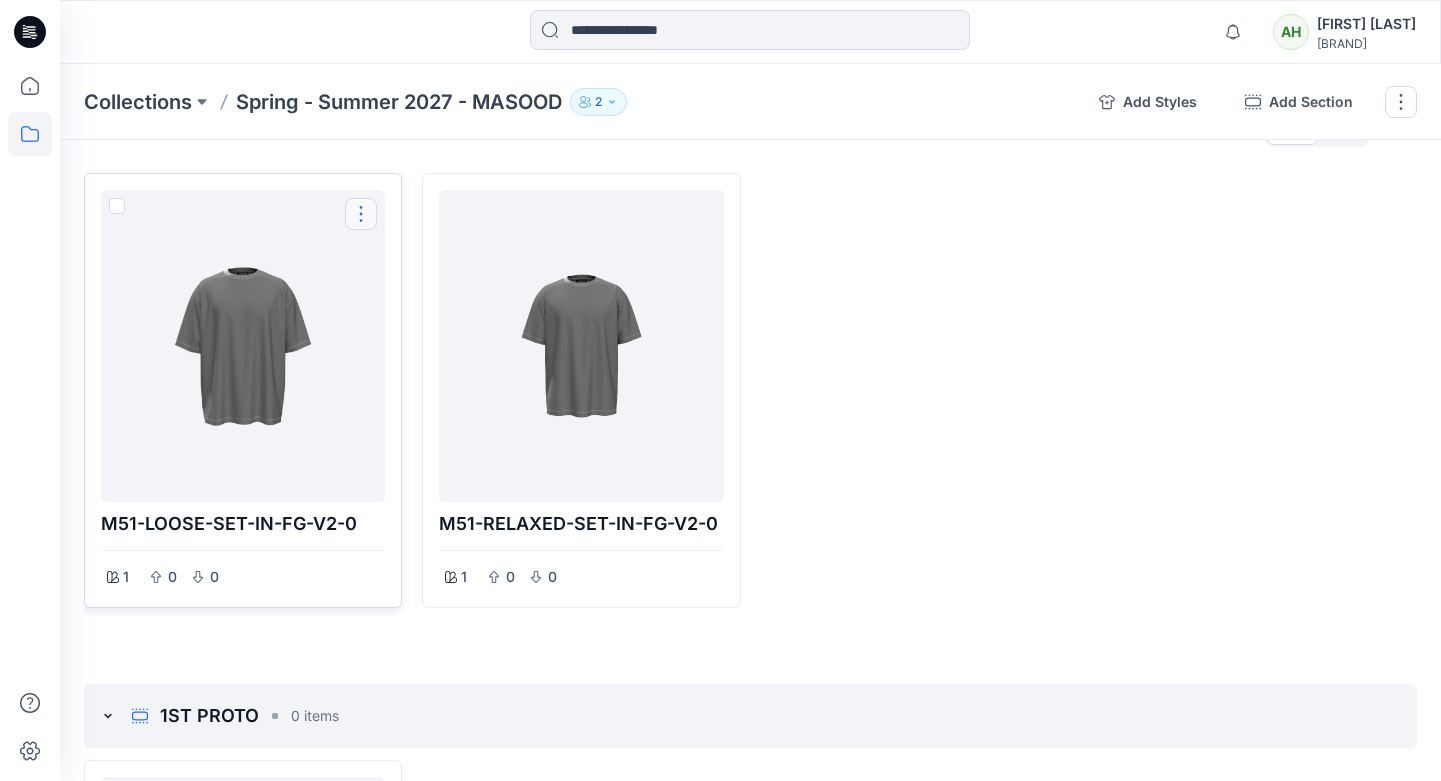 click at bounding box center (361, 214) 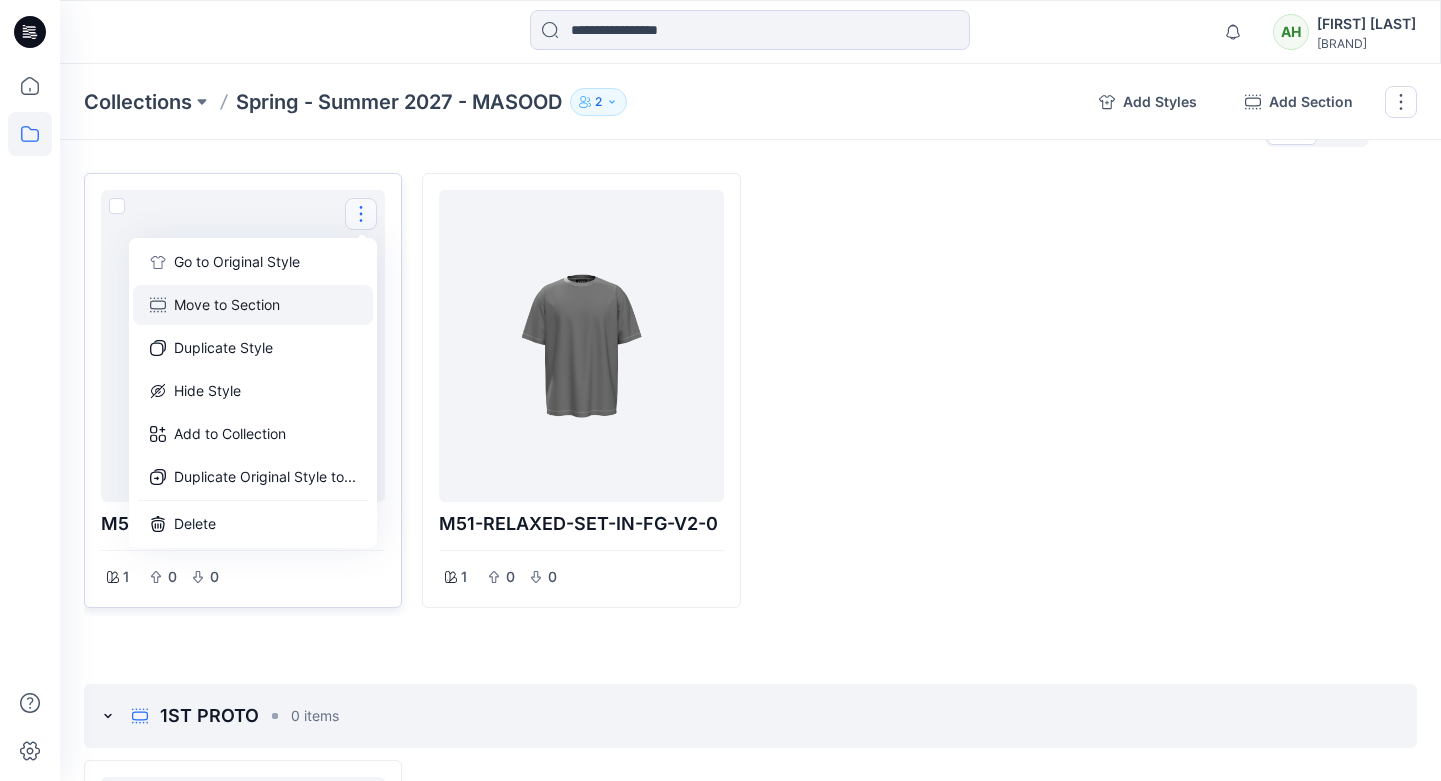 click on "Move to Section" at bounding box center [253, 305] 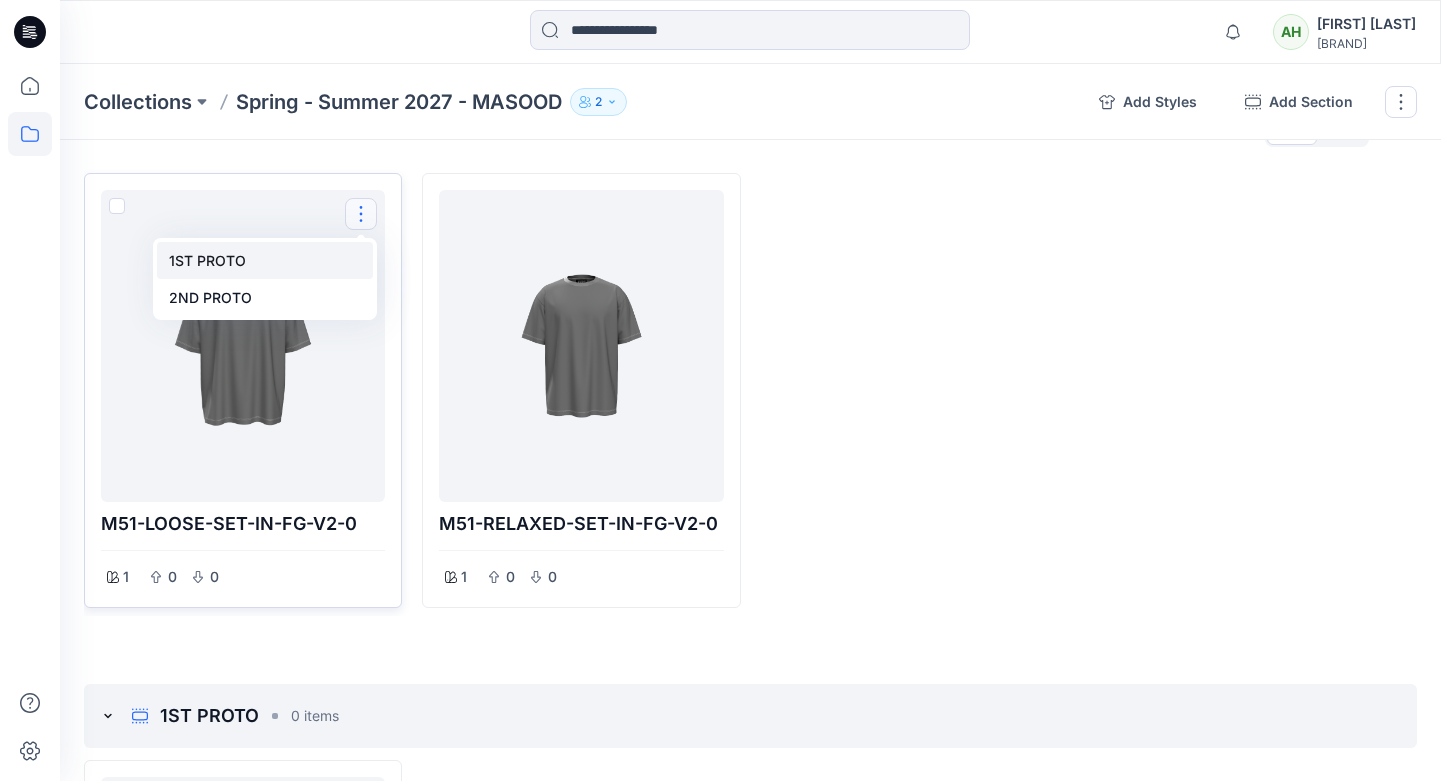 click on "1ST PROTO" at bounding box center [265, 260] 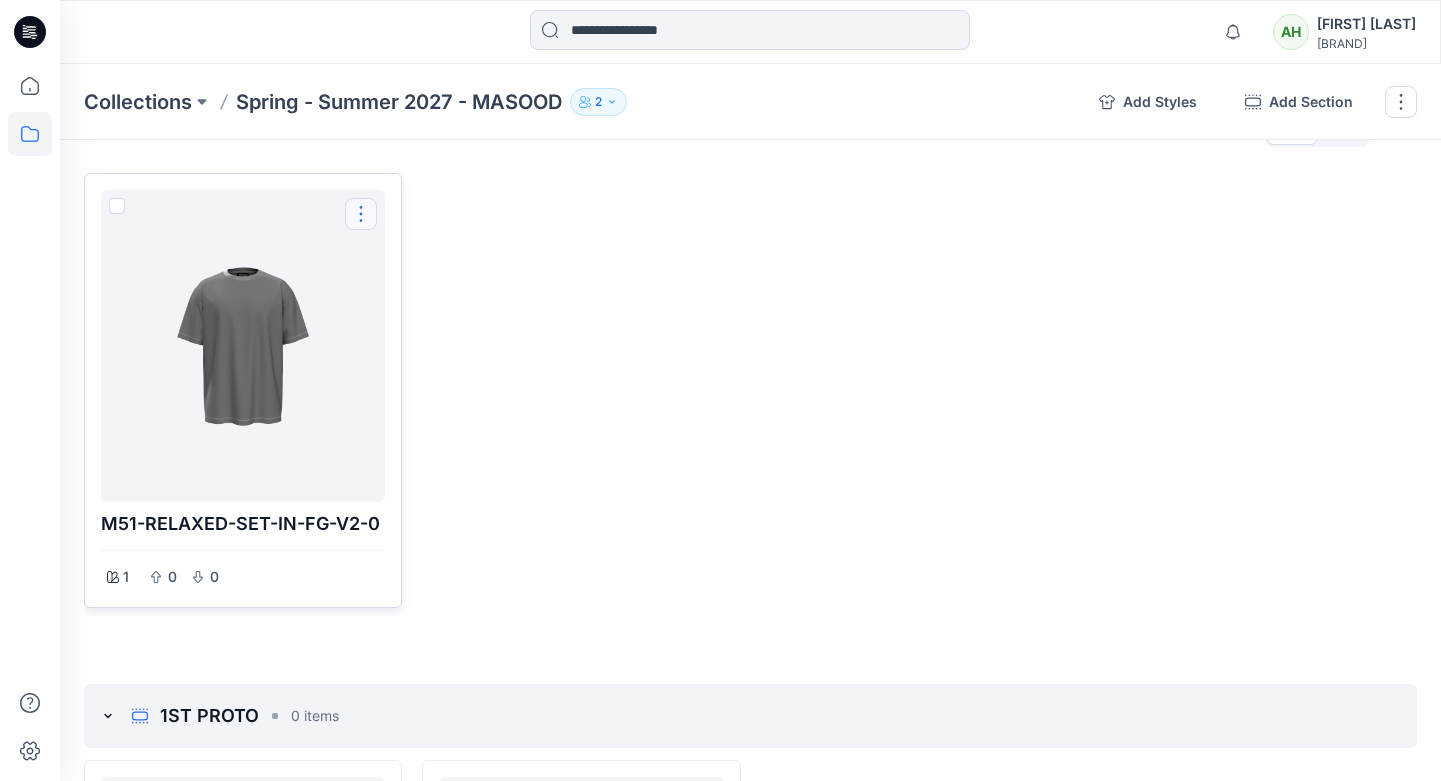 click at bounding box center (361, 214) 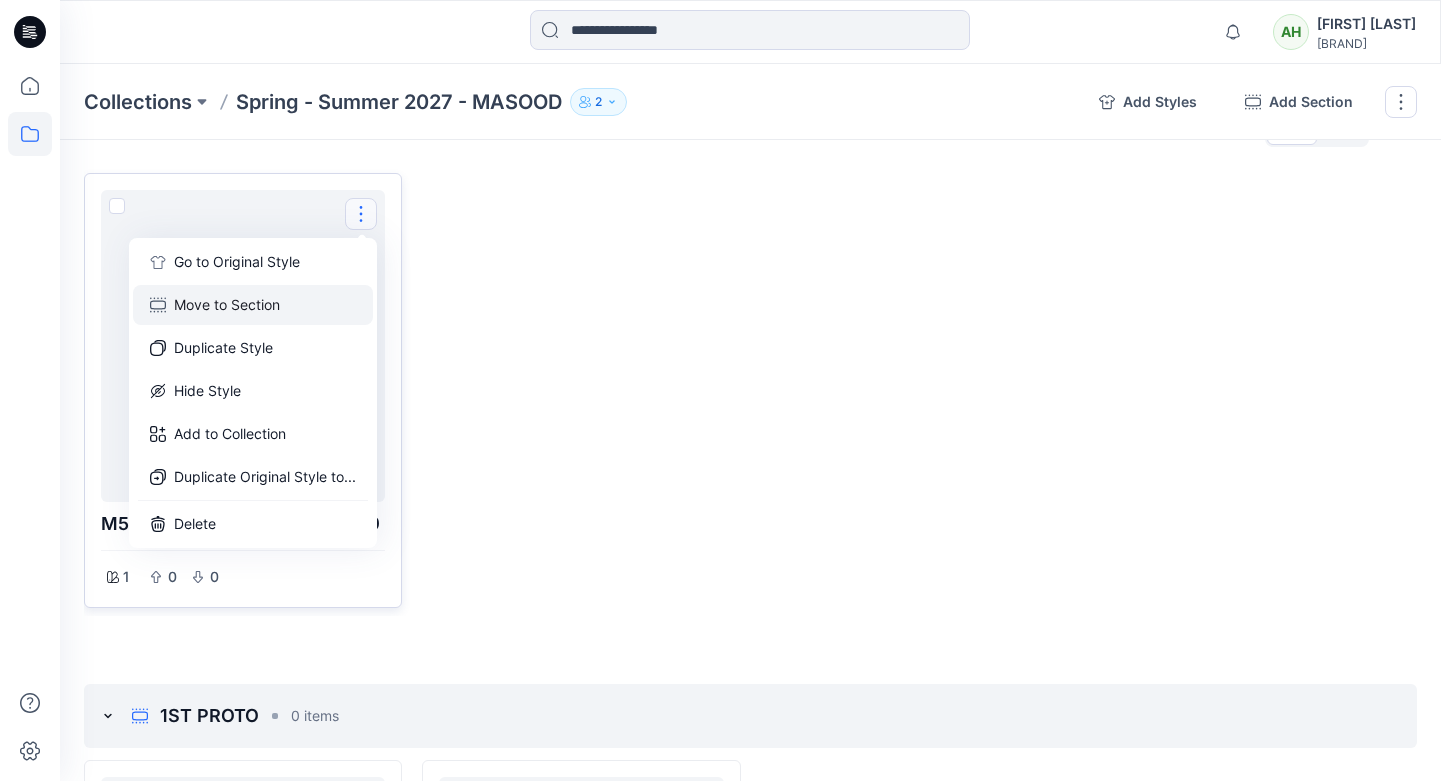 click on "Move to Section" at bounding box center [253, 305] 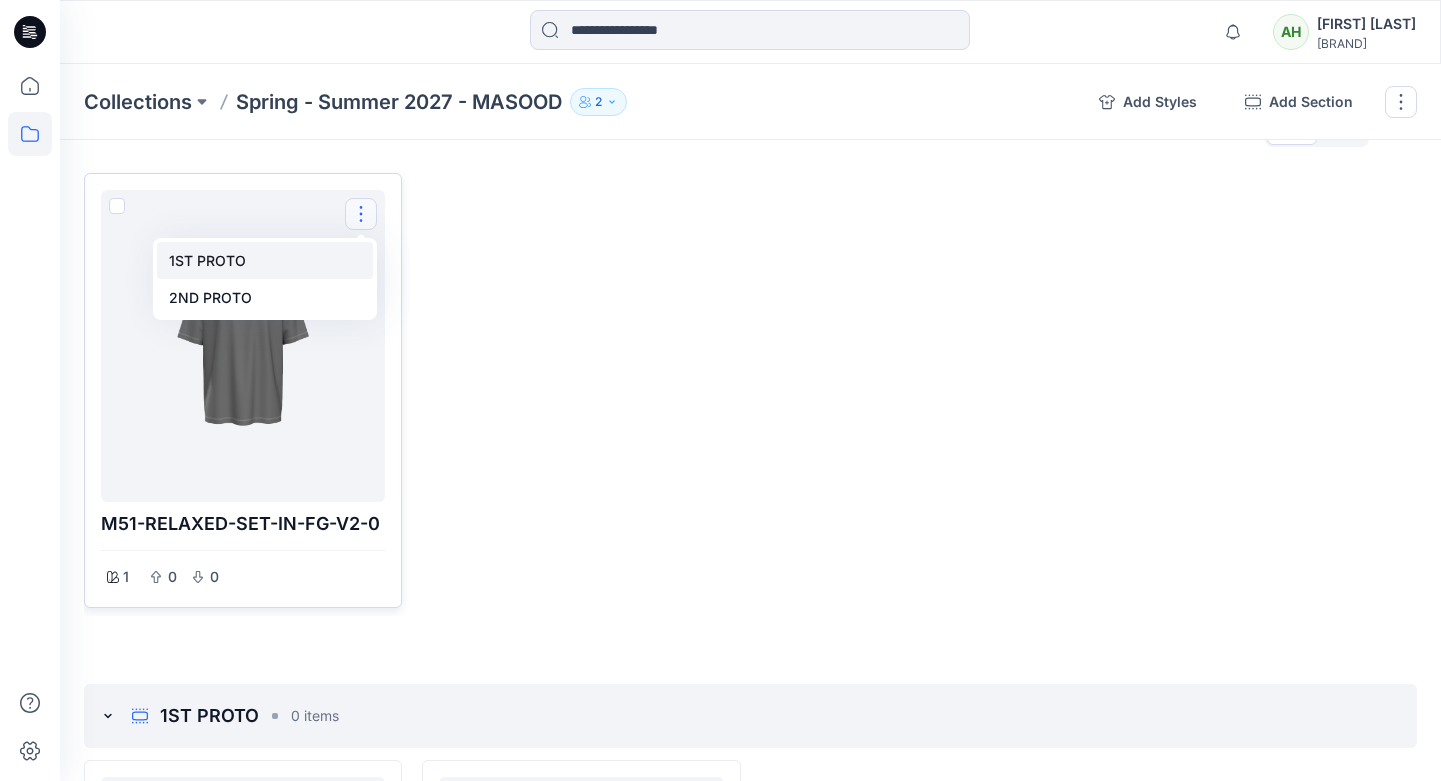 click on "1ST PROTO" at bounding box center (265, 260) 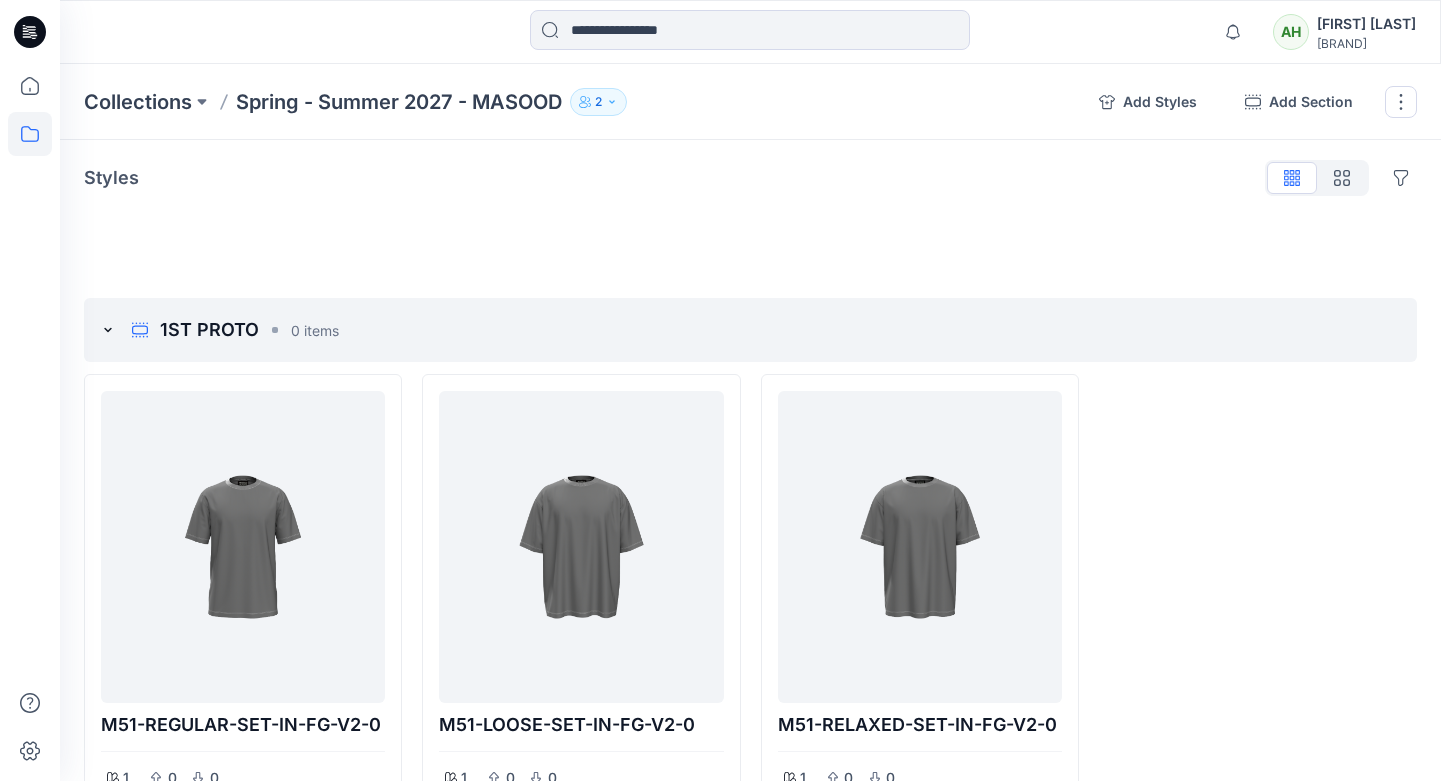 scroll, scrollTop: 0, scrollLeft: 0, axis: both 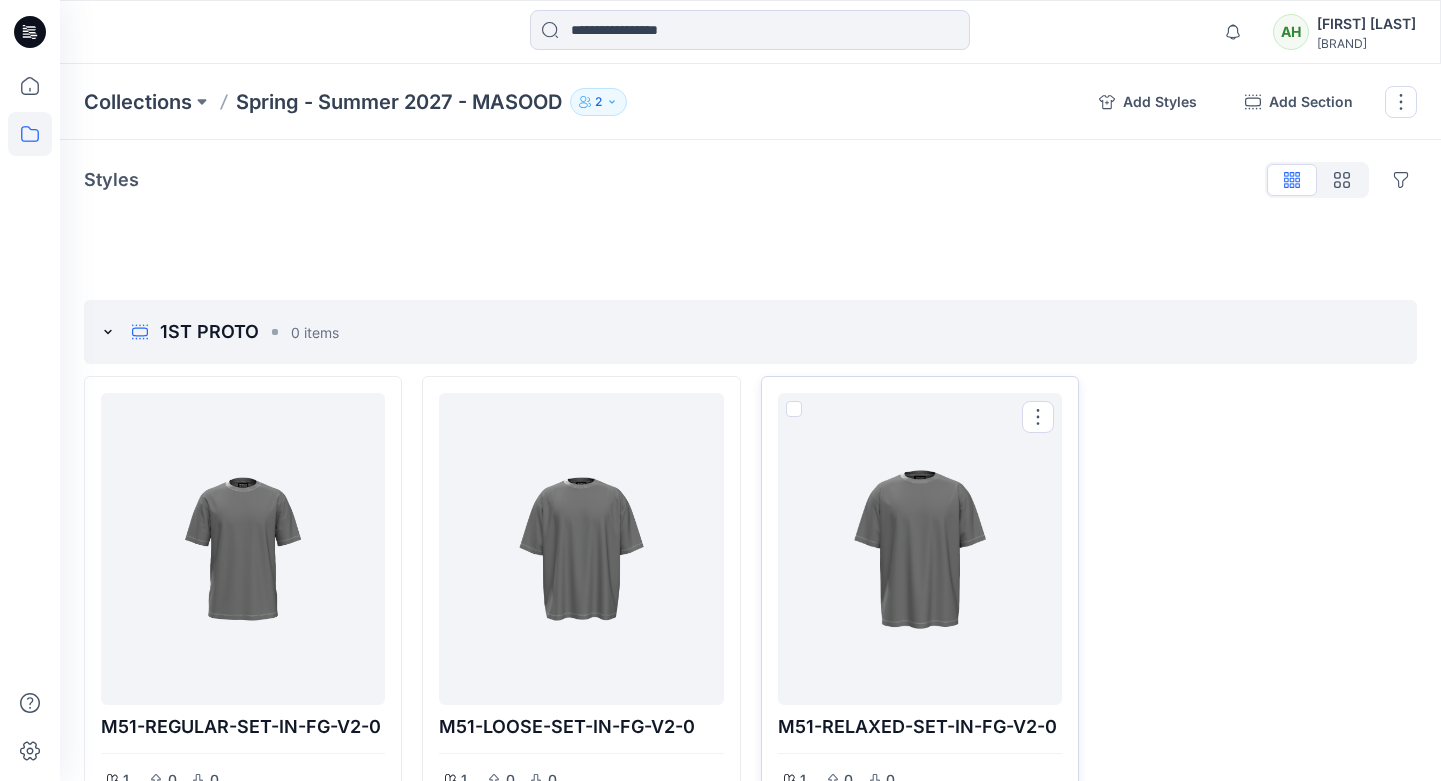 click at bounding box center (794, 409) 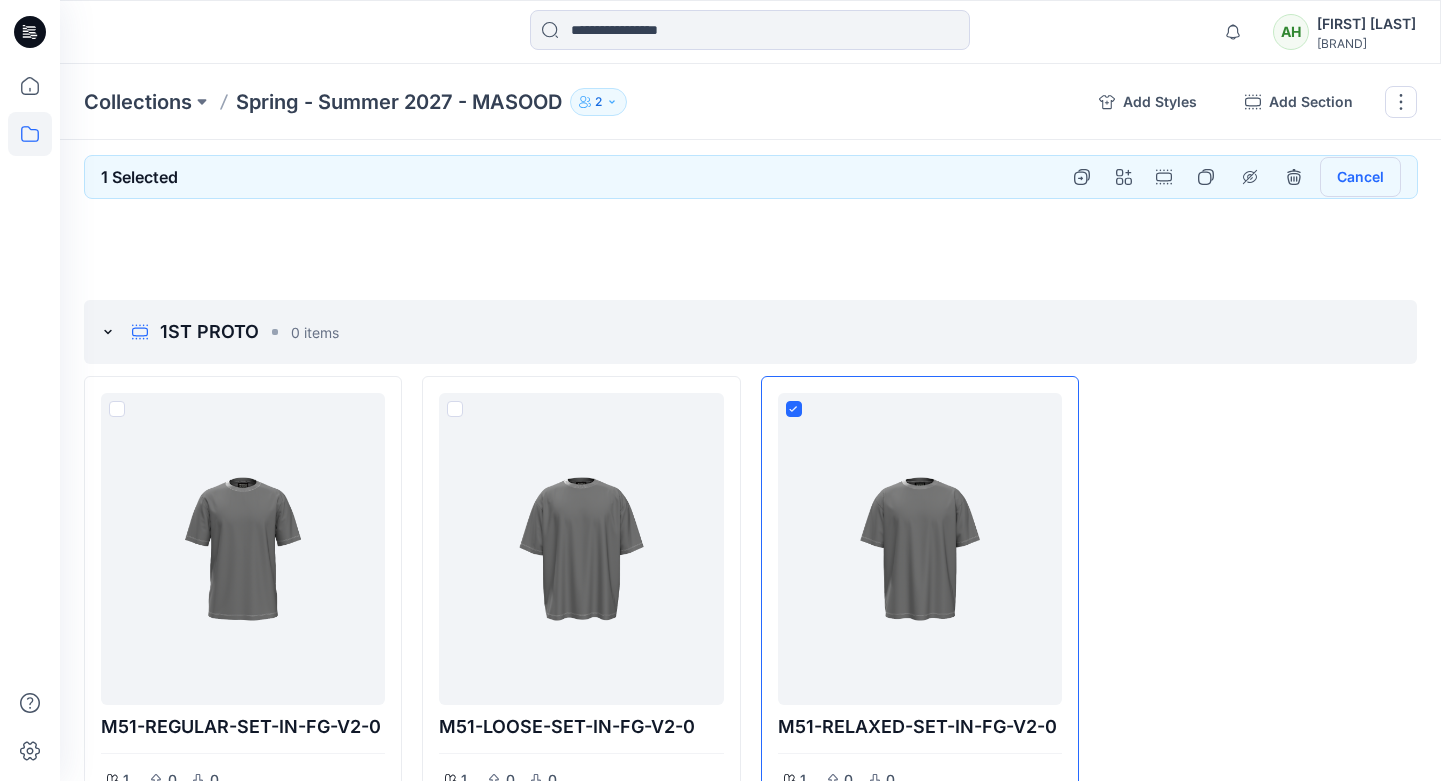 click on "Cancel" at bounding box center [1360, 177] 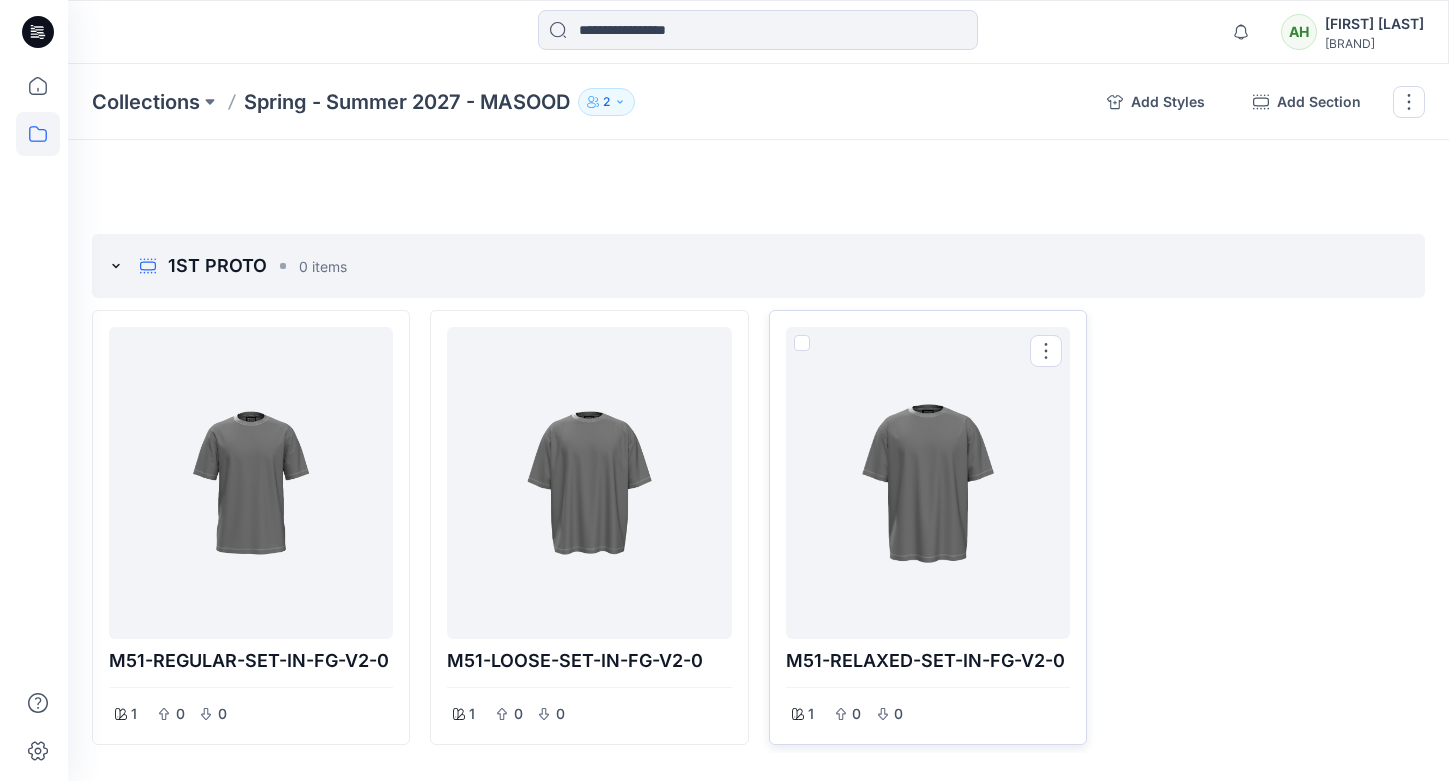 scroll, scrollTop: 114, scrollLeft: 0, axis: vertical 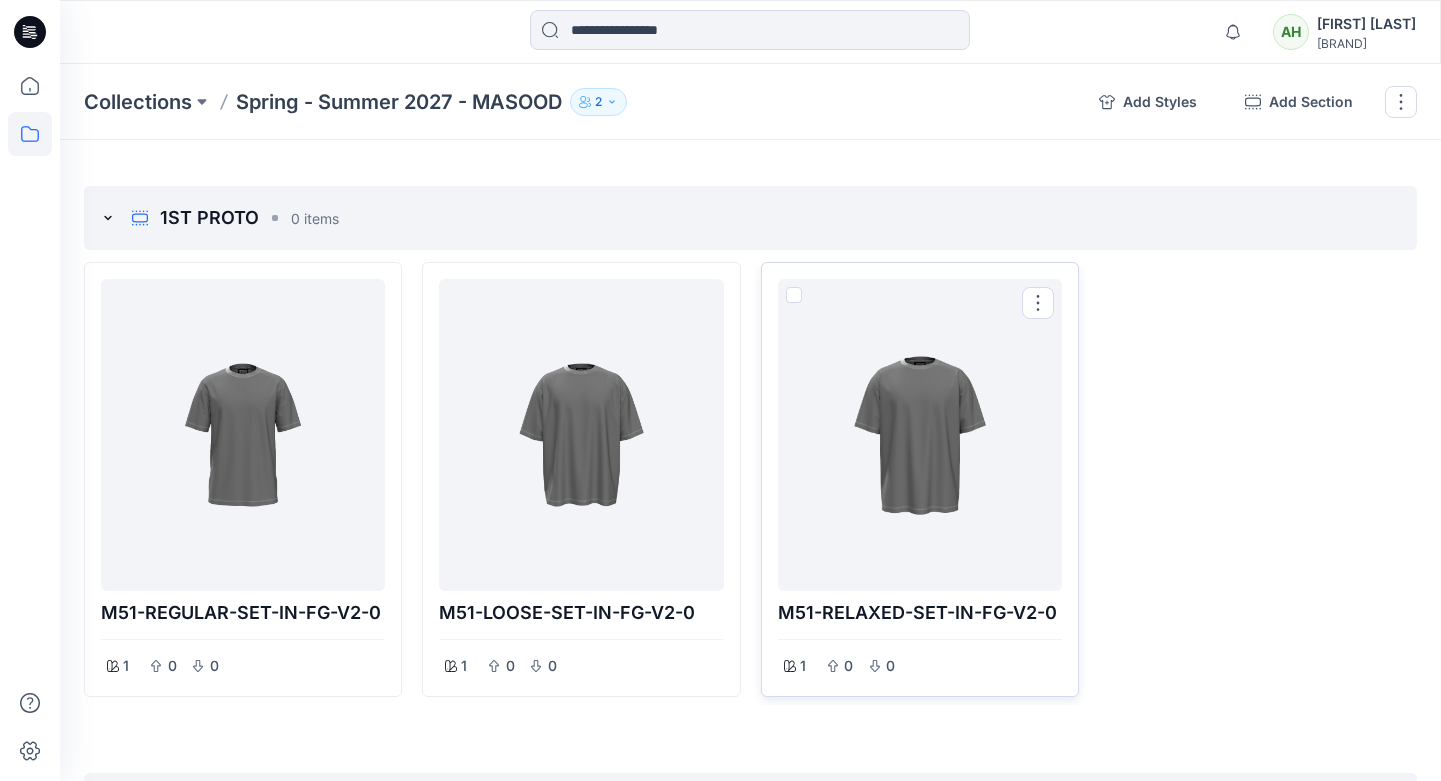 click at bounding box center [920, 435] 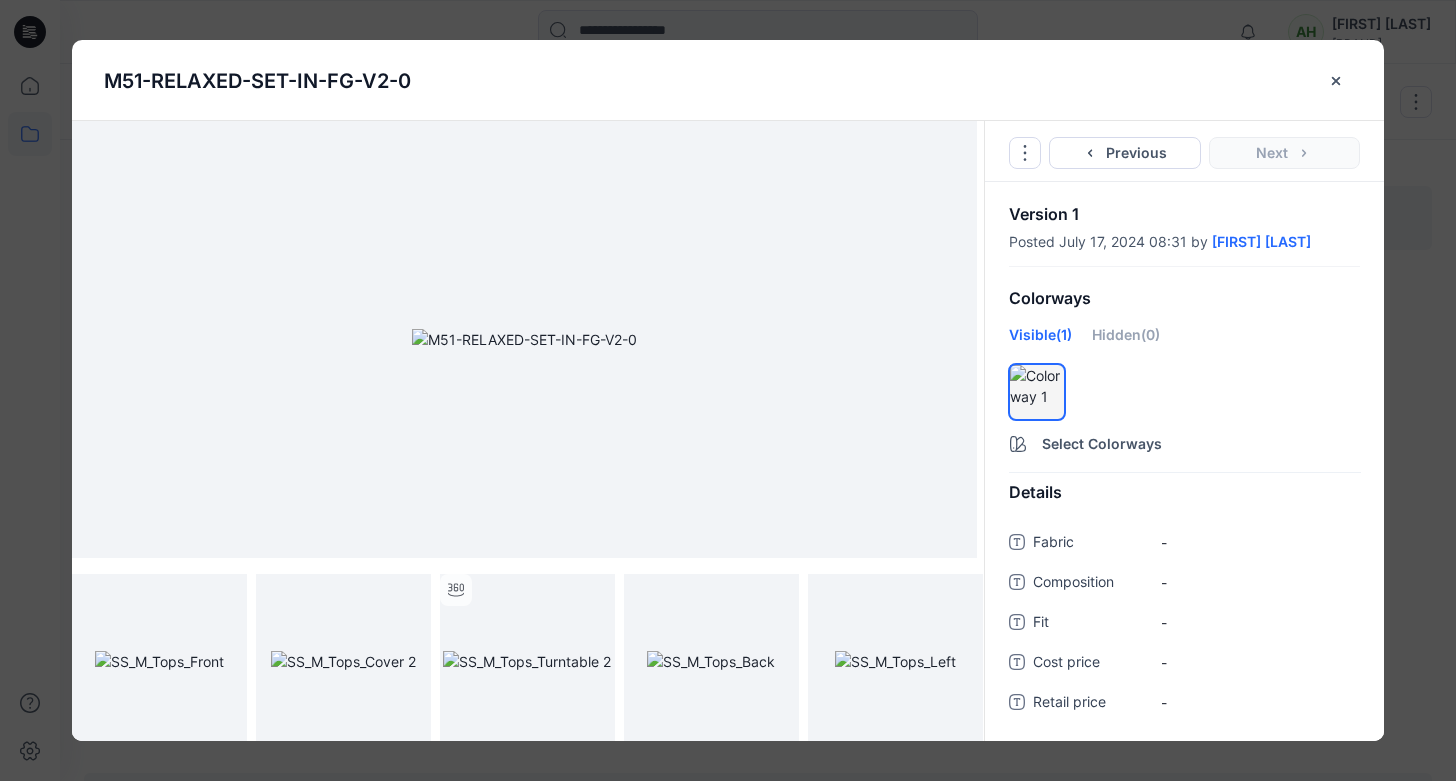 scroll, scrollTop: 7, scrollLeft: 0, axis: vertical 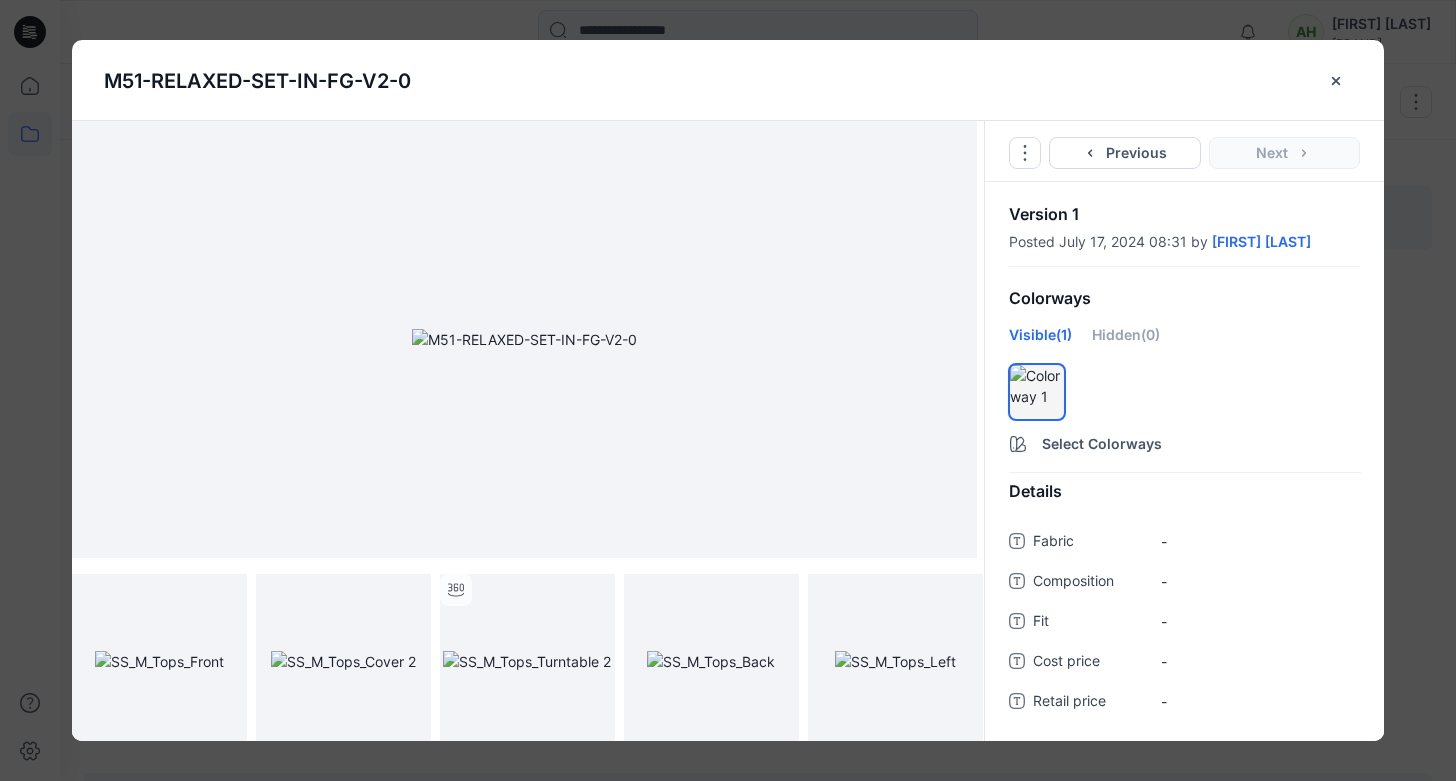 click at bounding box center [524, 339] 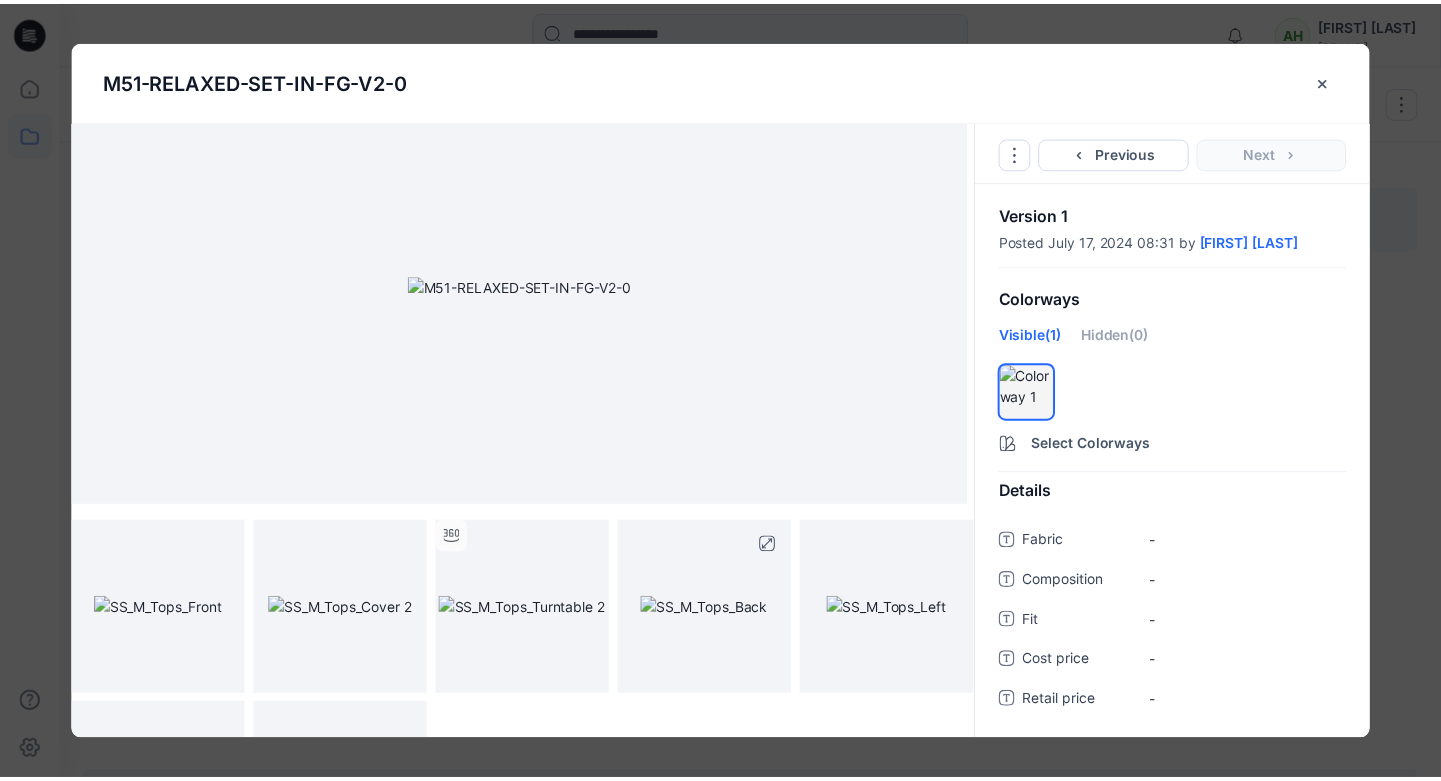 scroll, scrollTop: 190, scrollLeft: 0, axis: vertical 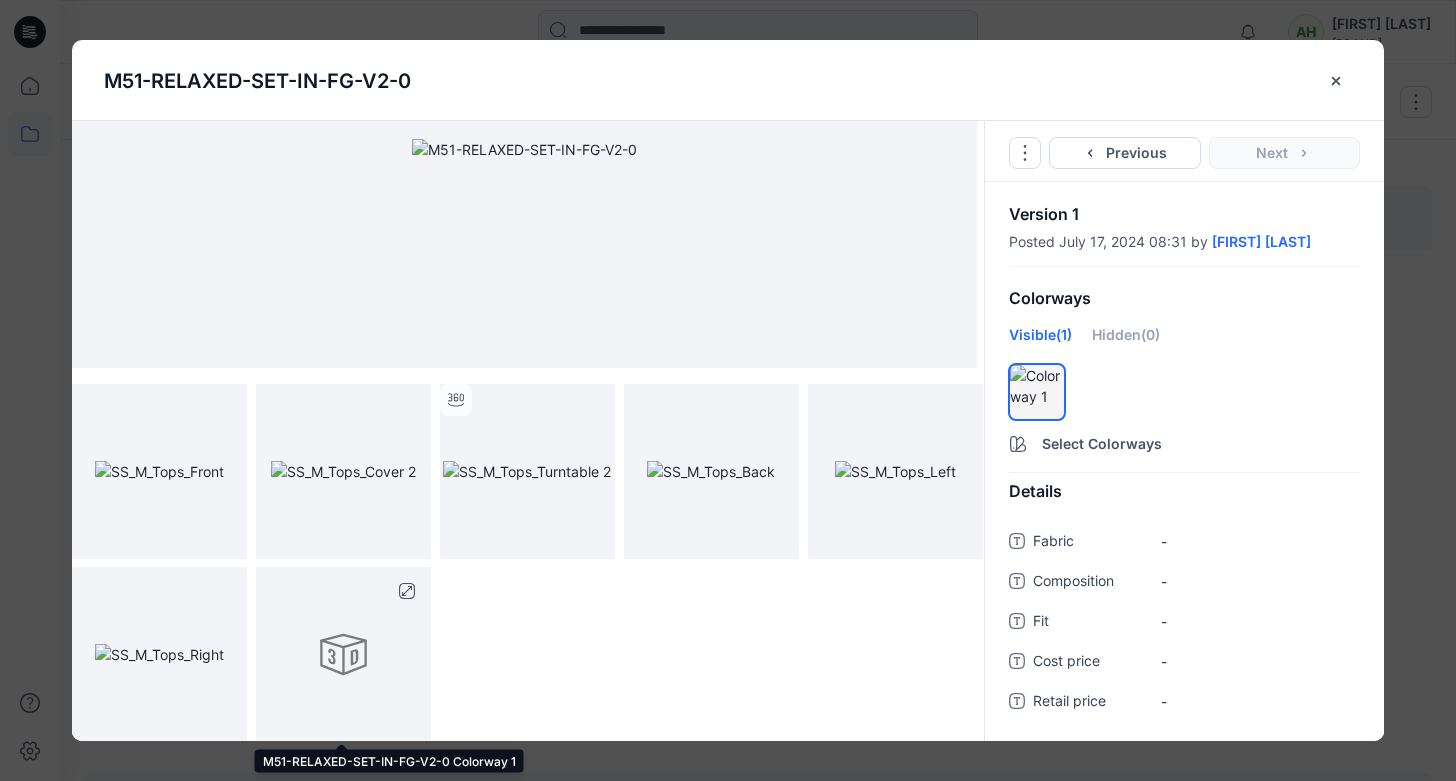 click at bounding box center [343, 654] 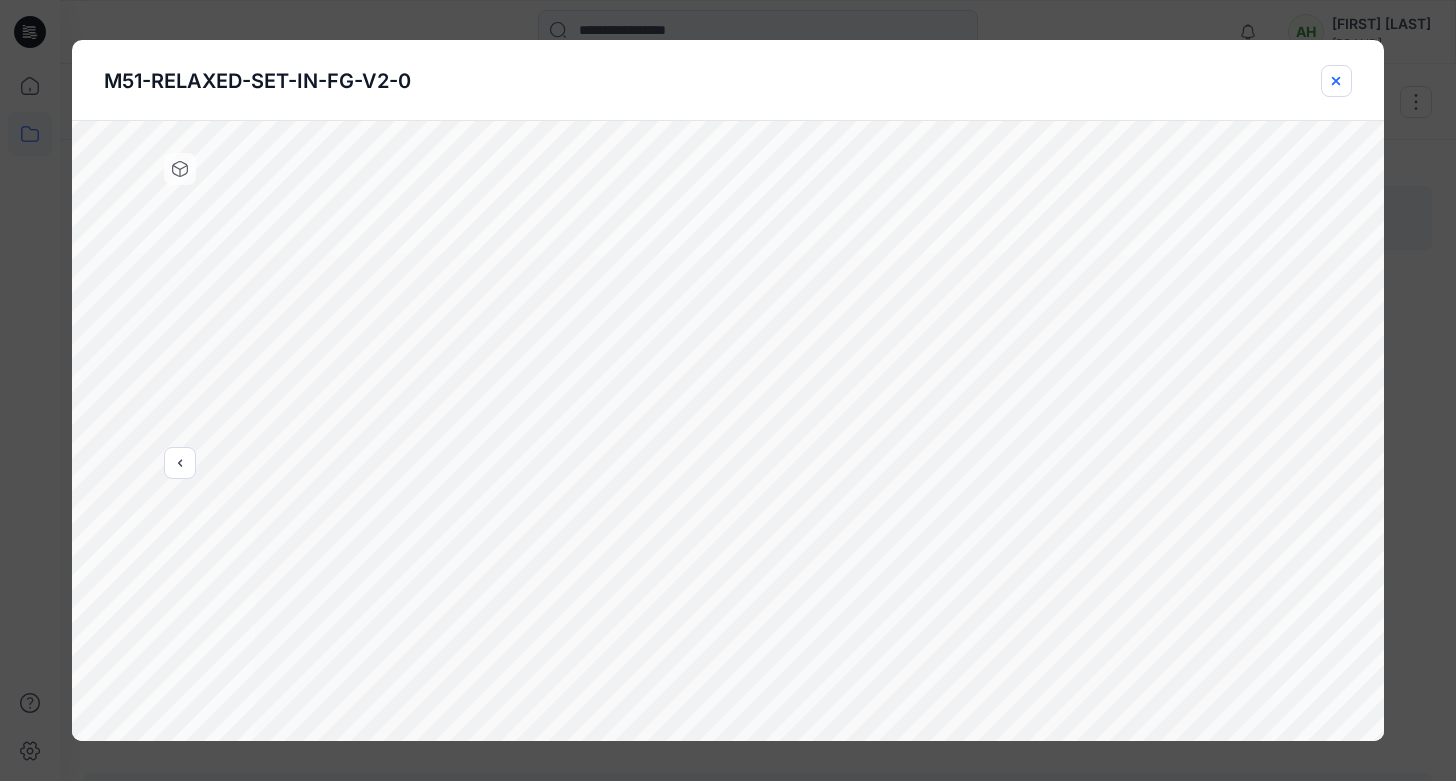 click 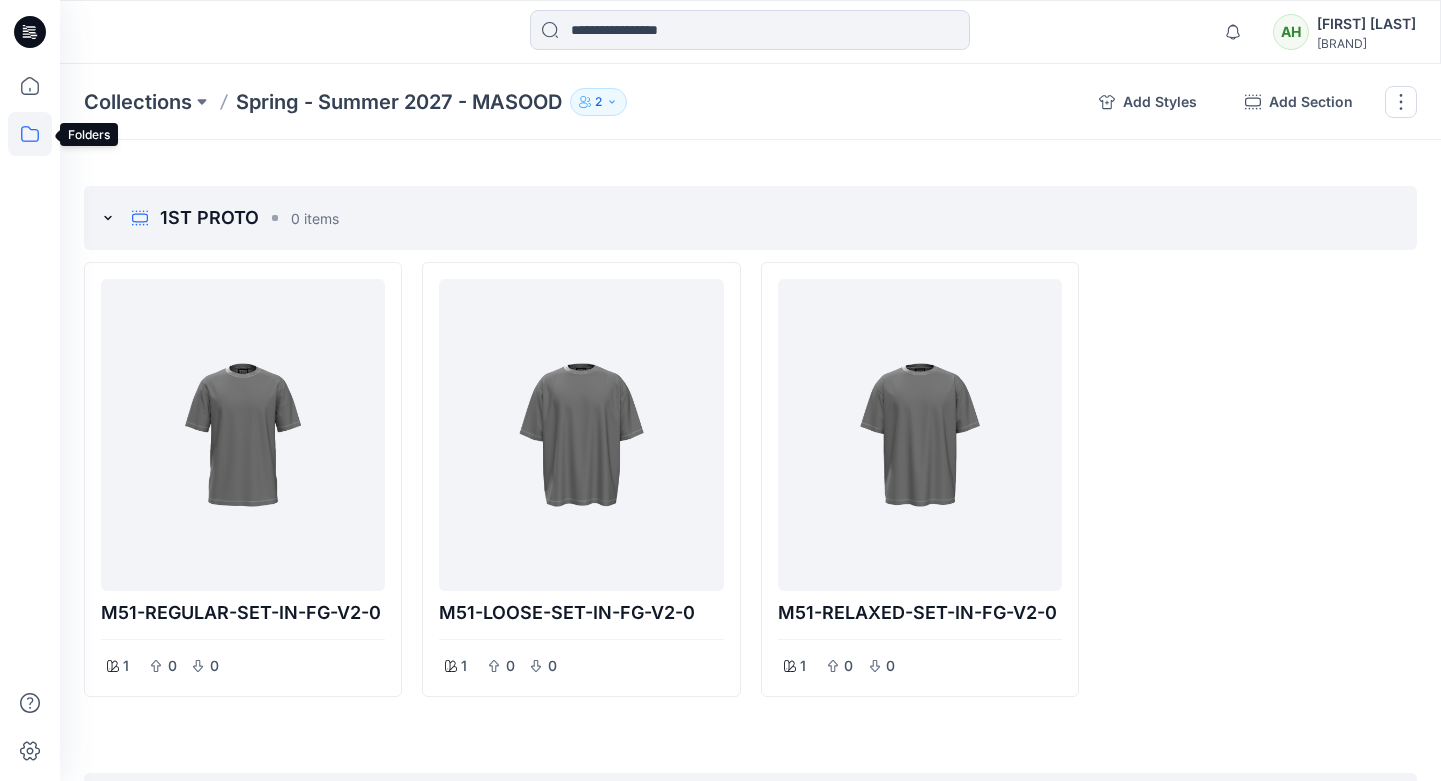 click 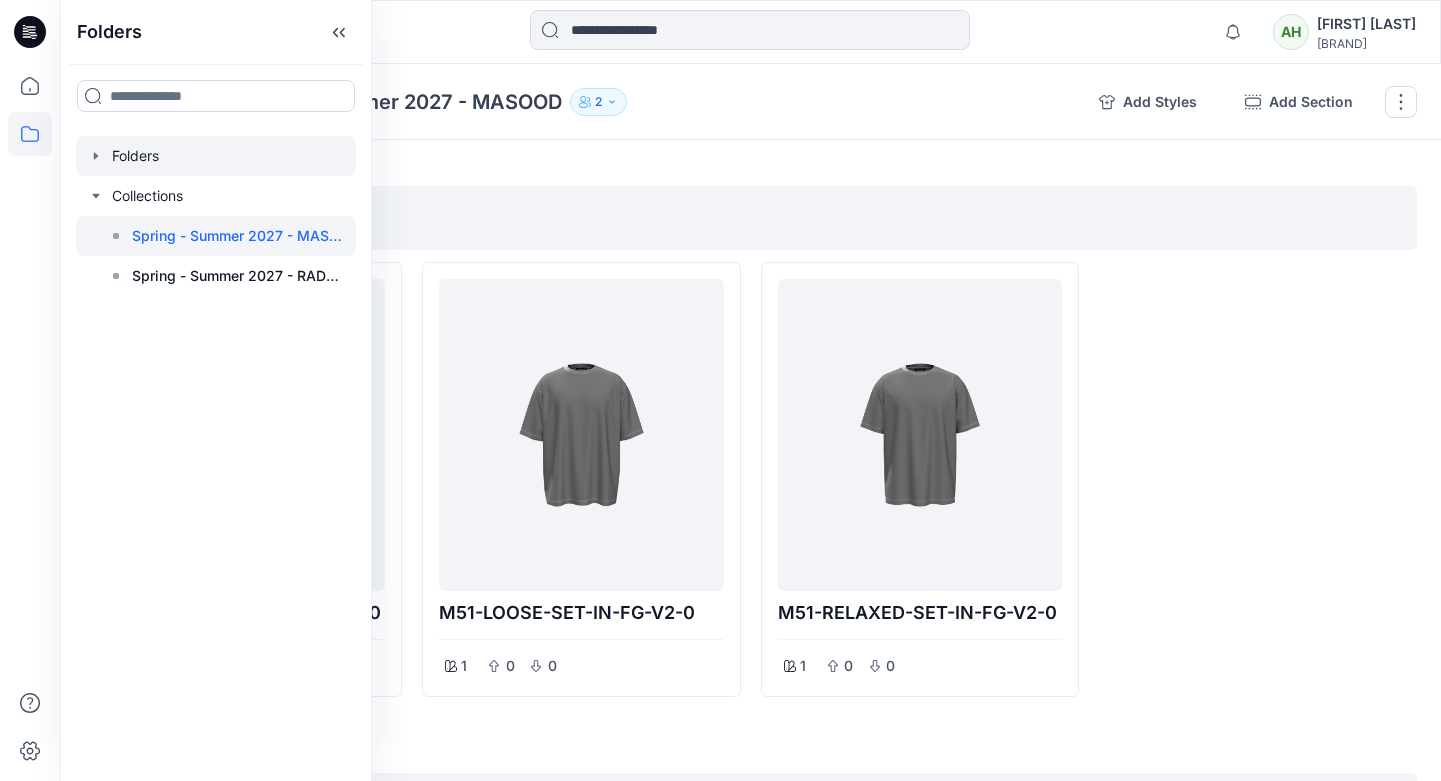 click 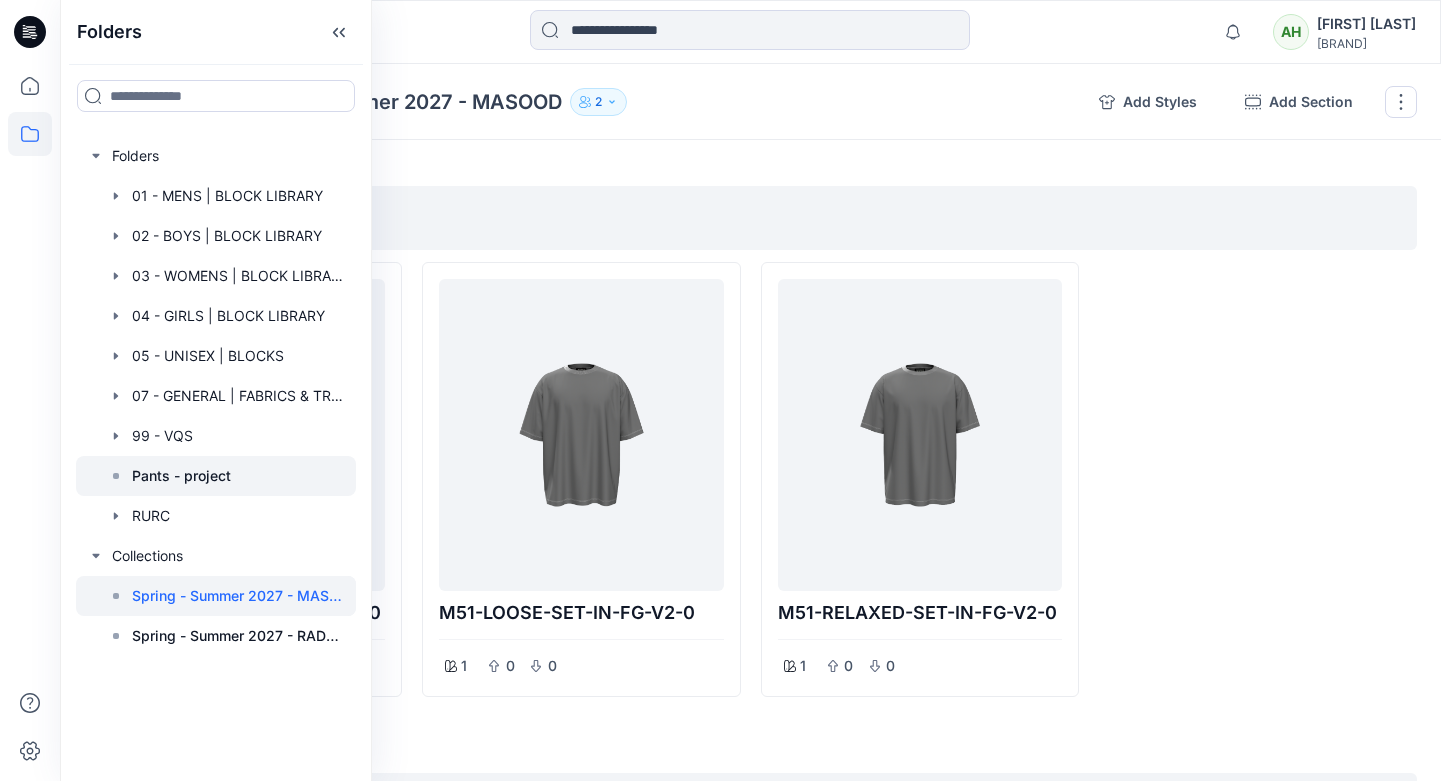 click 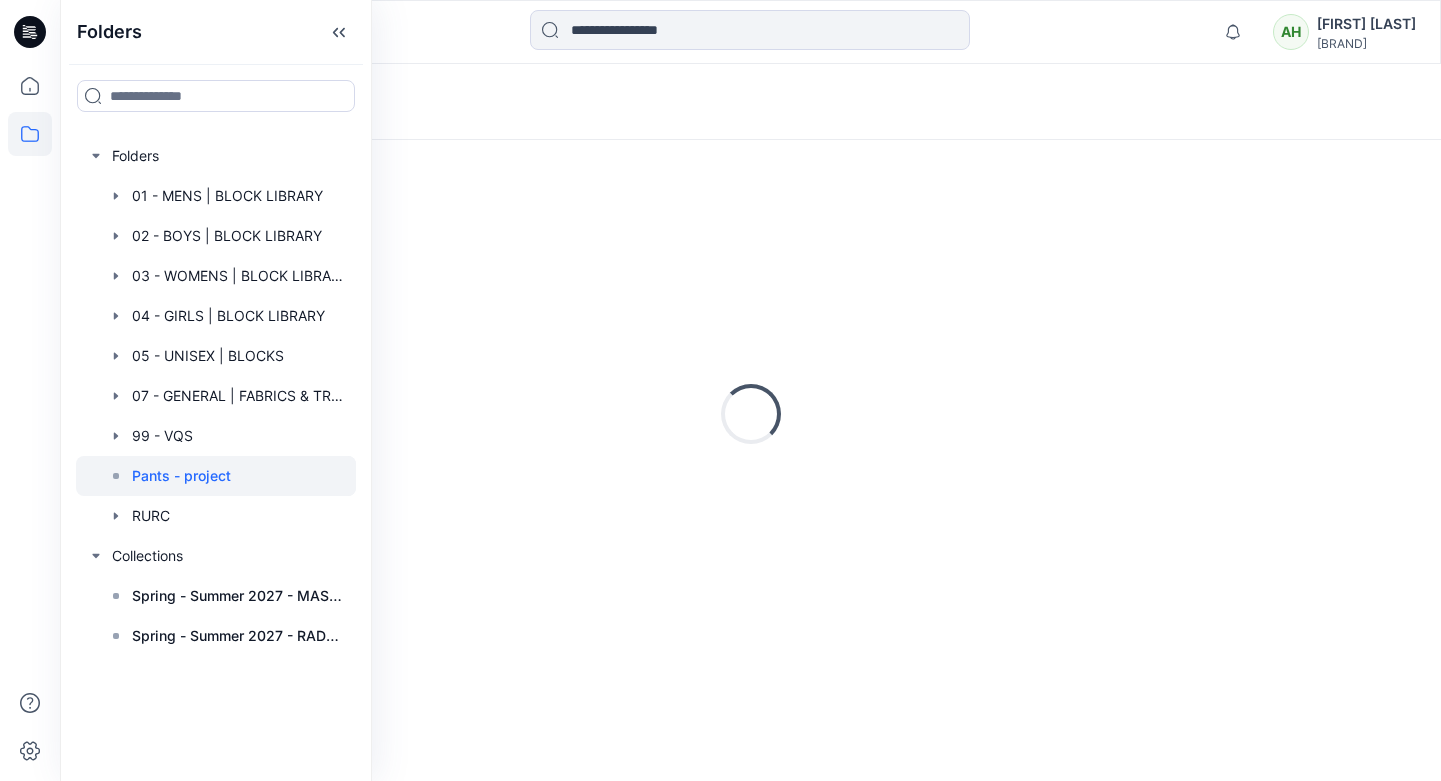 scroll, scrollTop: 0, scrollLeft: 0, axis: both 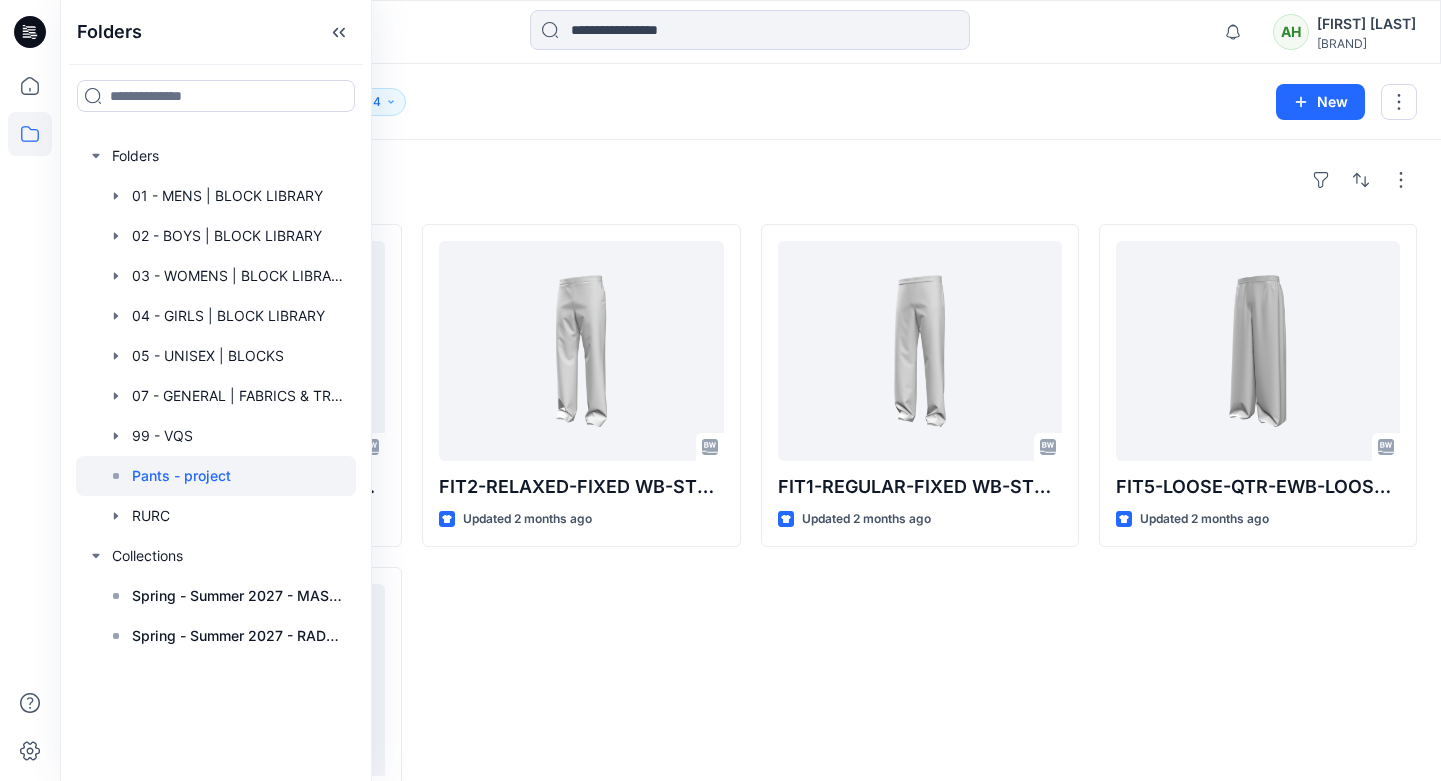 click on "FIT3-RELAXED-FIXED WB-LOOSE-LEG-FR-DART-V1-0 Updated 2 months ago FIT4-LOOSE-1PLEAT-FXWB-LOOSE-LEG-V1 Updated 2 months ago FIT2-RELAXED-FIXED WB-STRAIGHT-V1-0 Updated 2 months ago FIT1-REGULAR-FIXED WB-STRAIGHT-V1-0 Updated 2 months ago FIT5-LOOSE-QTR-EWB-LOOSE-LEG-V1 Updated 2 months ago" at bounding box center [750, 556] 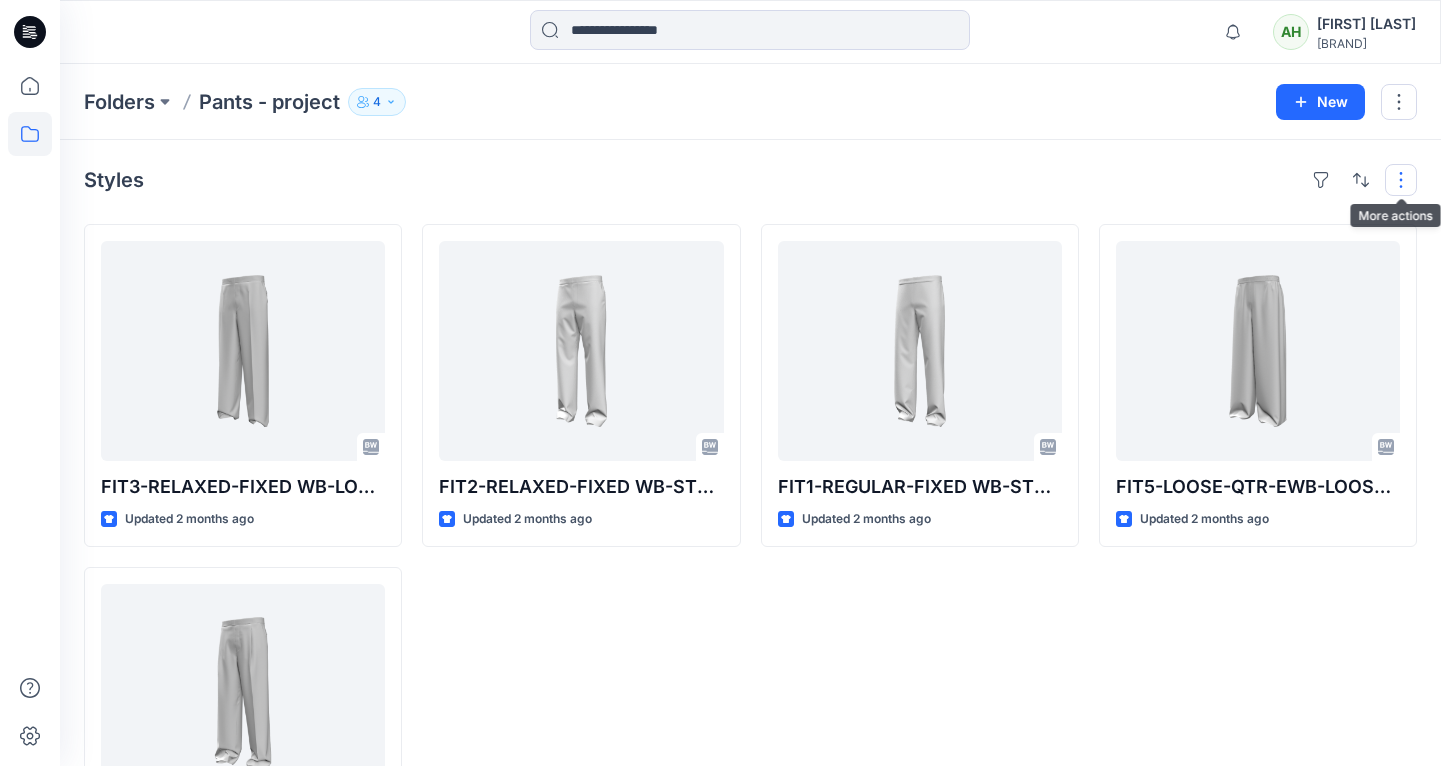 click at bounding box center [1401, 180] 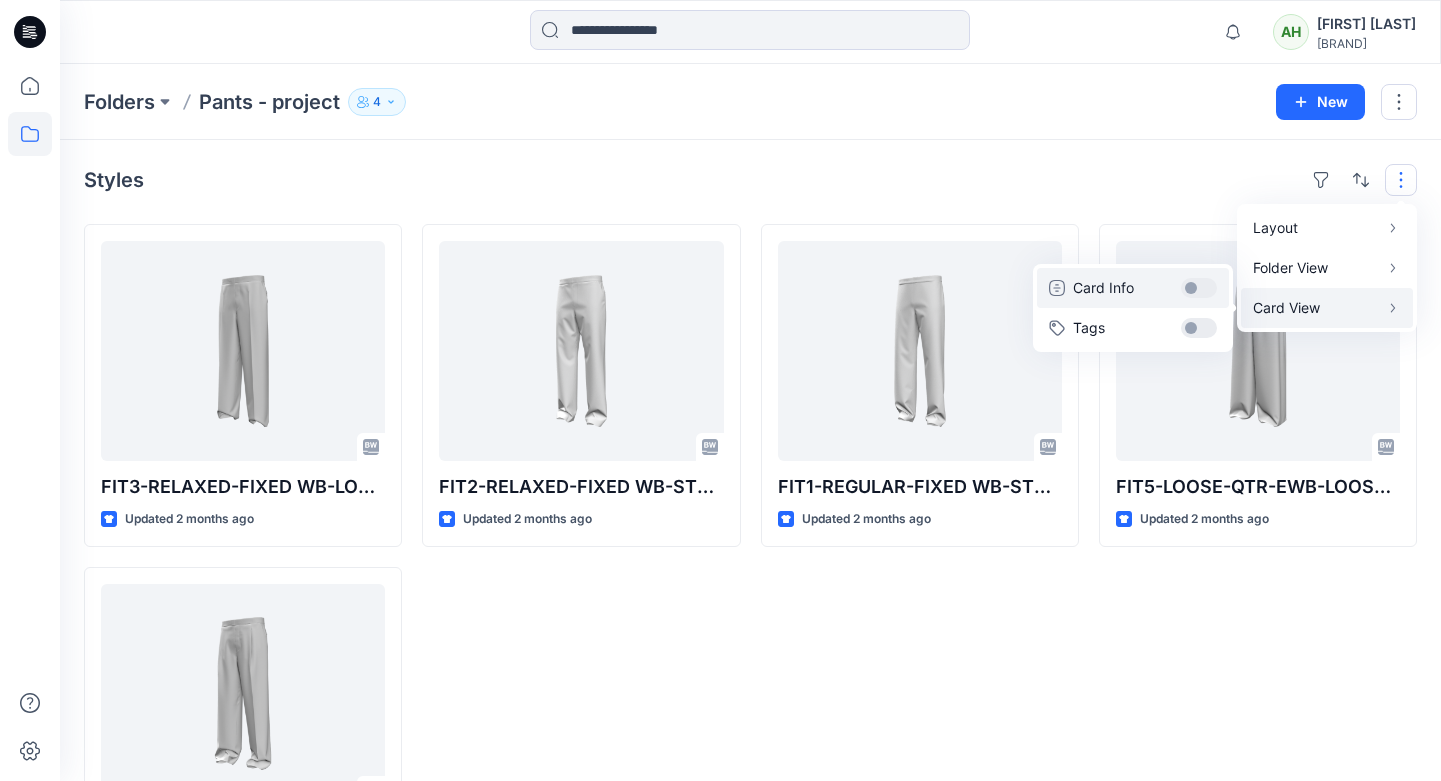 click on "Card Info" at bounding box center [1133, 288] 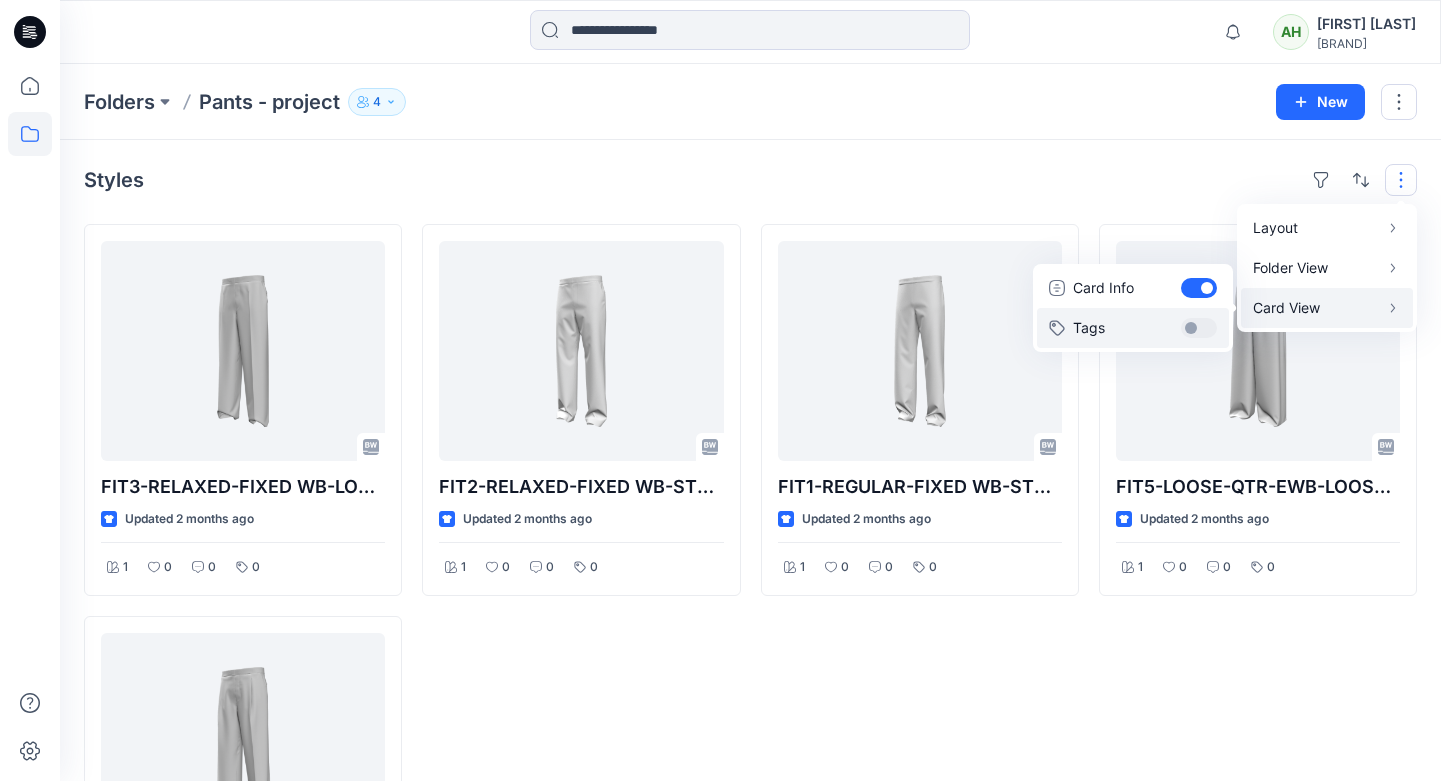 click on "Tags" at bounding box center [1133, 328] 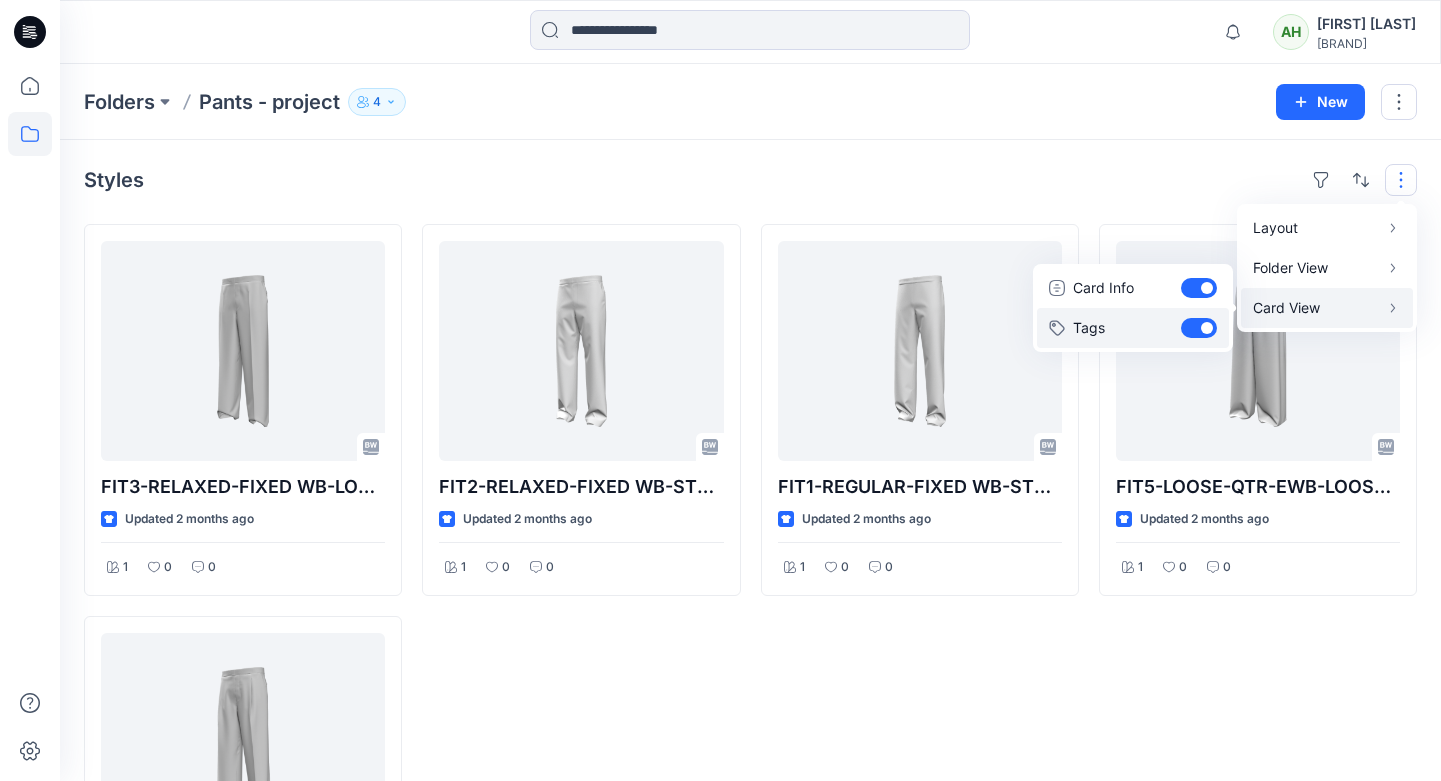 click on "Tags" at bounding box center (1133, 328) 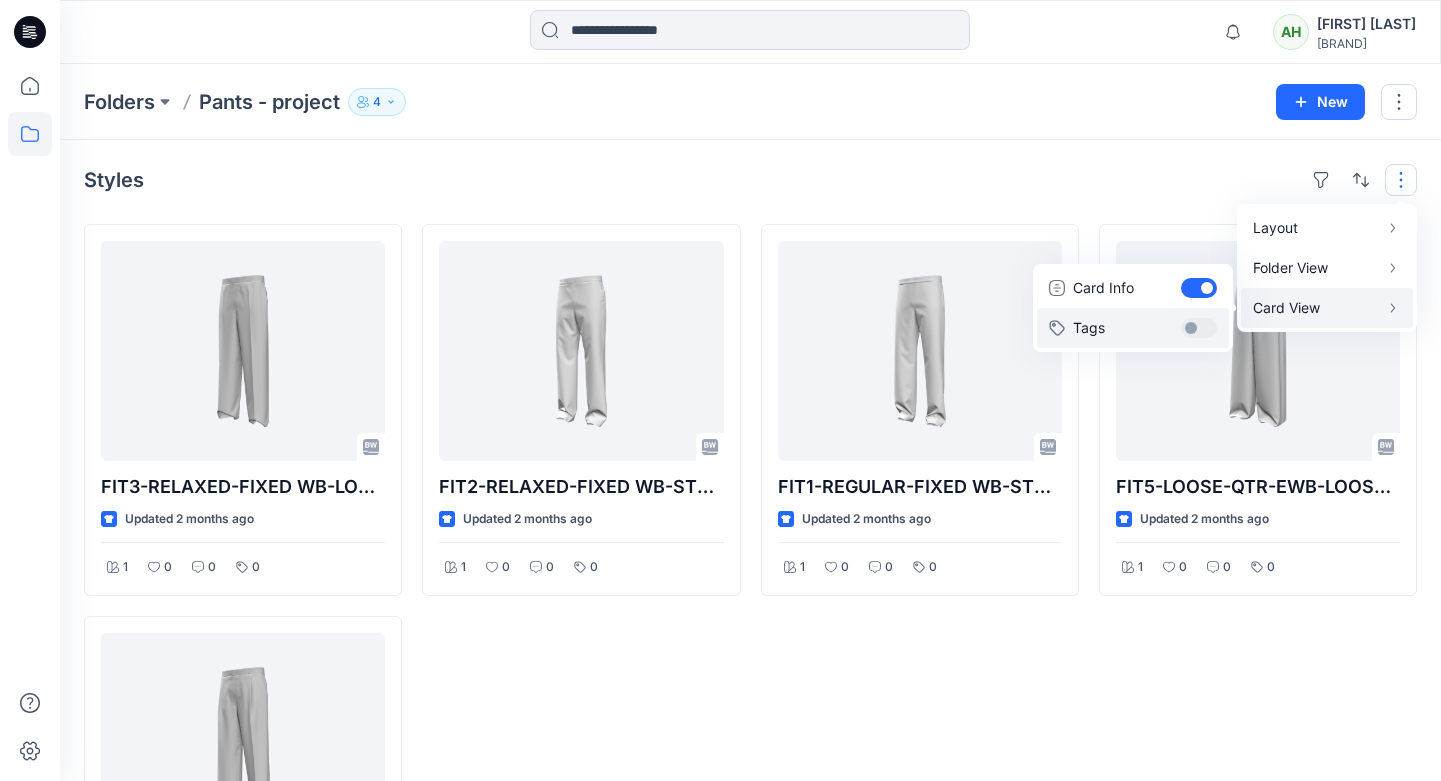 click on "Tags" at bounding box center [1133, 328] 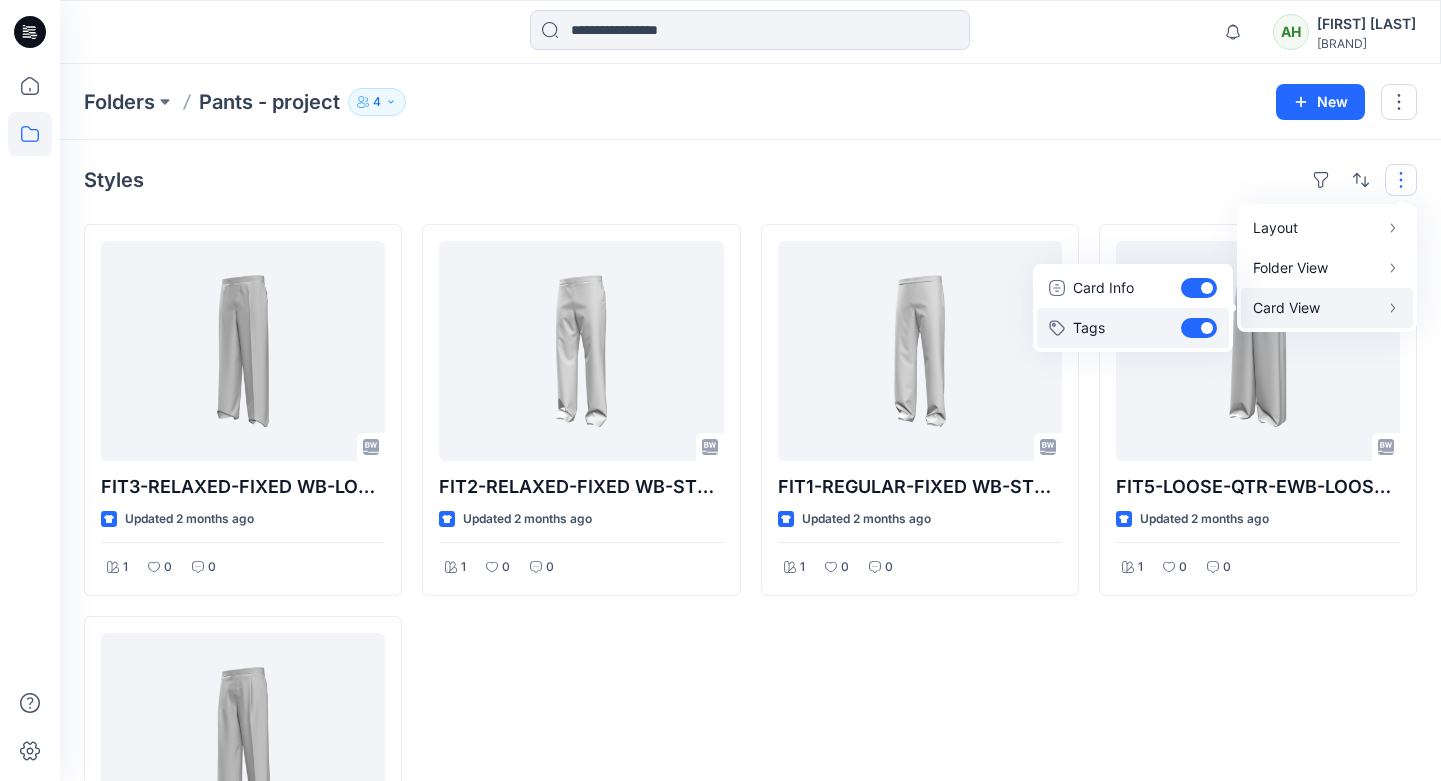 click on "Tags" at bounding box center (1133, 328) 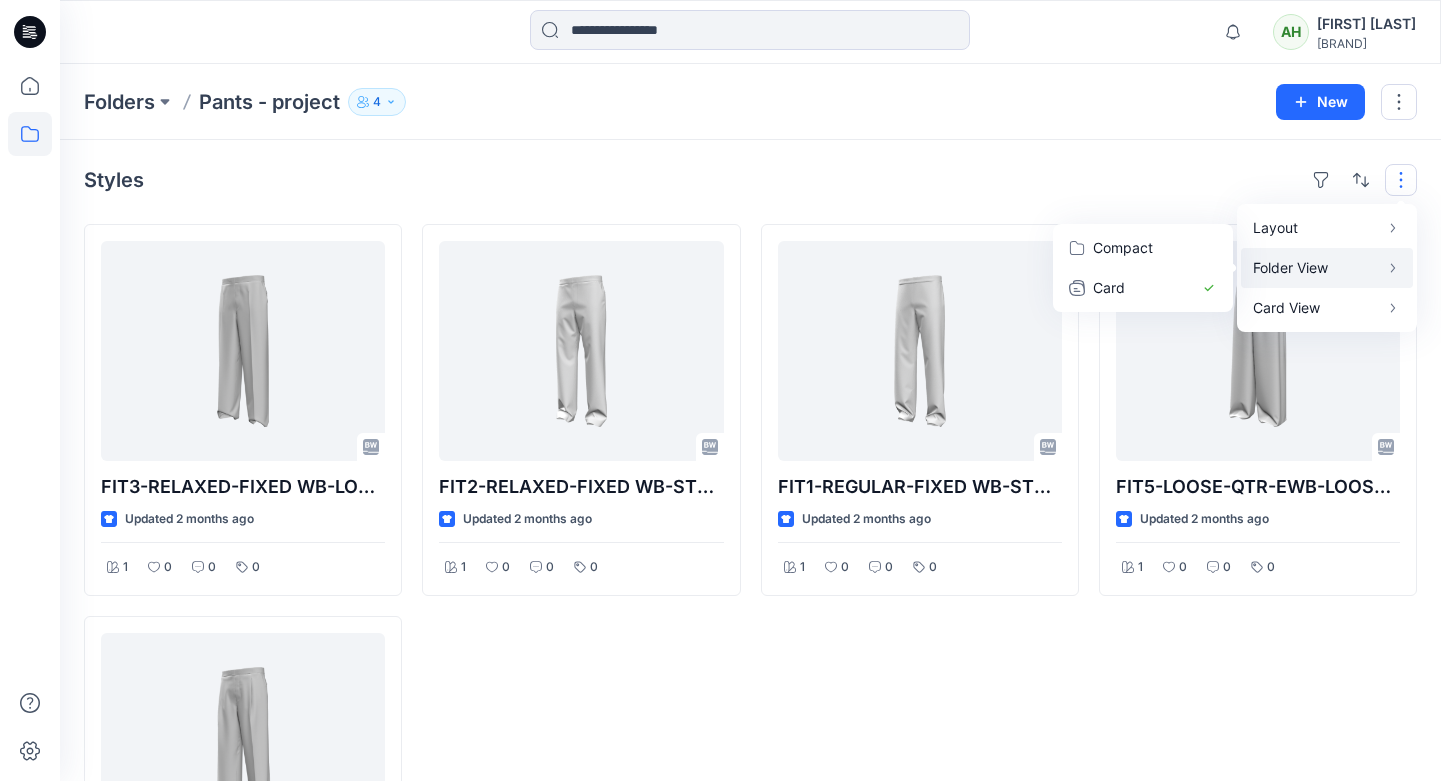click on "Folder View" at bounding box center (1316, 268) 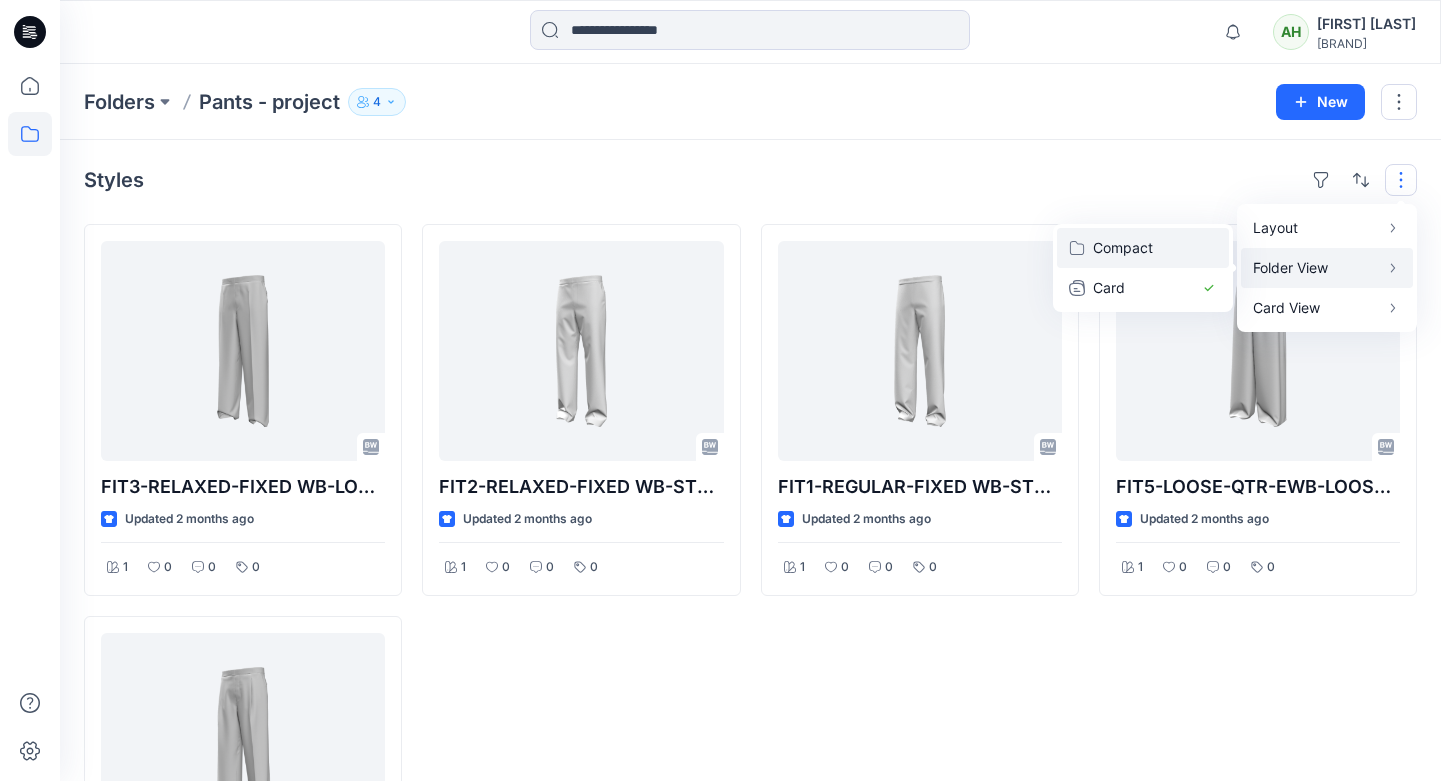 click on "Compact" at bounding box center [1143, 248] 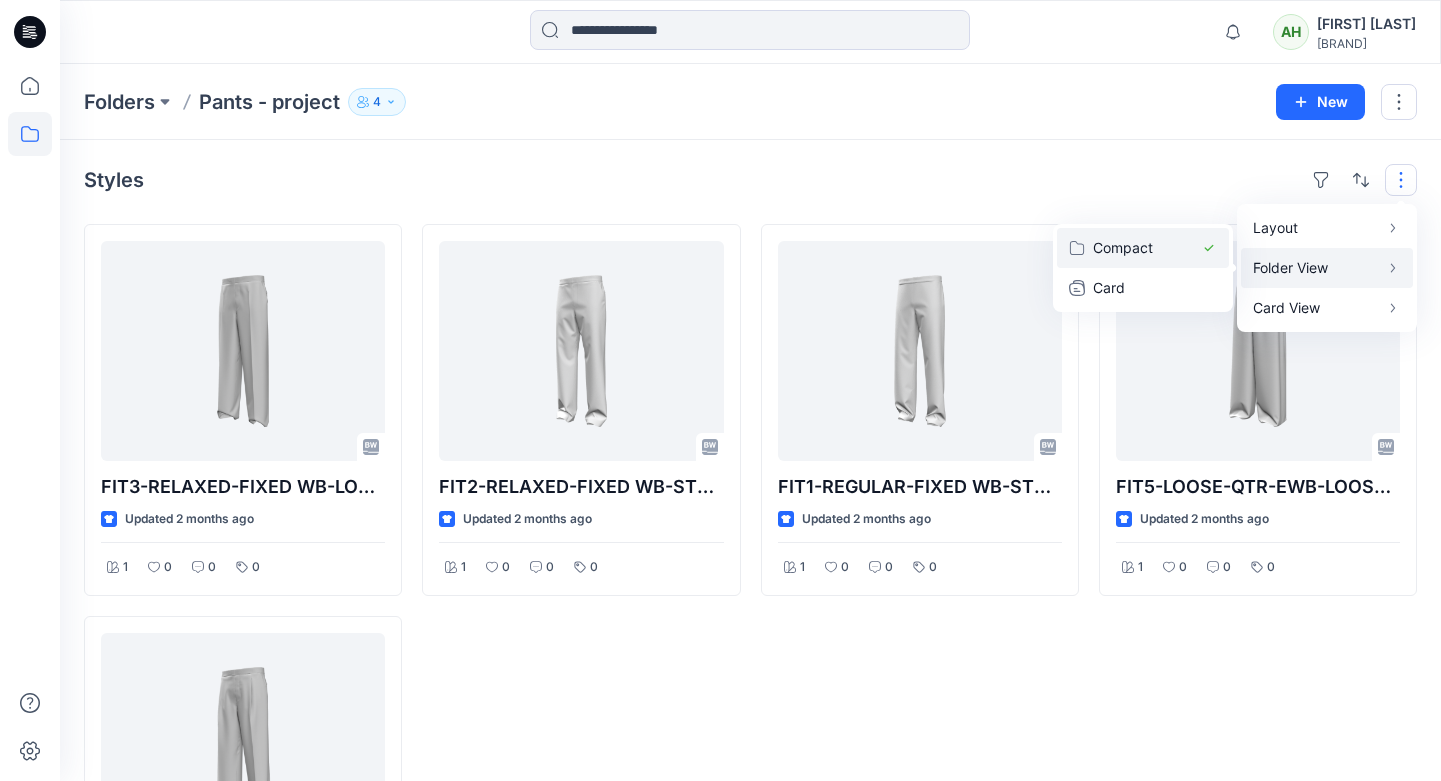 click on "Compact" at bounding box center [1143, 248] 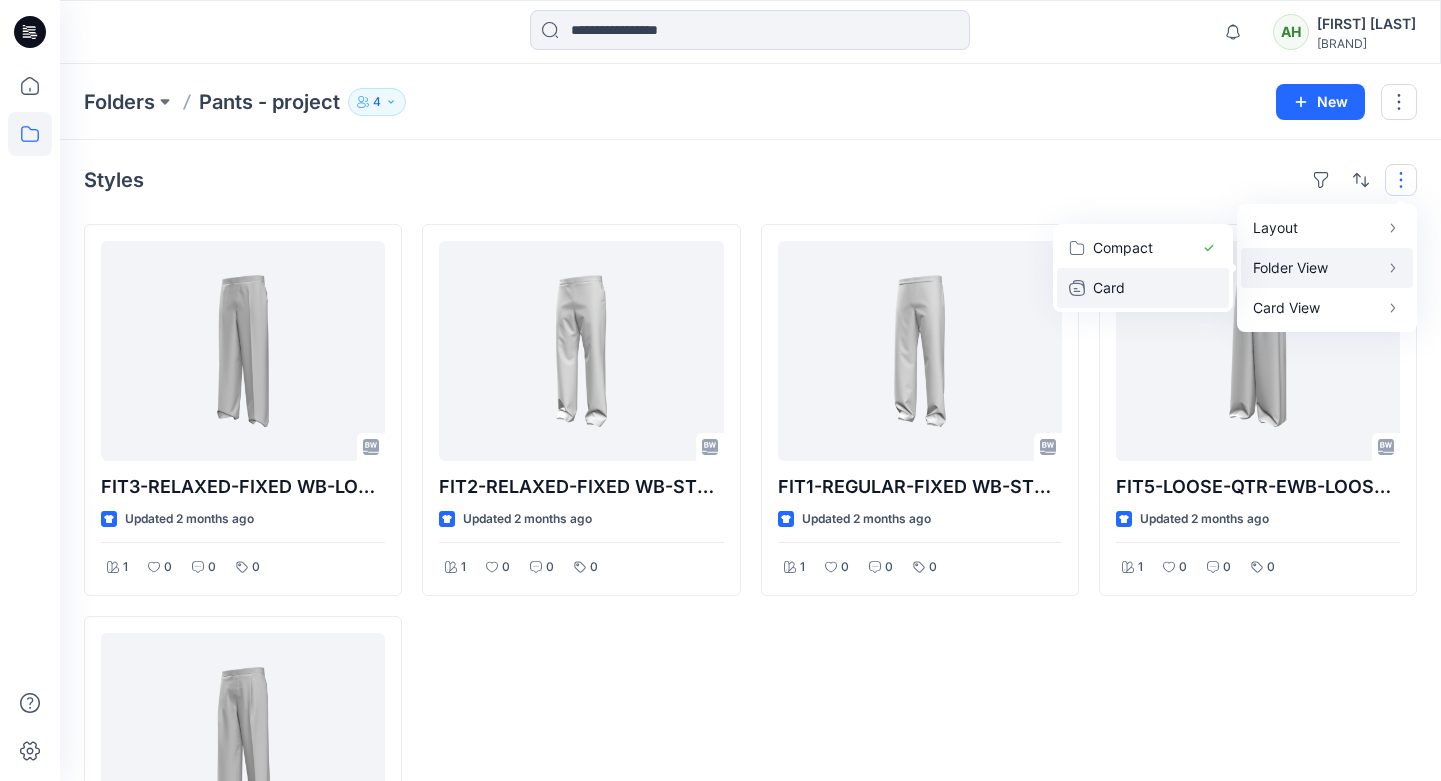 click on "Card" at bounding box center (1143, 288) 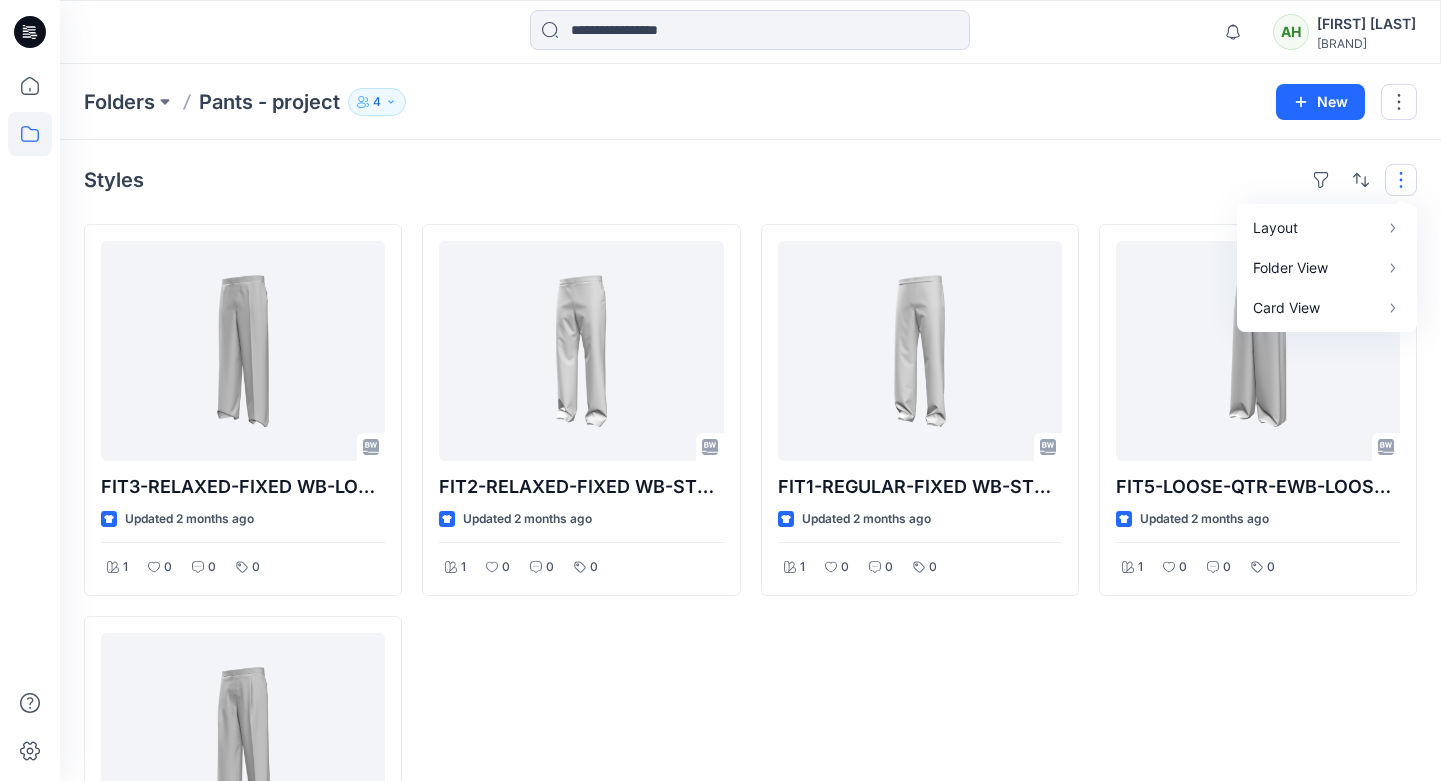 click on "Styles Layout Grid Large Grid Folder View Compact Card Card View Card Info Tags" at bounding box center (750, 180) 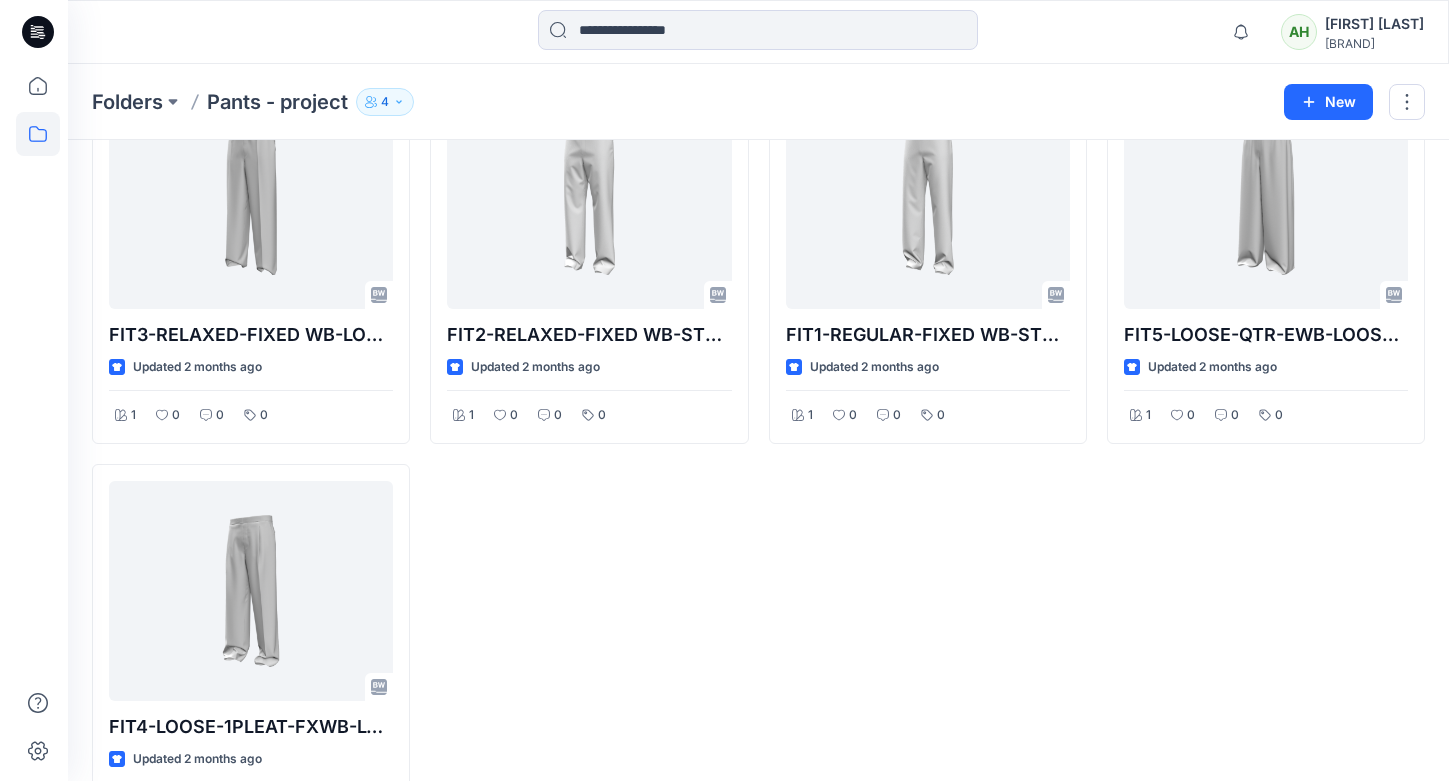 scroll, scrollTop: 0, scrollLeft: 0, axis: both 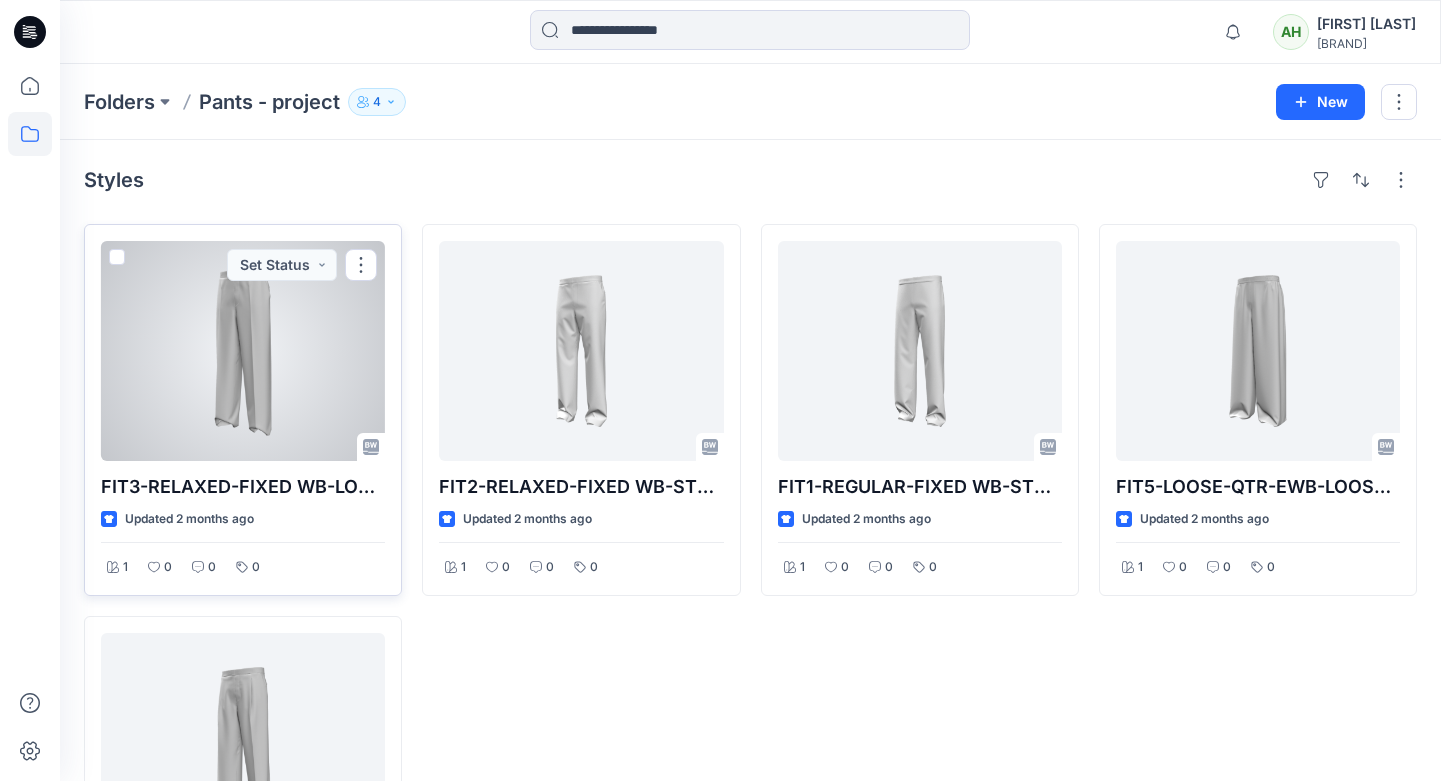 click at bounding box center (243, 351) 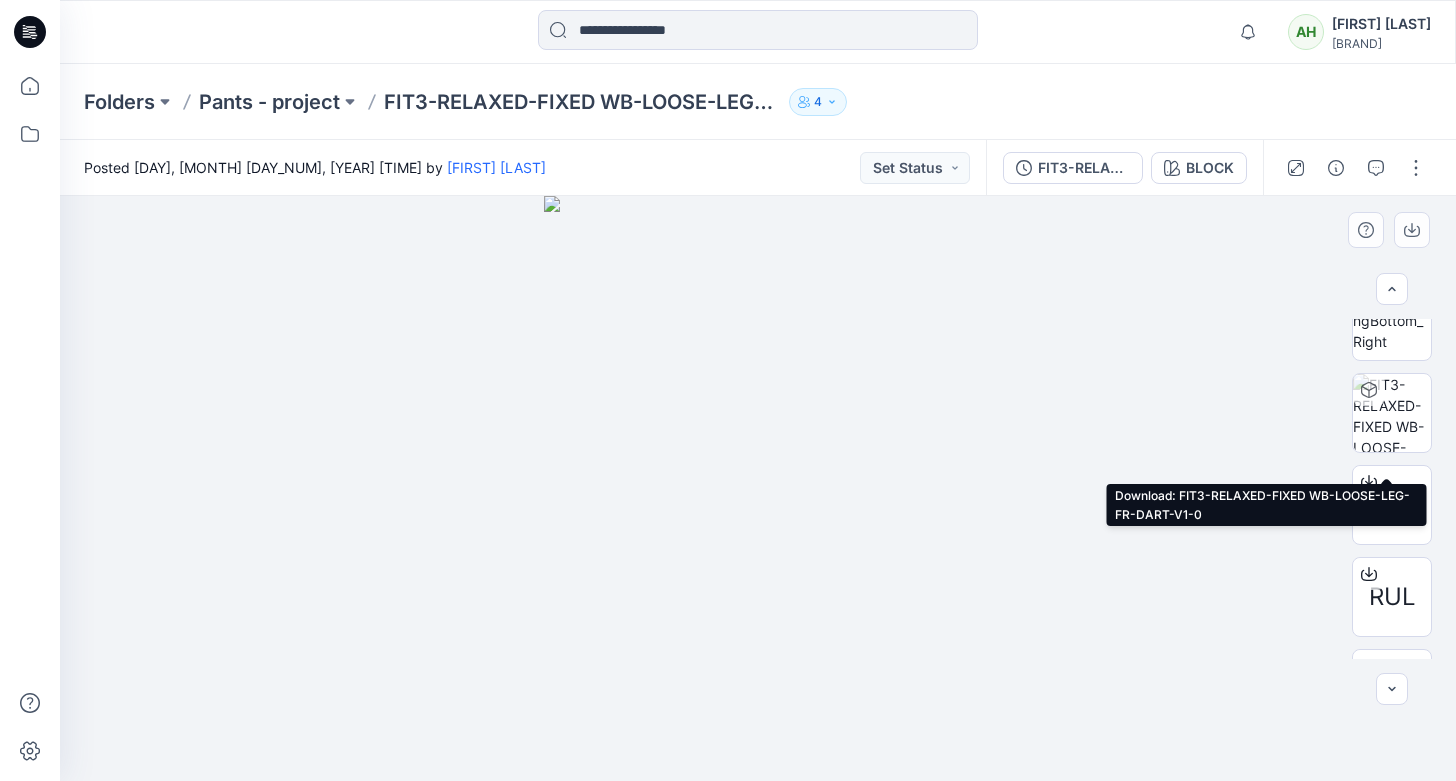 scroll, scrollTop: 497, scrollLeft: 0, axis: vertical 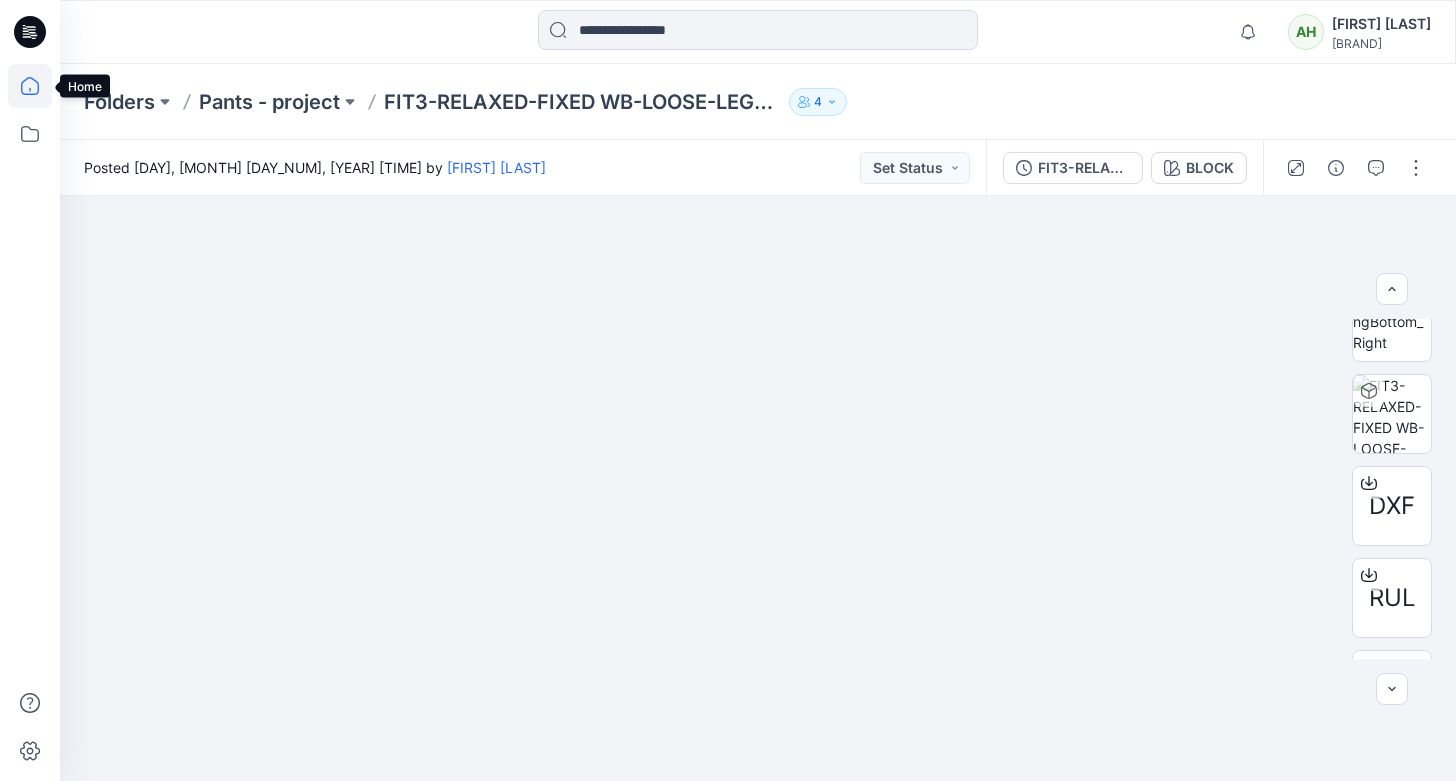 click 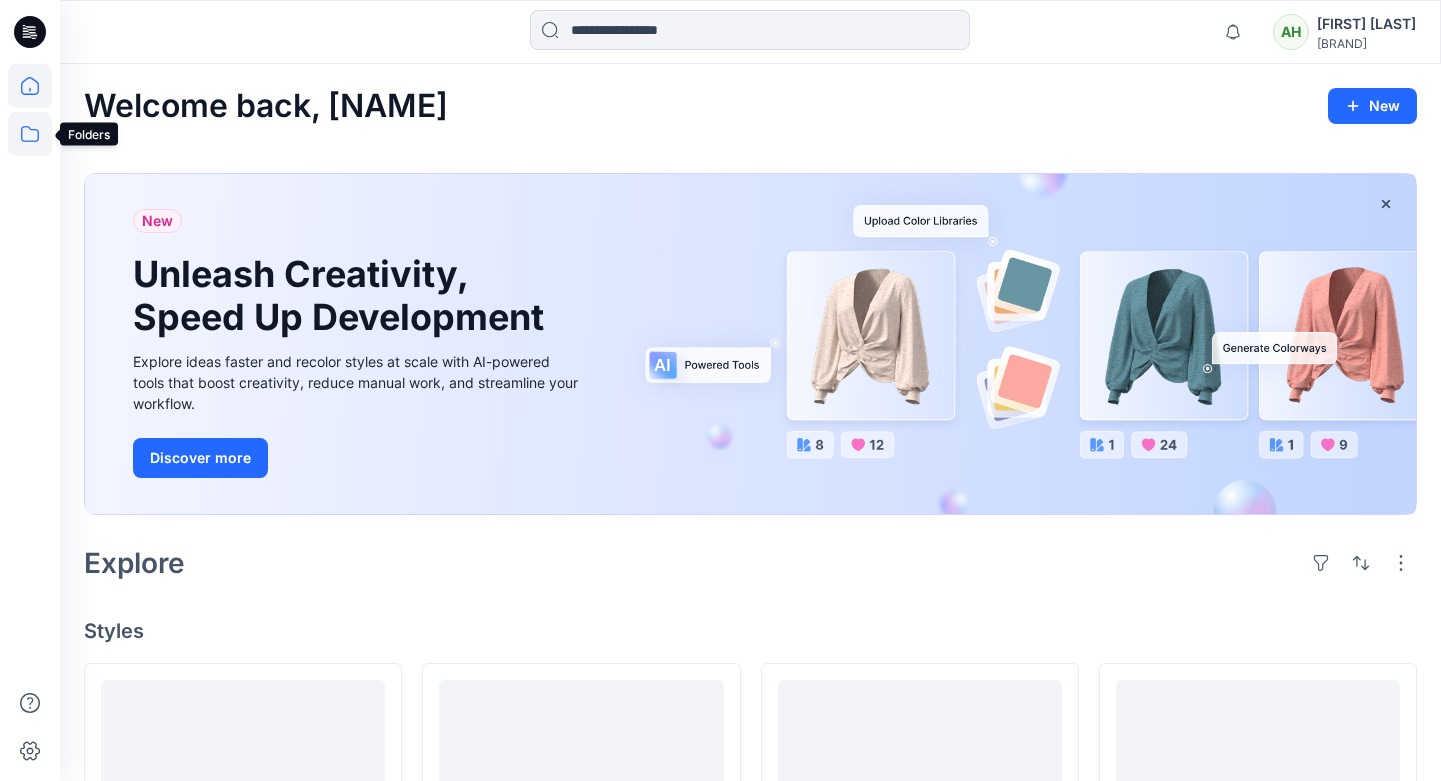 click 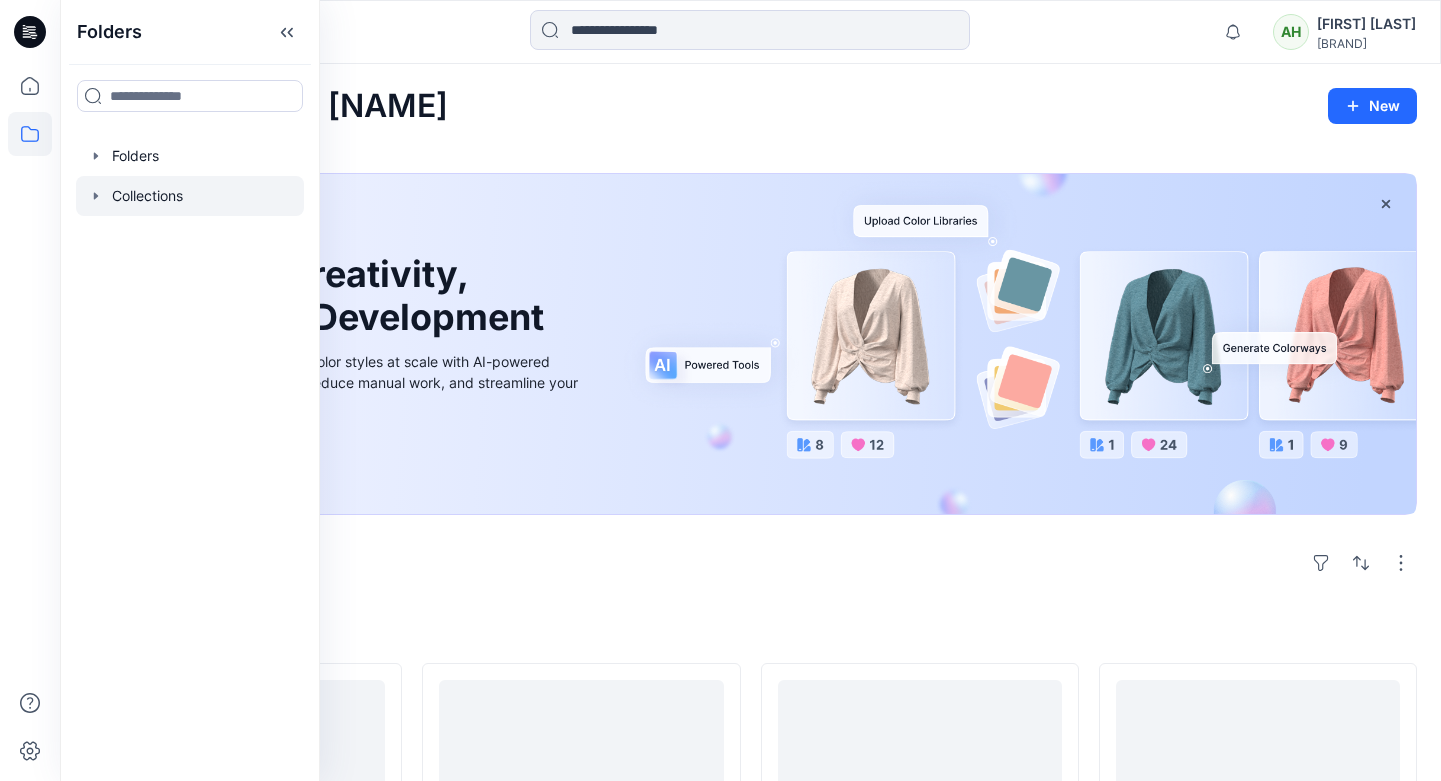 click 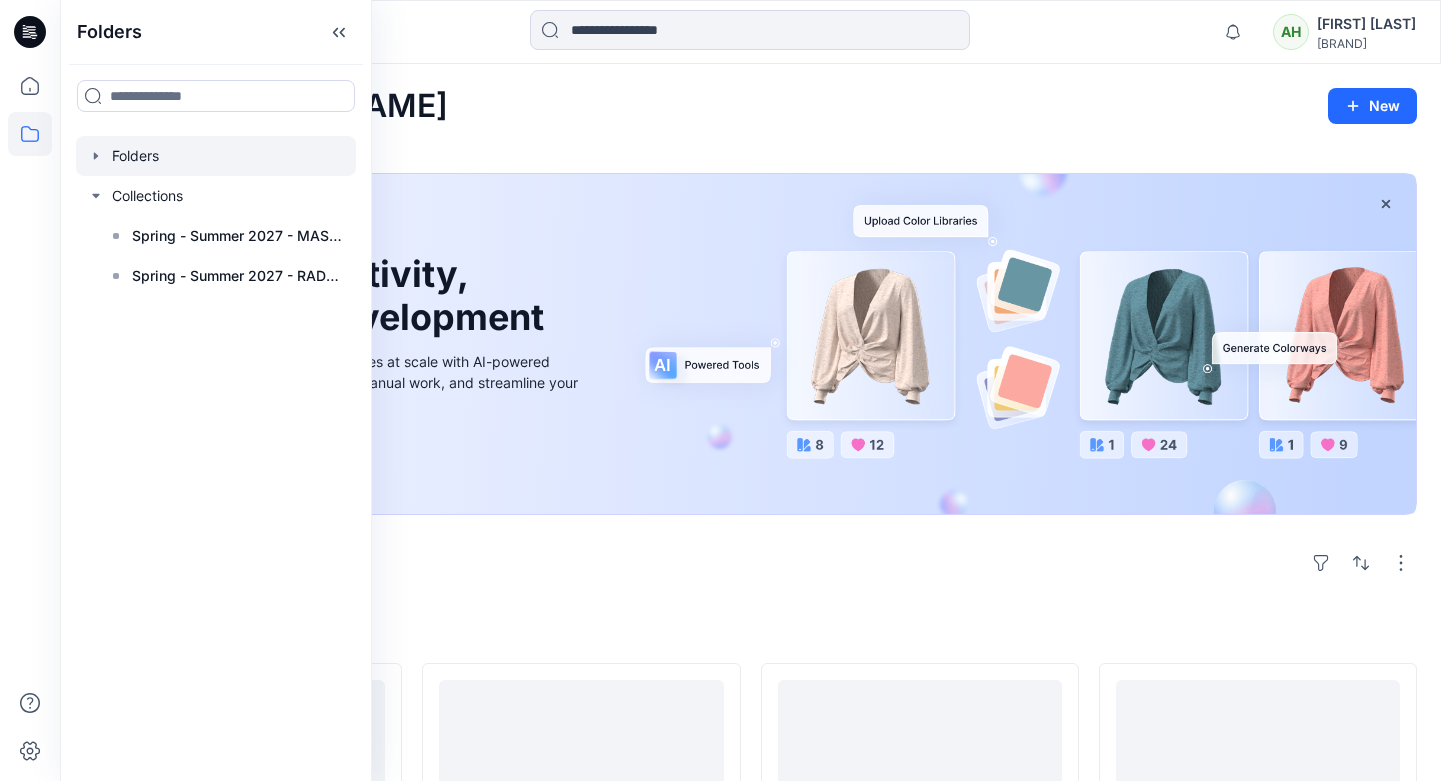 click 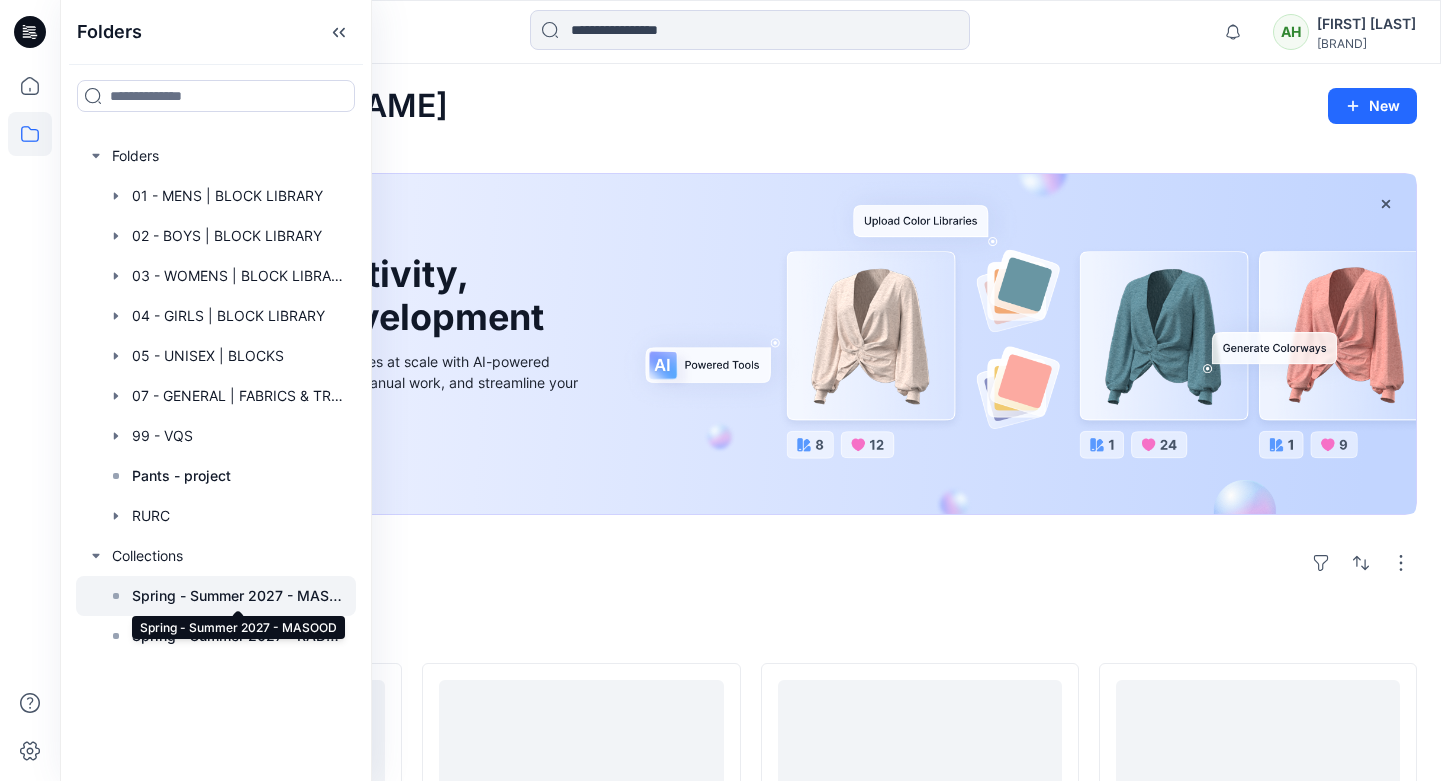 click on "Spring - Summer 2027 - MASOOD" at bounding box center (238, 596) 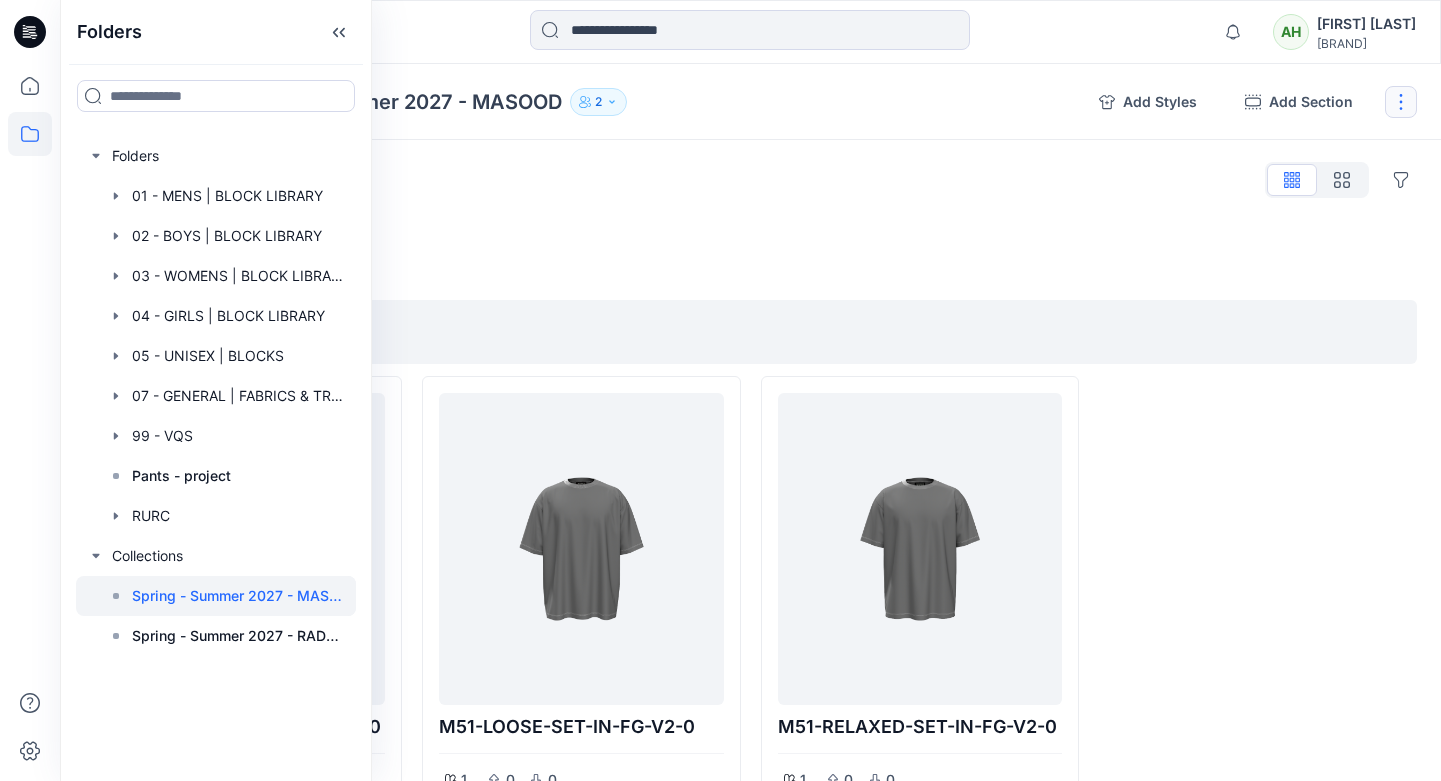 click at bounding box center [1401, 102] 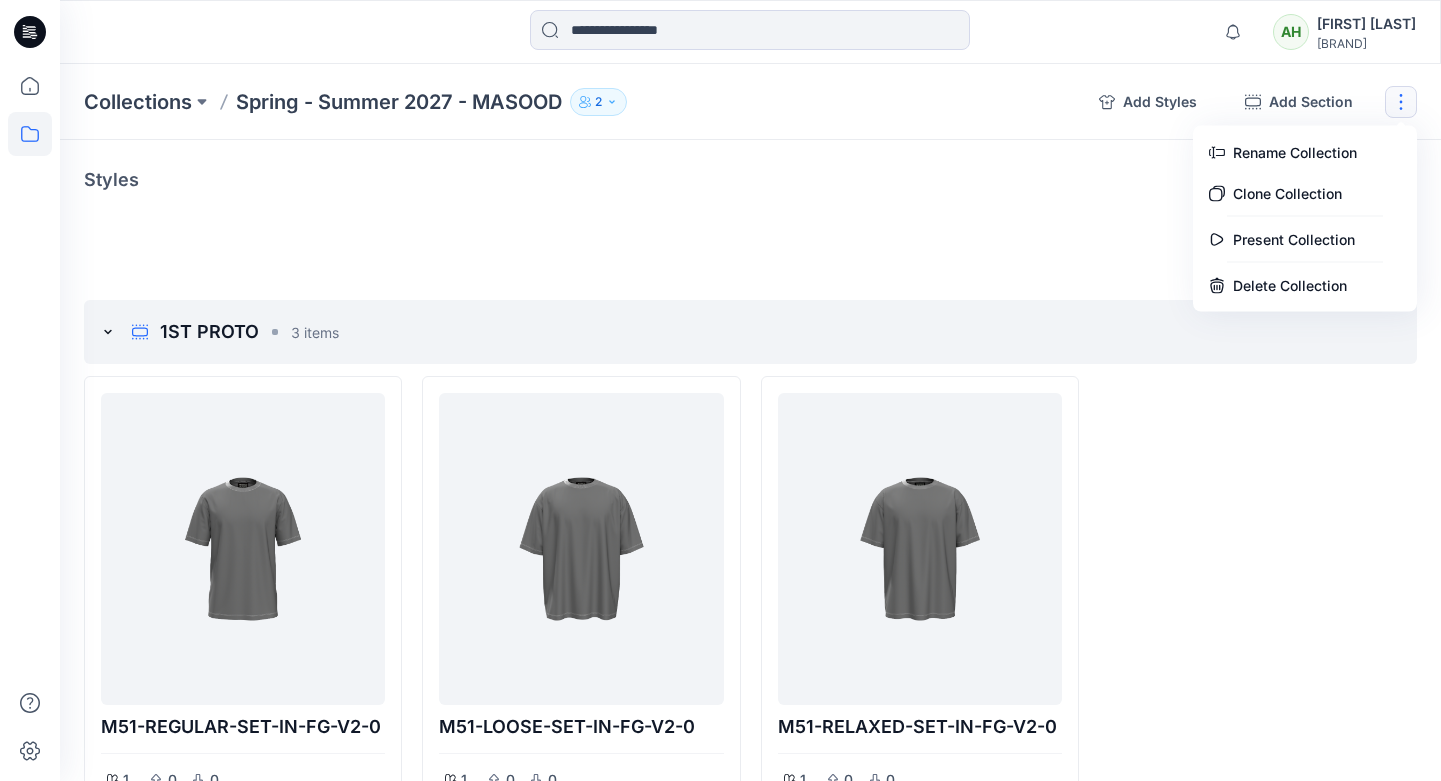 drag, startPoint x: 725, startPoint y: 248, endPoint x: 587, endPoint y: 139, distance: 175.85506 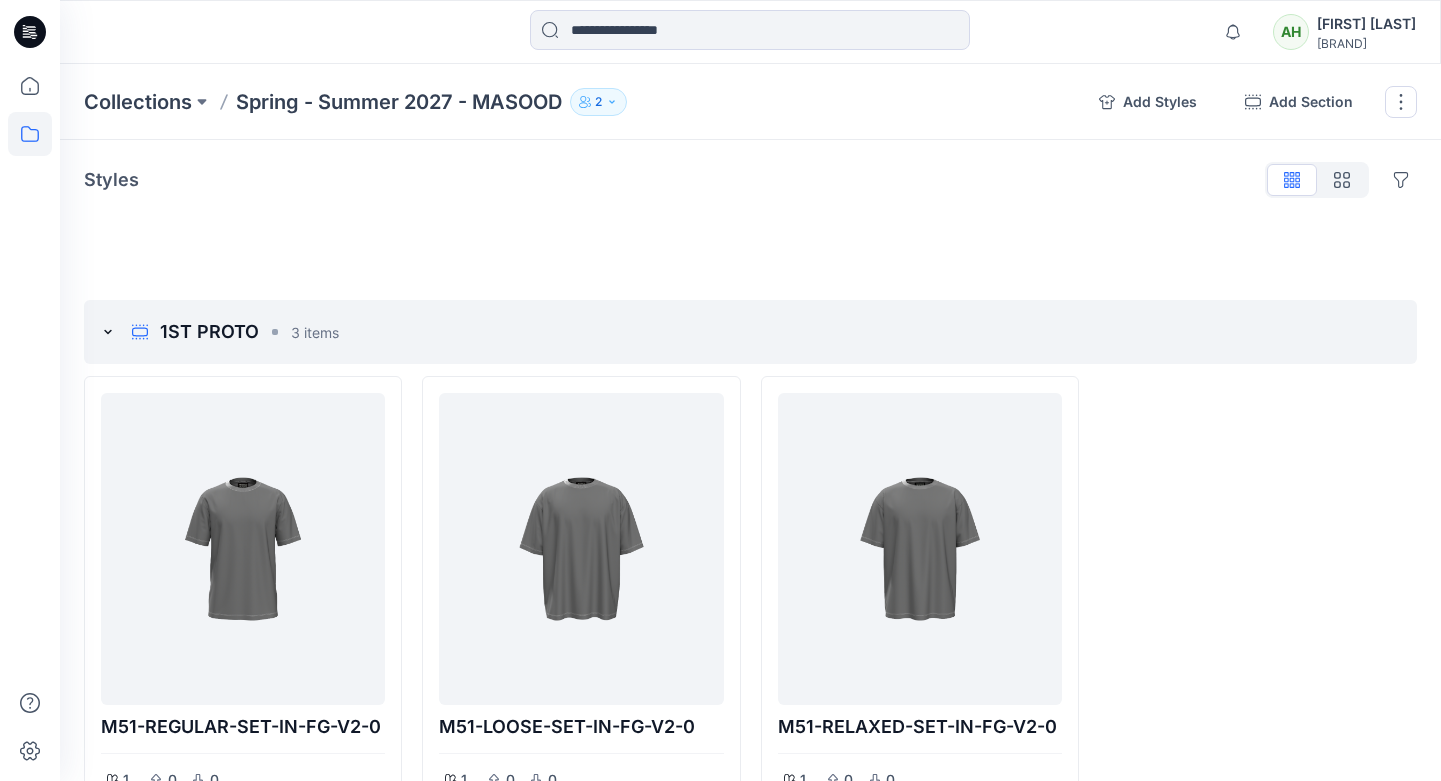 click 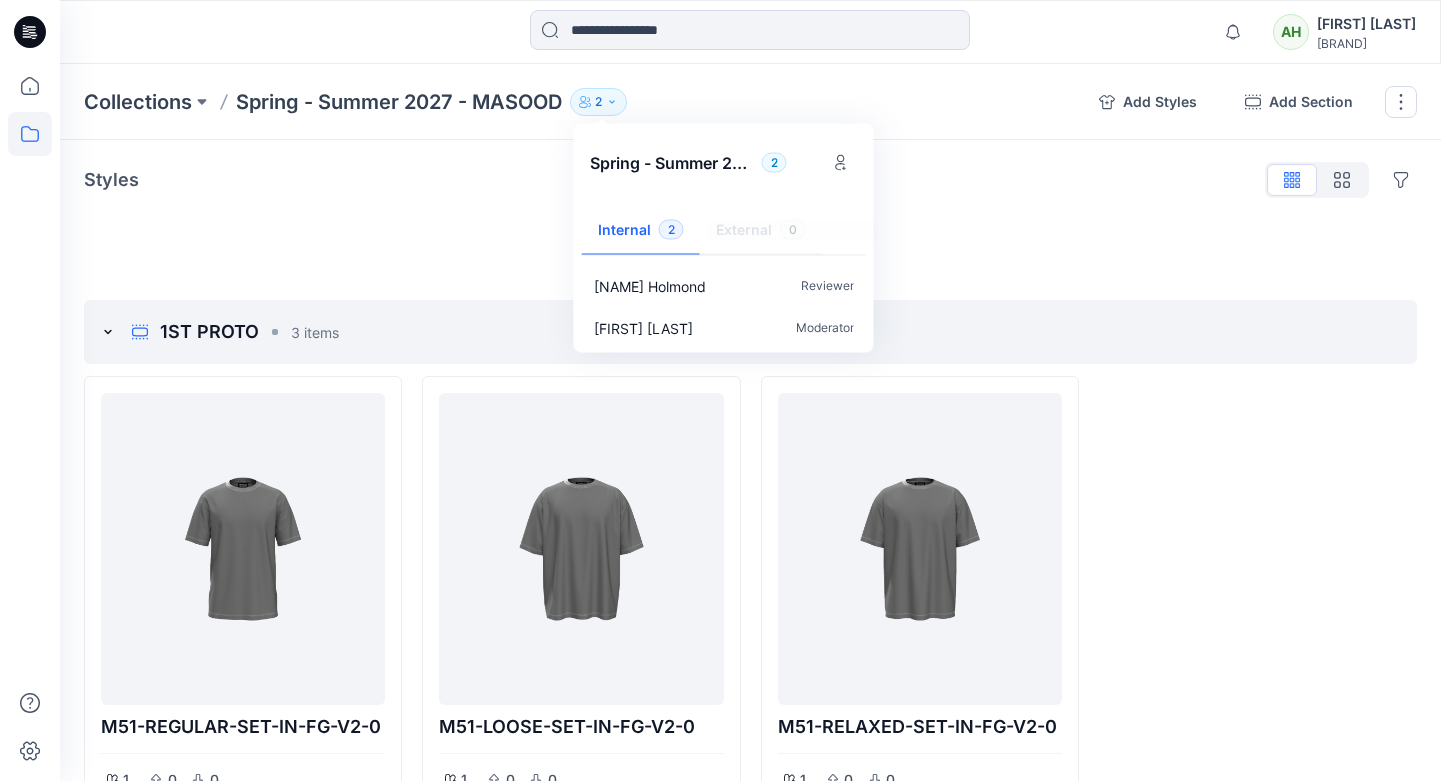 click at bounding box center (750, 224) 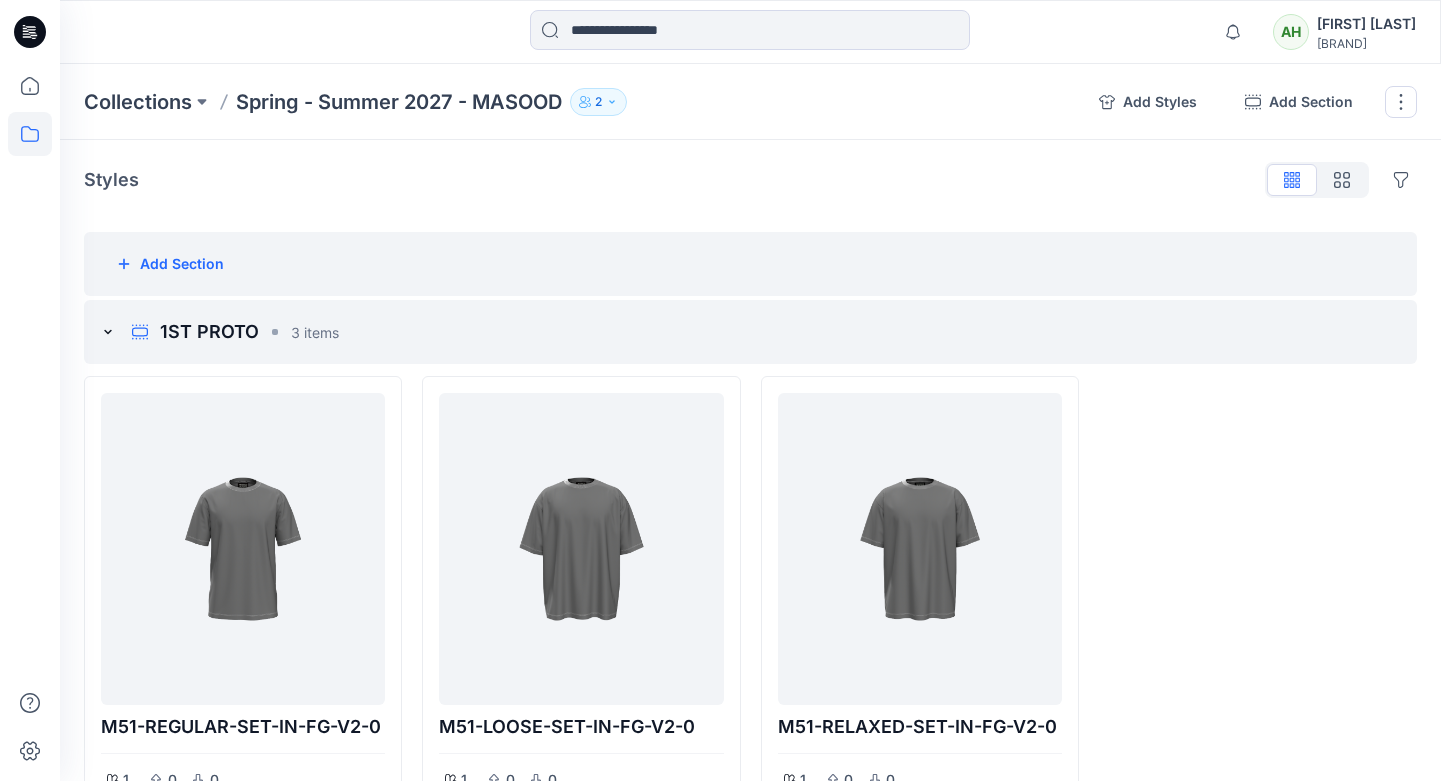 drag, startPoint x: 871, startPoint y: 238, endPoint x: 780, endPoint y: 247, distance: 91.44397 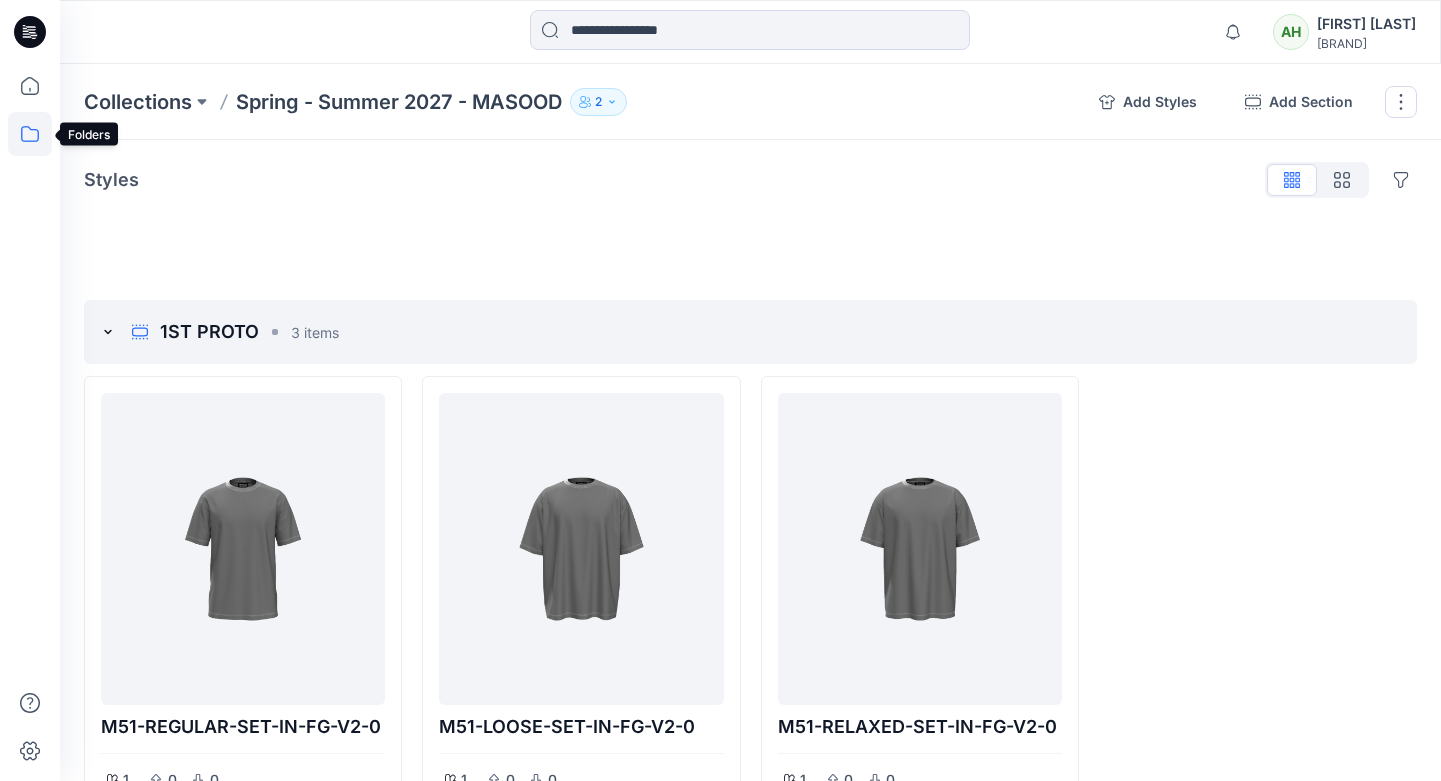 click 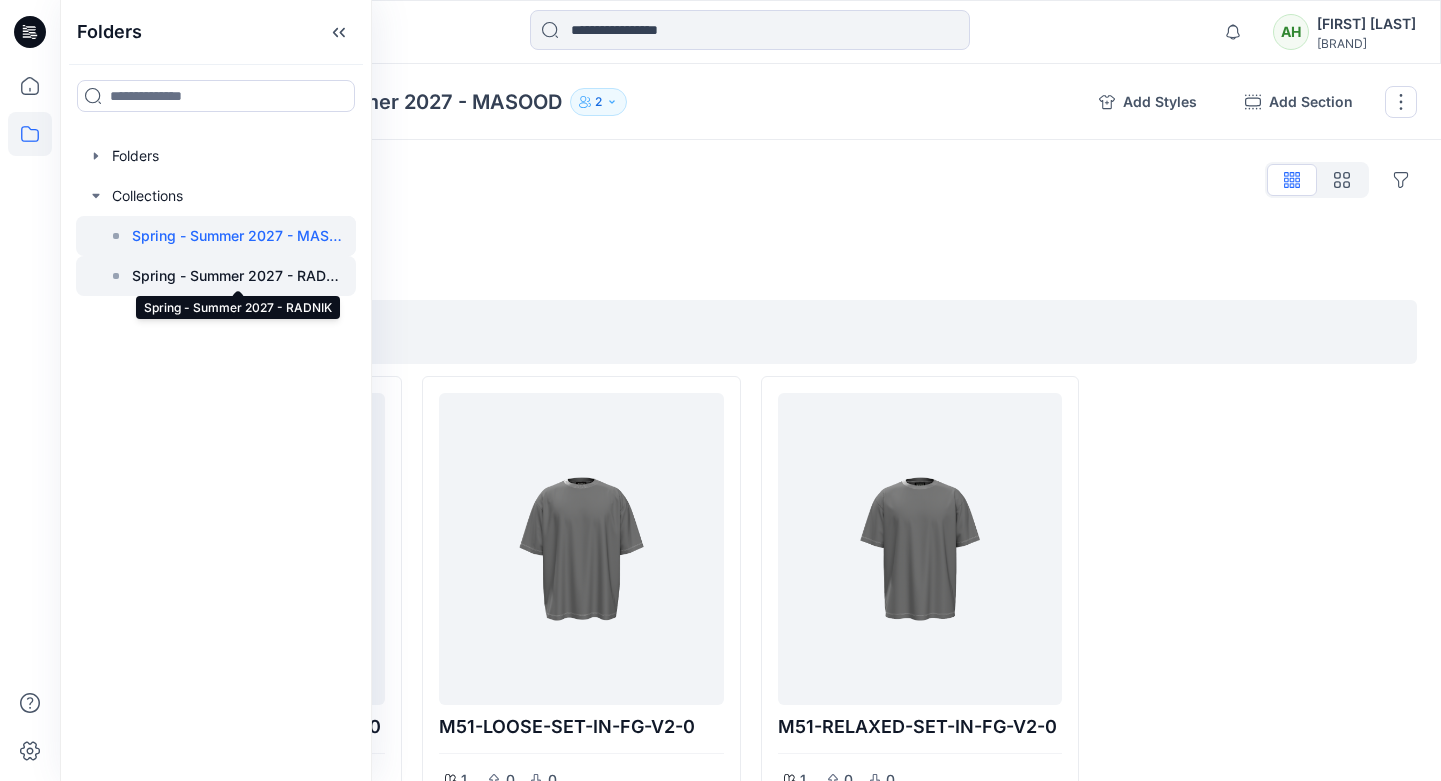 click on "Spring - Summer 2027 - RADNIK" at bounding box center [238, 276] 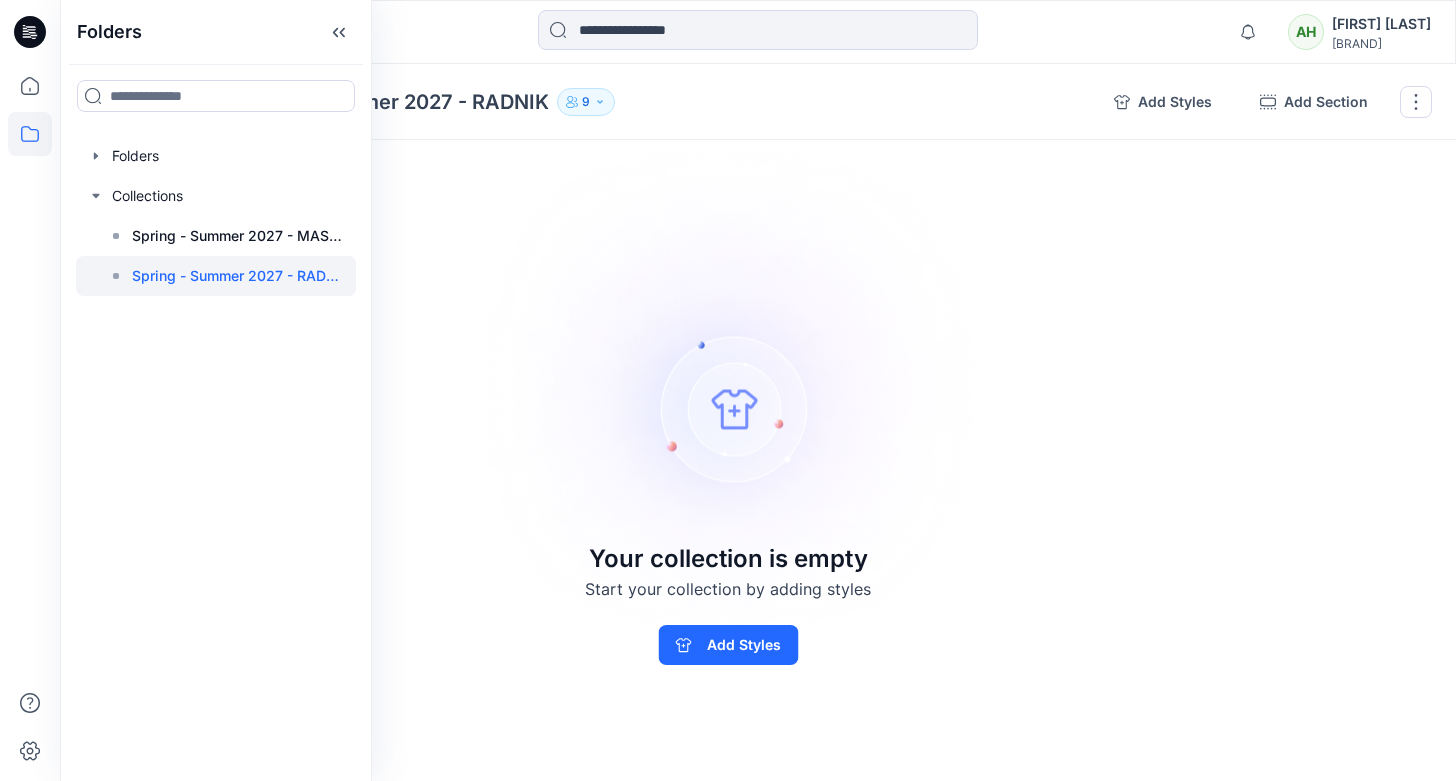 click 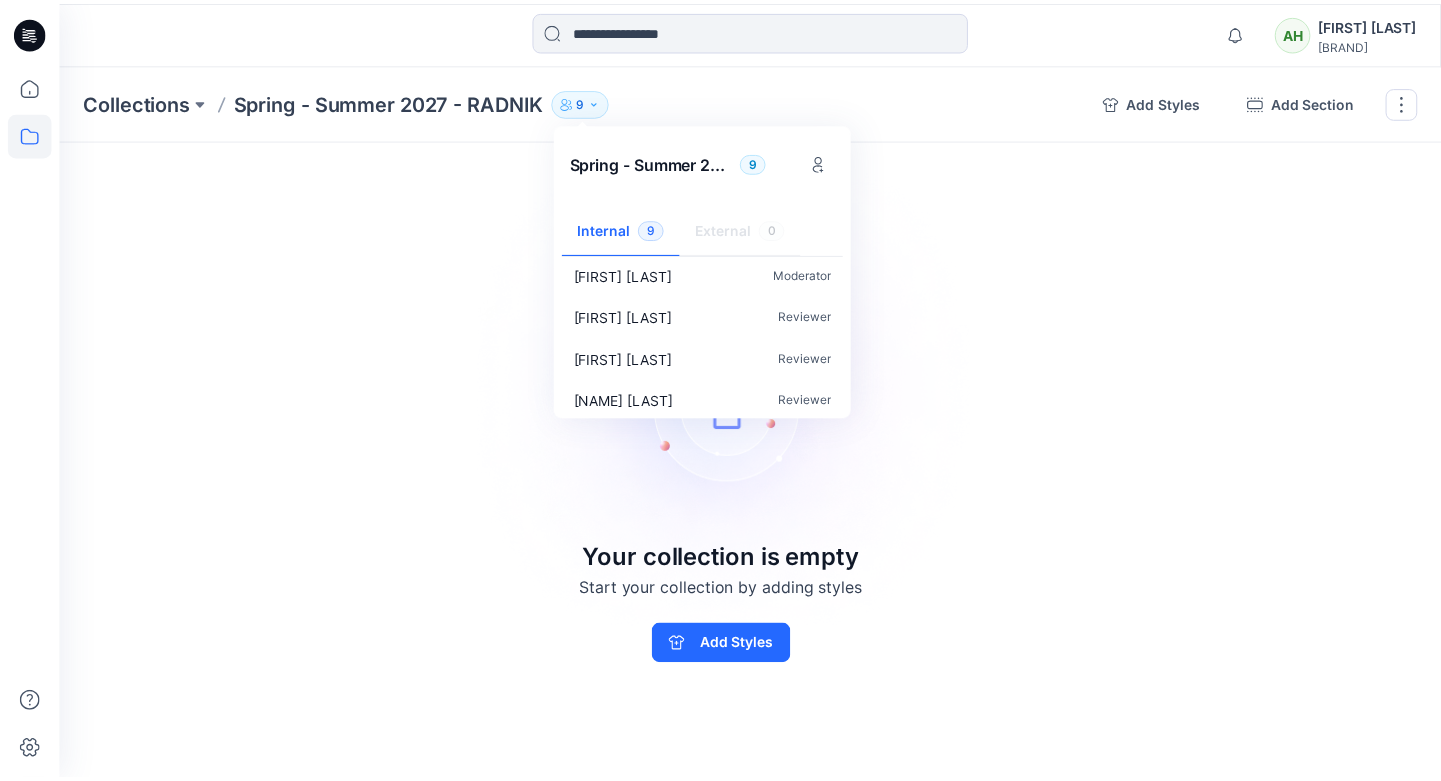 scroll, scrollTop: 228, scrollLeft: 0, axis: vertical 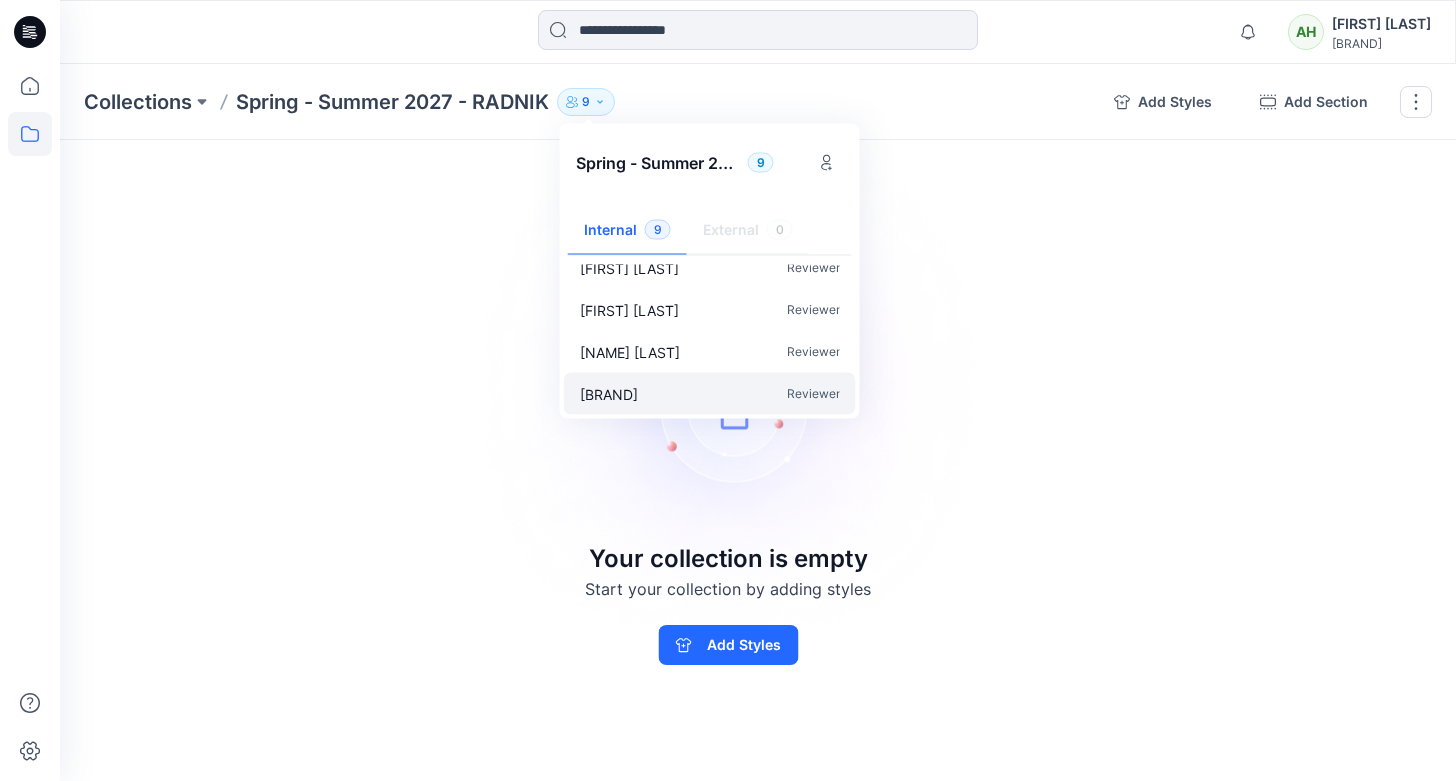 click on "[BRAND]" at bounding box center (609, 393) 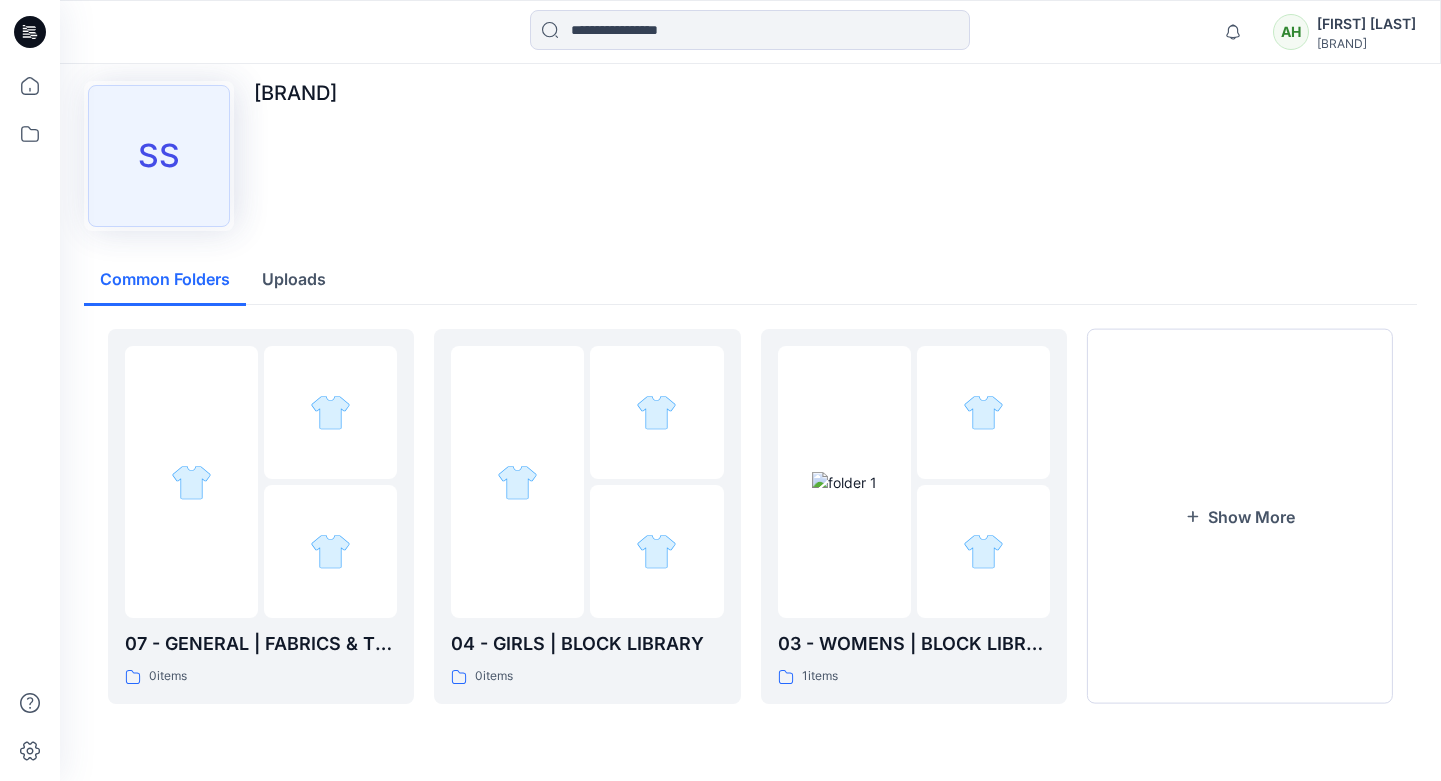 scroll, scrollTop: 6, scrollLeft: 0, axis: vertical 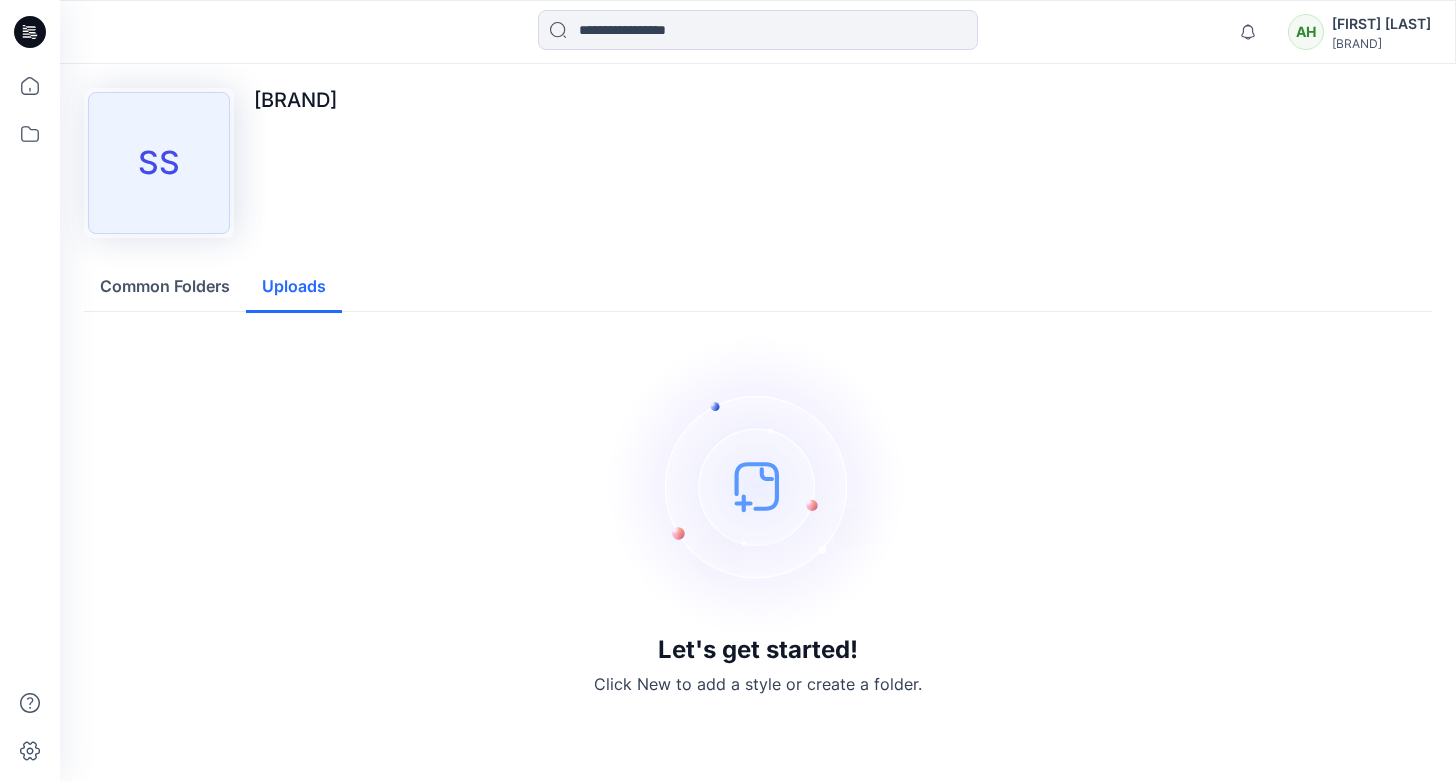 click on "Uploads" at bounding box center (294, 287) 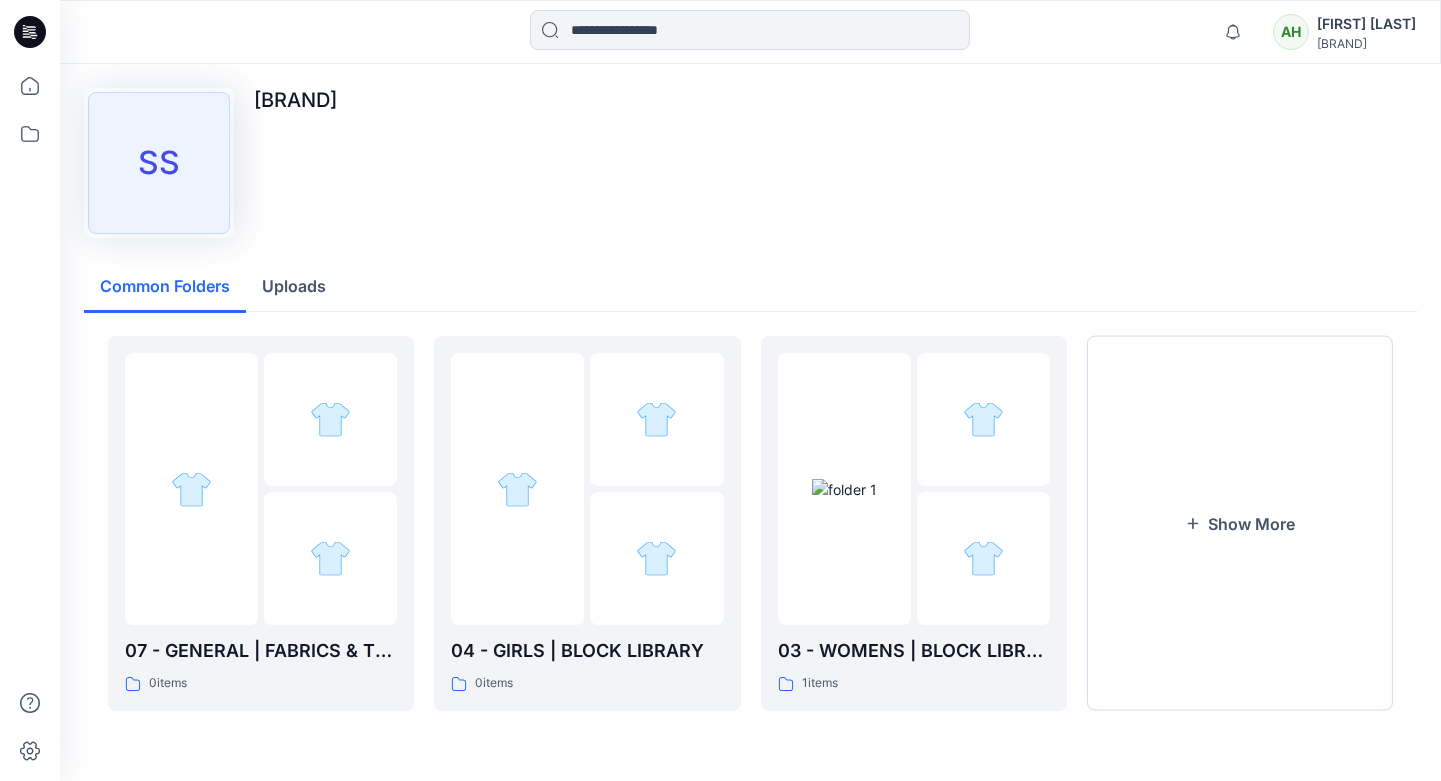 click on "Common Folders" at bounding box center (165, 287) 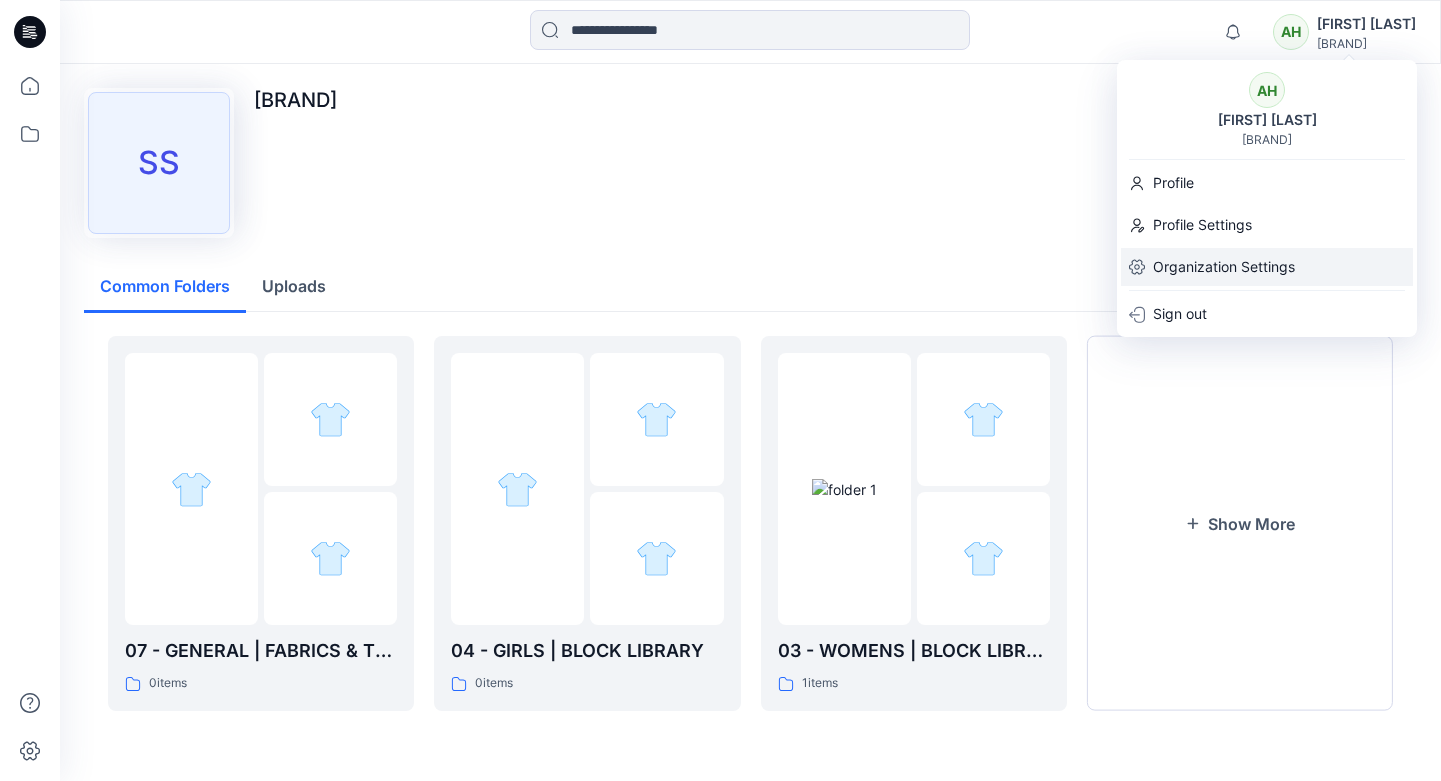 click on "Organization Settings" at bounding box center [1224, 267] 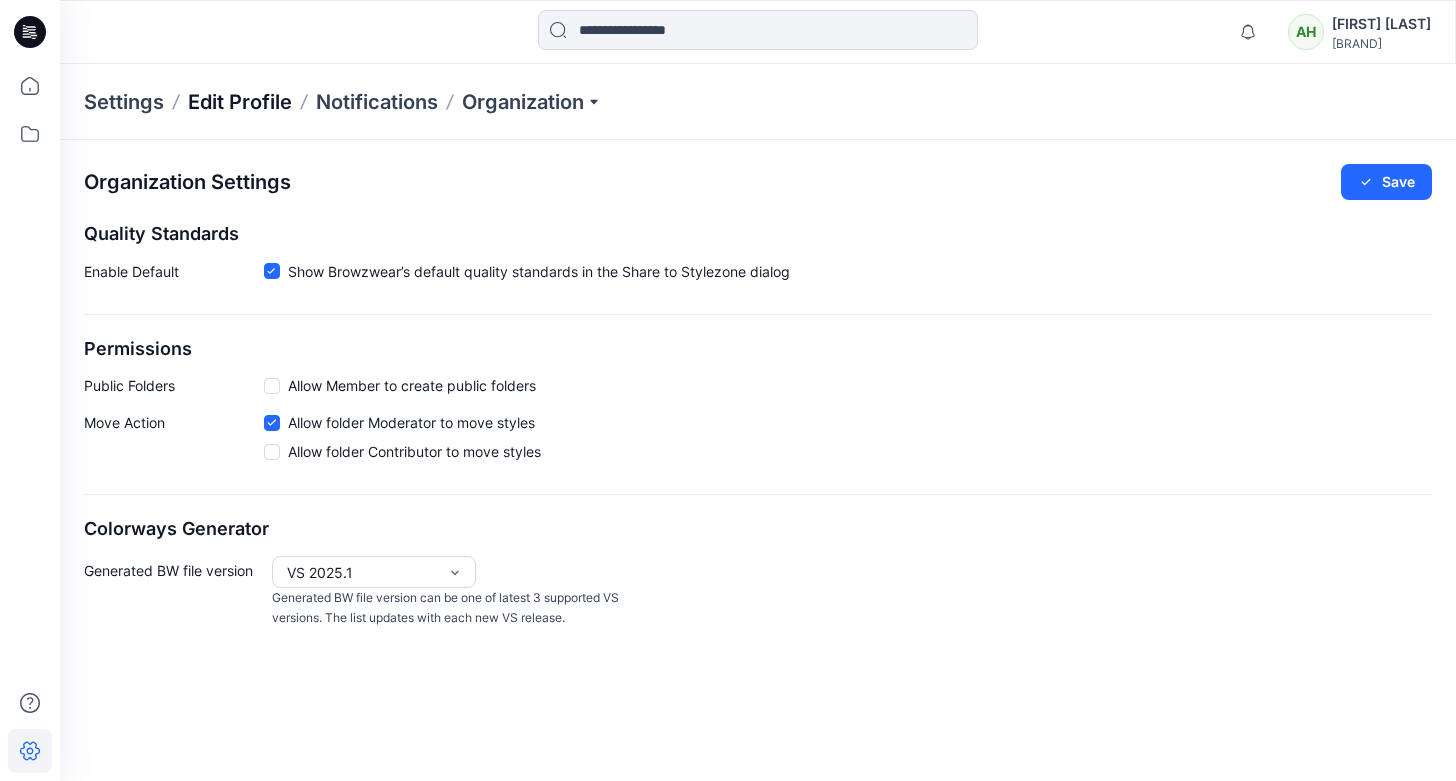 click on "Edit Profile" at bounding box center [240, 102] 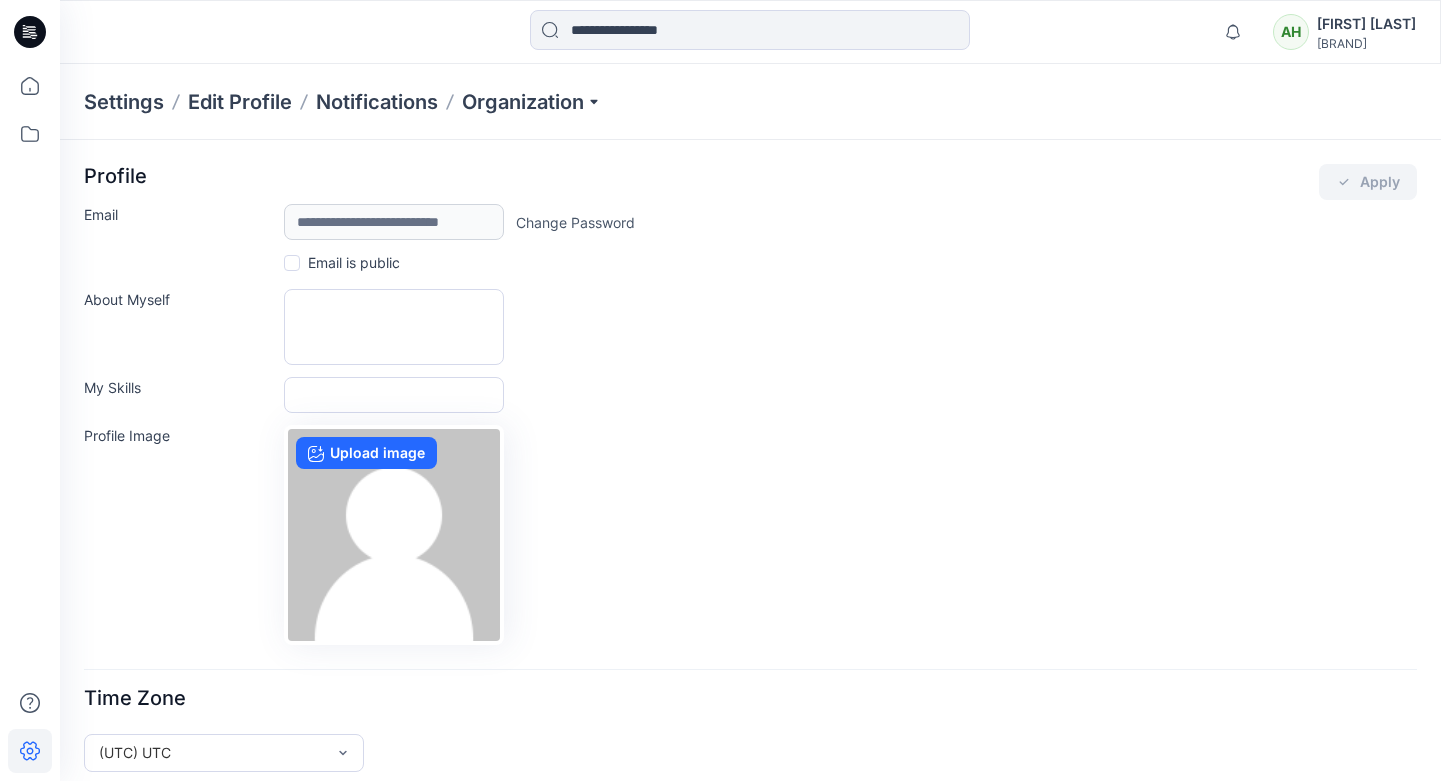click on "Settings" at bounding box center [124, 102] 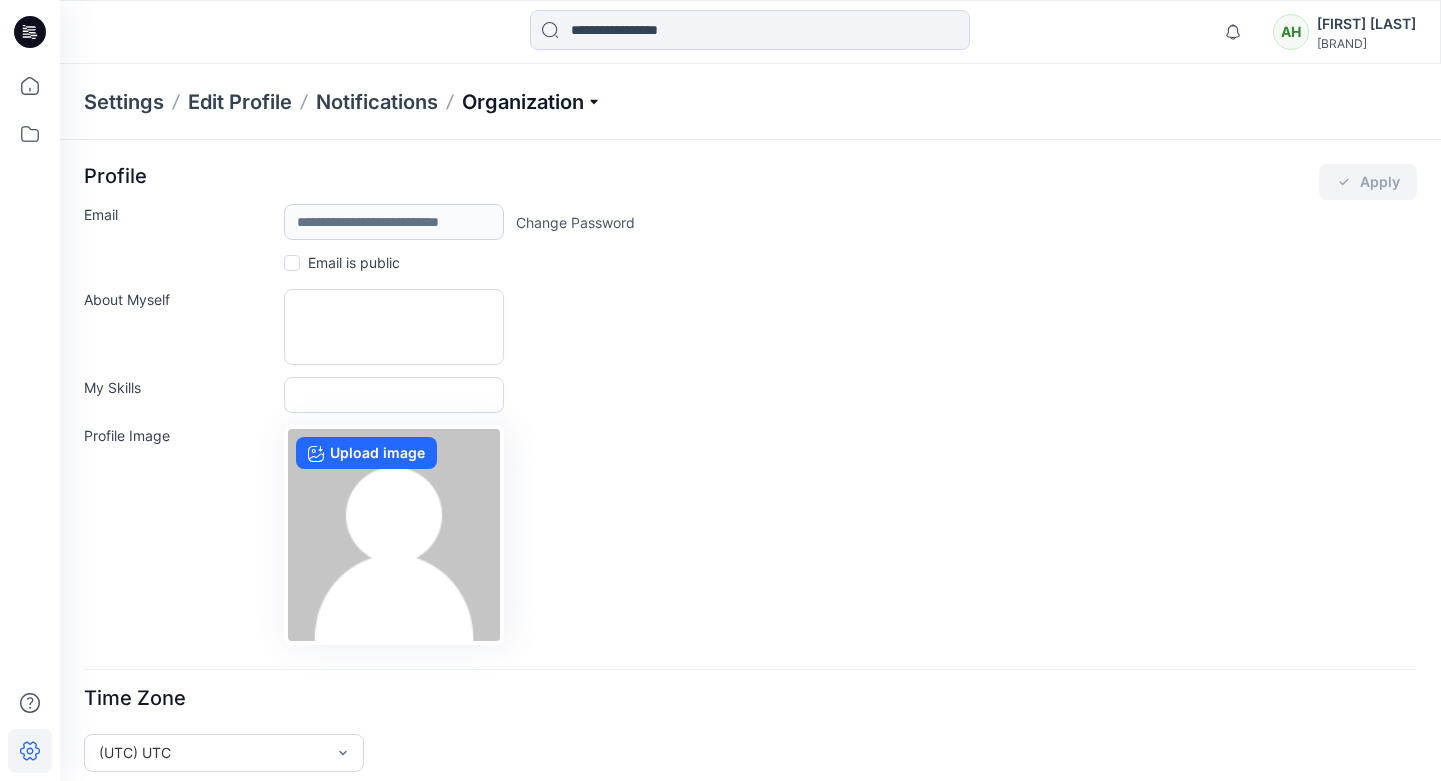 click on "Organization" at bounding box center [532, 102] 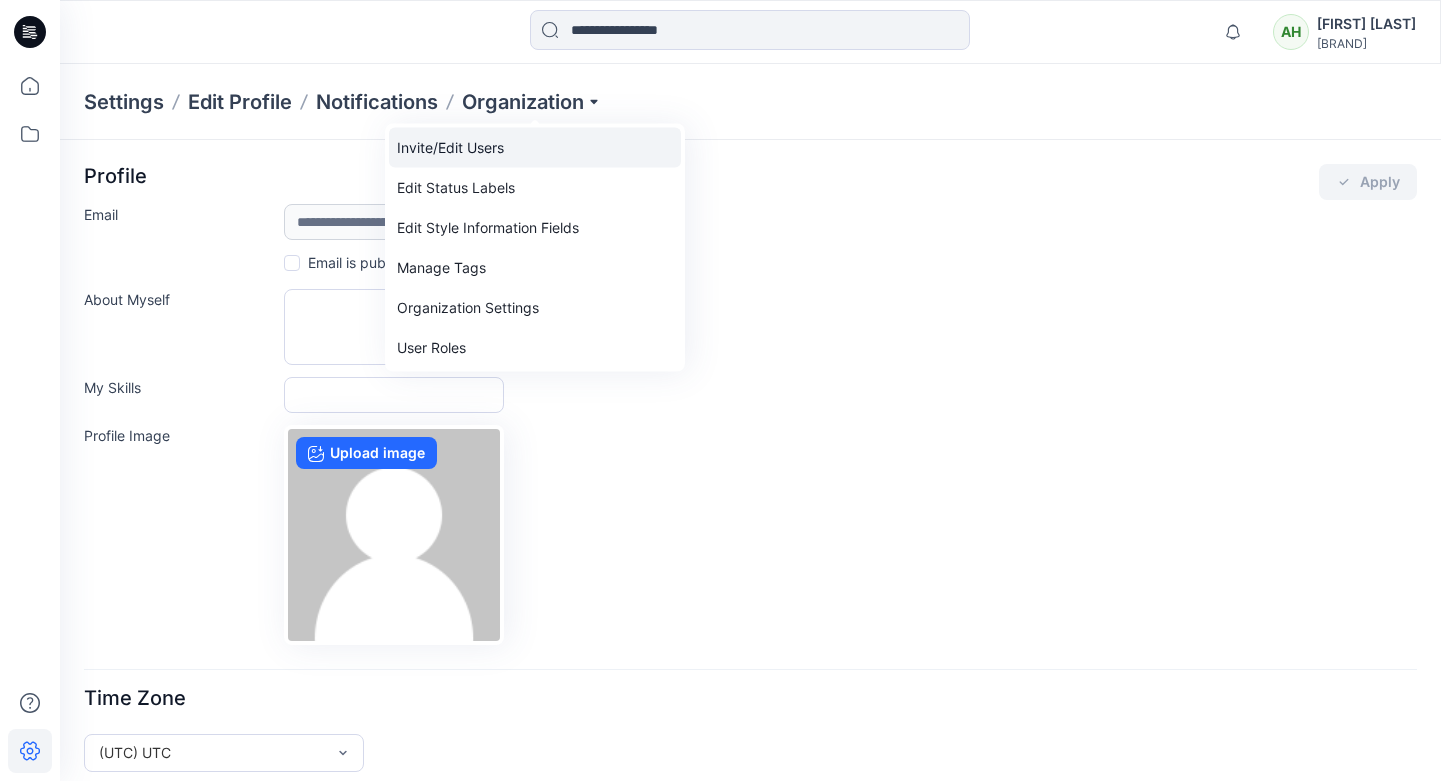 click on "Invite/Edit Users" at bounding box center [535, 148] 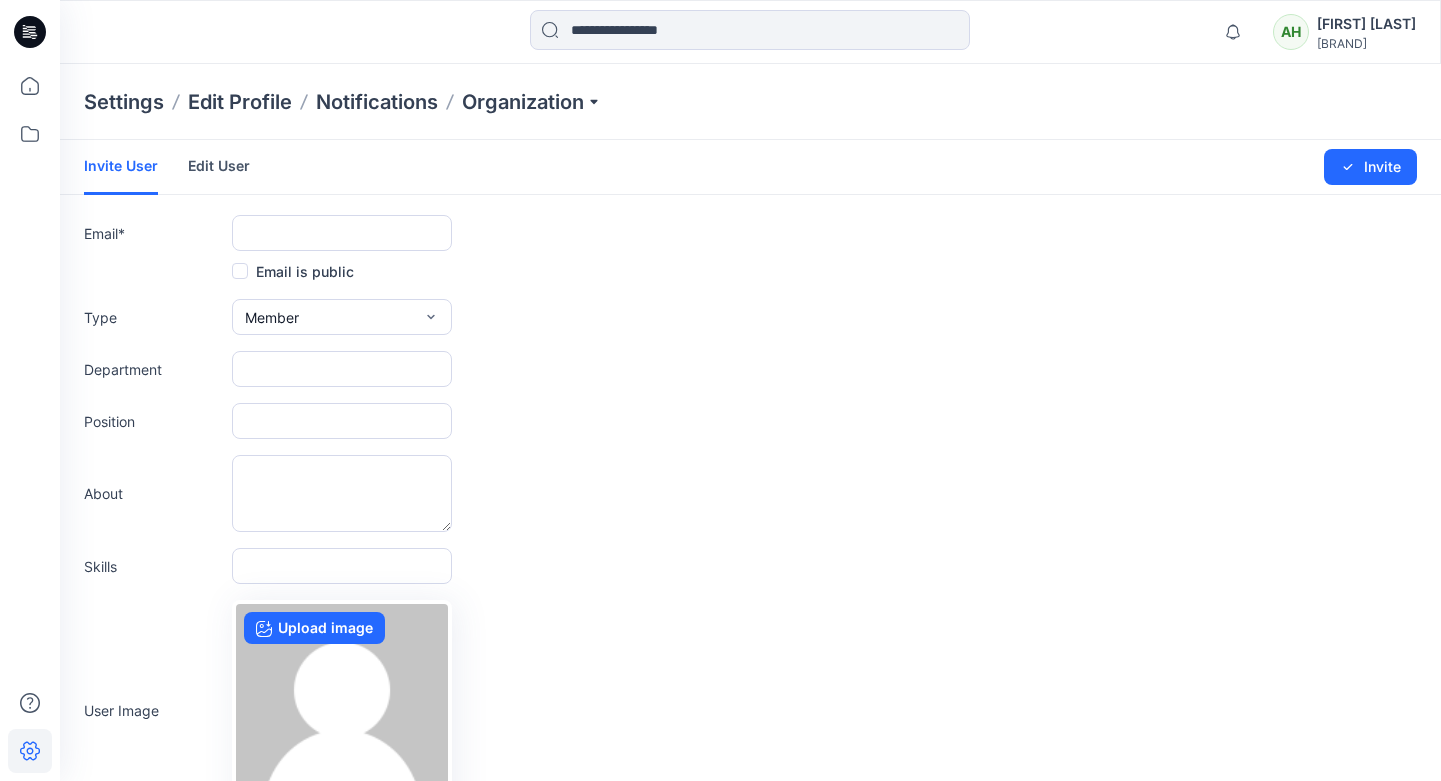 click on "Edit User" at bounding box center [219, 166] 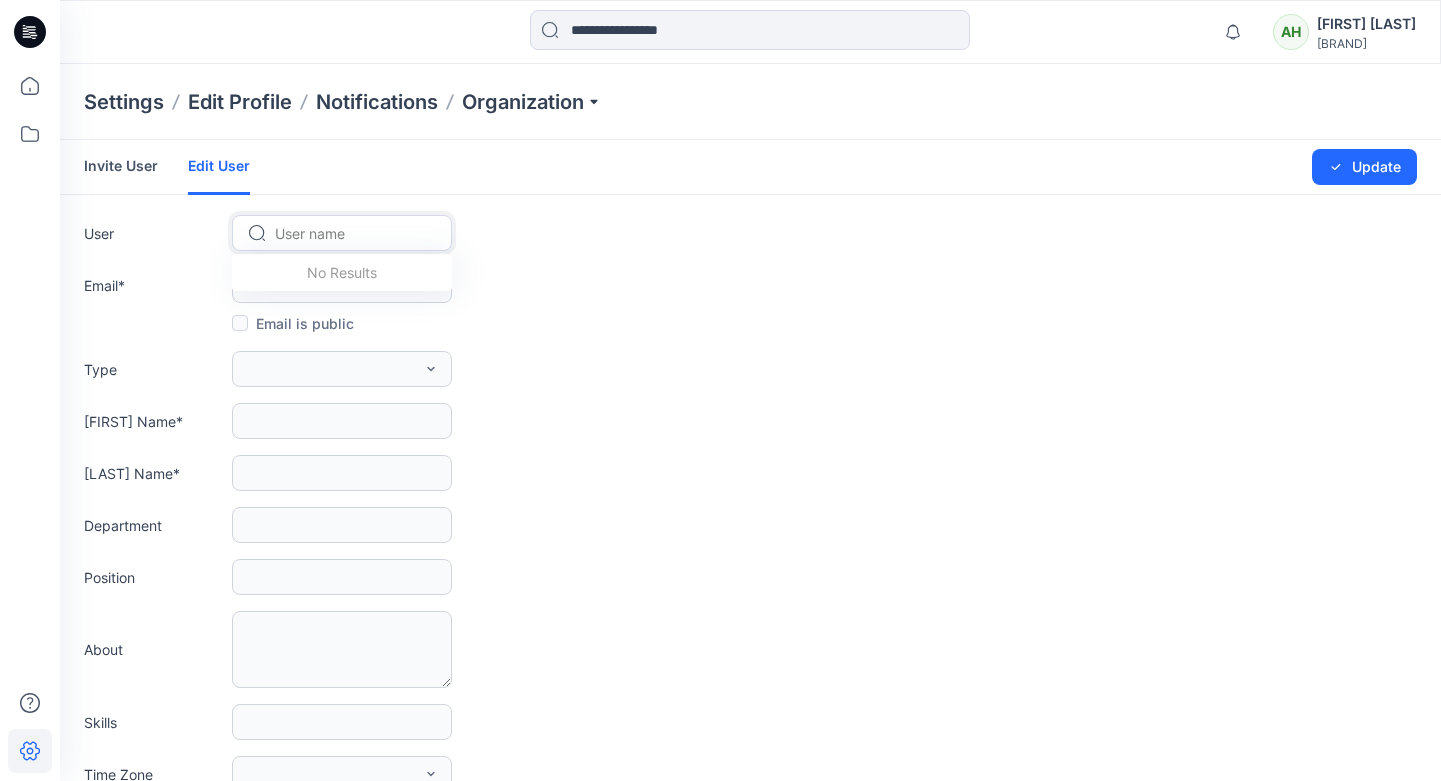click at bounding box center [354, 233] 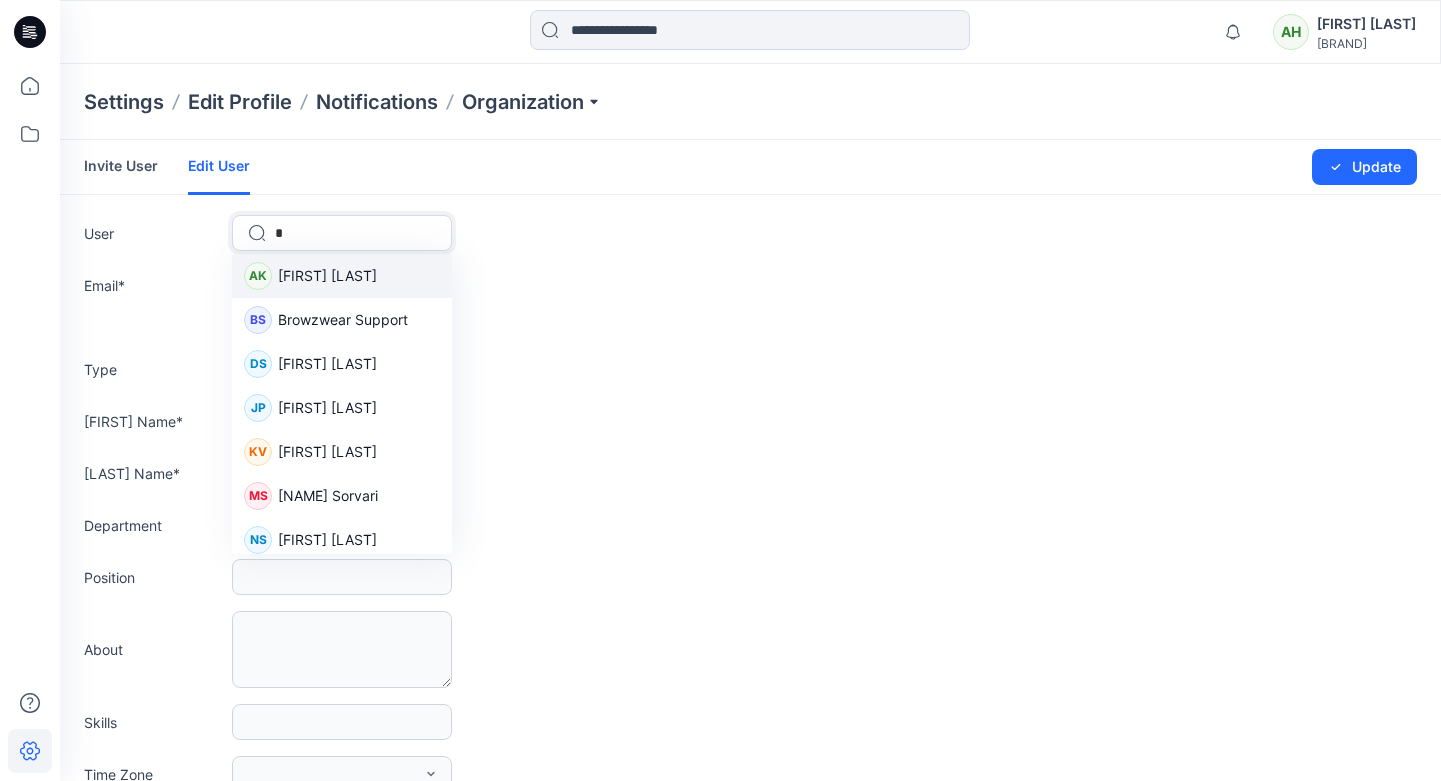 type on "**" 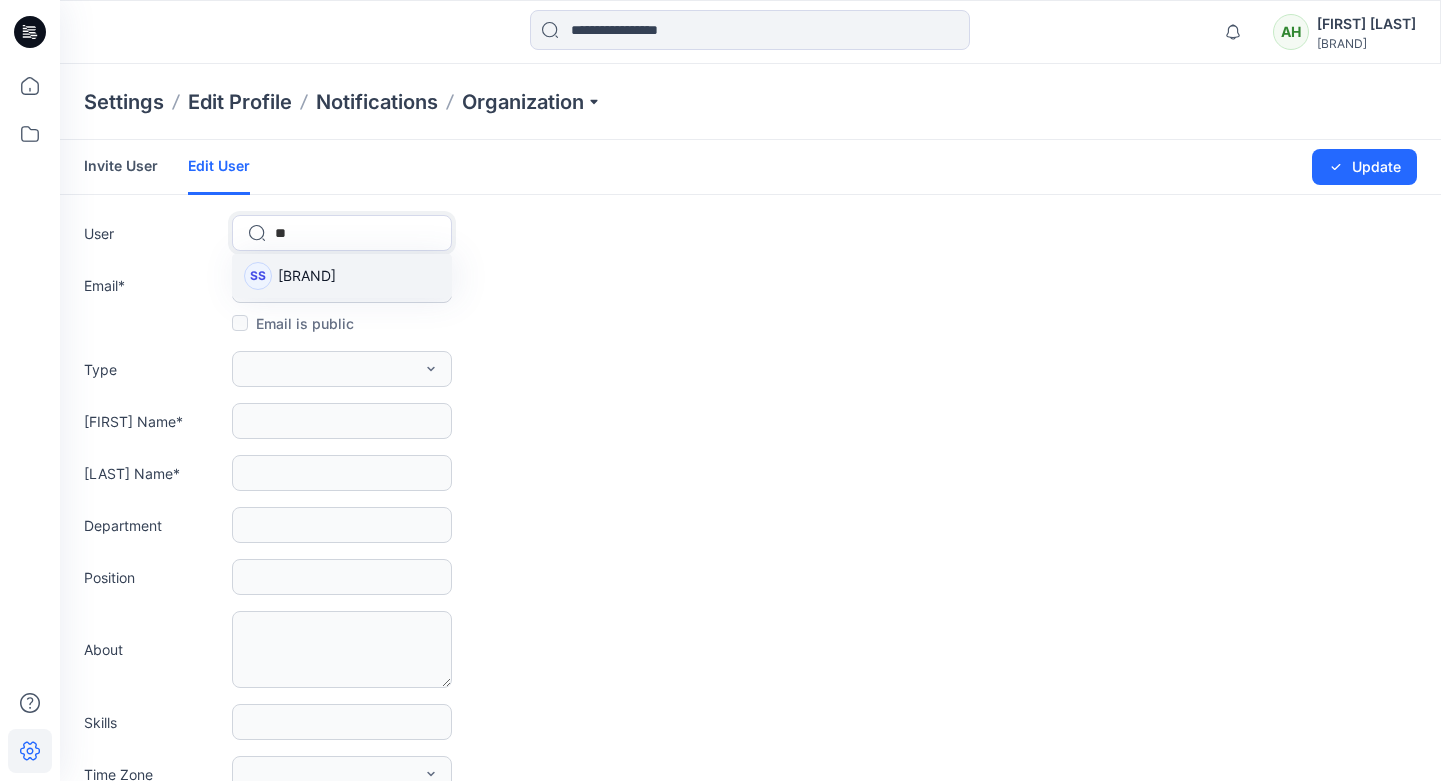click on "[BRAND]" at bounding box center (307, 275) 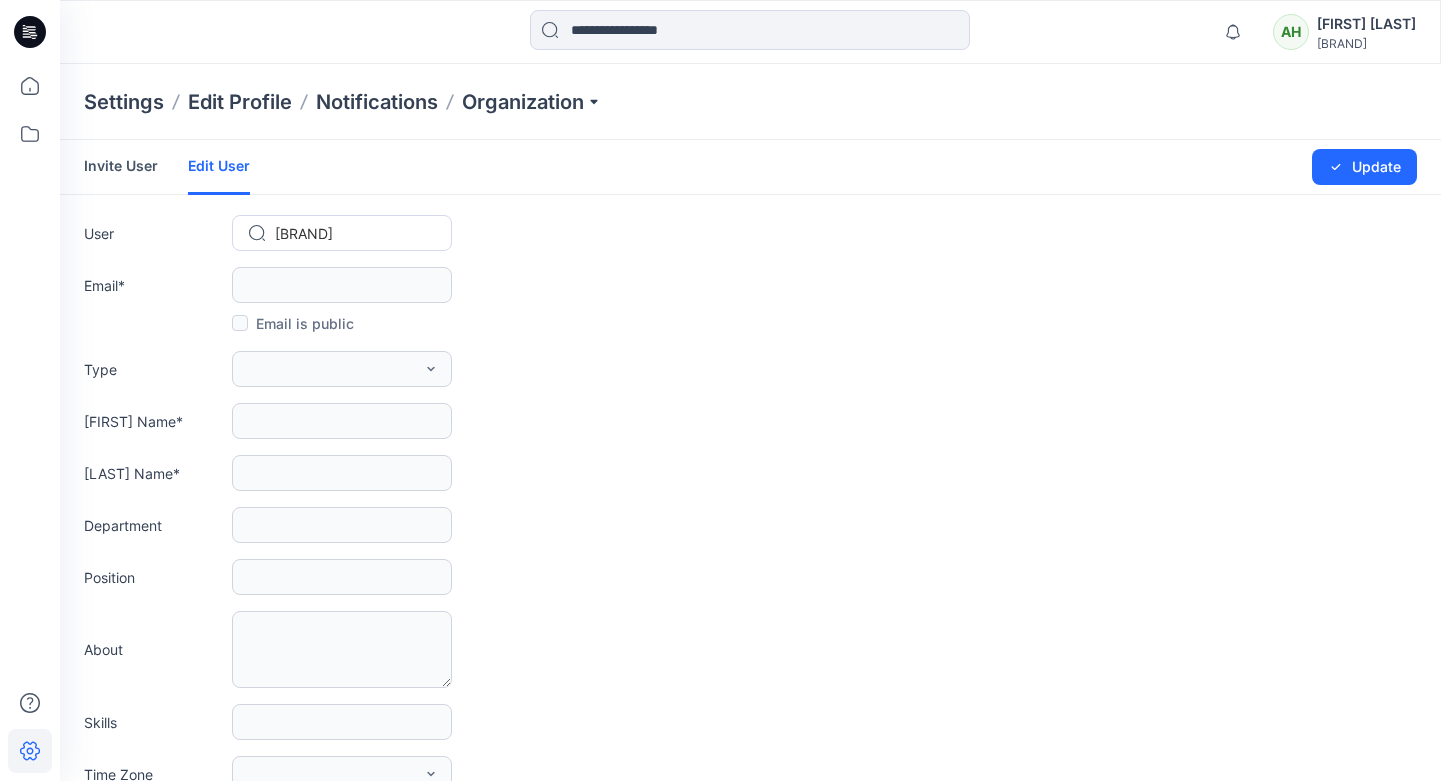 type on "**********" 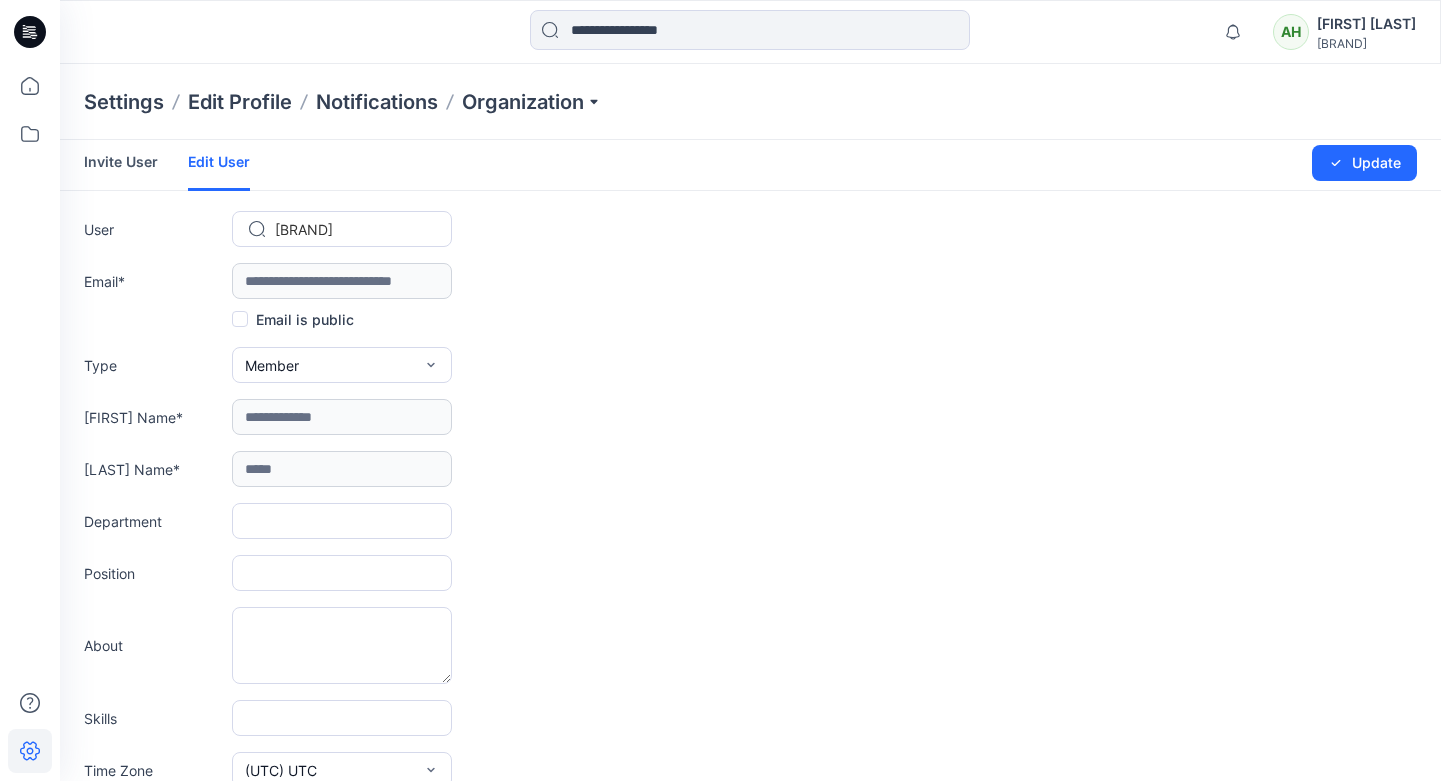 scroll, scrollTop: 0, scrollLeft: 0, axis: both 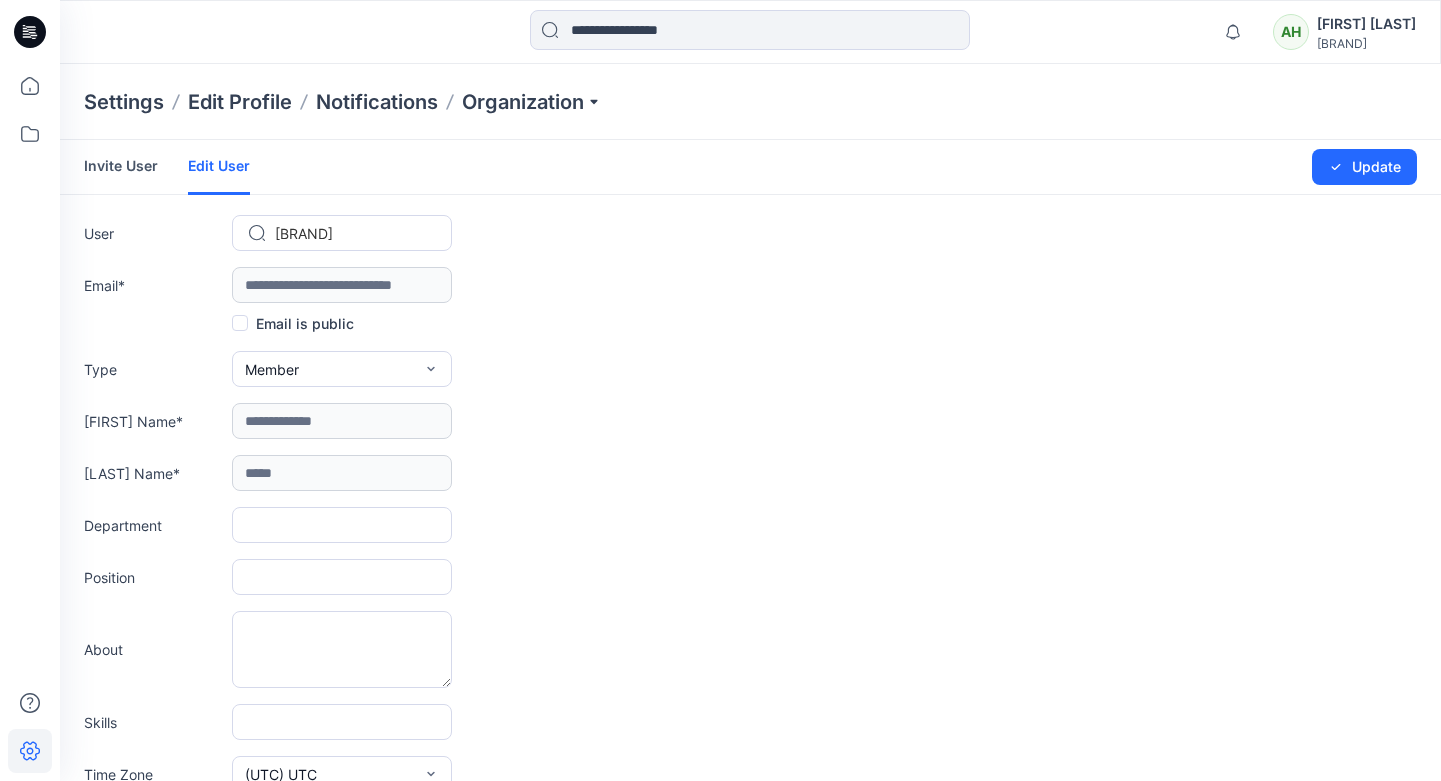 click on "Invite User" at bounding box center [121, 166] 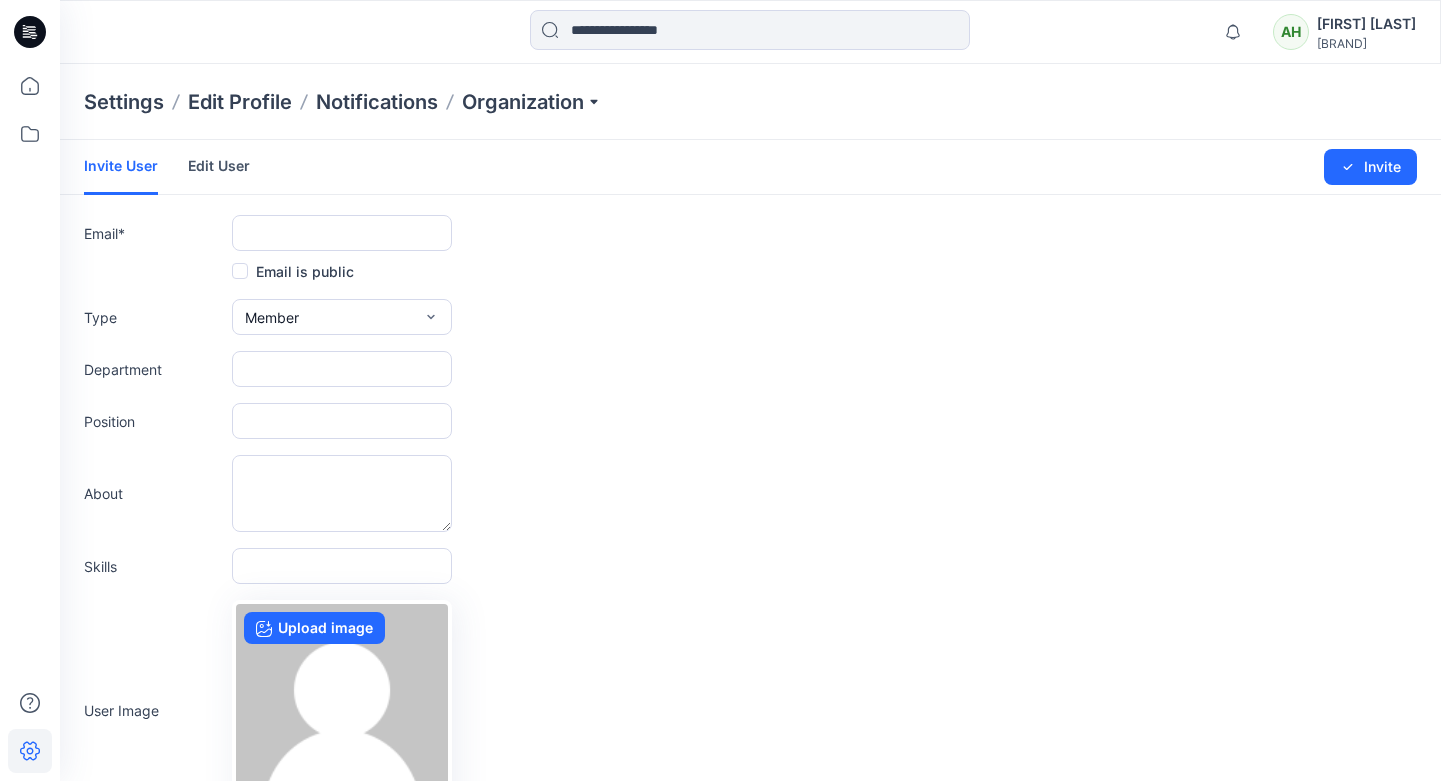 click on "Settings" at bounding box center [124, 102] 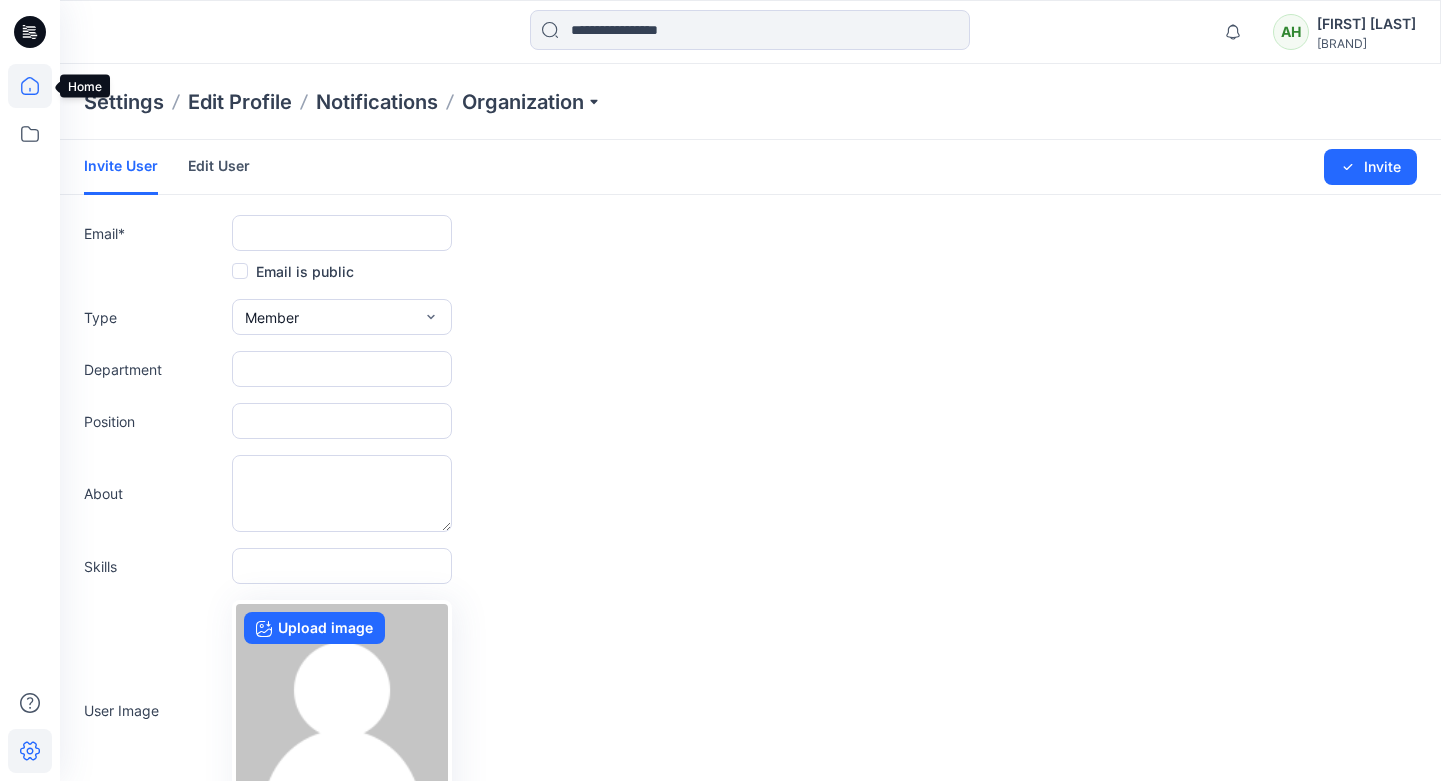 click 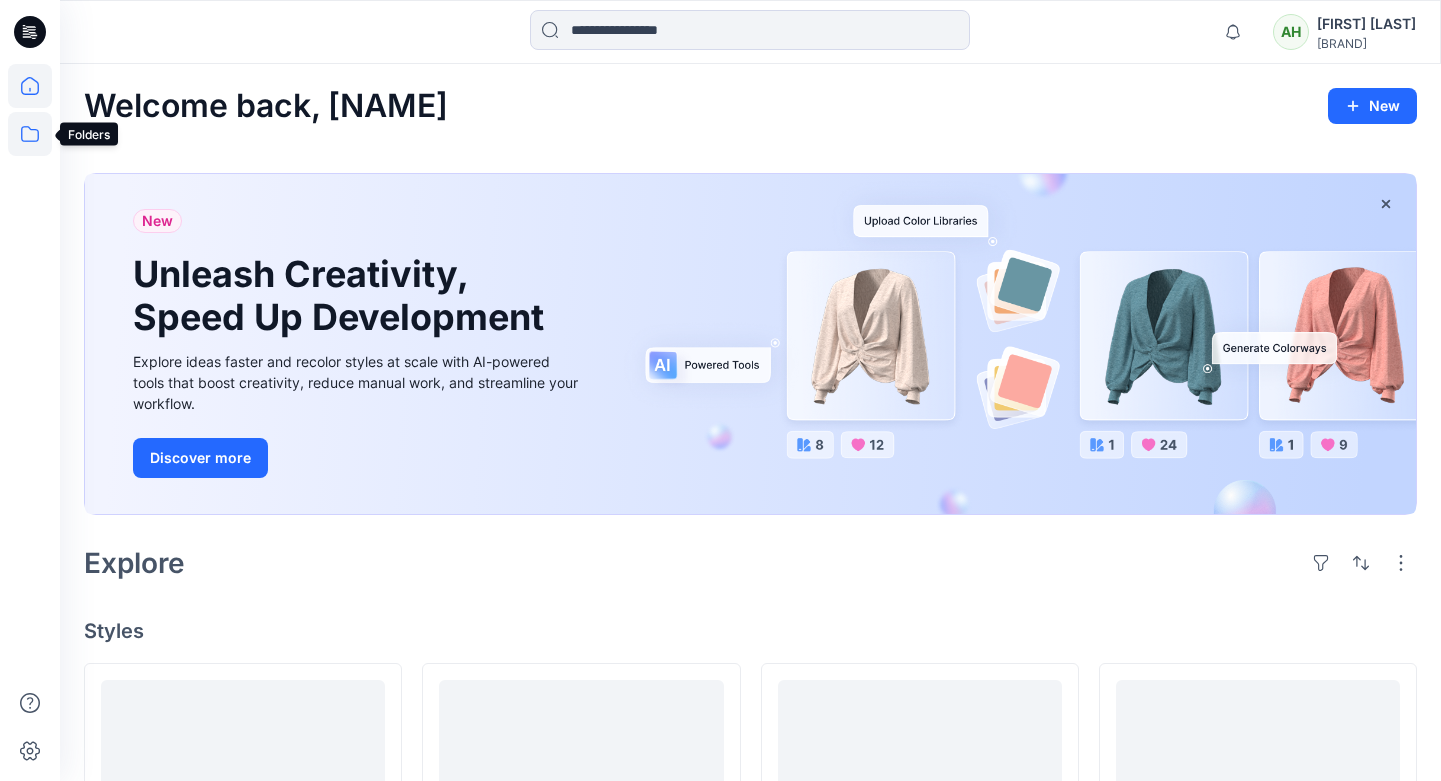 click 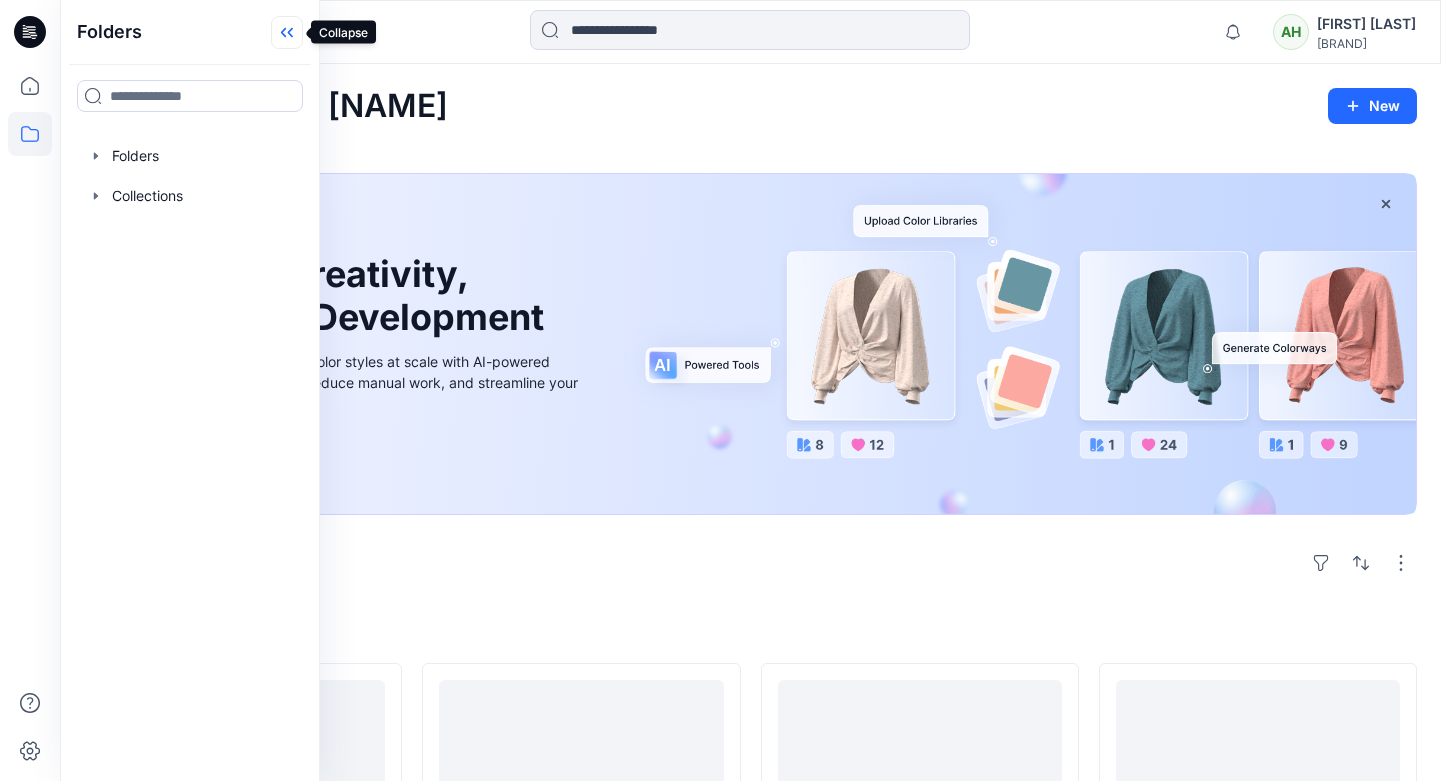 click 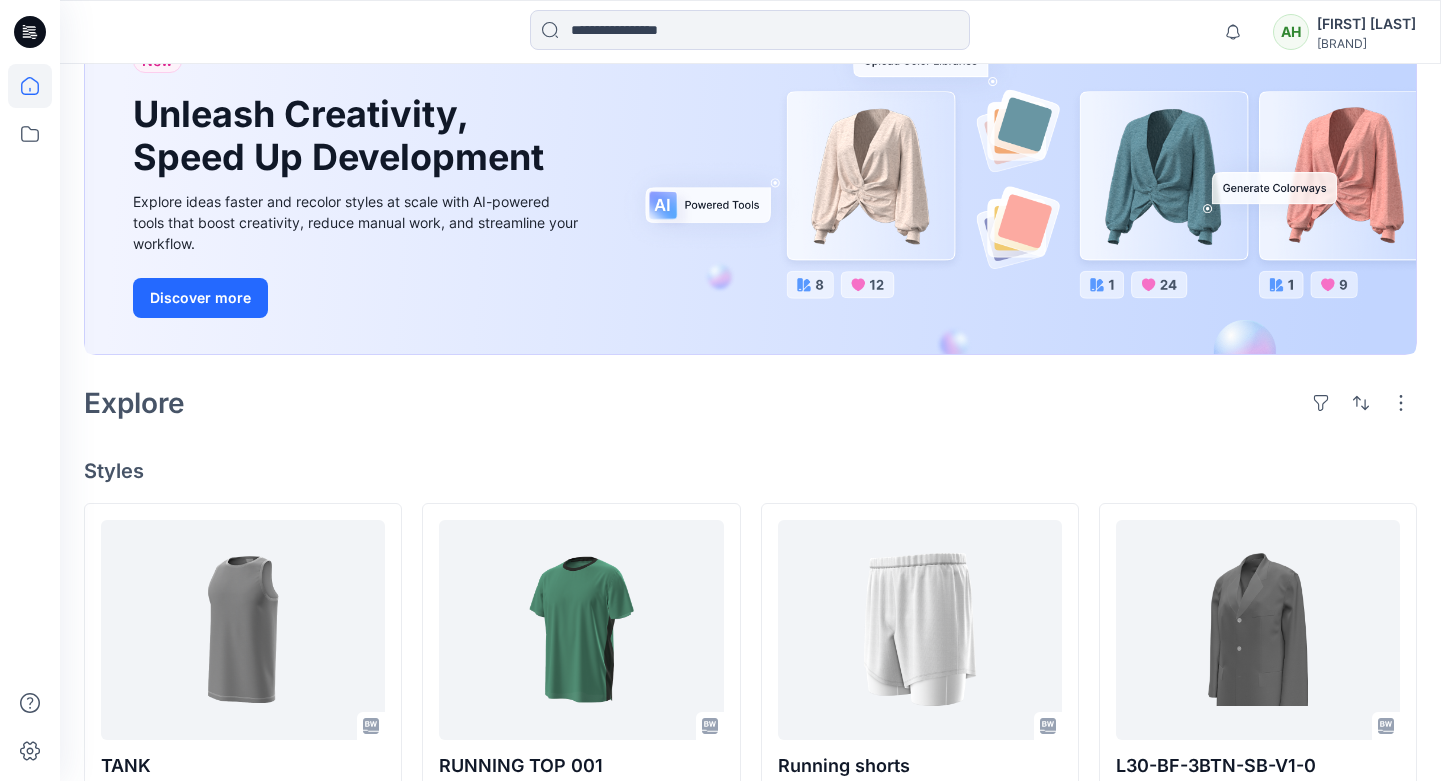 scroll, scrollTop: 146, scrollLeft: 0, axis: vertical 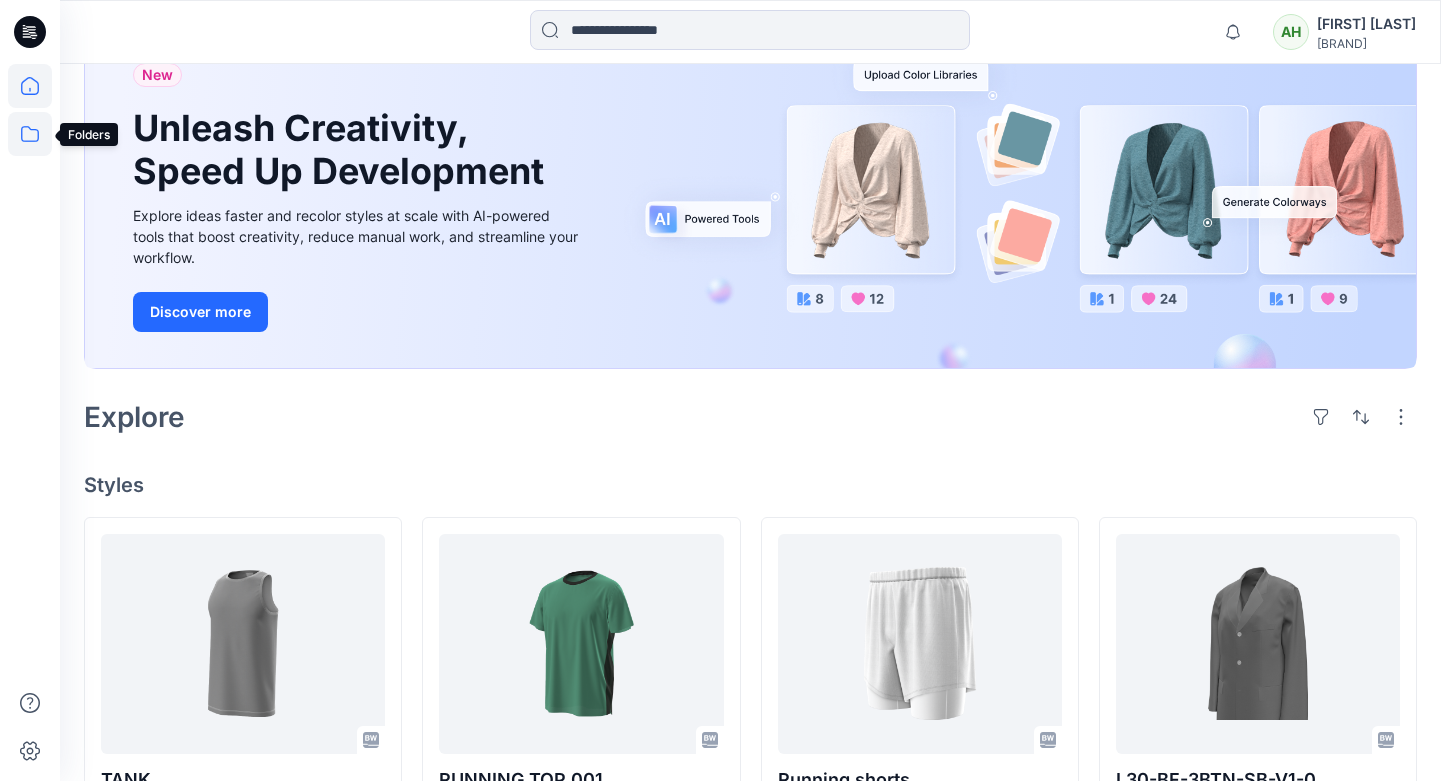 click 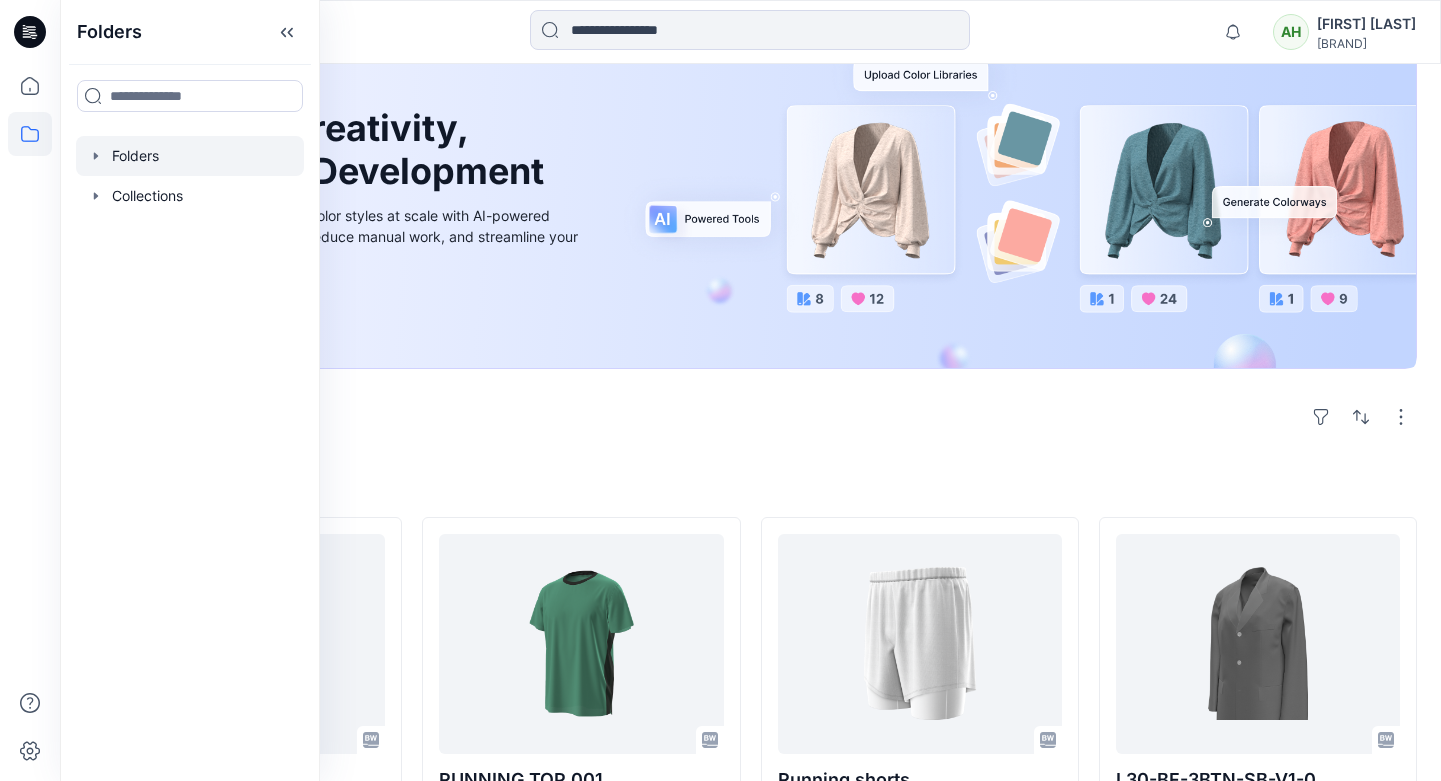 click 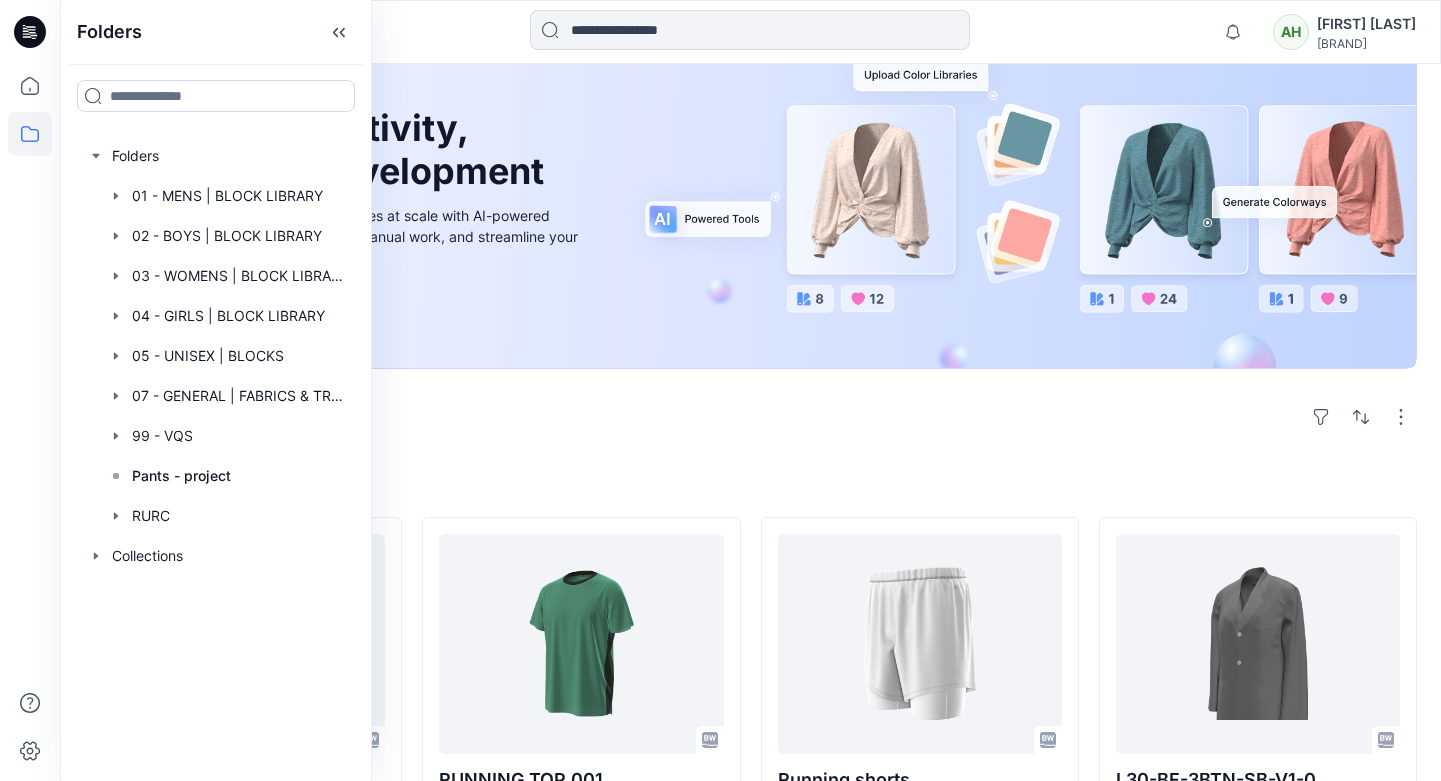 drag, startPoint x: 411, startPoint y: 27, endPoint x: 397, endPoint y: 36, distance: 16.643316 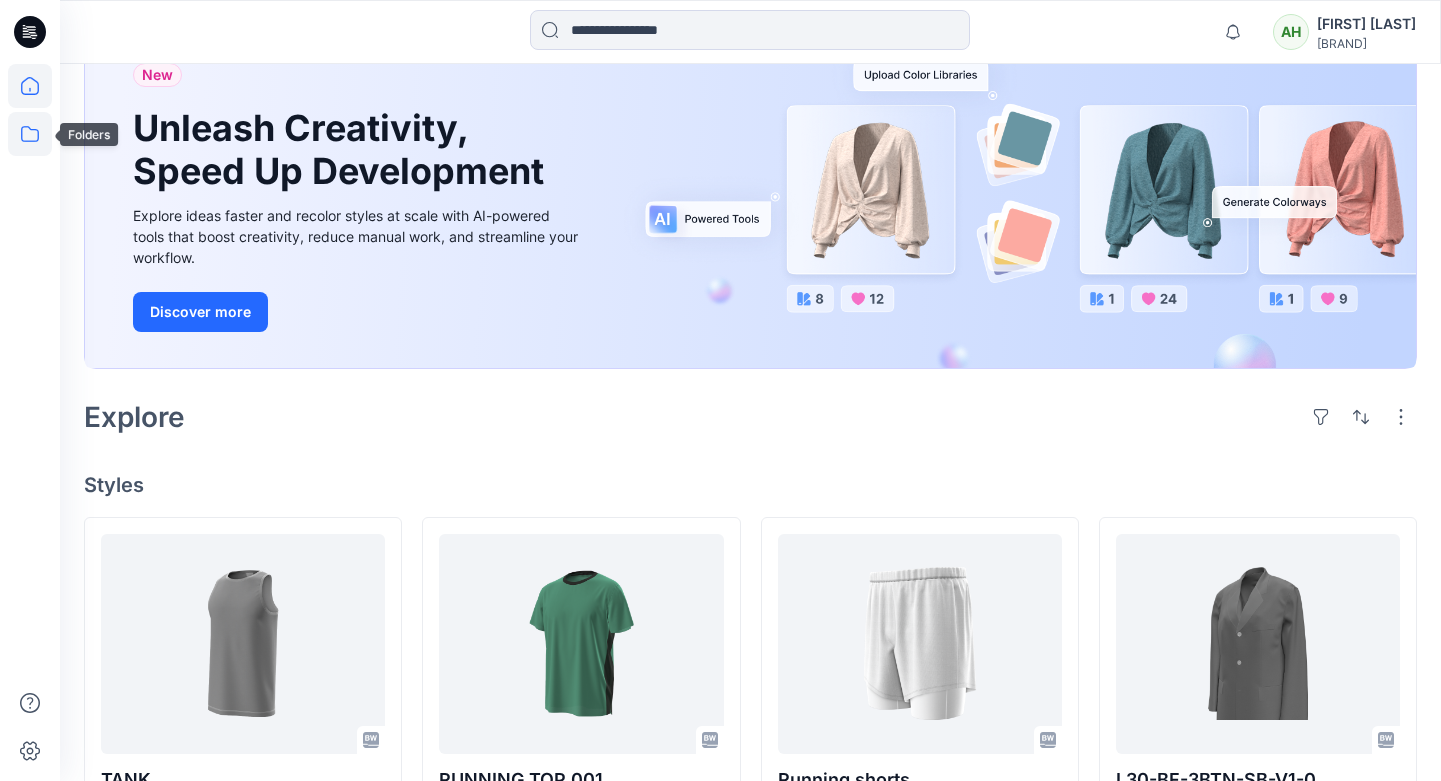 click 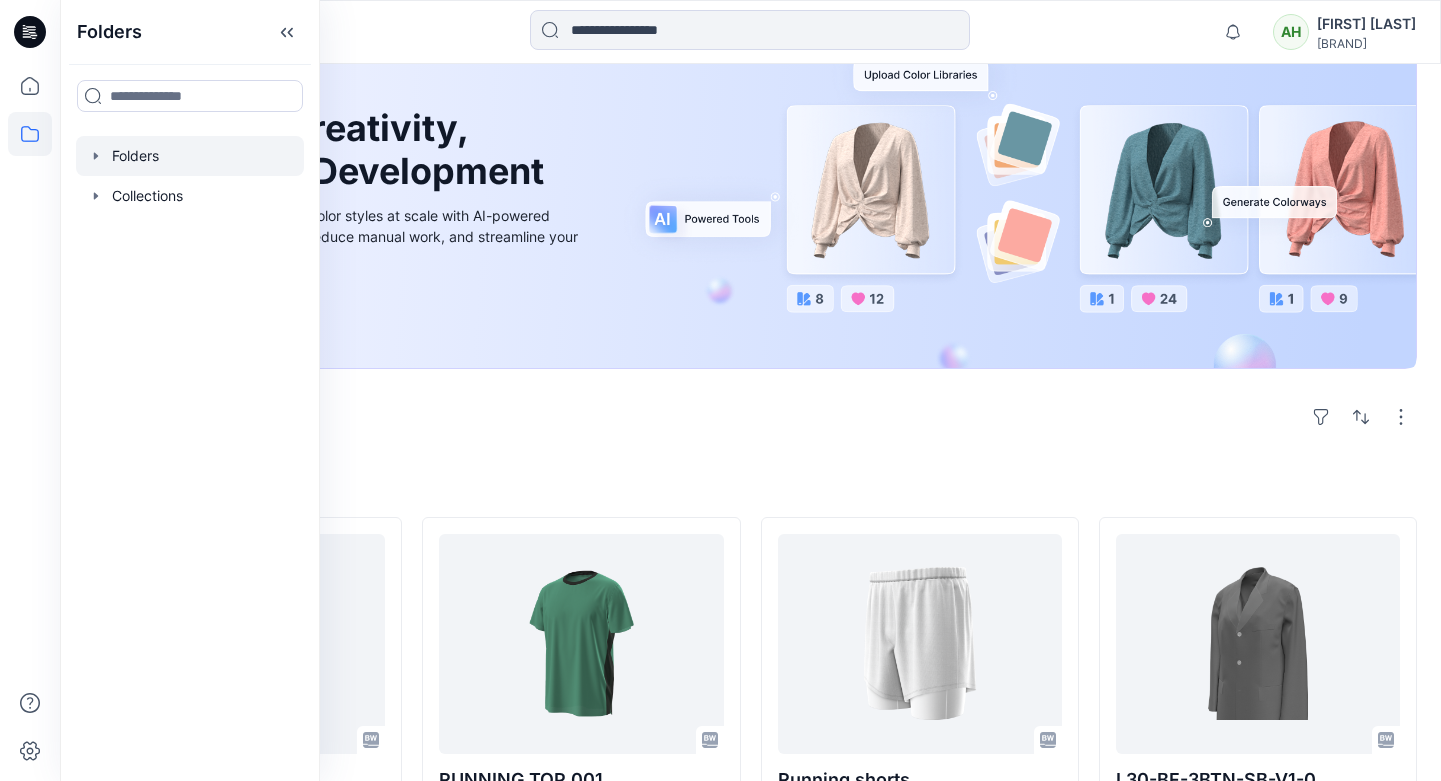 click at bounding box center (190, 156) 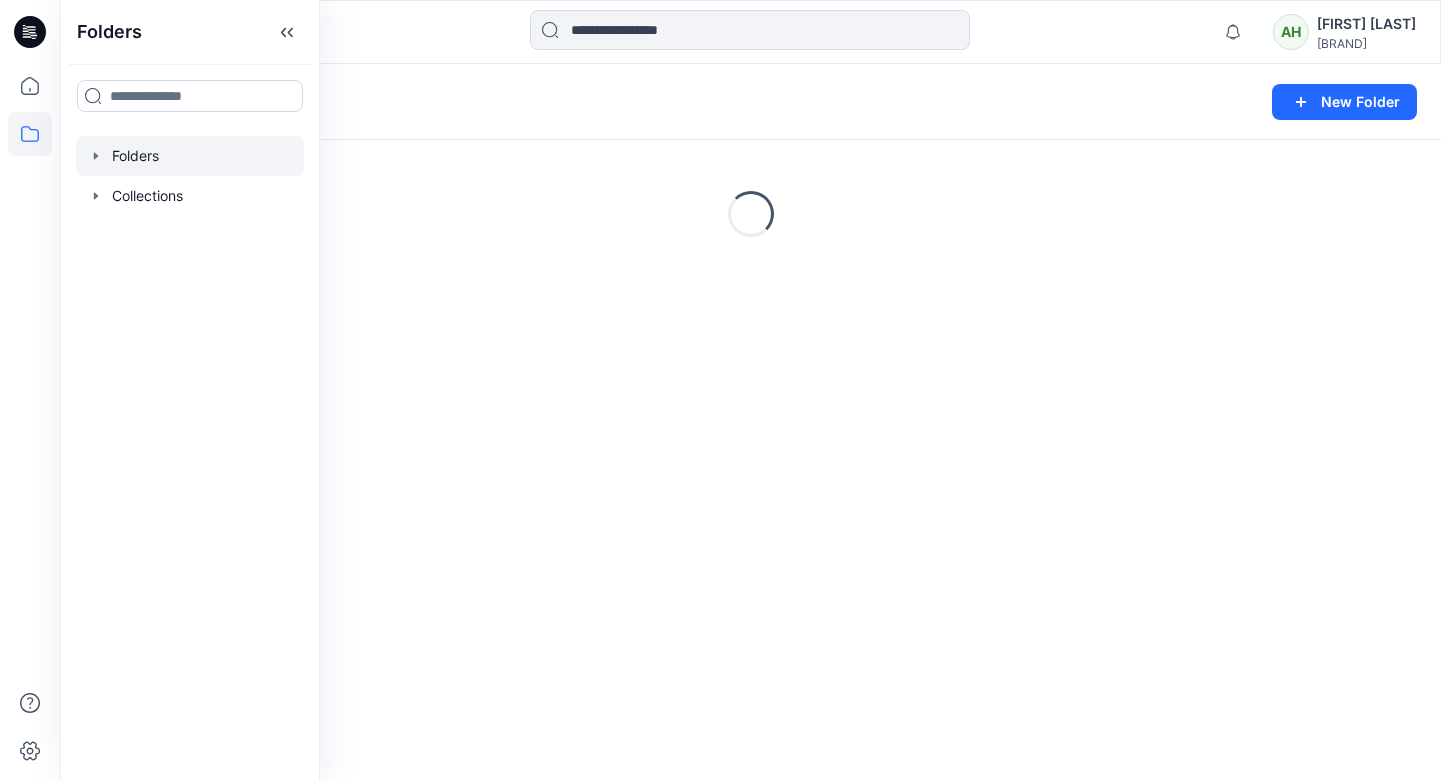 scroll, scrollTop: 0, scrollLeft: 0, axis: both 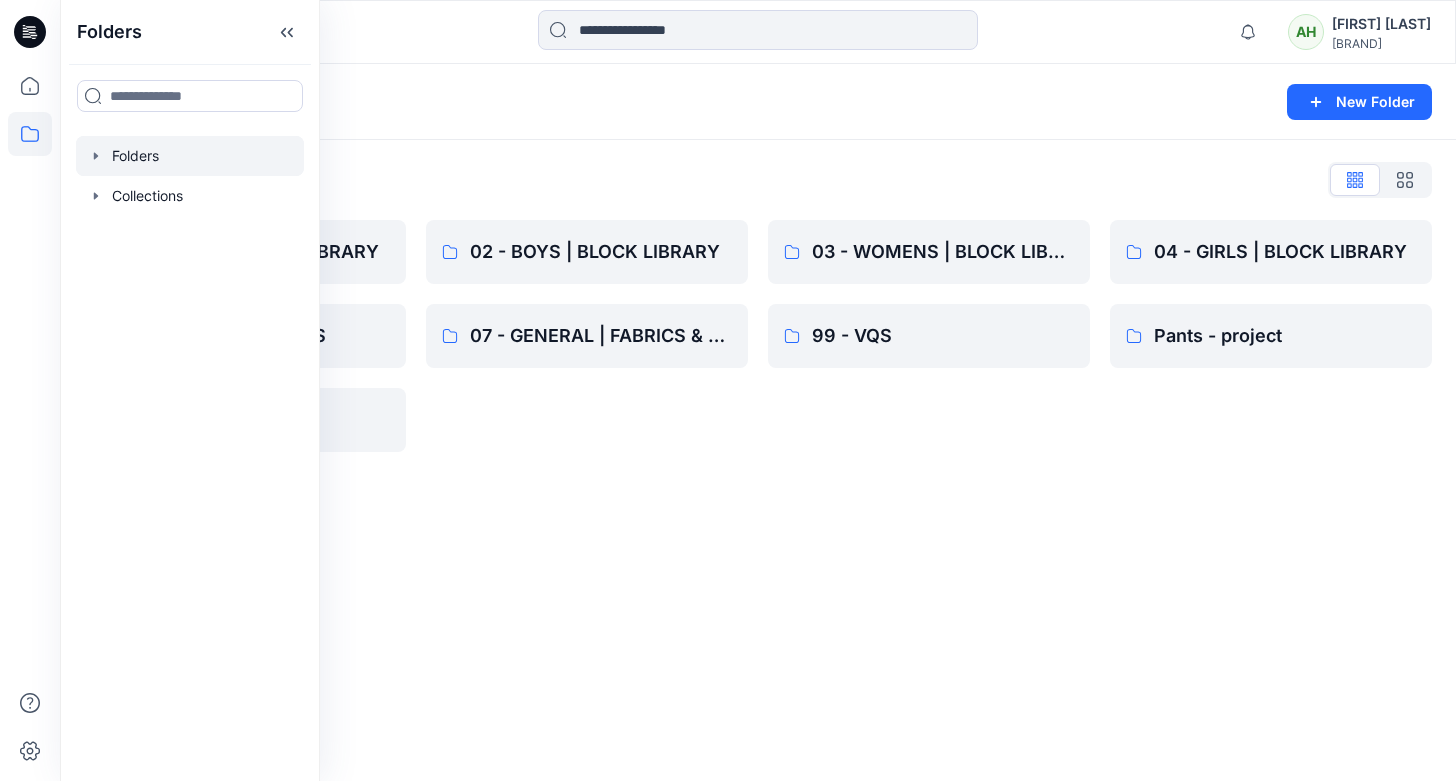 drag, startPoint x: 568, startPoint y: 109, endPoint x: 623, endPoint y: 103, distance: 55.326305 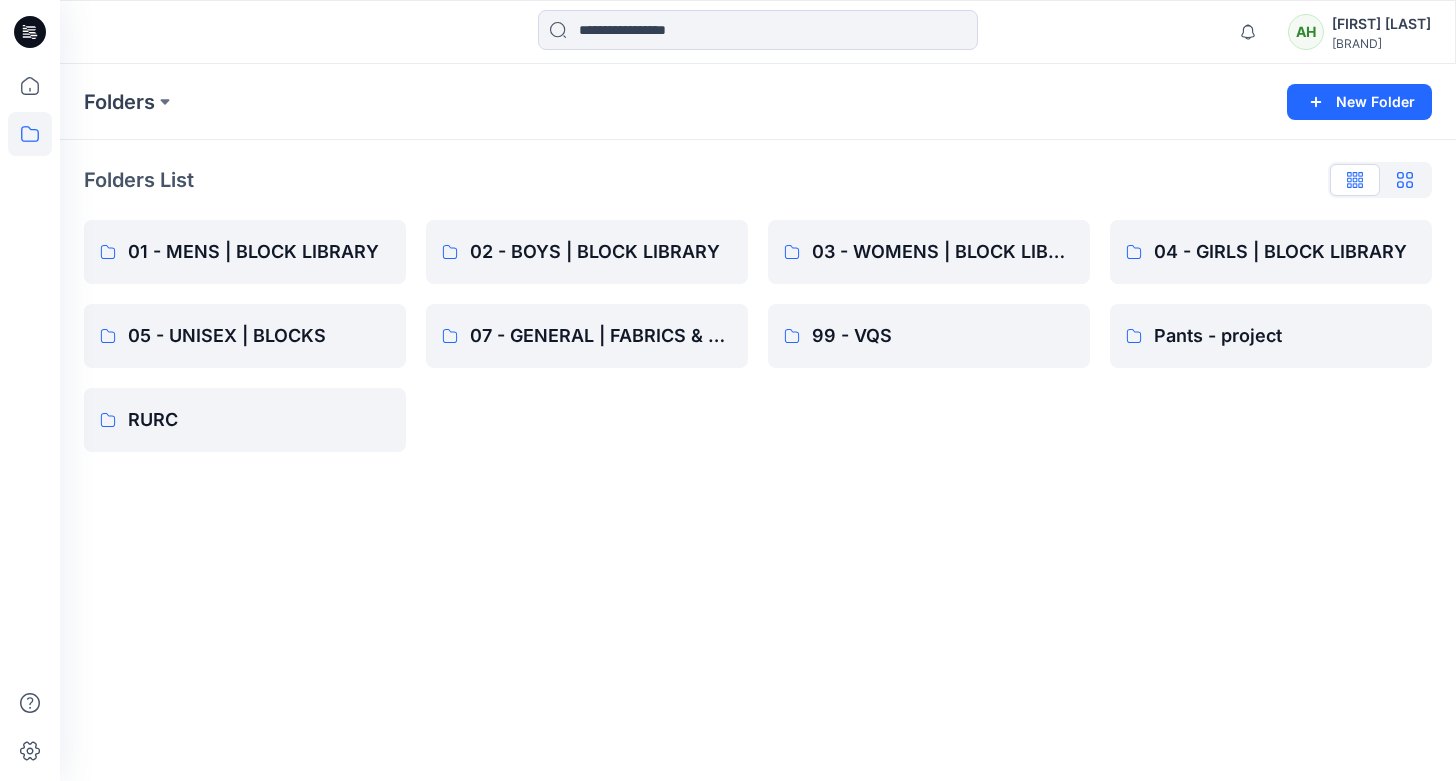 click 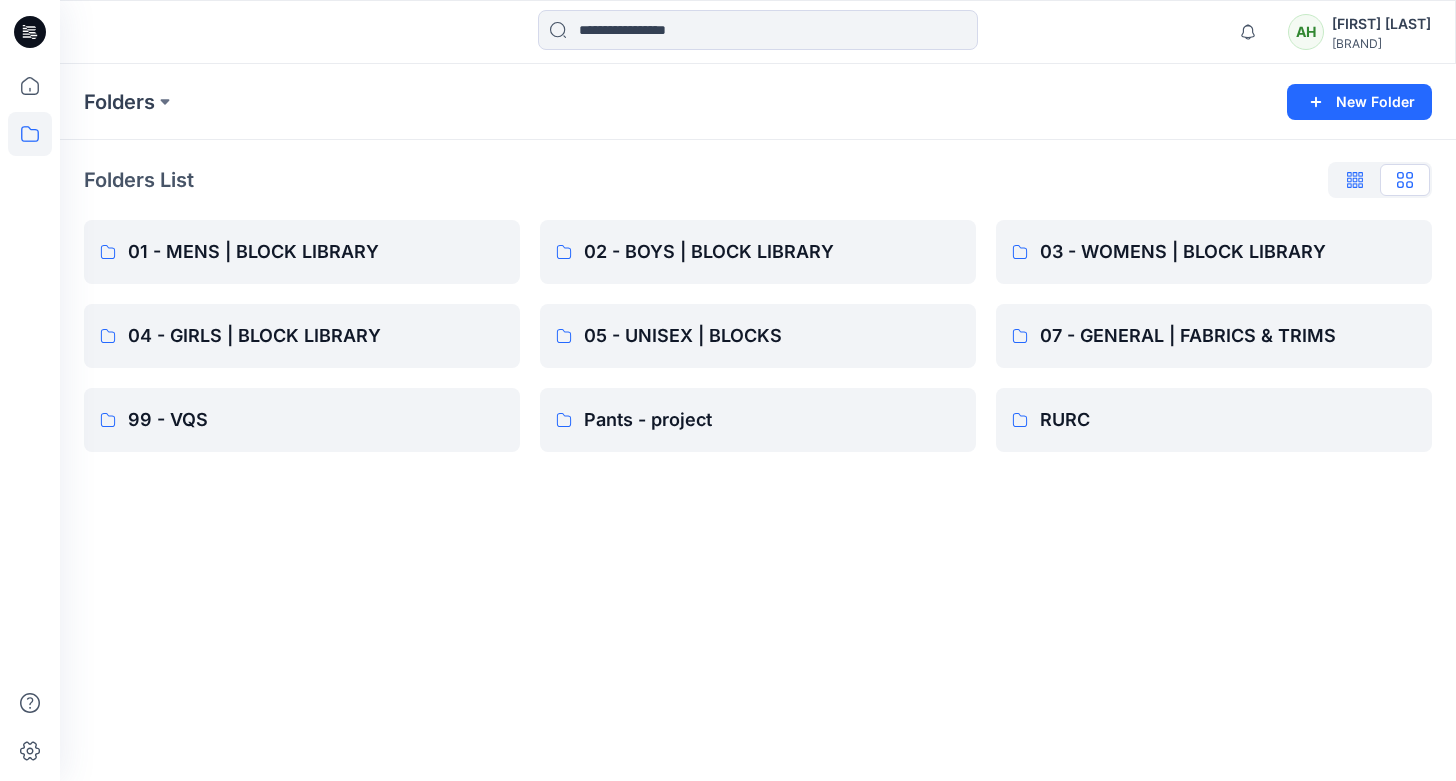 click at bounding box center [1355, 180] 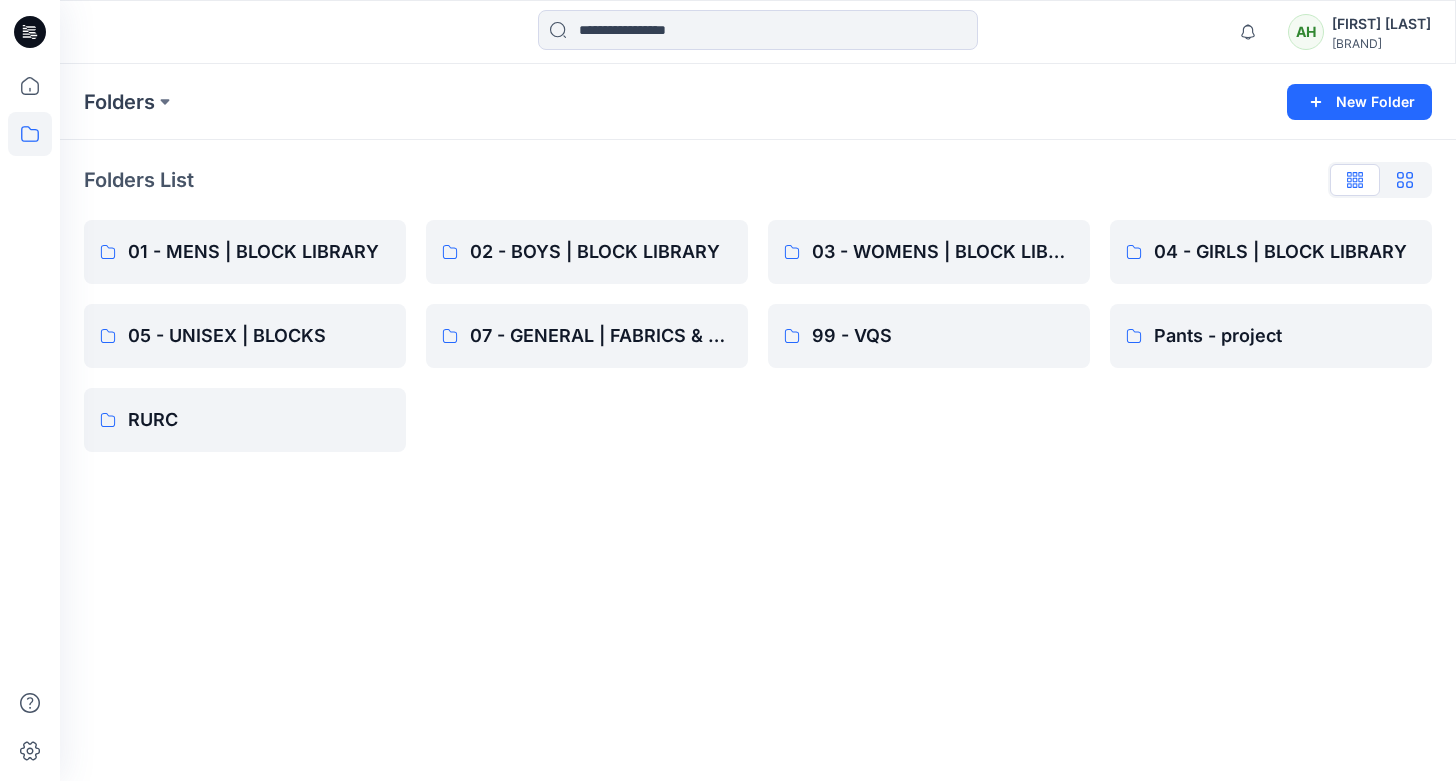click 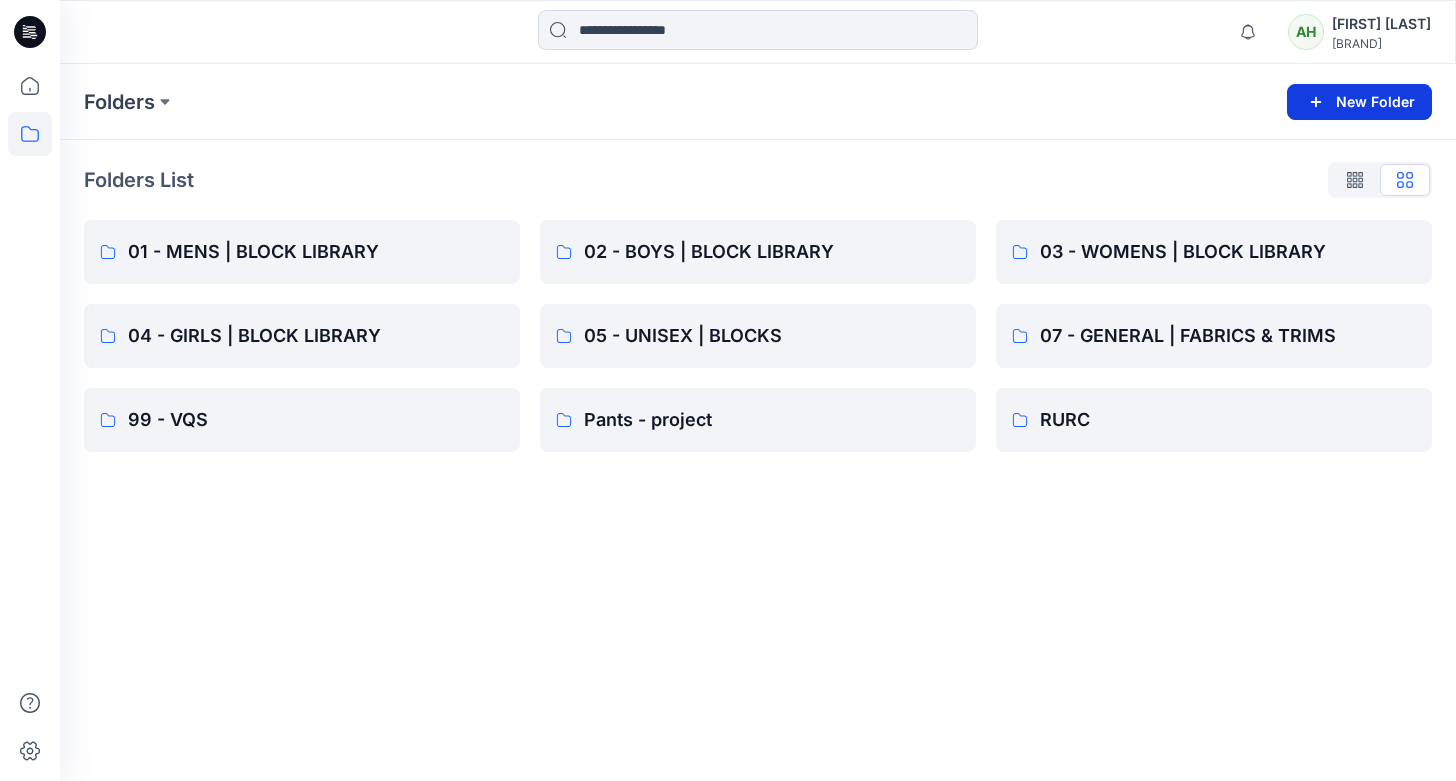 click on "New Folder" at bounding box center [1359, 102] 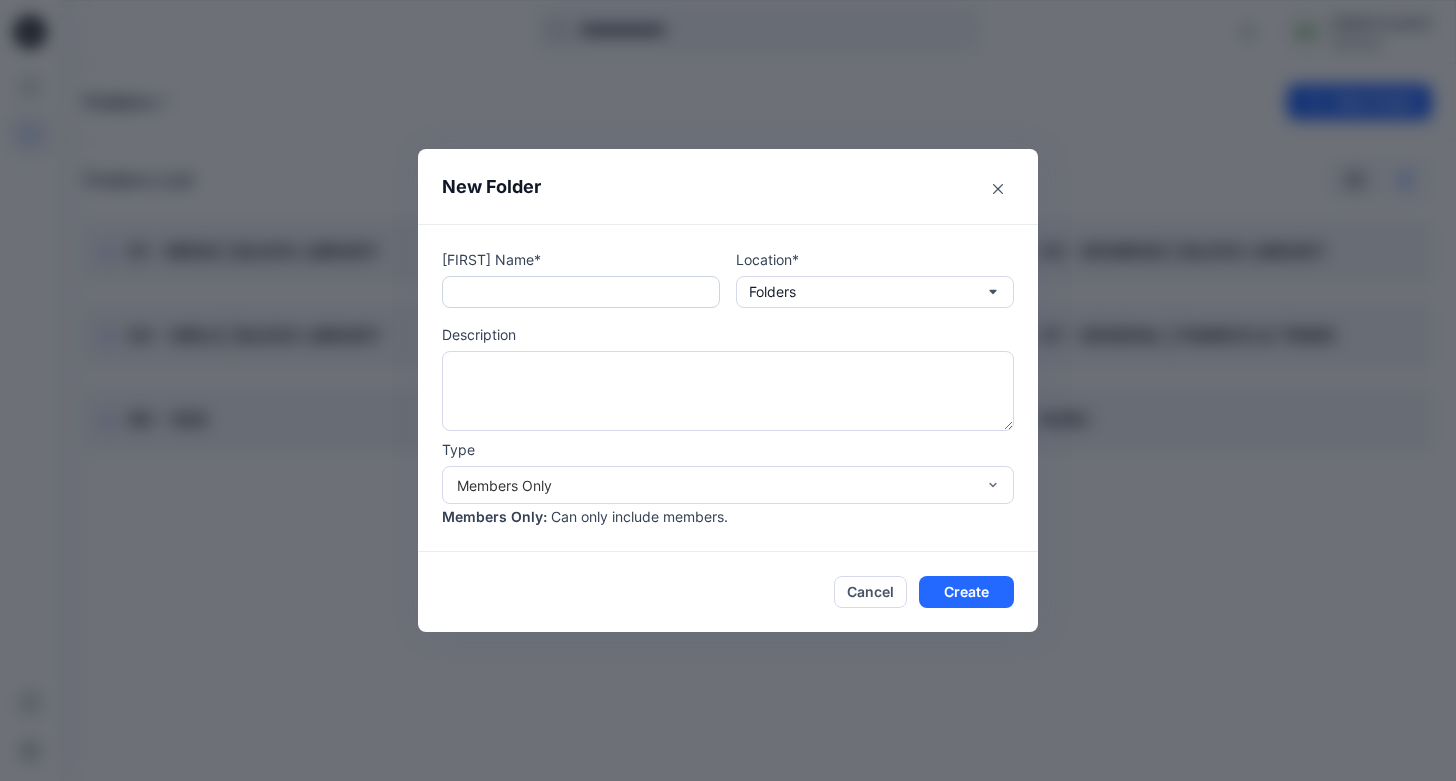 click at bounding box center [581, 292] 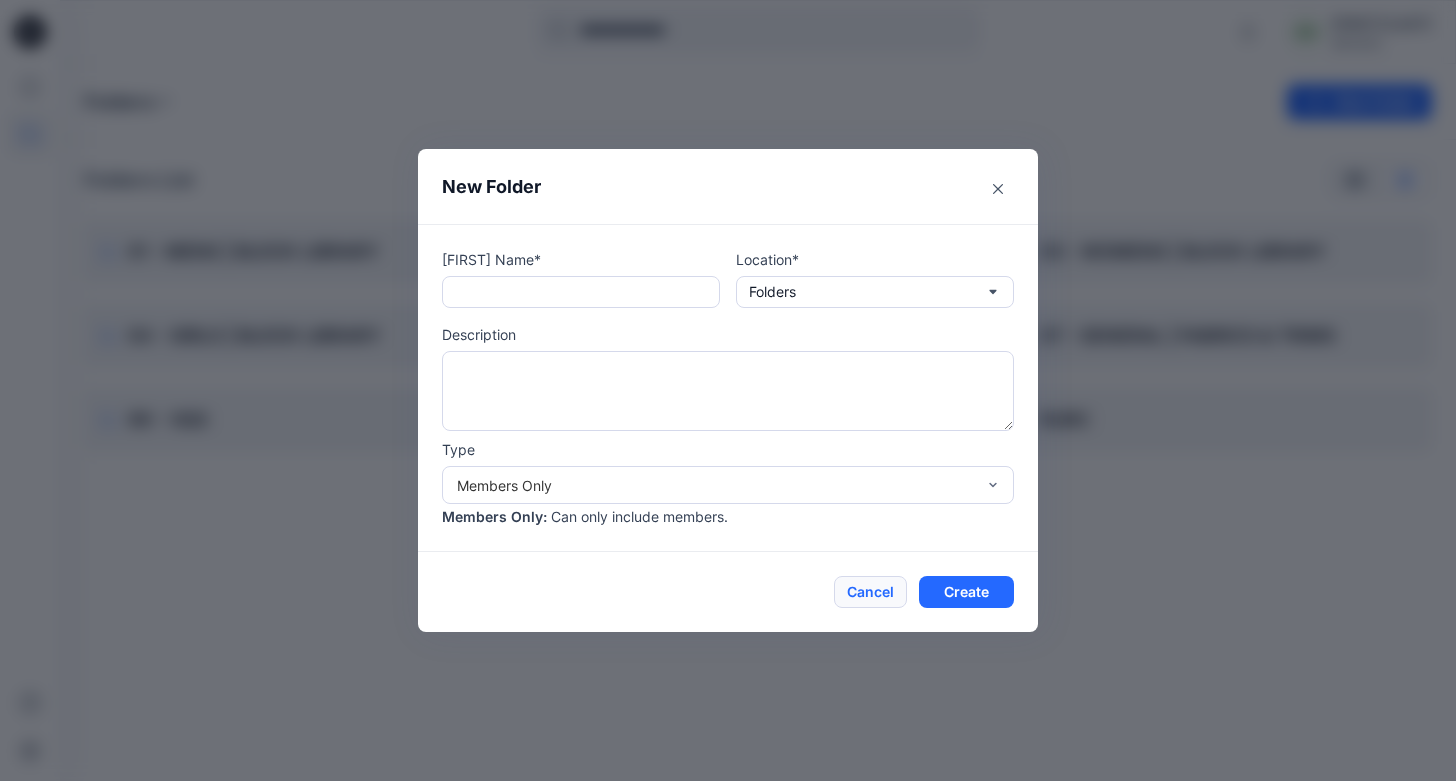 click on "Cancel" at bounding box center [870, 592] 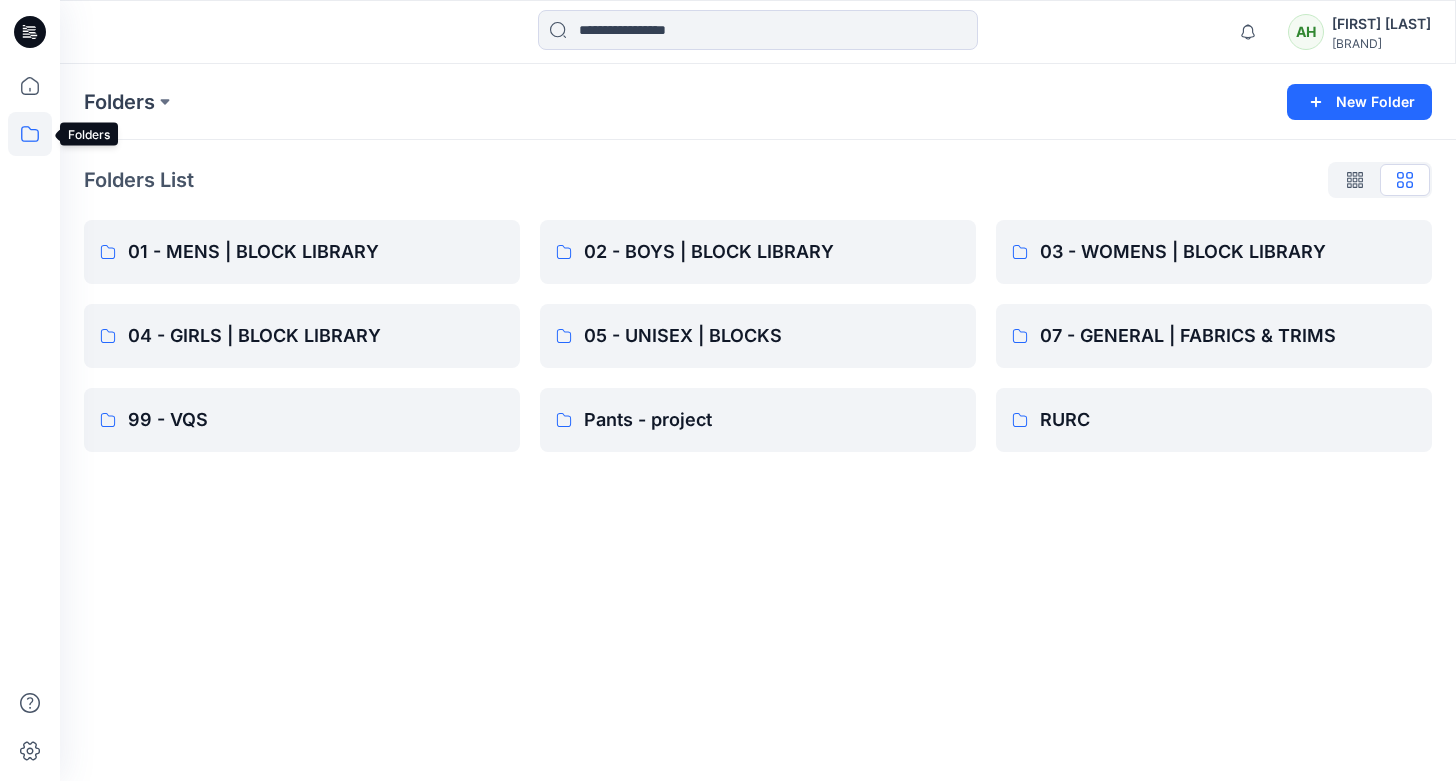 click 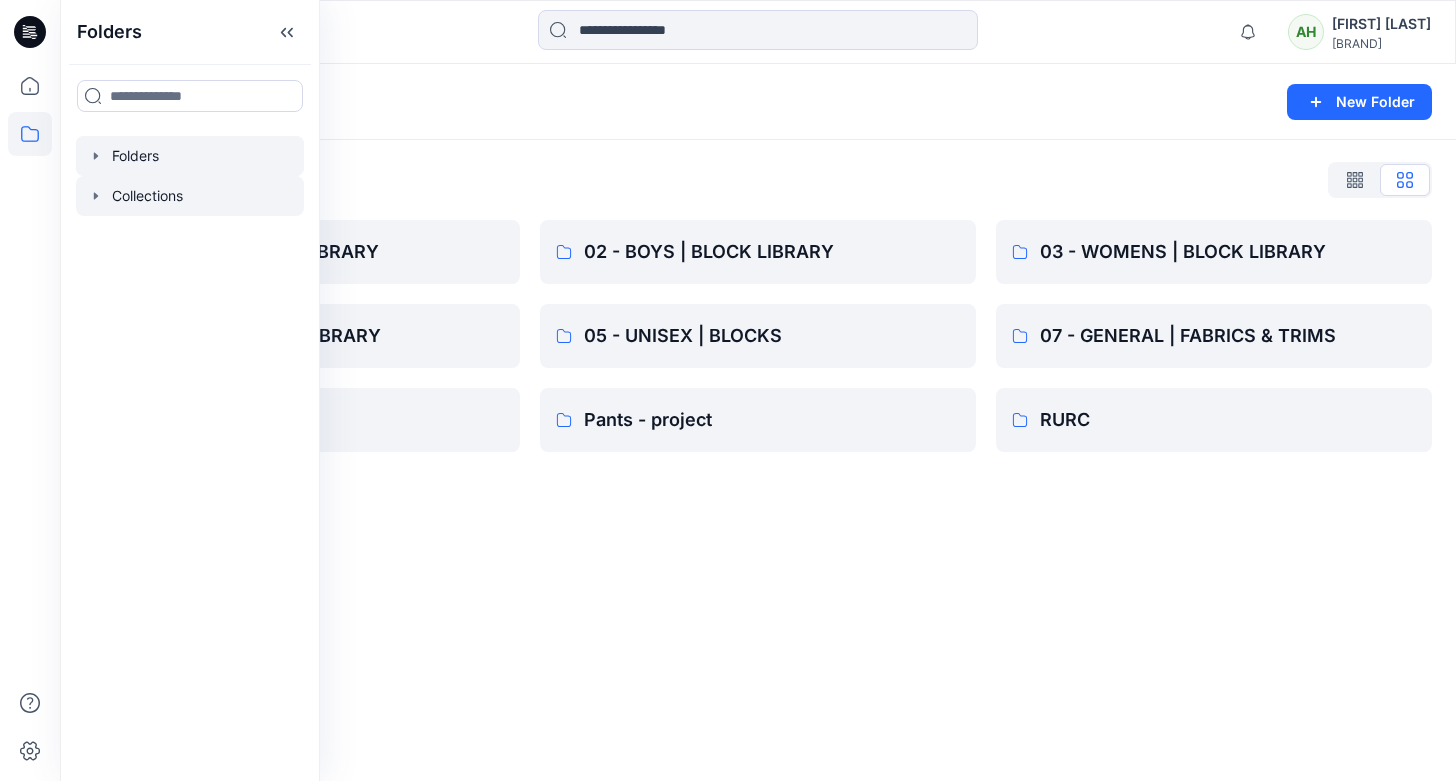 click at bounding box center [190, 196] 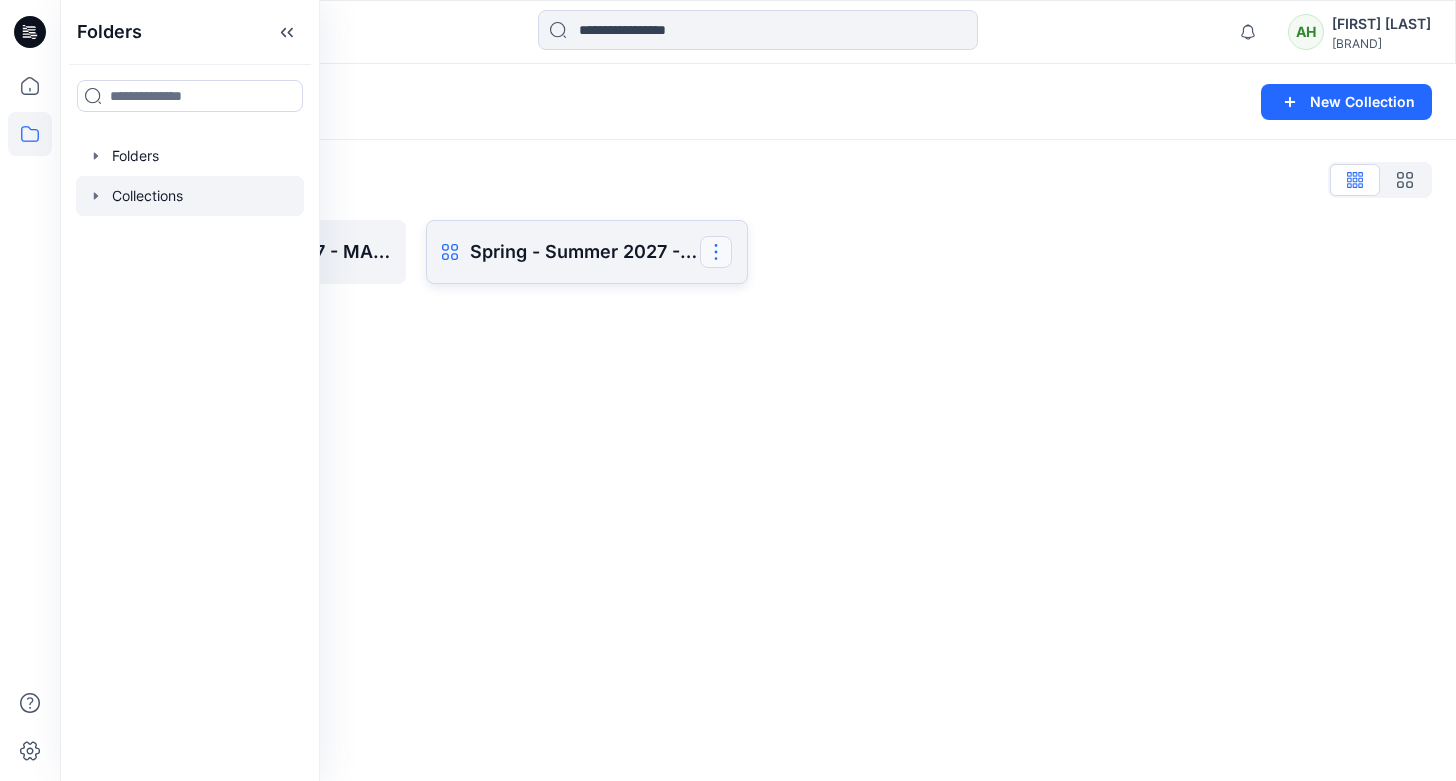 click at bounding box center [716, 252] 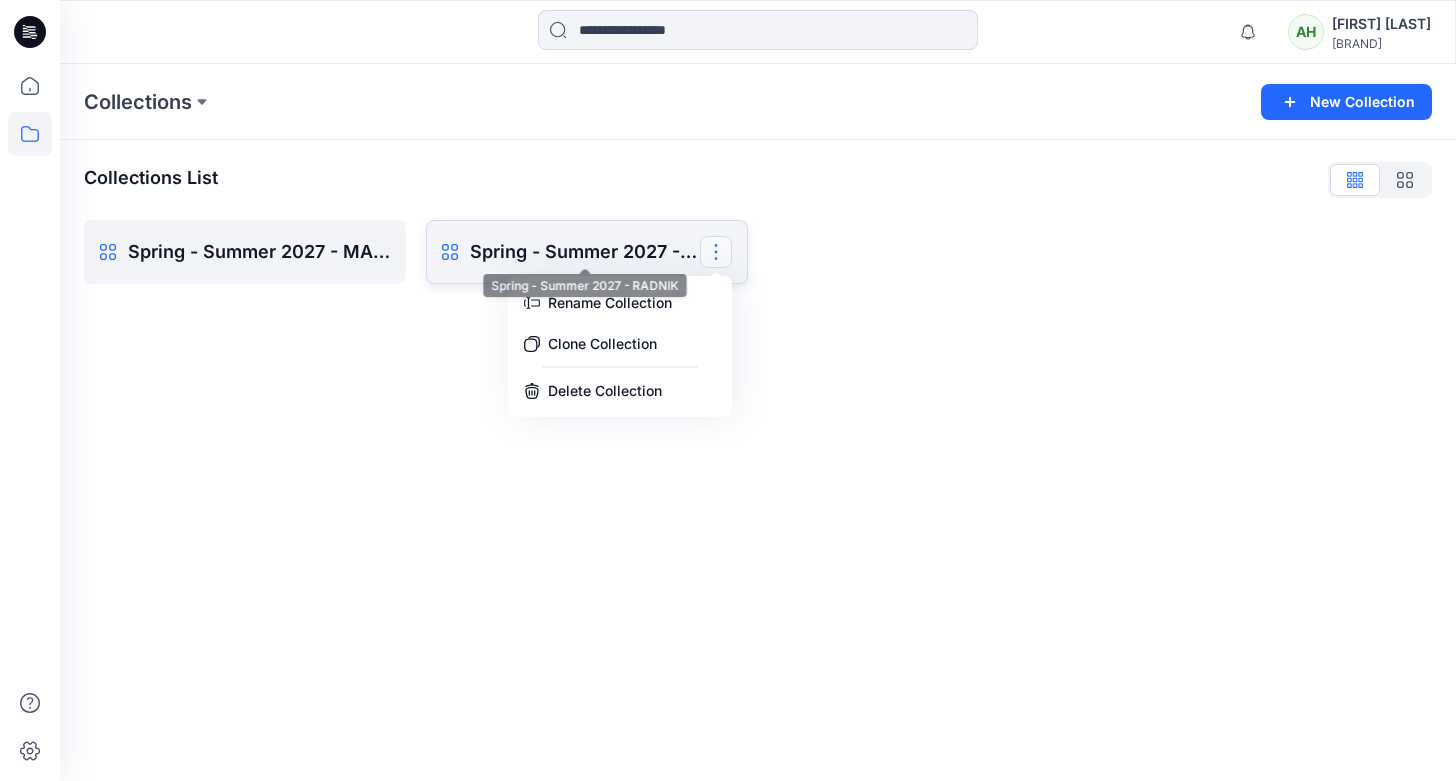 click on "Spring - Summer 2027 - RADNIK" at bounding box center [585, 252] 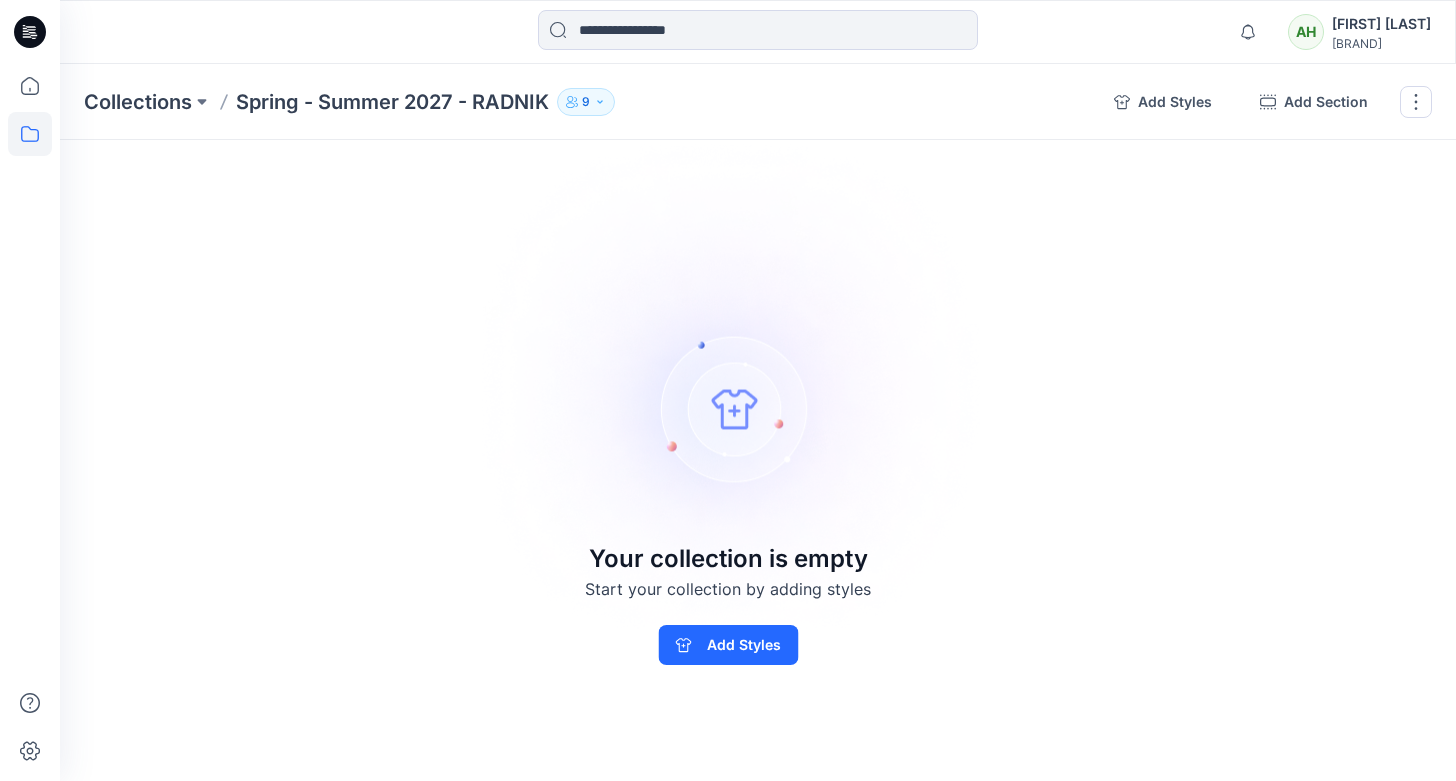 click on "Spring - Summer 2027 - RADNIK" at bounding box center [392, 102] 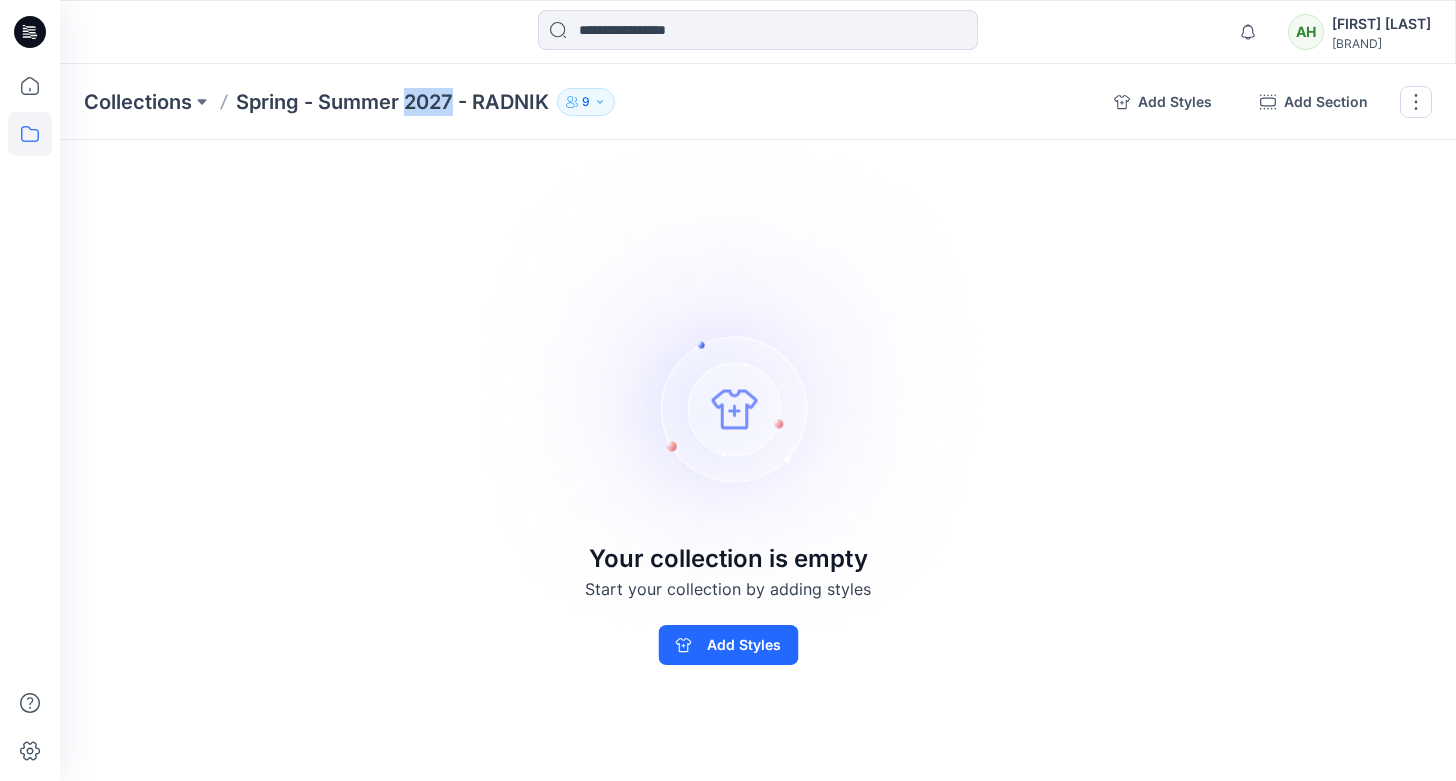 click on "Spring - Summer 2027 - RADNIK" at bounding box center (392, 102) 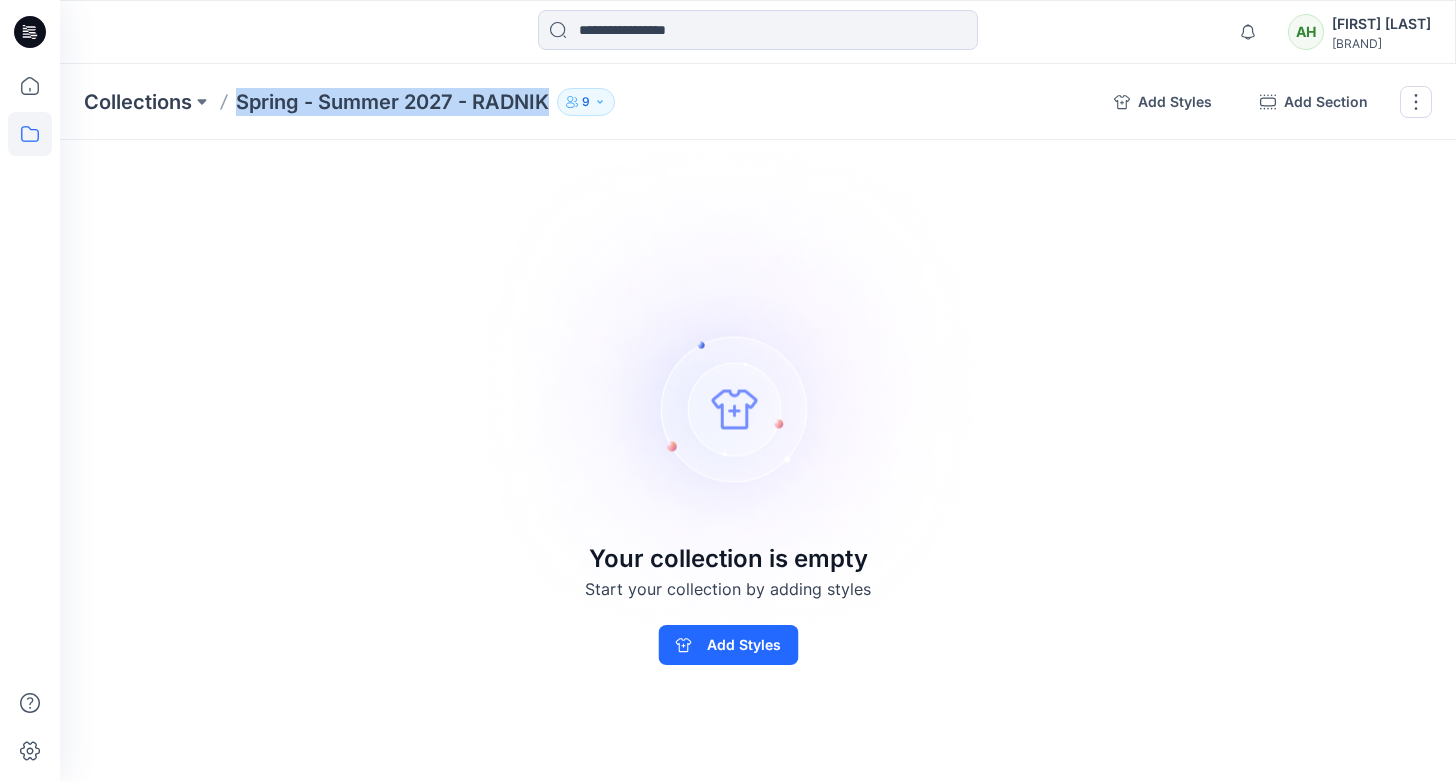 drag, startPoint x: 241, startPoint y: 95, endPoint x: 546, endPoint y: 113, distance: 305.5307 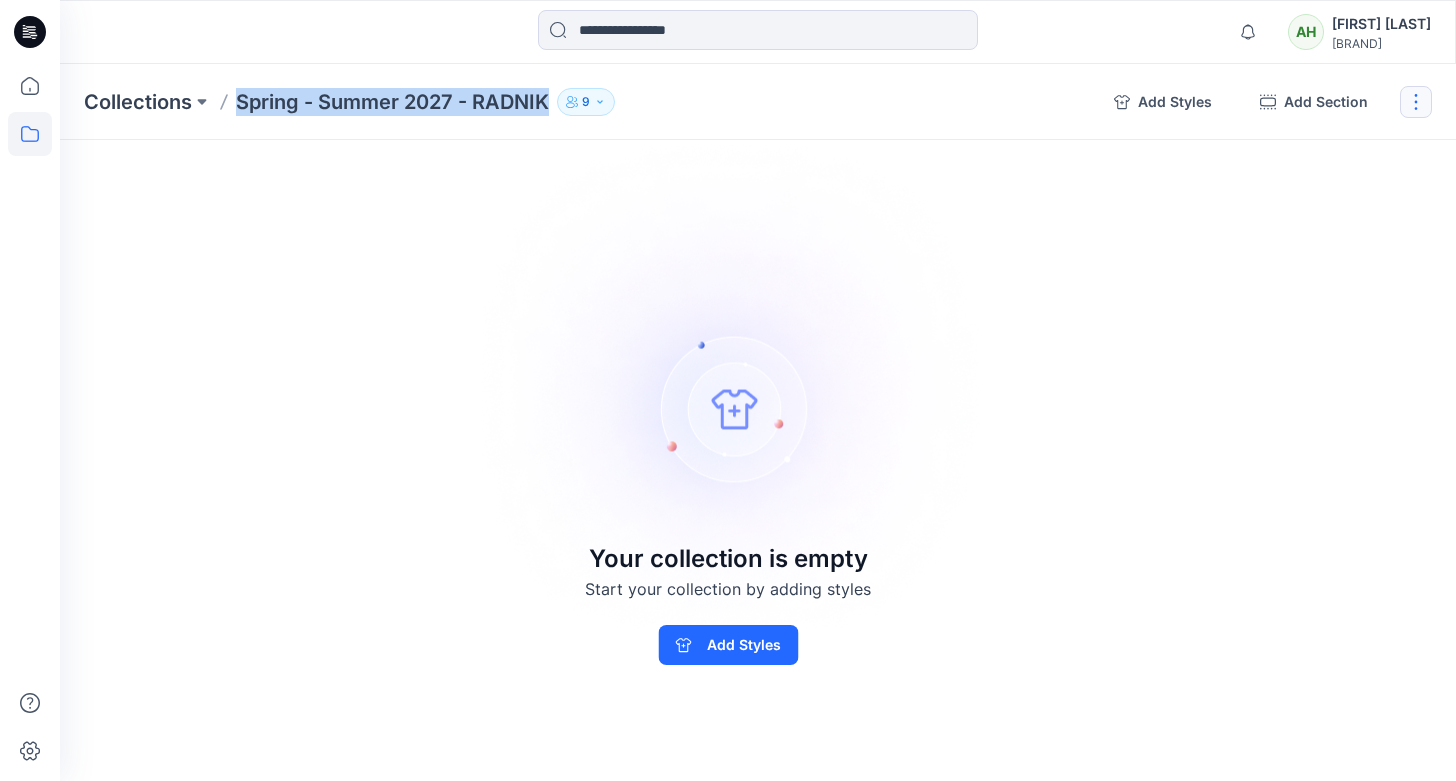 click at bounding box center (1416, 102) 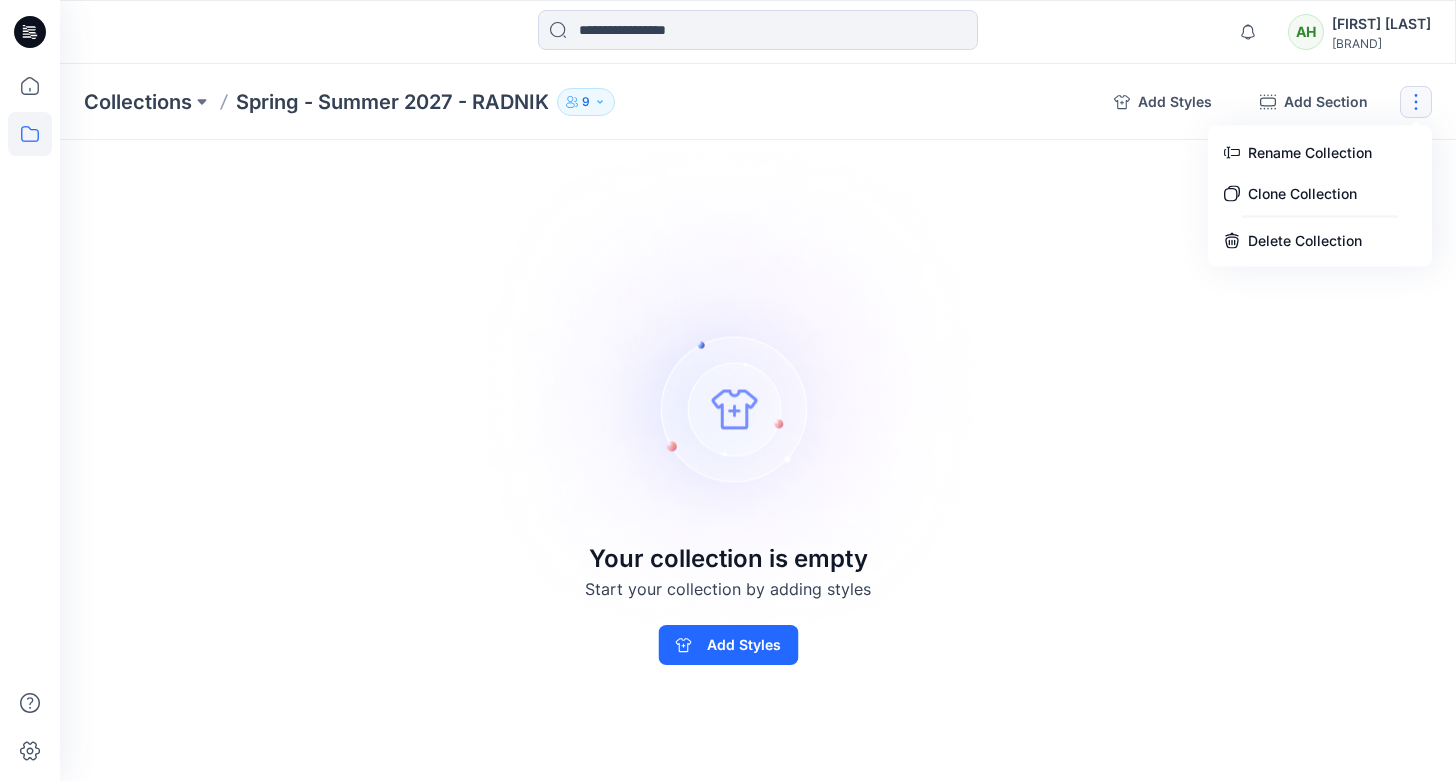click on "Collections Spring - Summer 2027 - RADNIK 9 Add Styles Add Section Rename Collection Clone Collection Delete Collection" at bounding box center (758, 102) 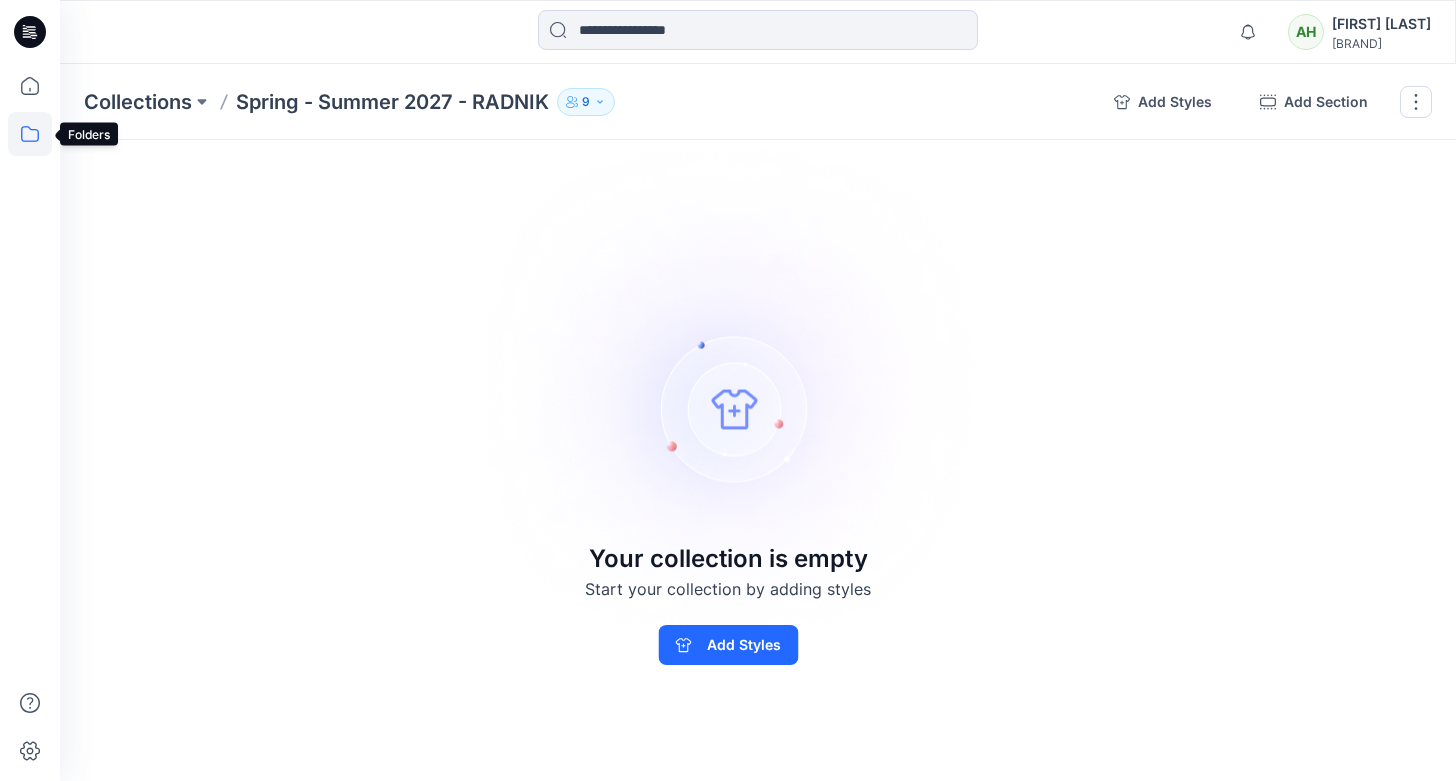 click 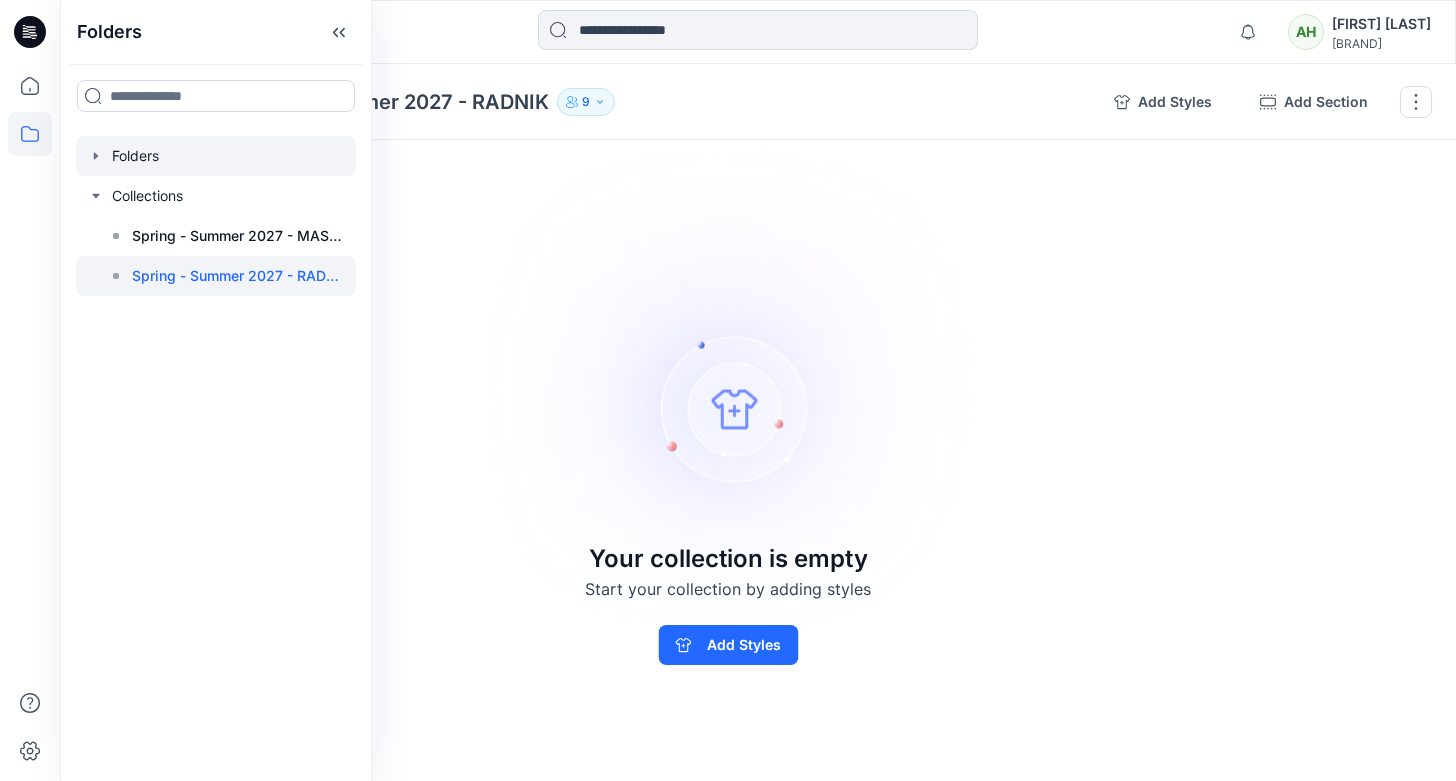click at bounding box center (216, 156) 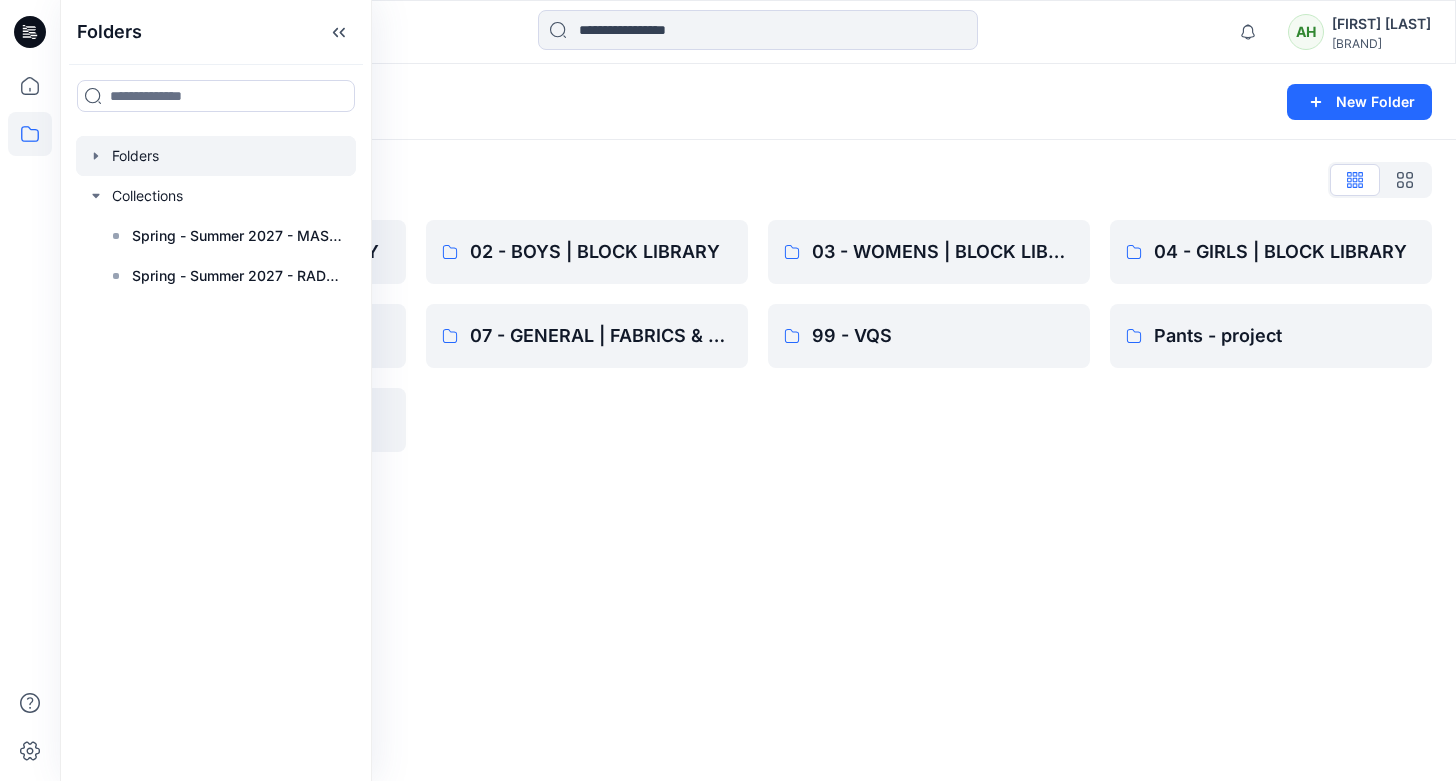 click on "Folders New Folder Folders List 01 - MENS | BLOCK LIBRARY 05 - UNISEX | BLOCKS RURC 02 - BOYS | BLOCK LIBRARY 07 - GENERAL | FABRICS & TRIMS 03 - WOMENS | BLOCK LIBRARY 99 - VQS 04 - GIRLS | BLOCK LIBRARY Pants - project" at bounding box center [758, 422] 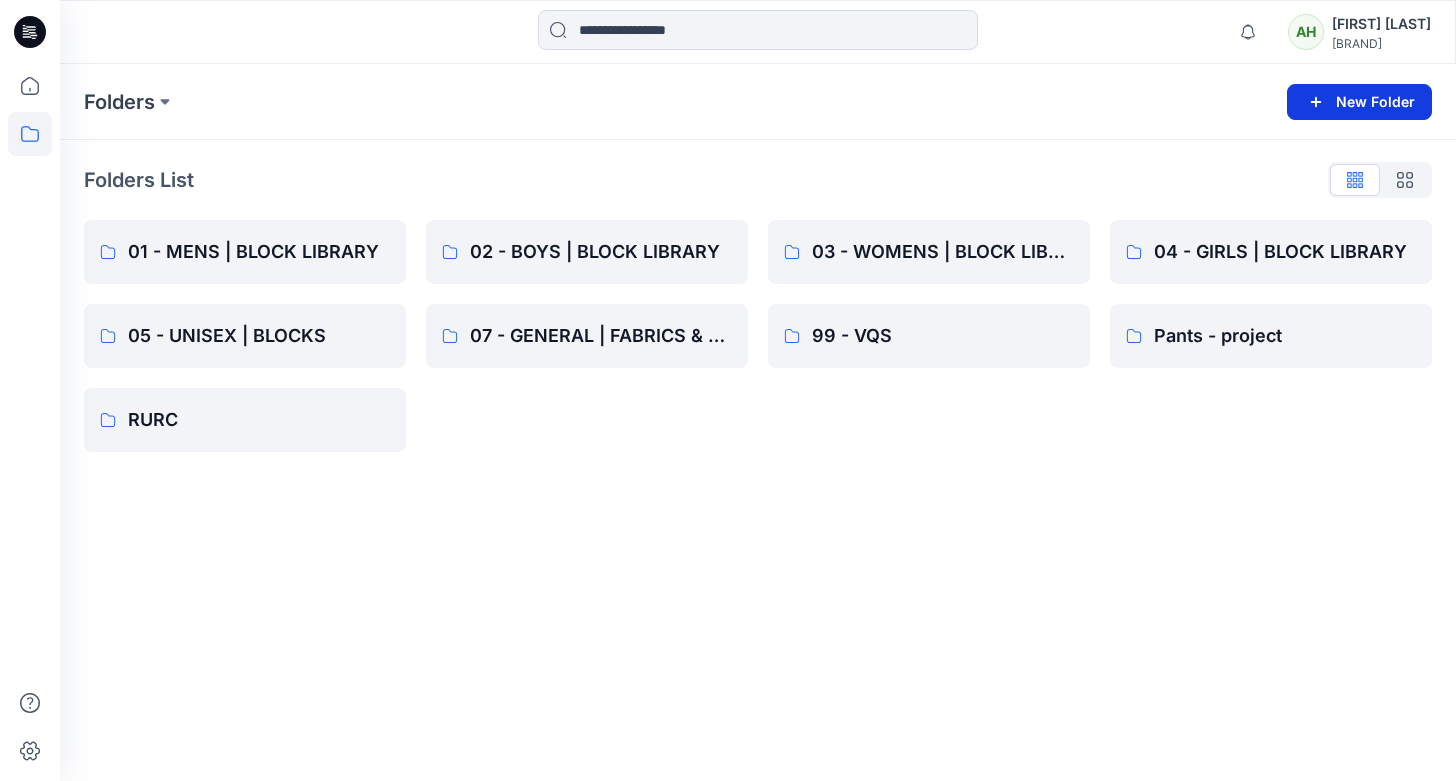 click on "New Folder" at bounding box center (1359, 102) 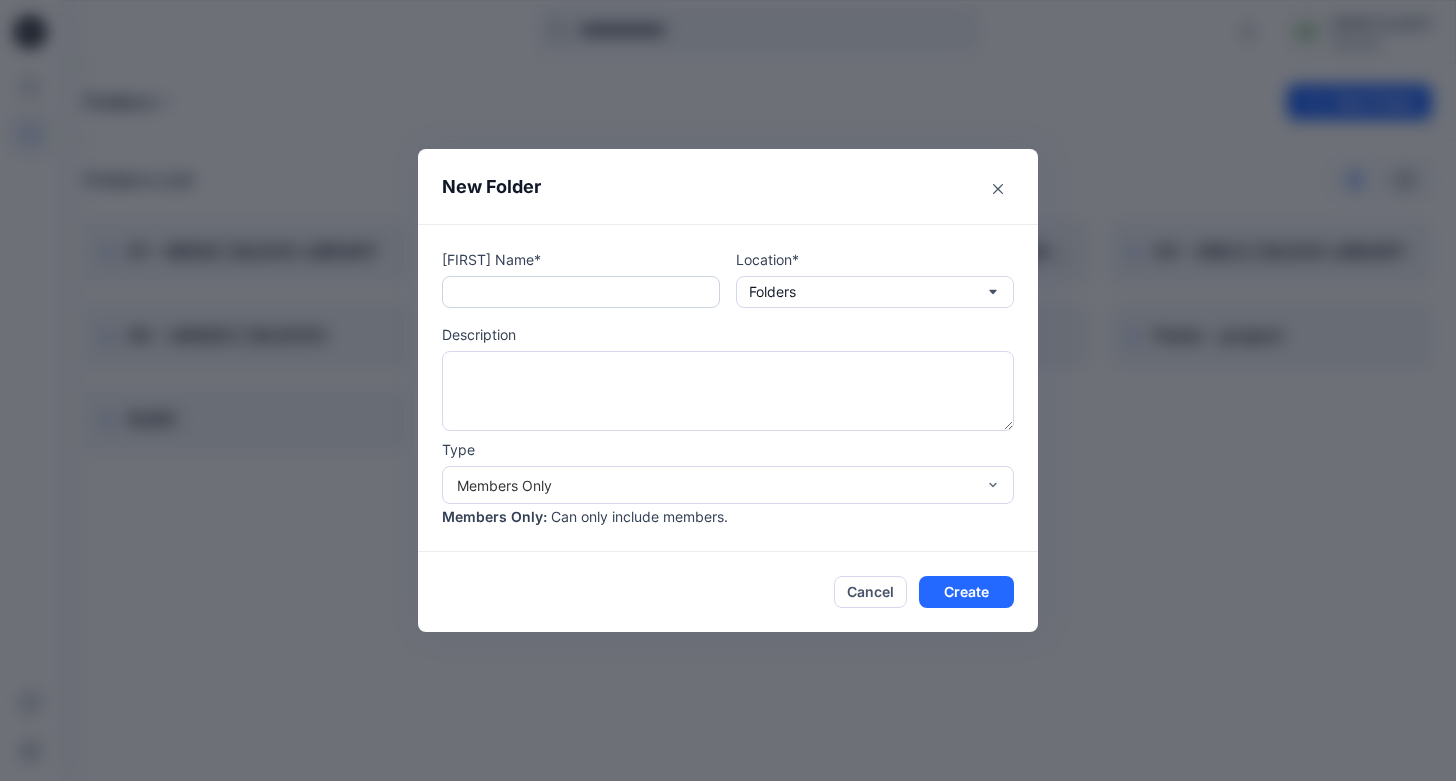 click at bounding box center (581, 292) 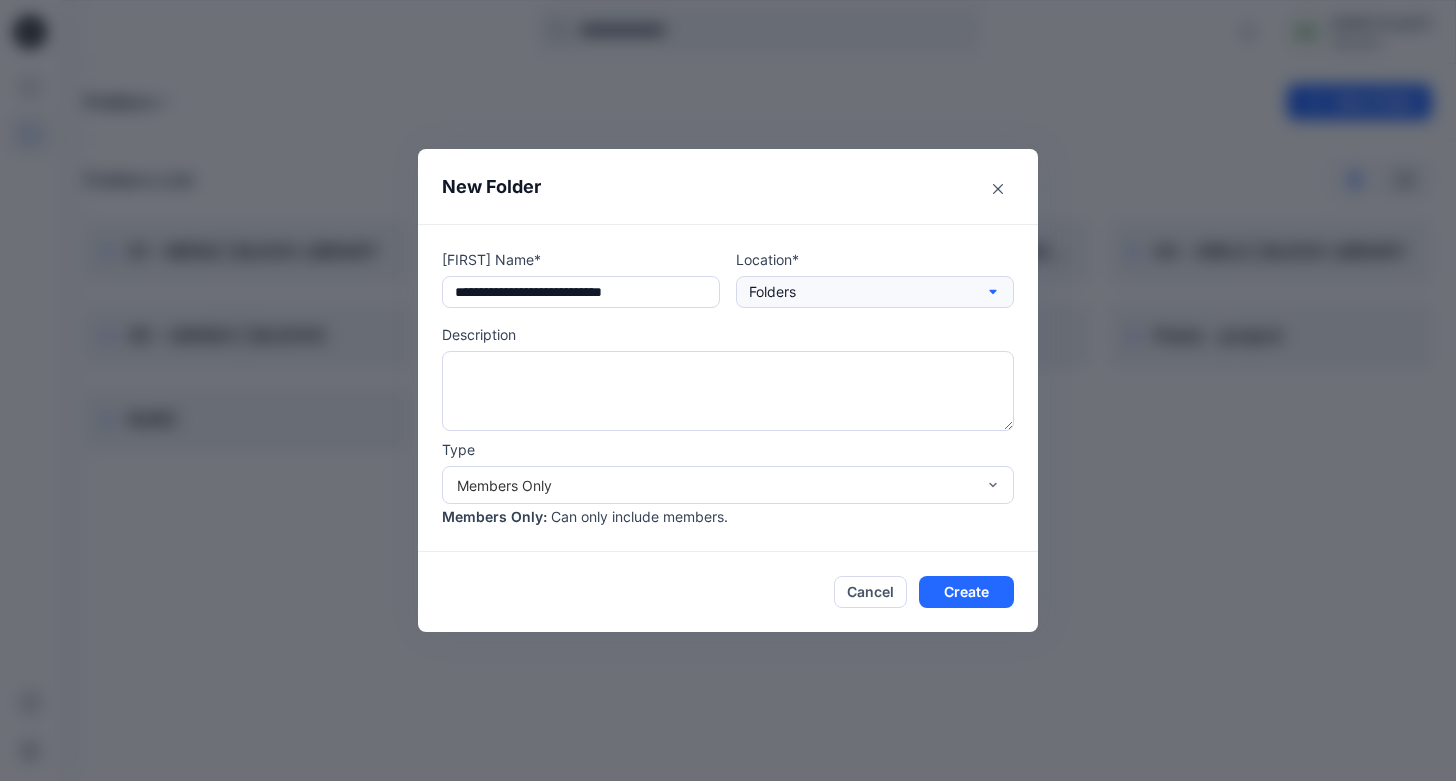 type on "**********" 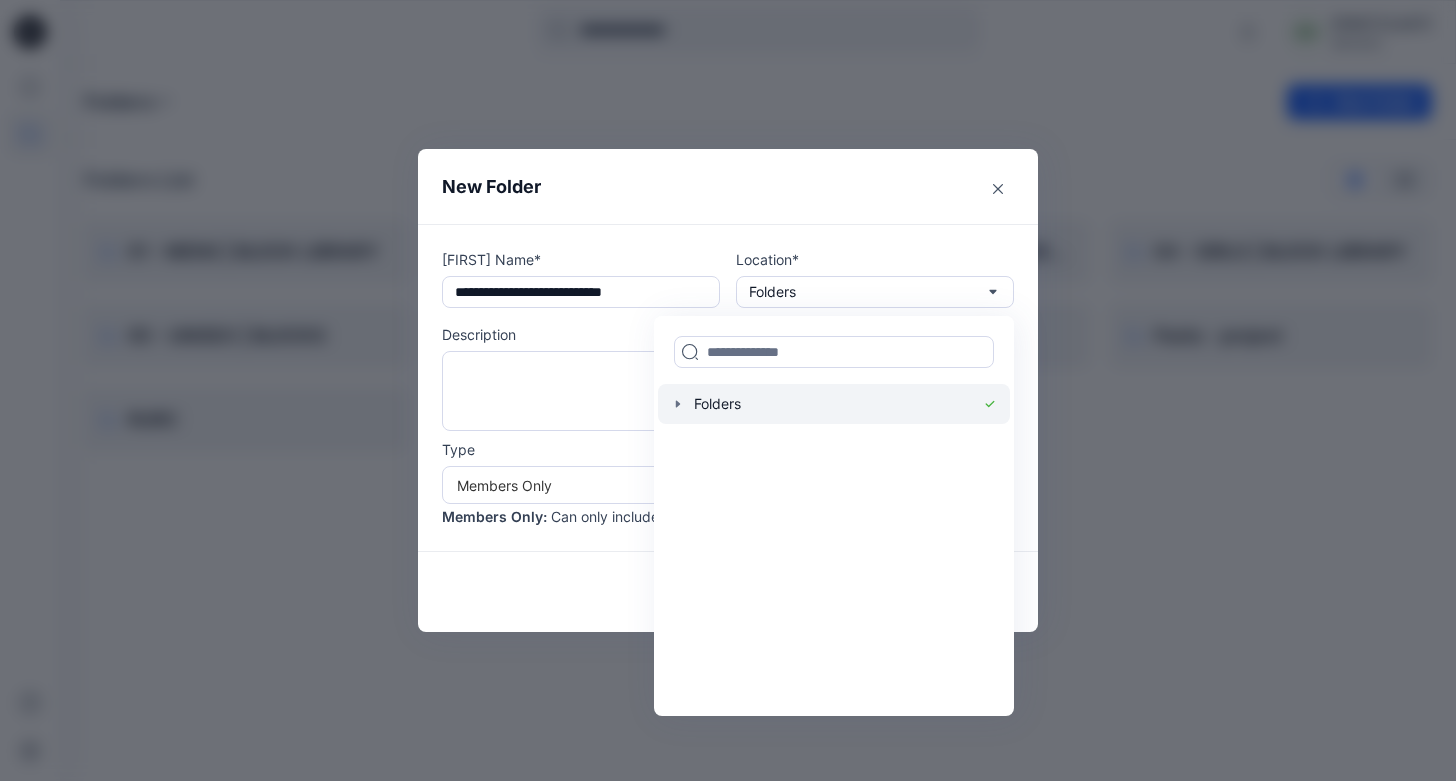 click at bounding box center (834, 404) 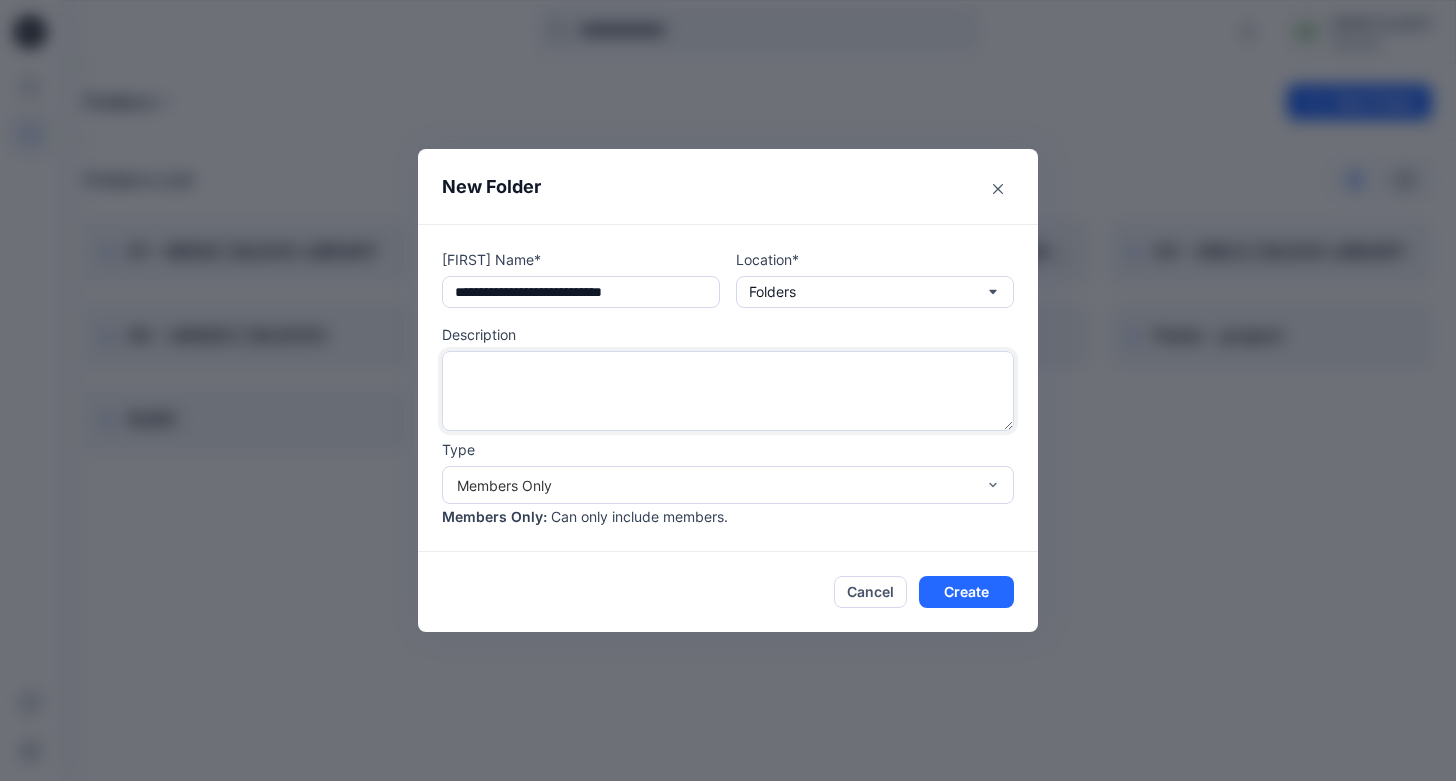 click at bounding box center (728, 391) 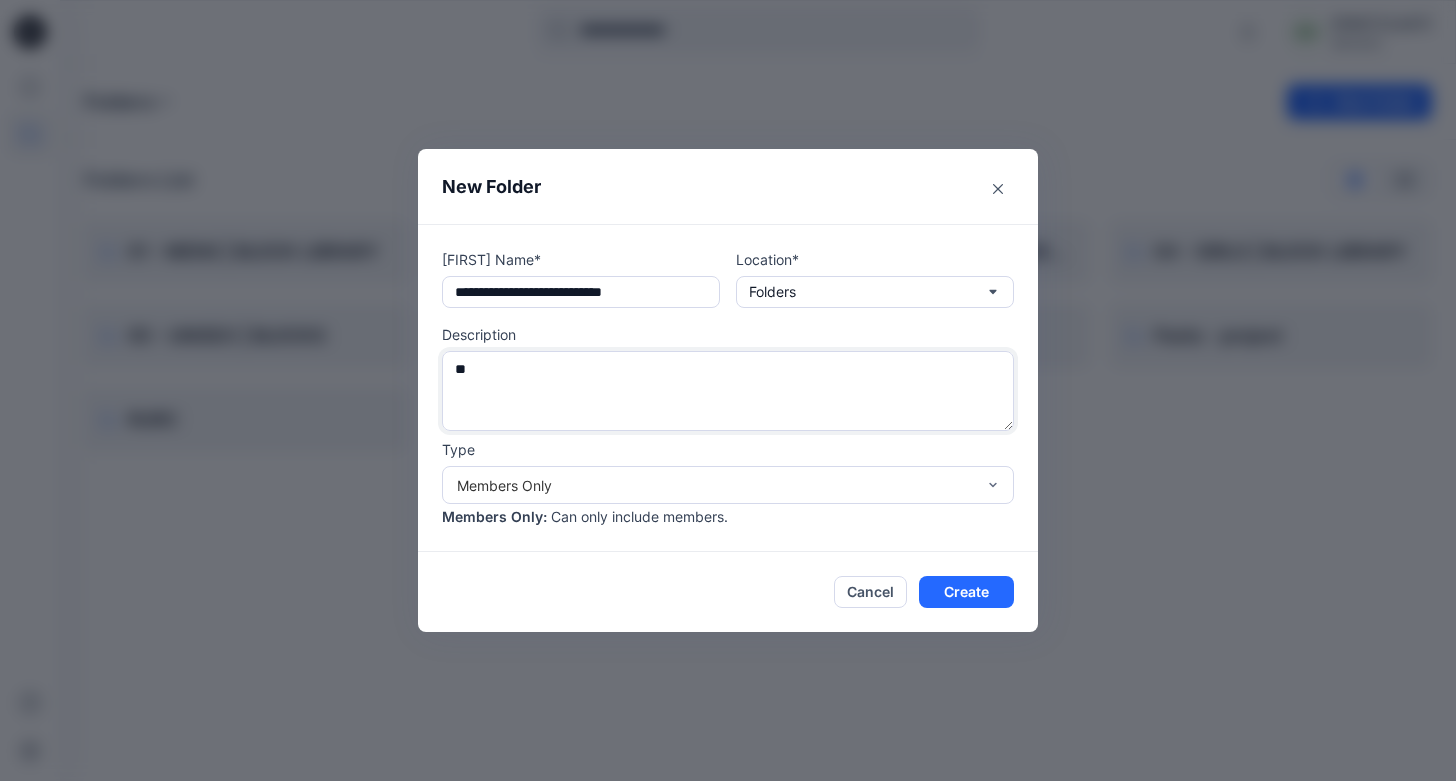 type on "*" 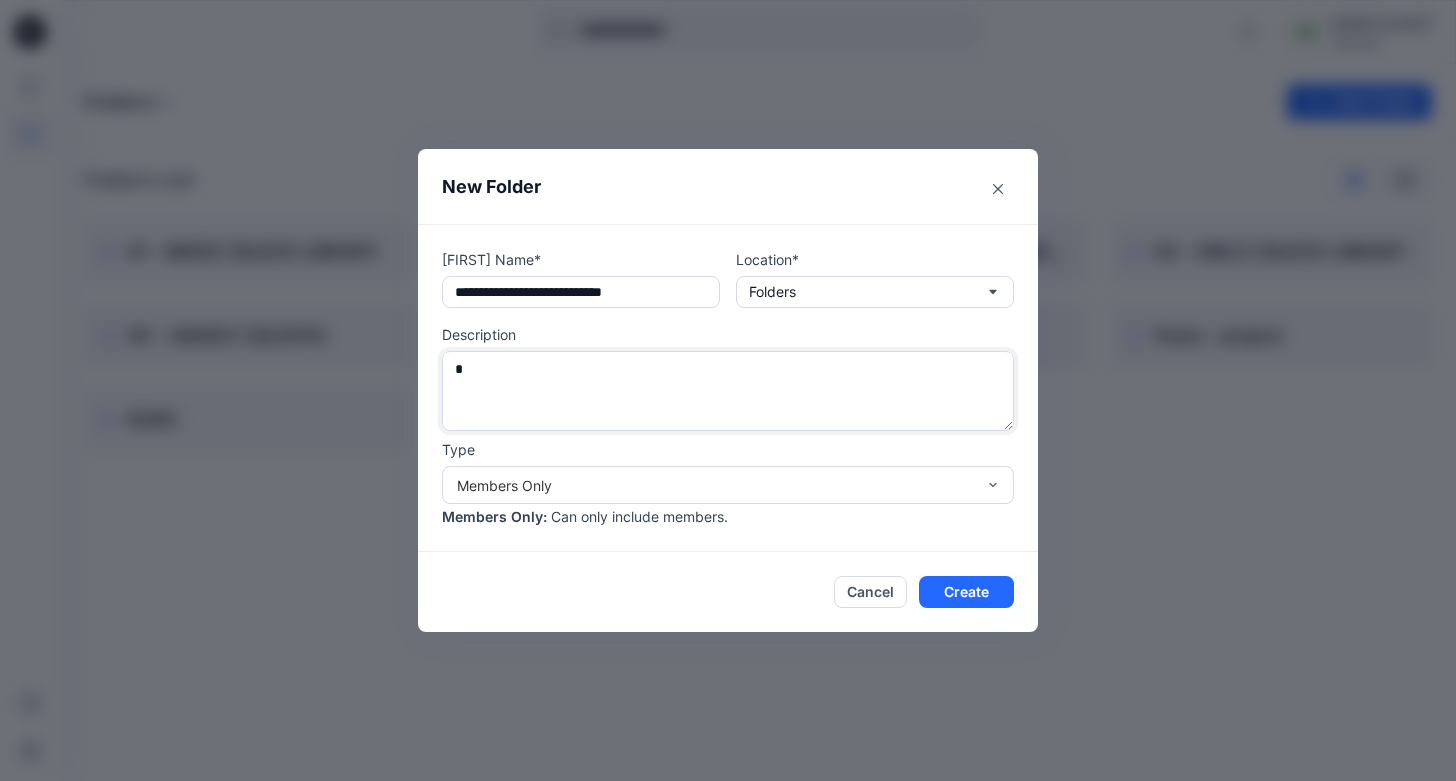 type 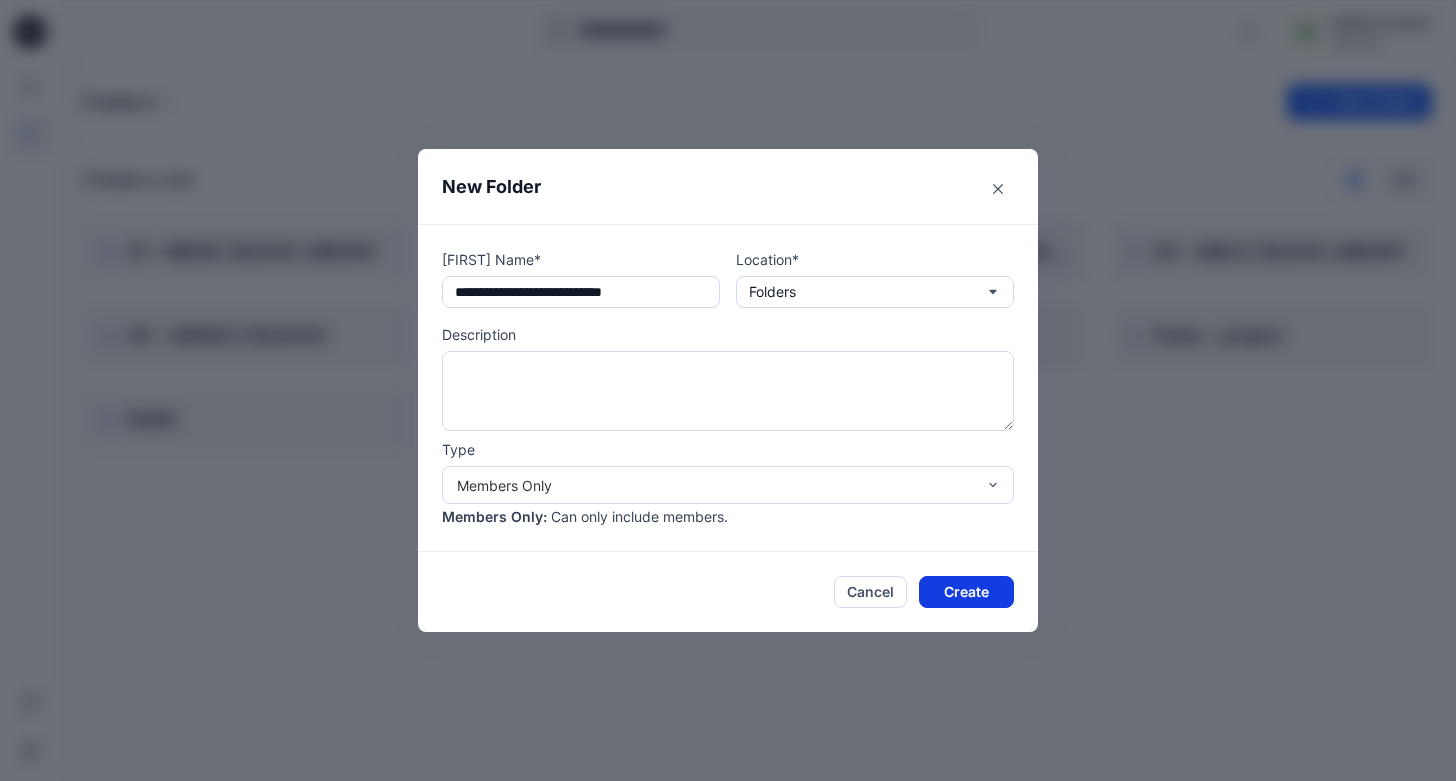 click on "Create" at bounding box center [966, 592] 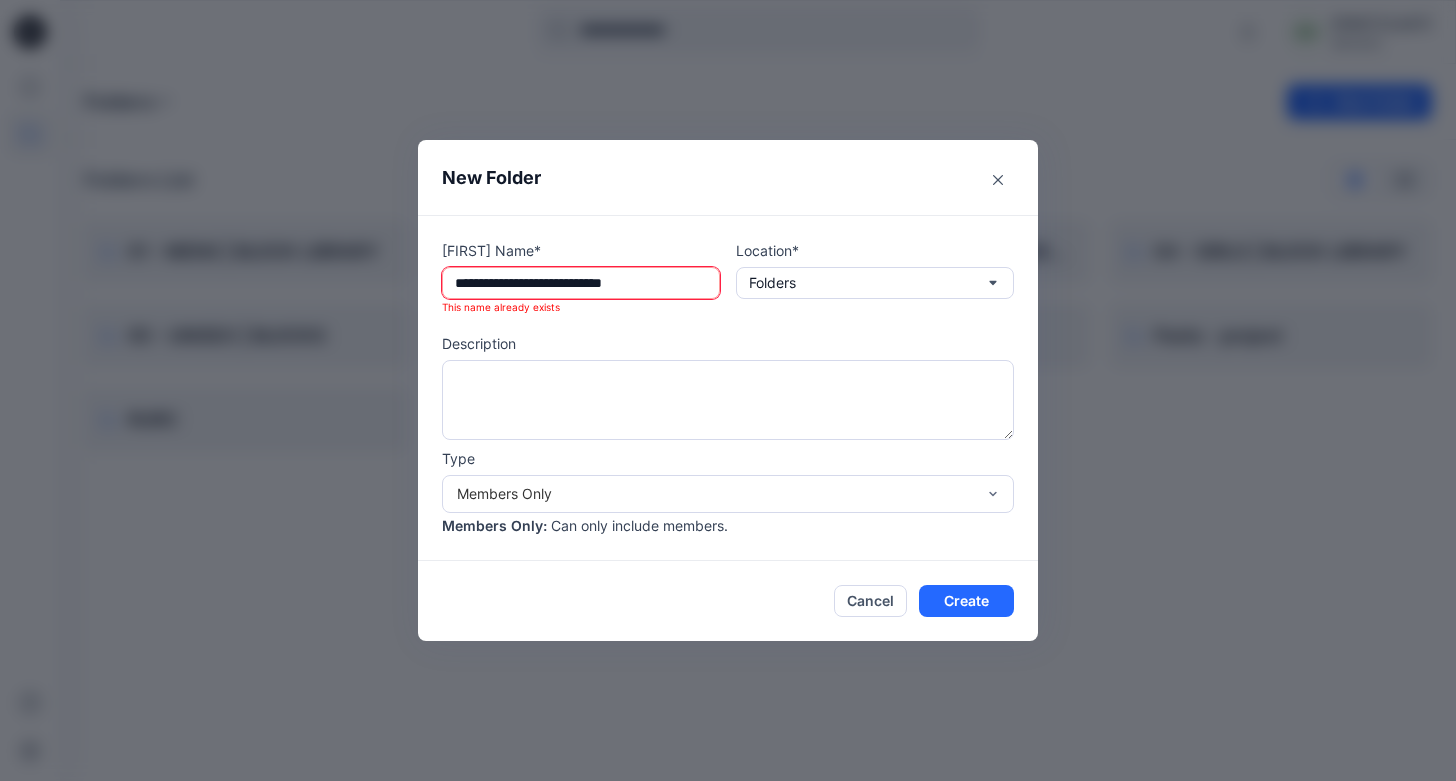 click on "**********" at bounding box center [581, 283] 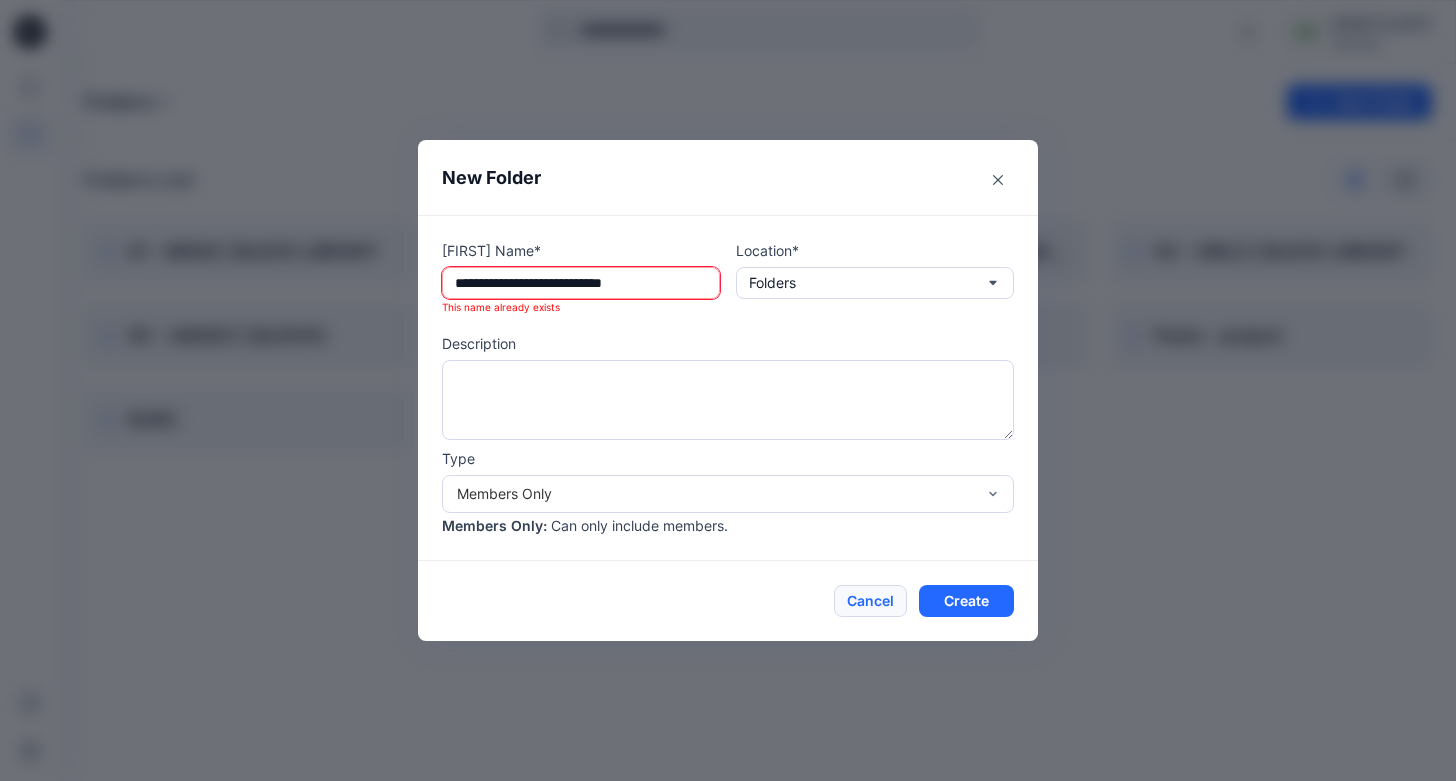 click on "Cancel" at bounding box center [870, 601] 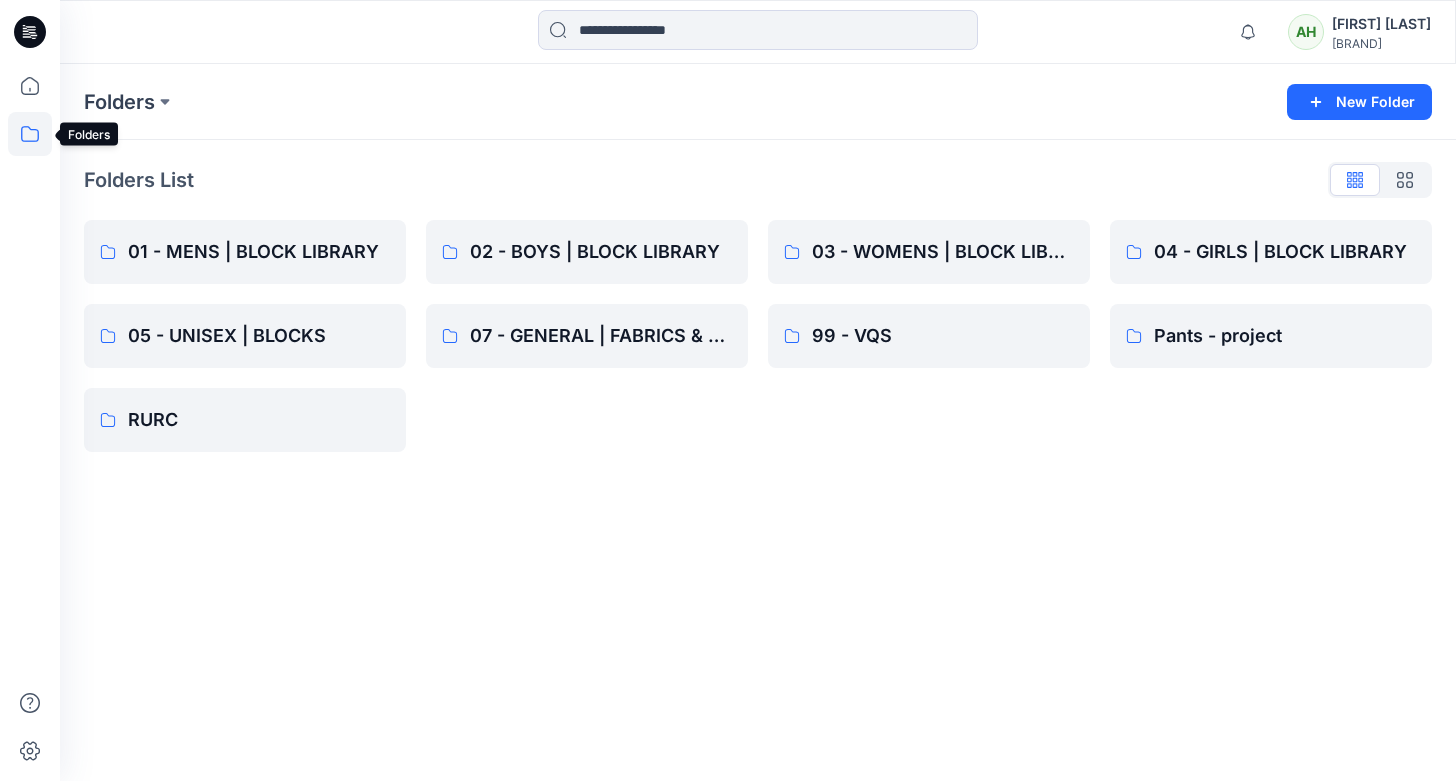 click 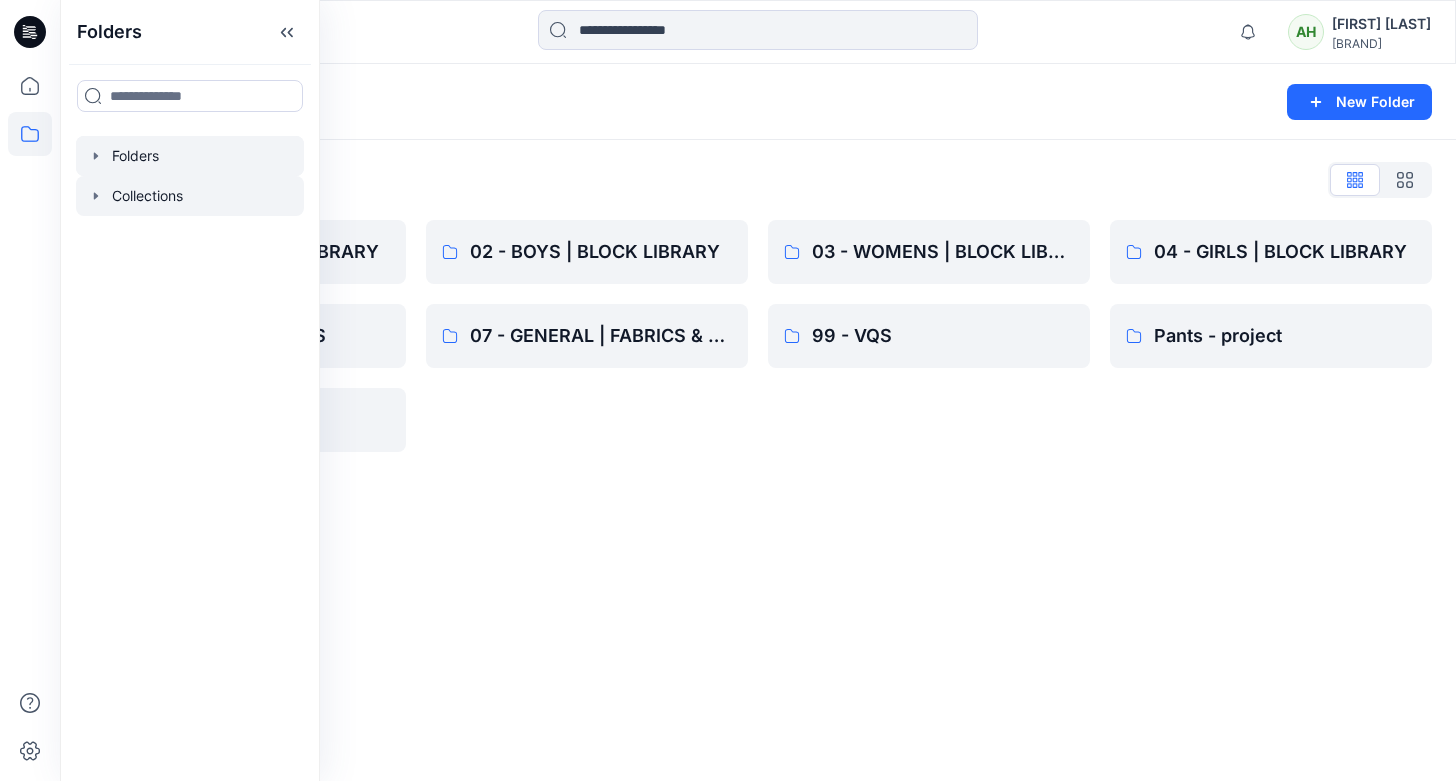 click at bounding box center [190, 196] 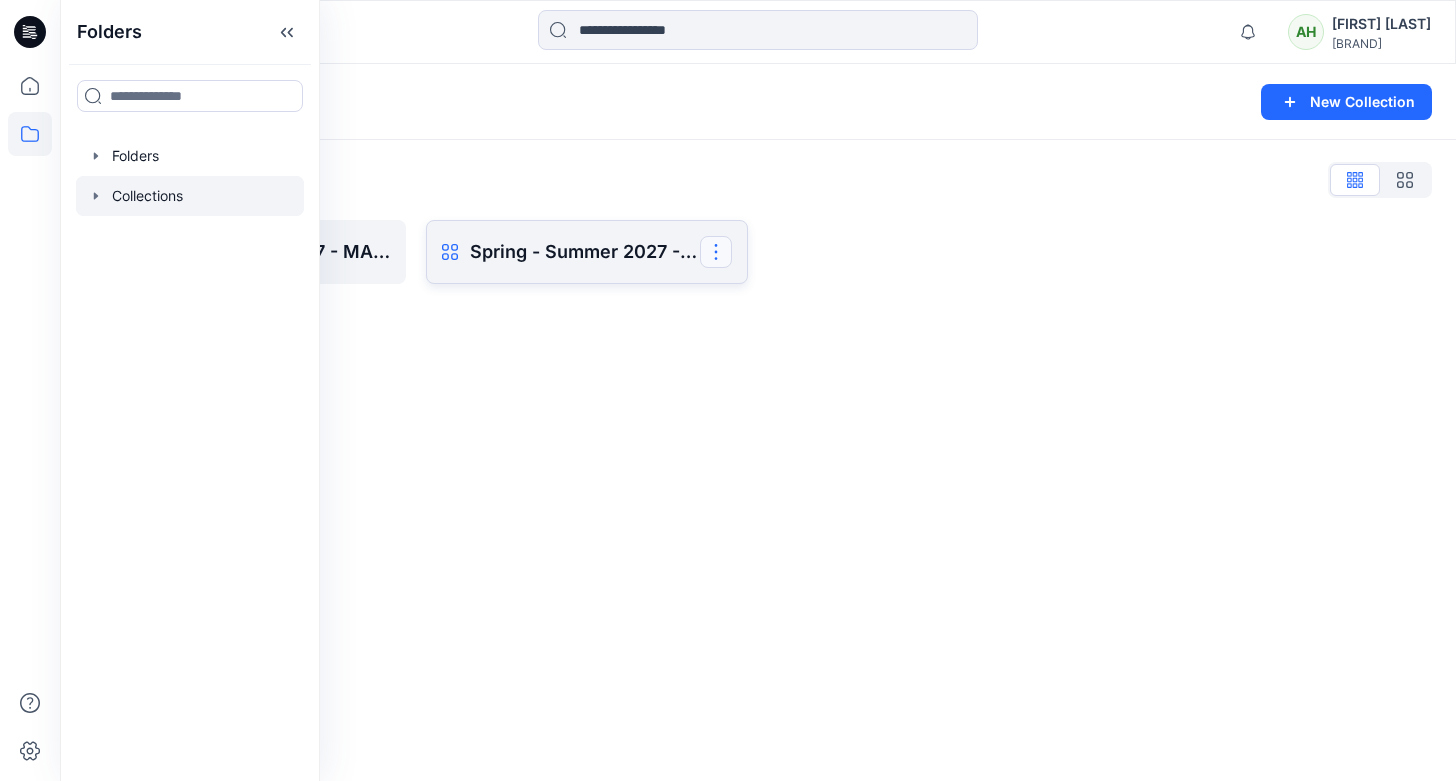 click at bounding box center [716, 252] 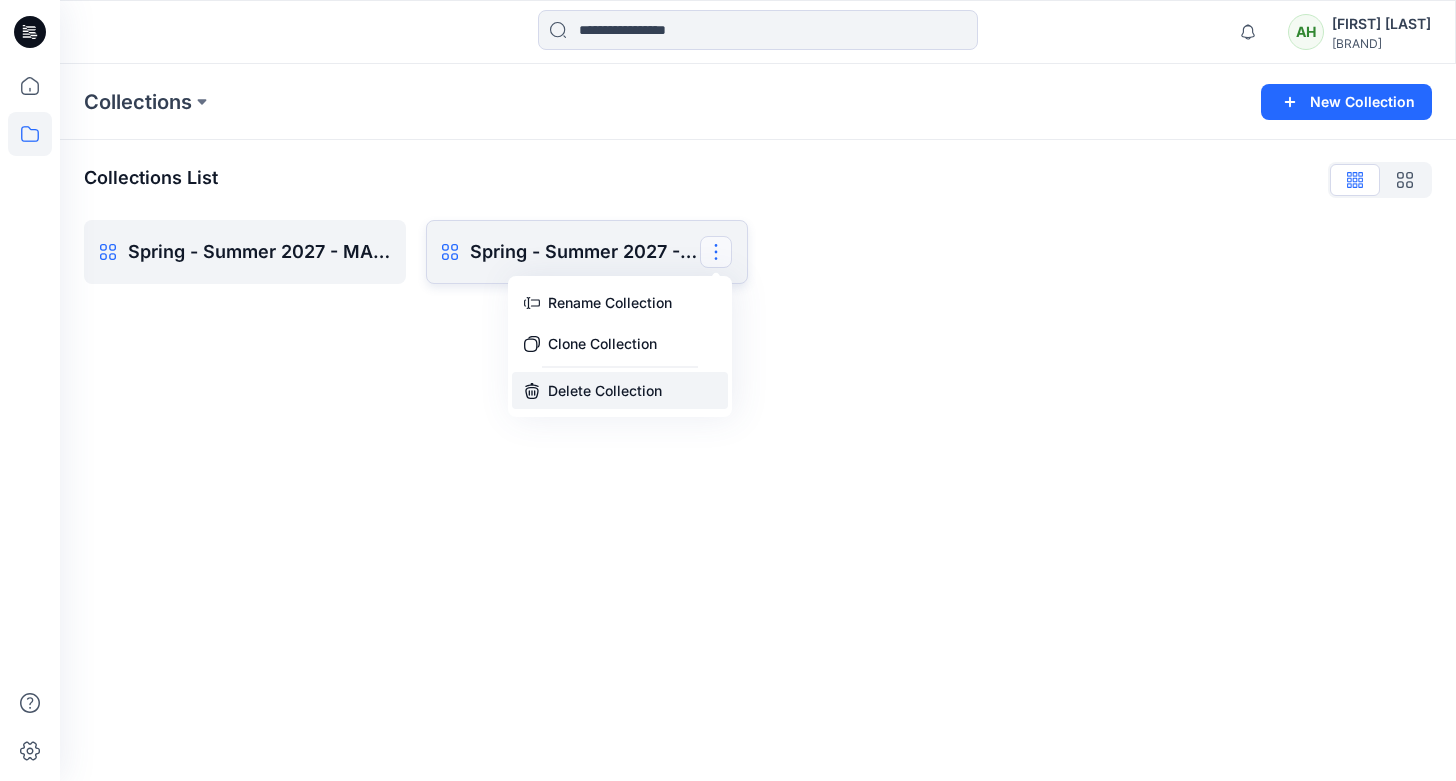 click on "Delete Collection" at bounding box center [620, 390] 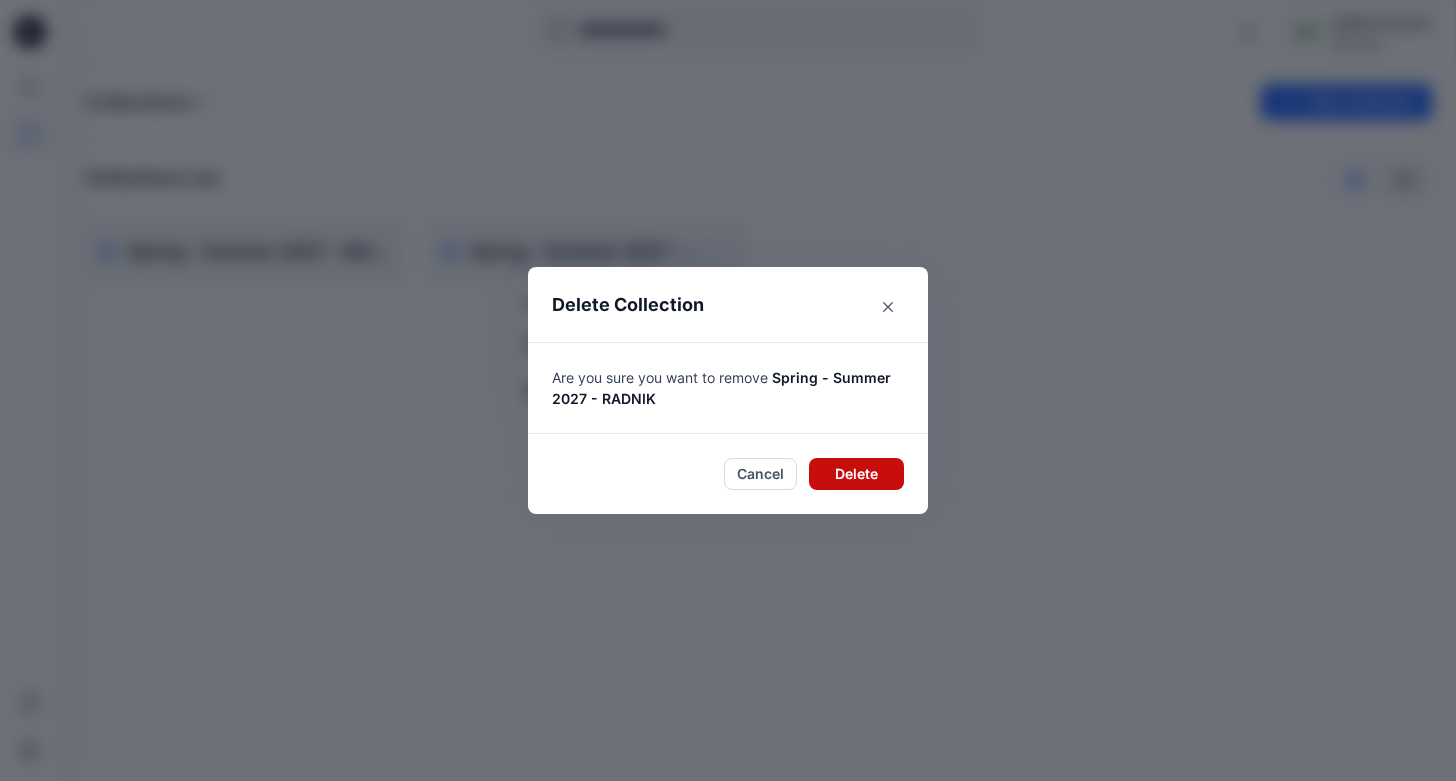 click on "Delete" at bounding box center [856, 474] 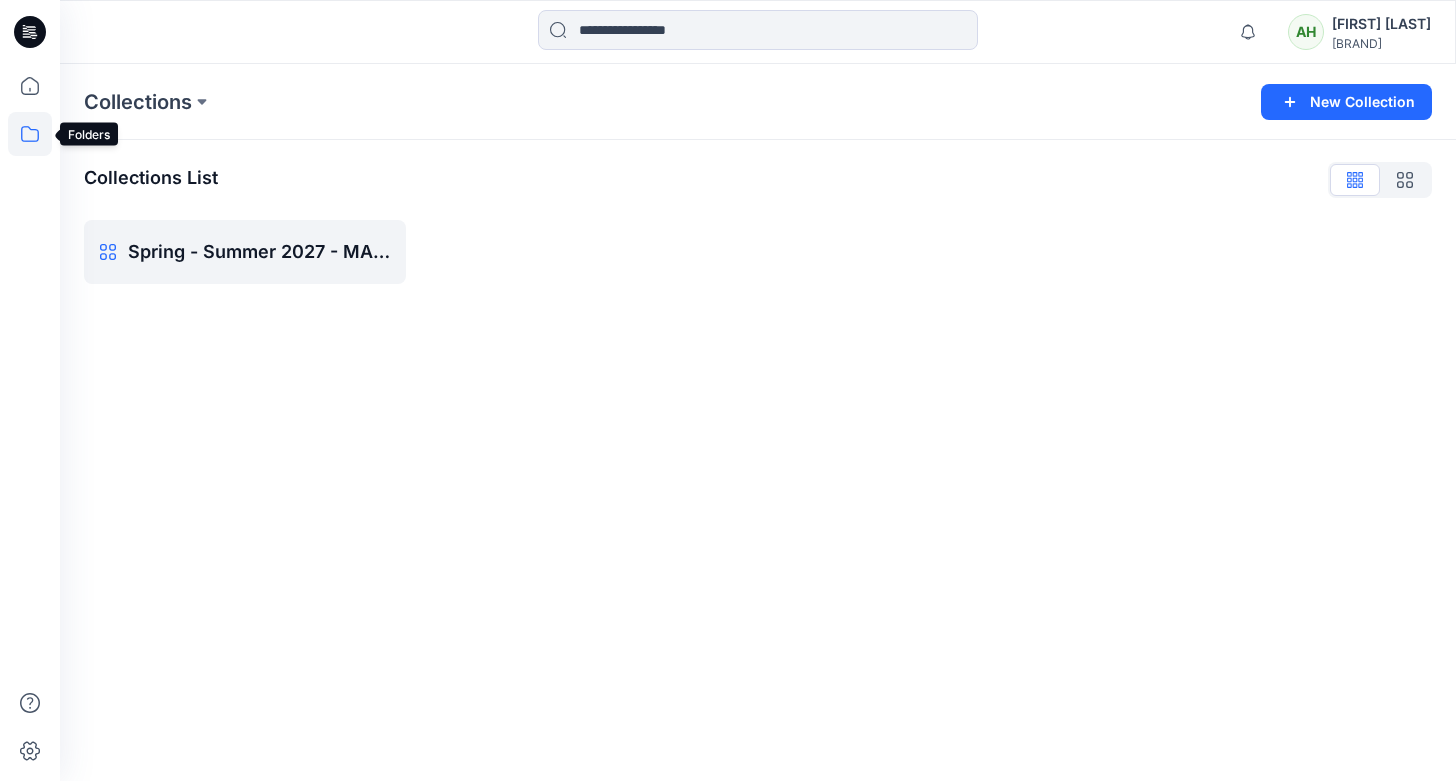 click 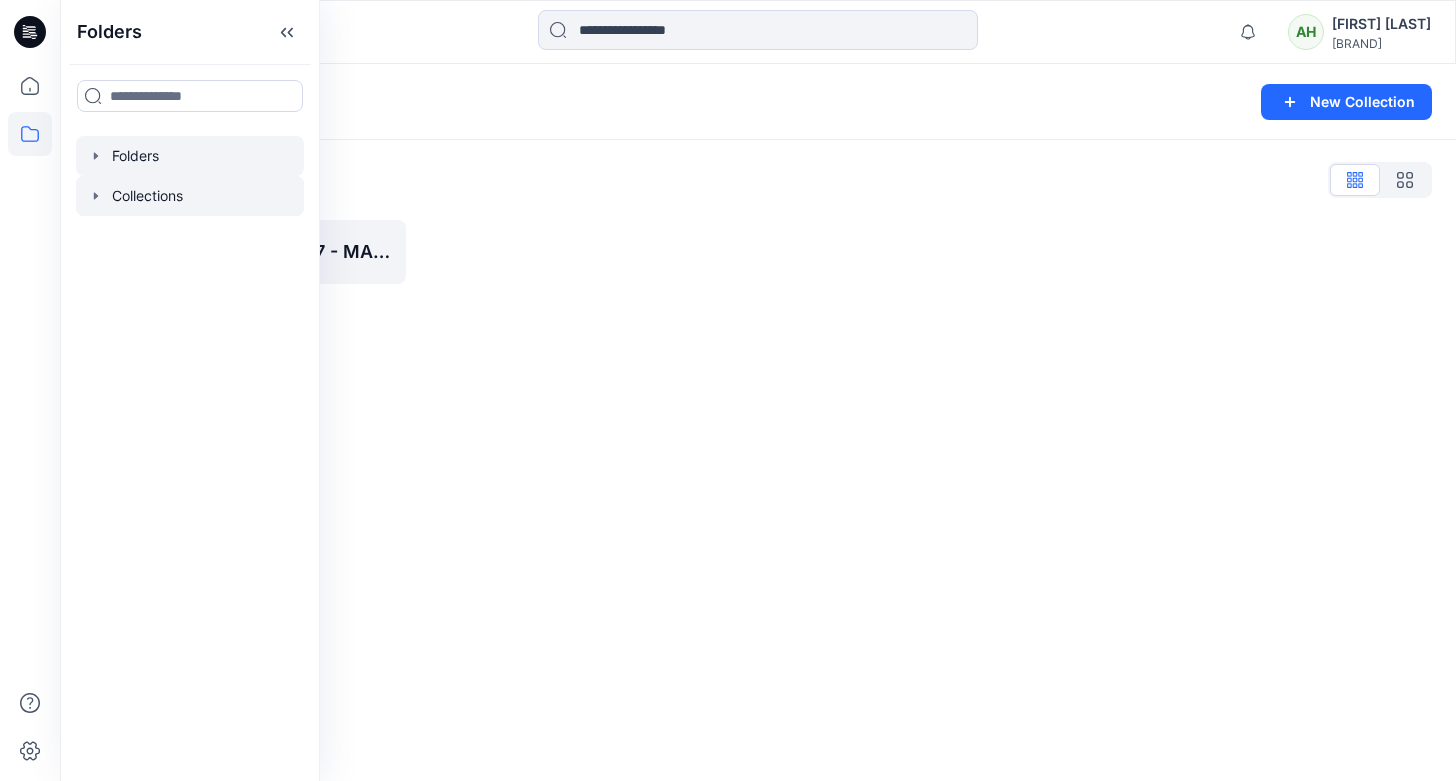 click at bounding box center [190, 156] 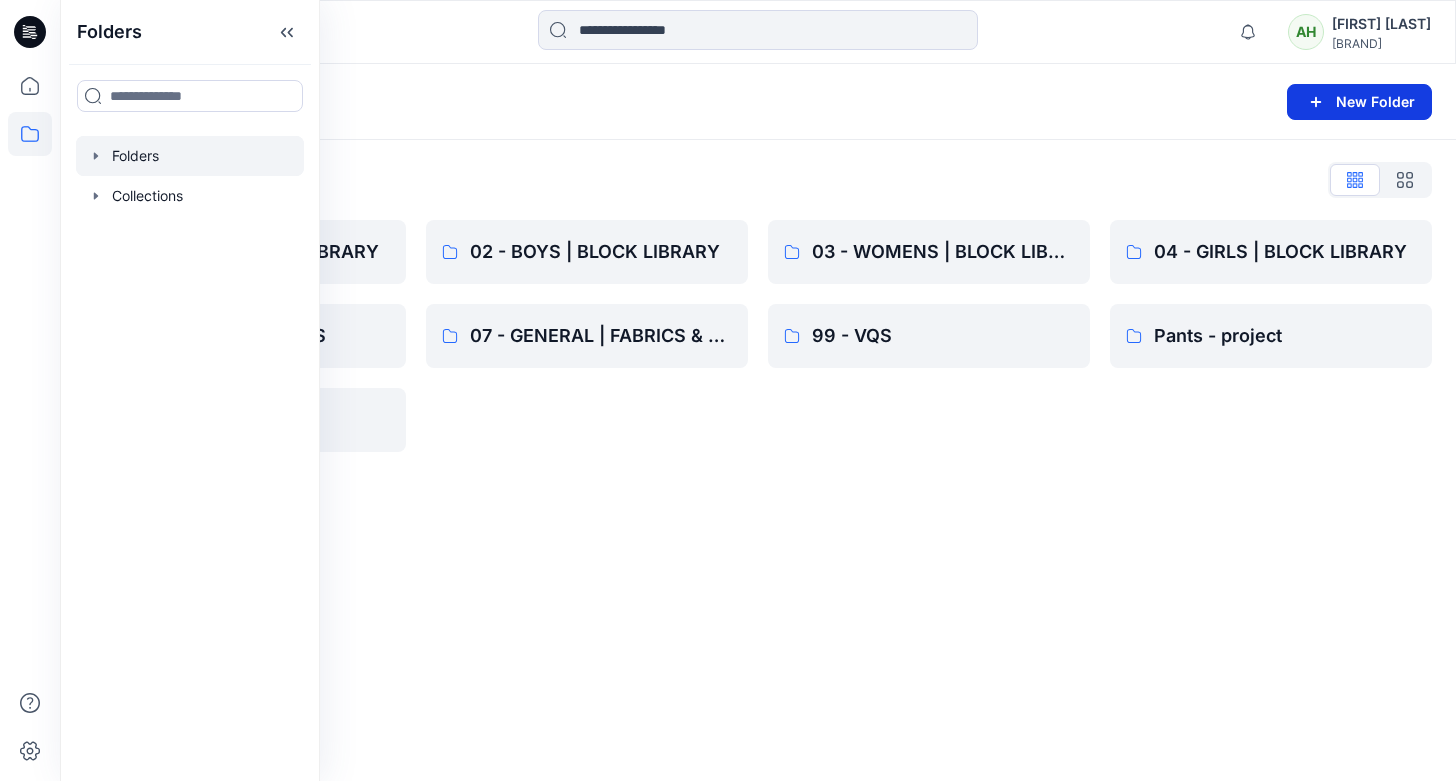 click on "New Folder" at bounding box center [1359, 102] 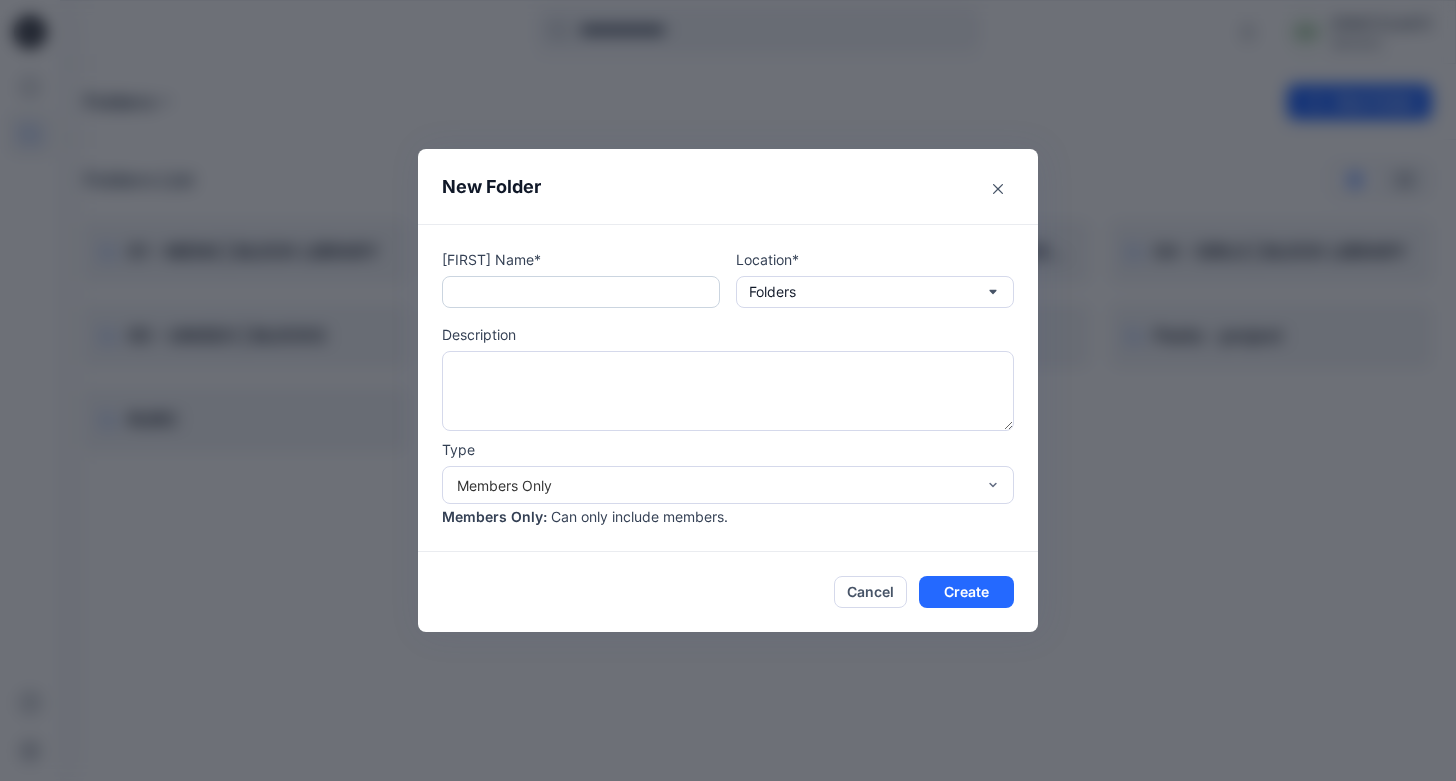 click at bounding box center [581, 292] 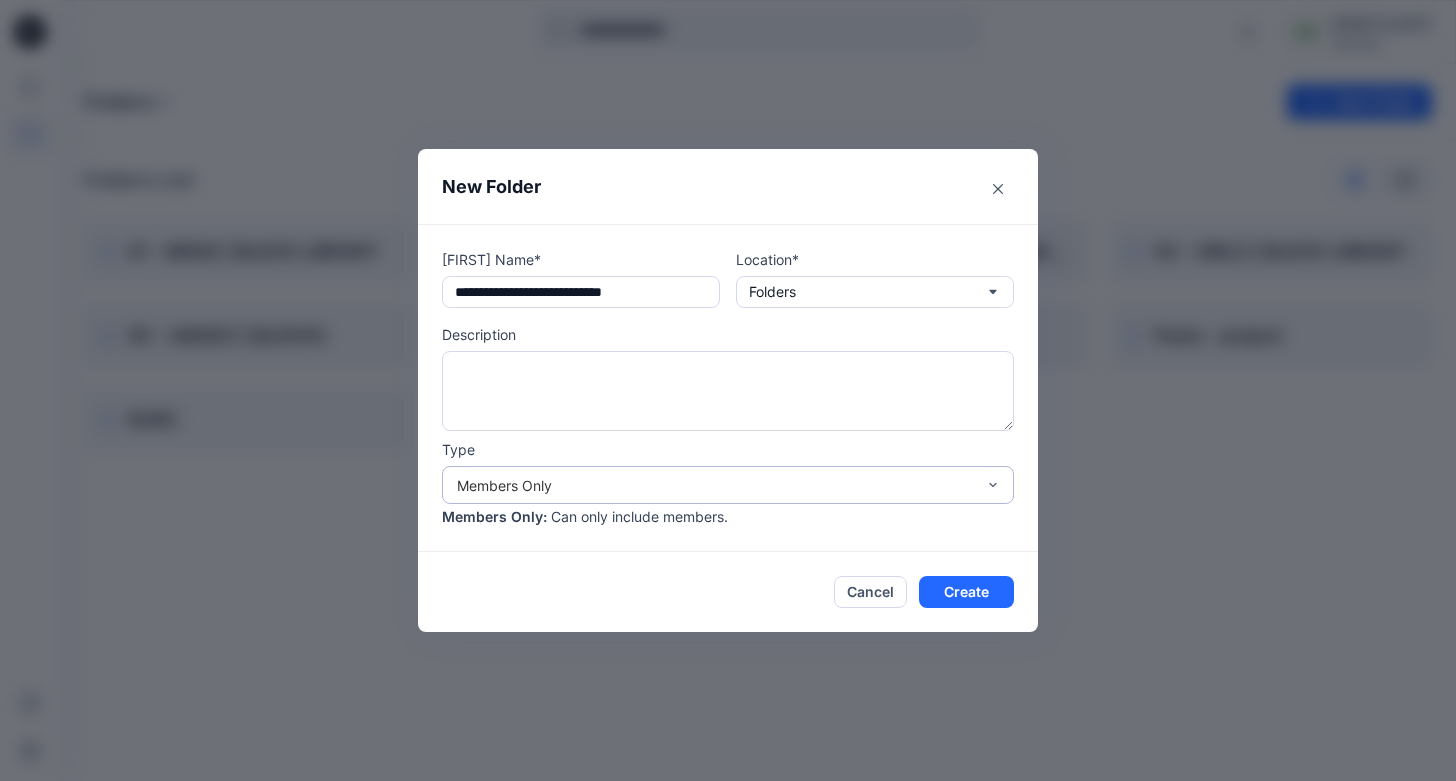 type on "**********" 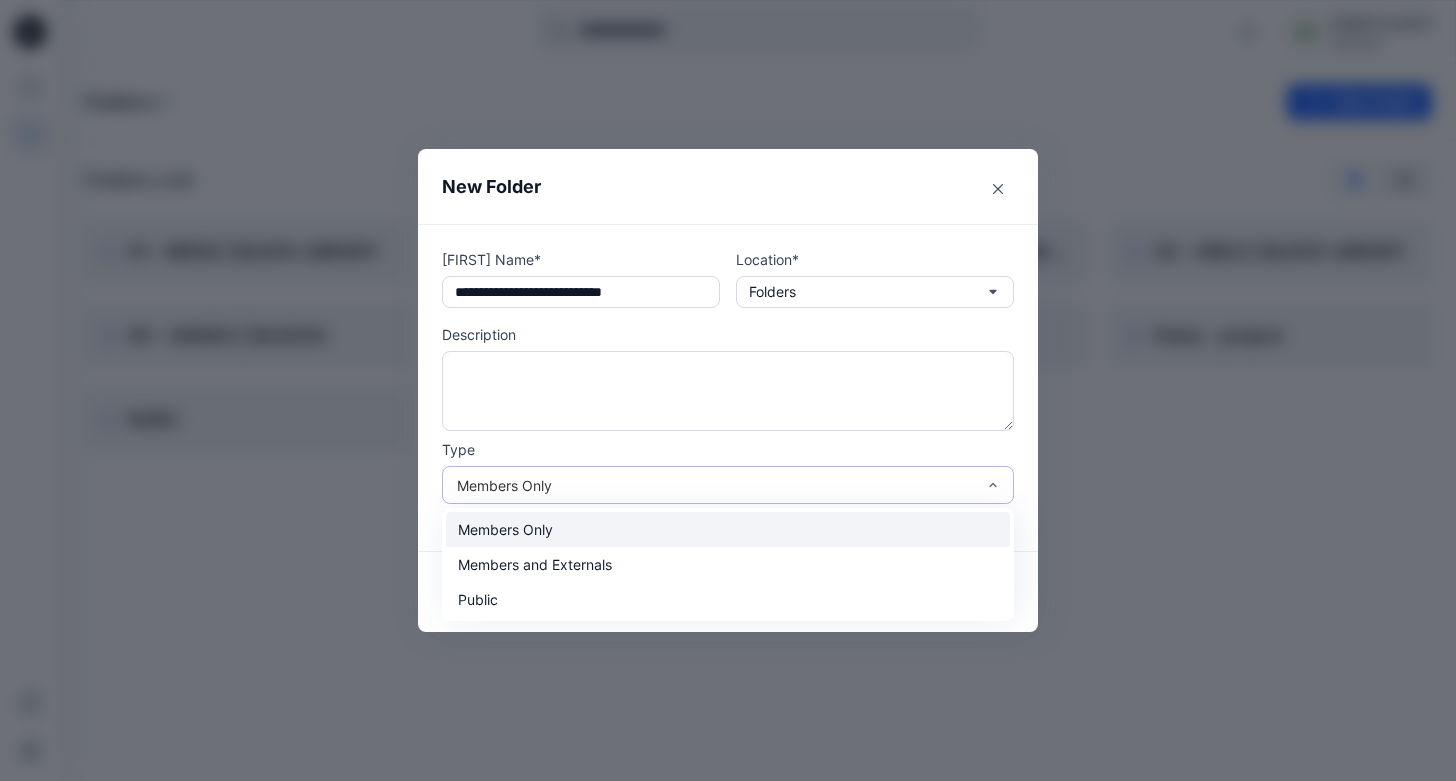 click on "Members Only" at bounding box center (728, 529) 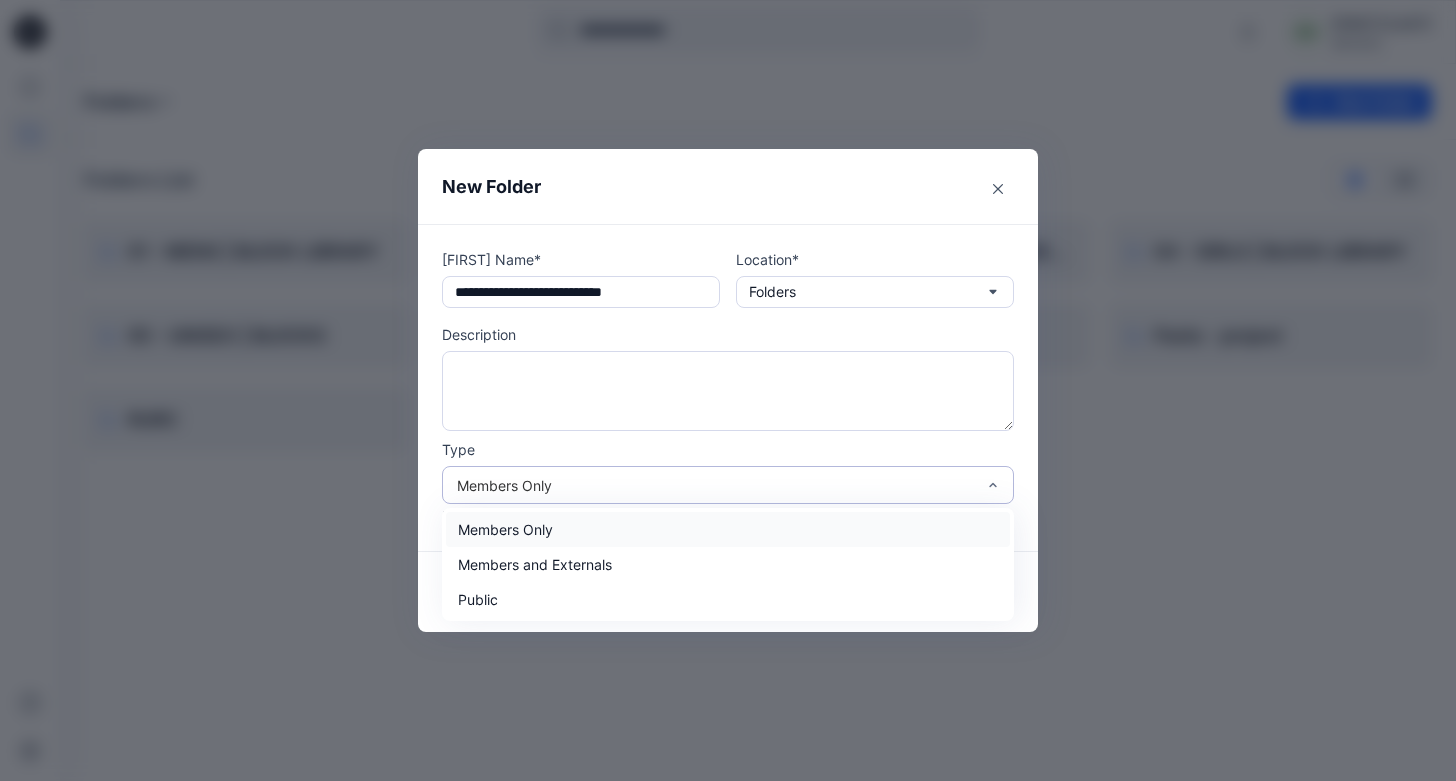 click on "Members Only" at bounding box center (716, 485) 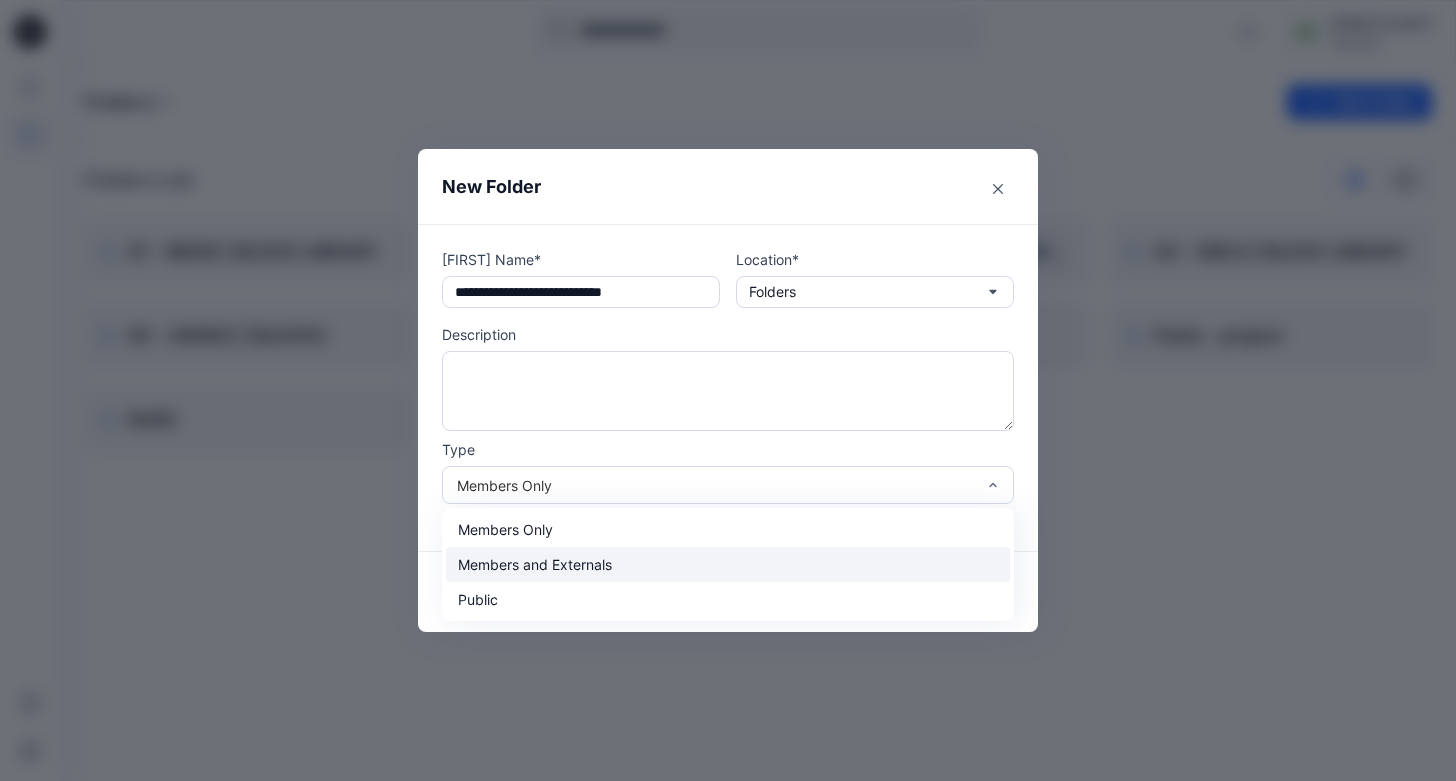 click on "Members and Externals" at bounding box center [728, 564] 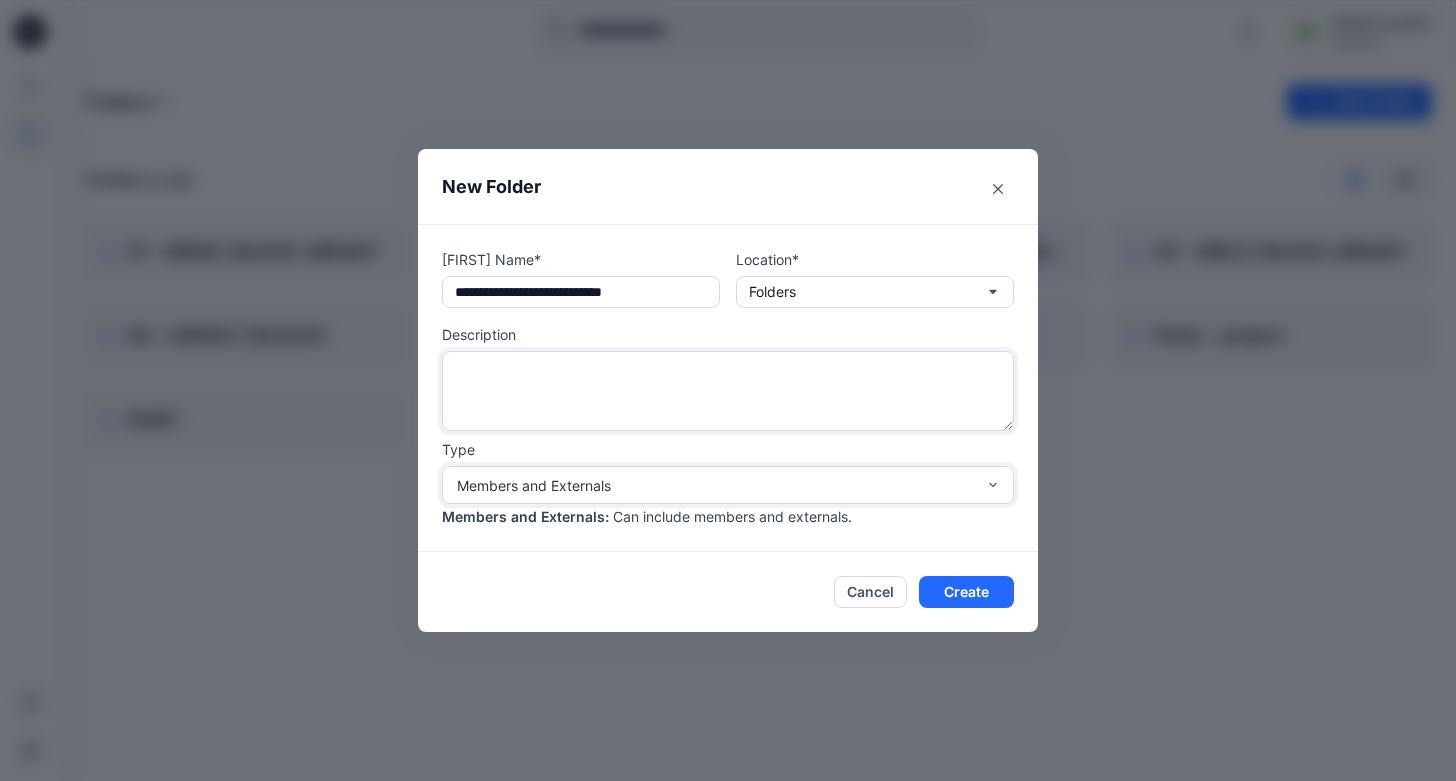 click at bounding box center (728, 391) 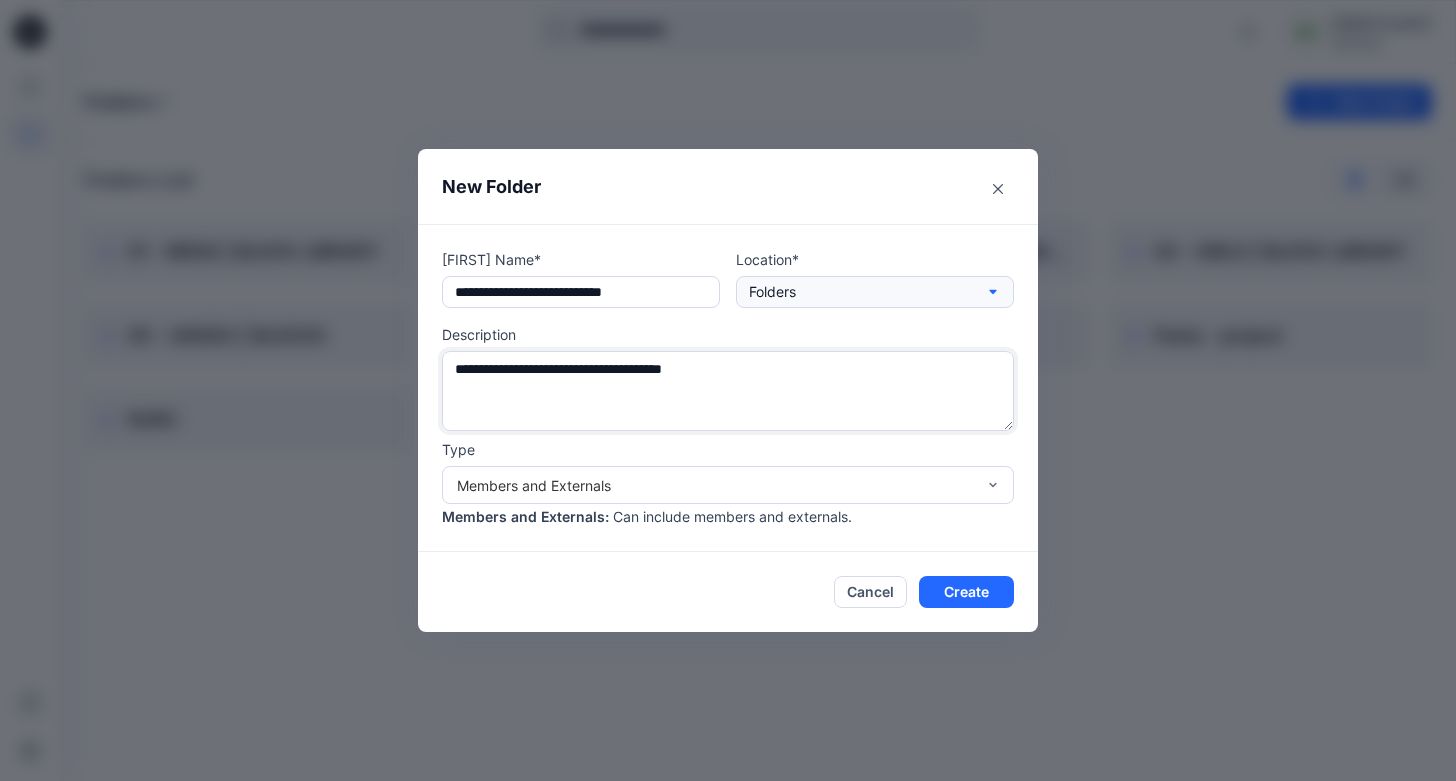type on "**********" 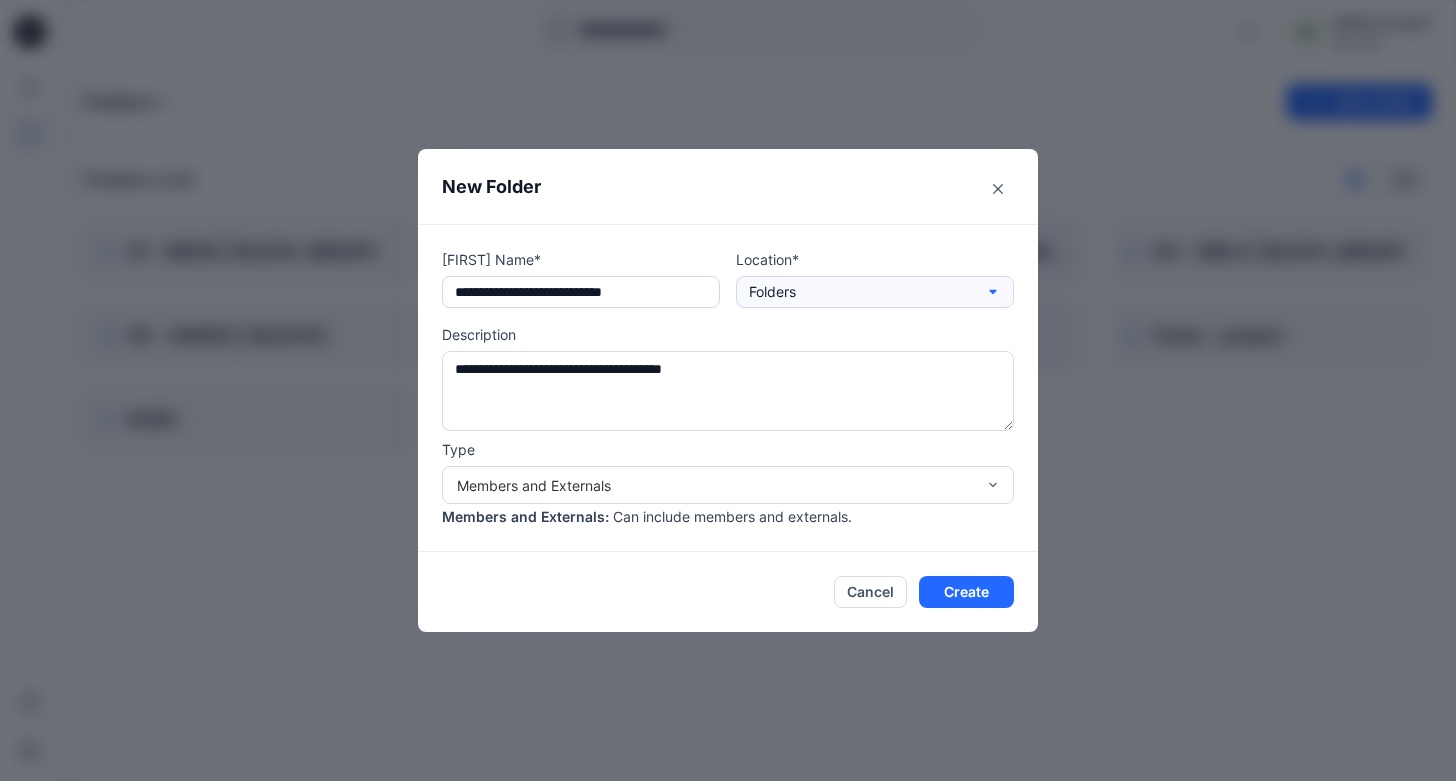 click 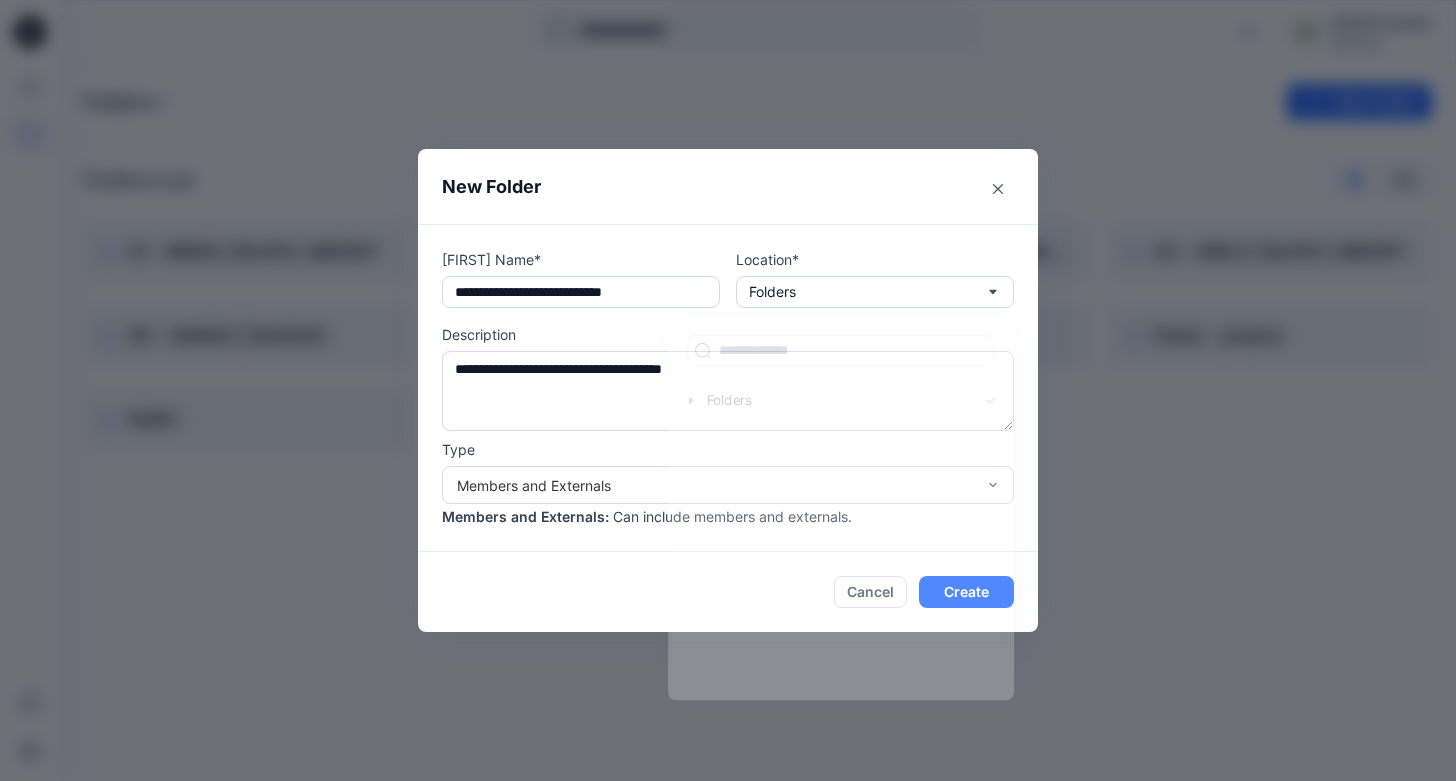click on "**********" at bounding box center (728, 390) 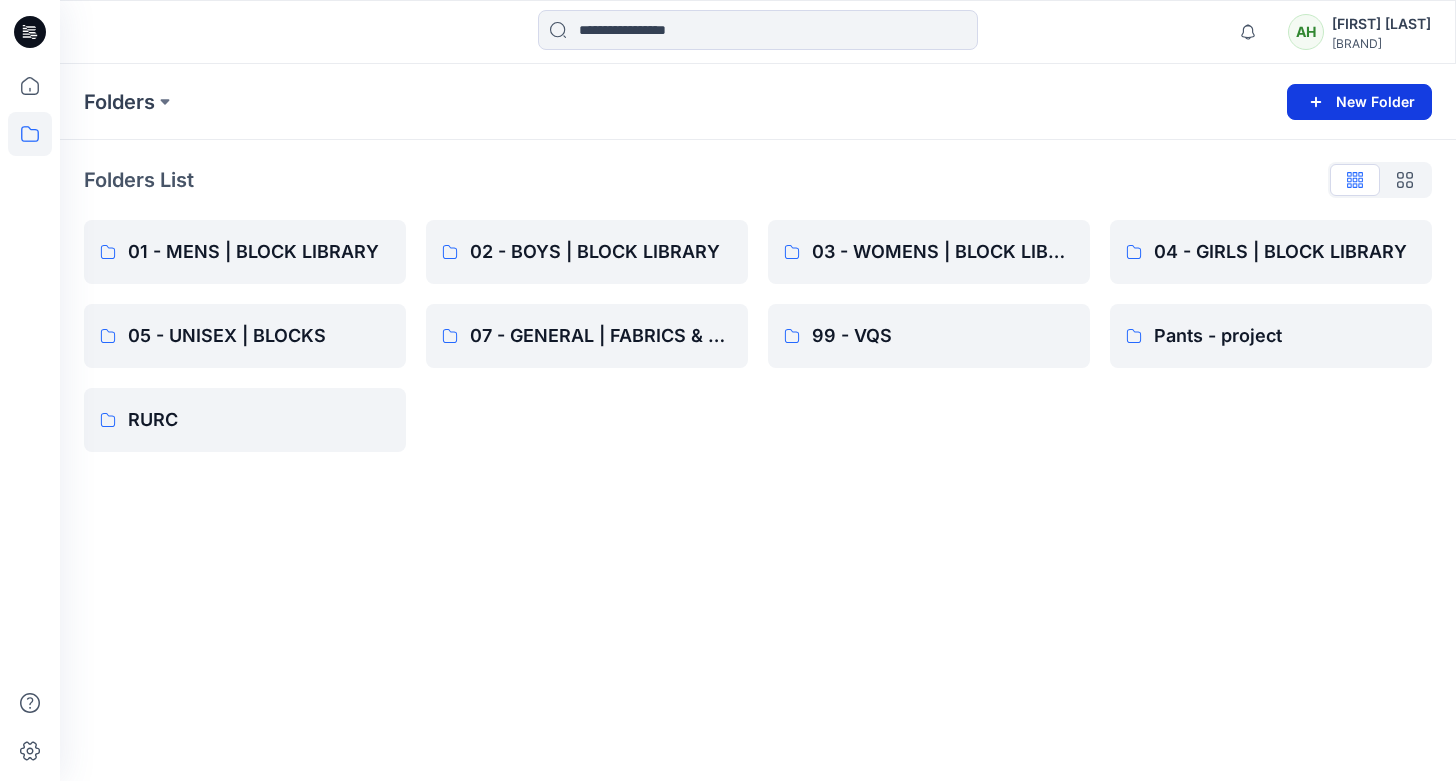 click on "New Folder" at bounding box center [1359, 102] 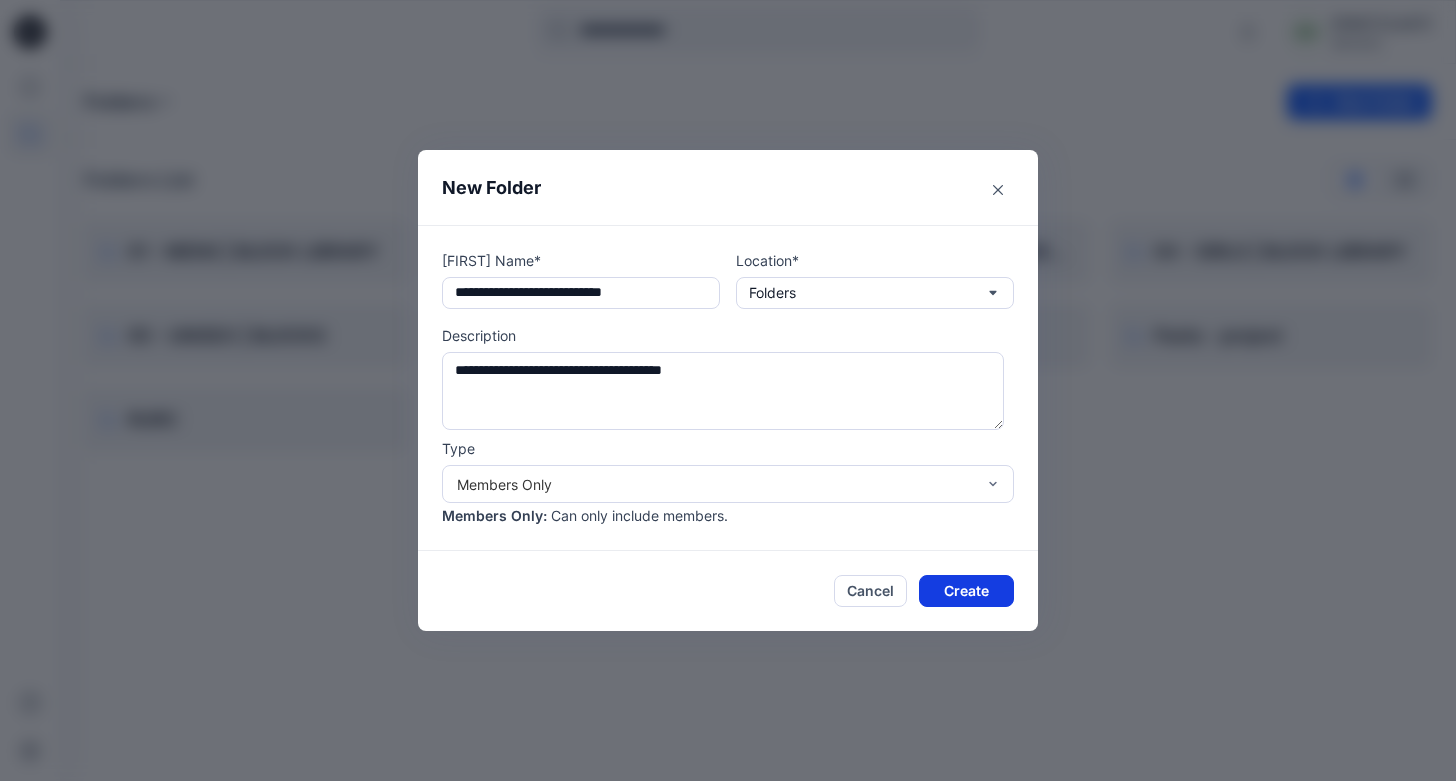 click on "Create" at bounding box center (966, 591) 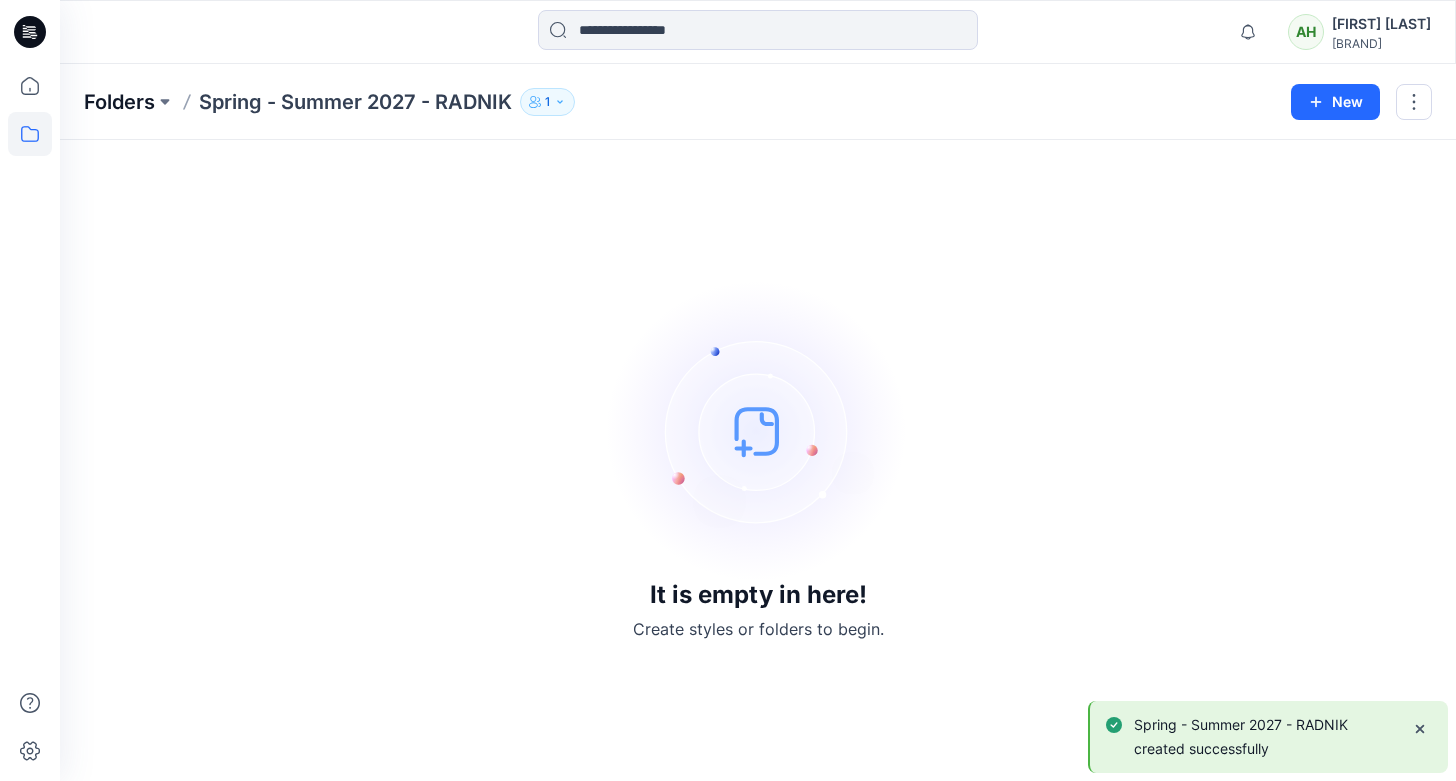 click on "Folders" at bounding box center [119, 102] 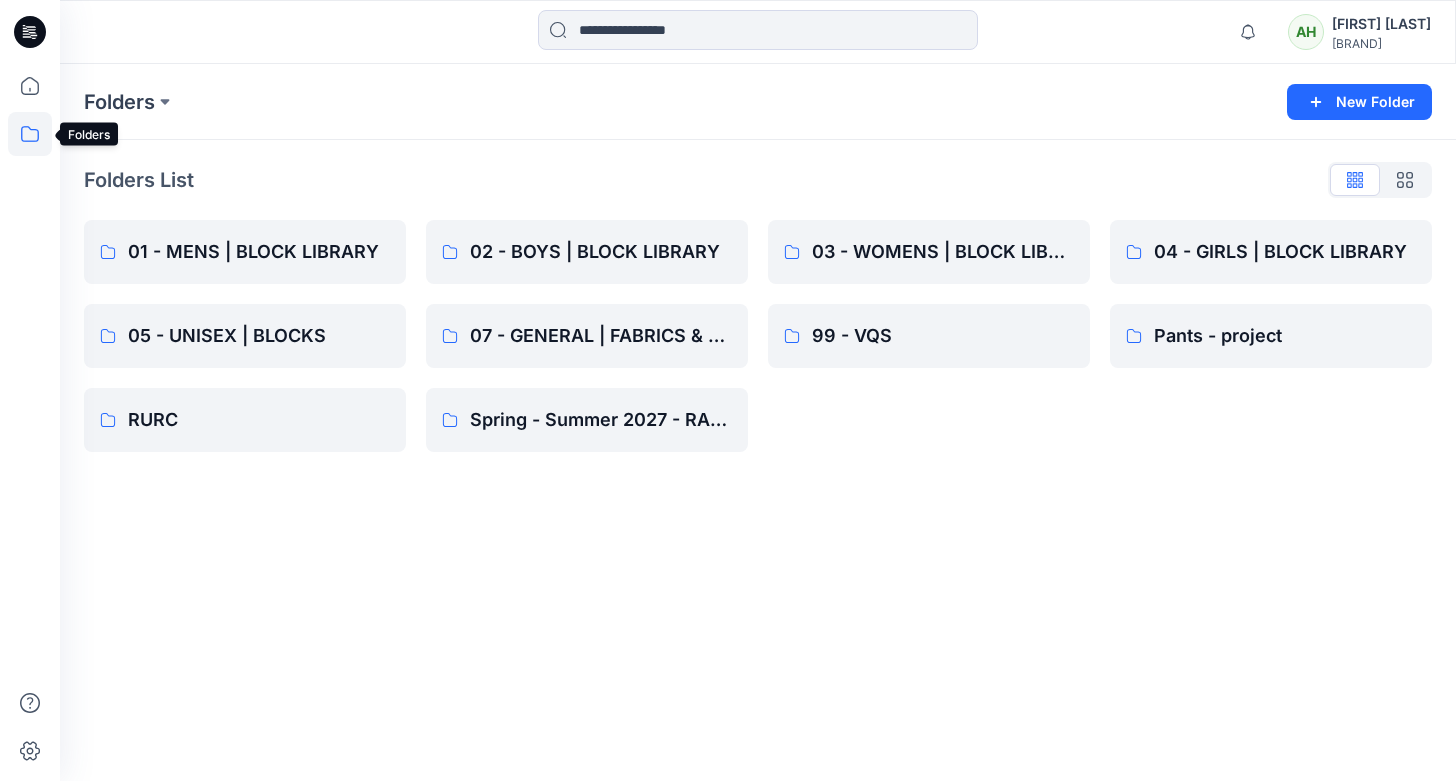 click 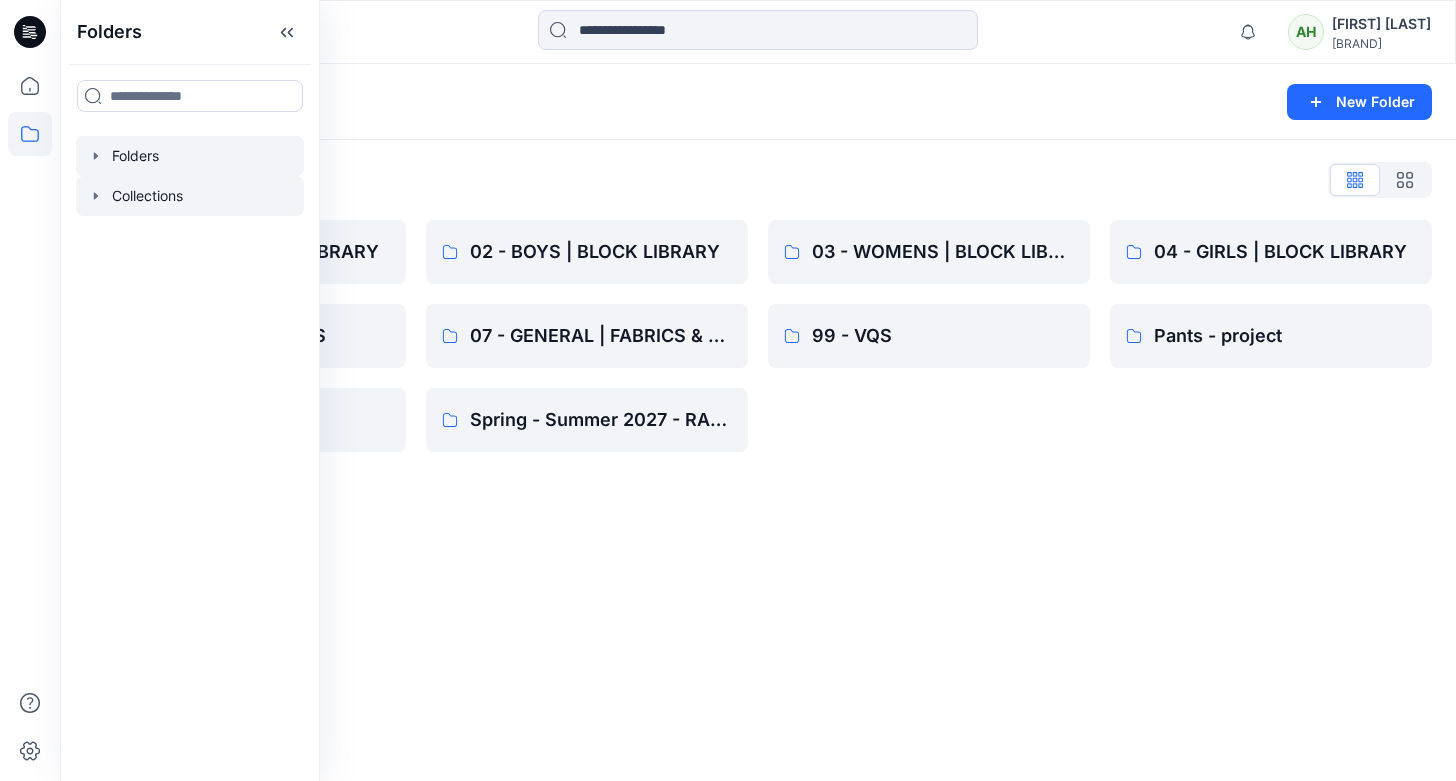 click at bounding box center [190, 196] 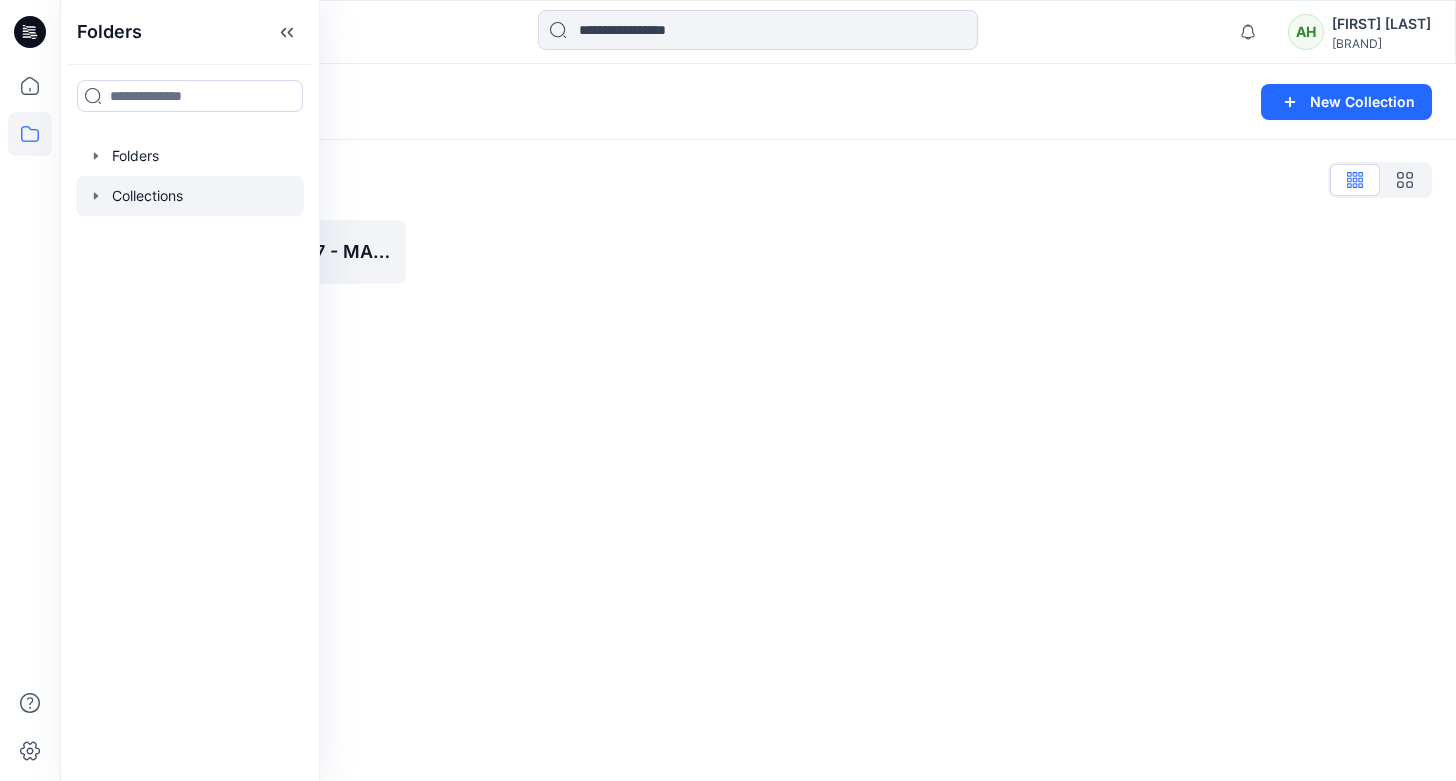 click on "Collections New Collection Collections List [SEASON] - [SEASON] [YEAR] - [BRAND]" at bounding box center [758, 422] 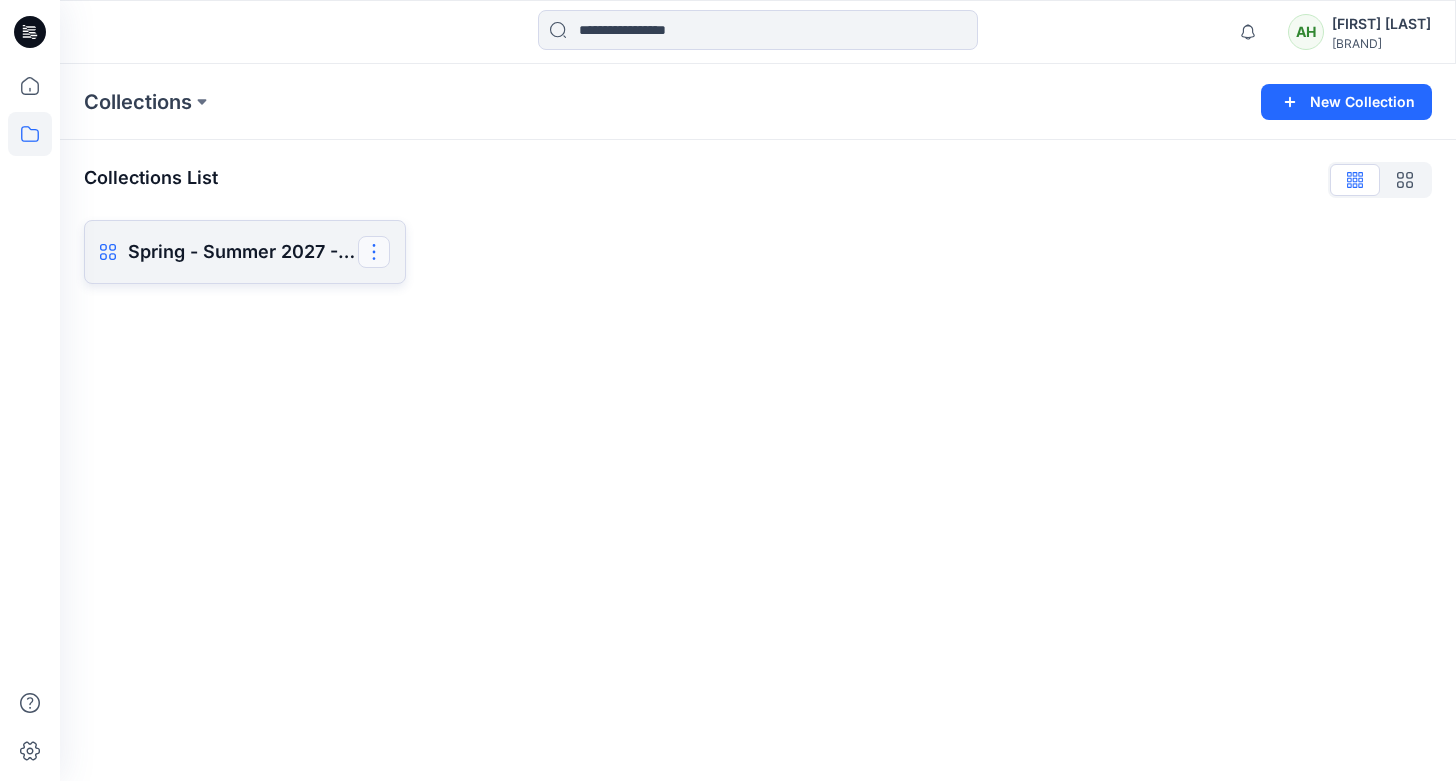 click at bounding box center [374, 252] 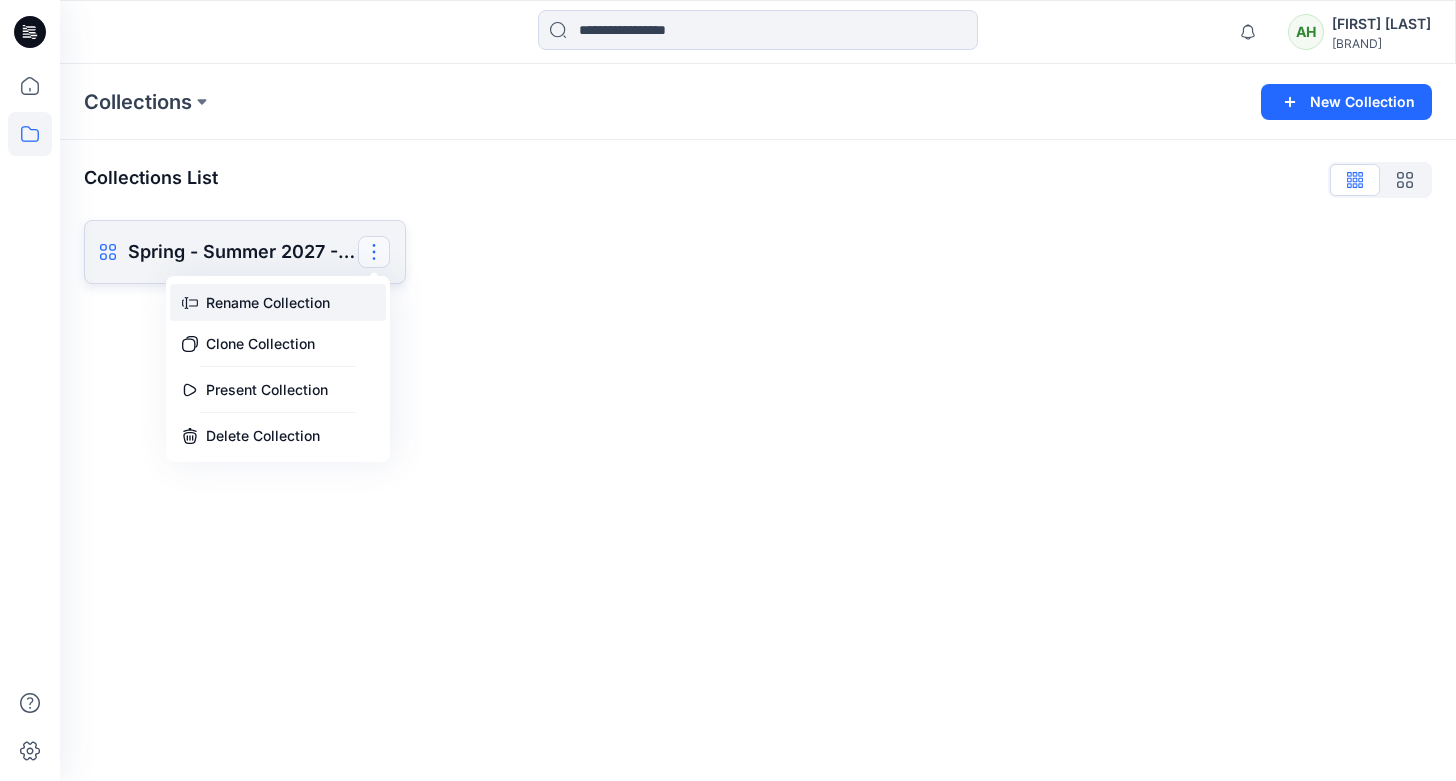 click on "Rename Collection" at bounding box center (278, 302) 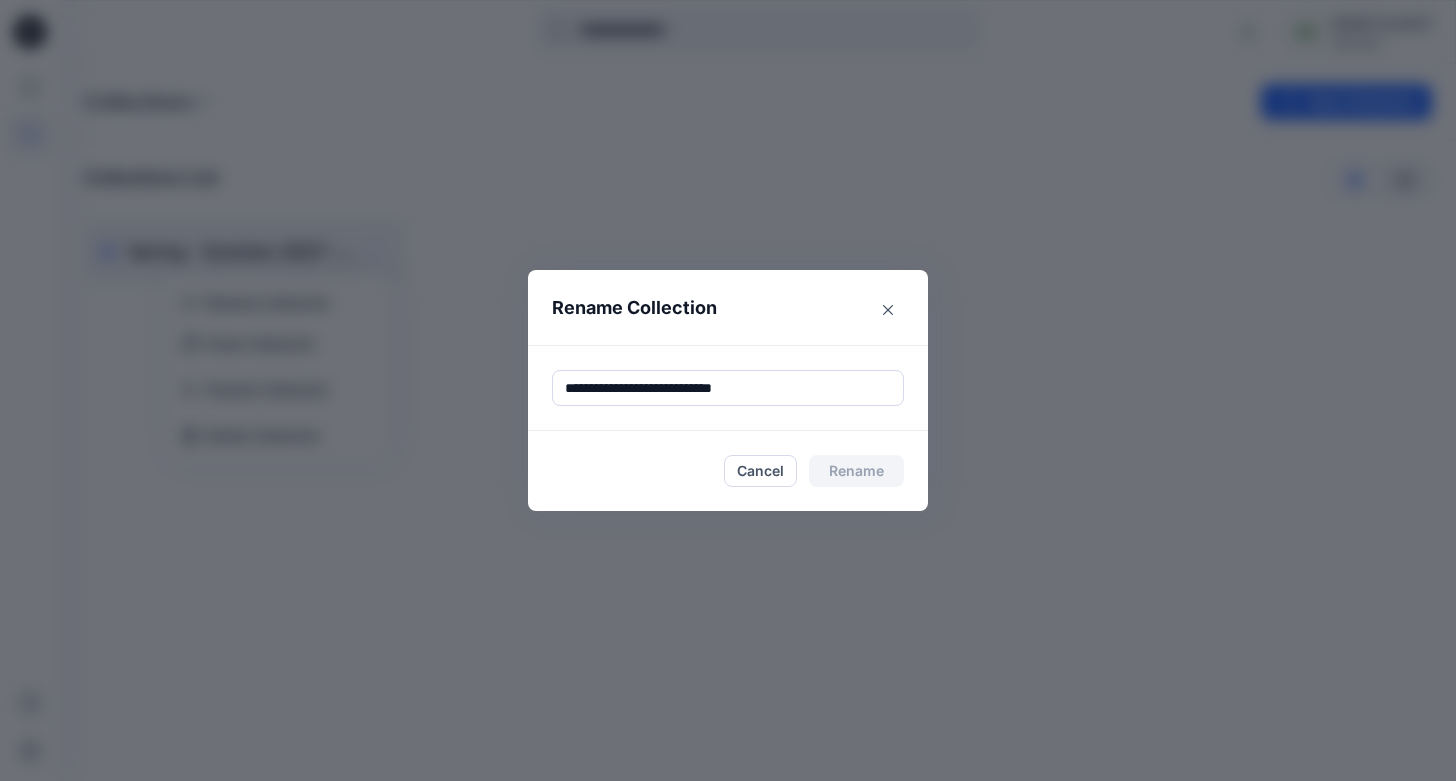drag, startPoint x: 799, startPoint y: 382, endPoint x: 521, endPoint y: 372, distance: 278.1798 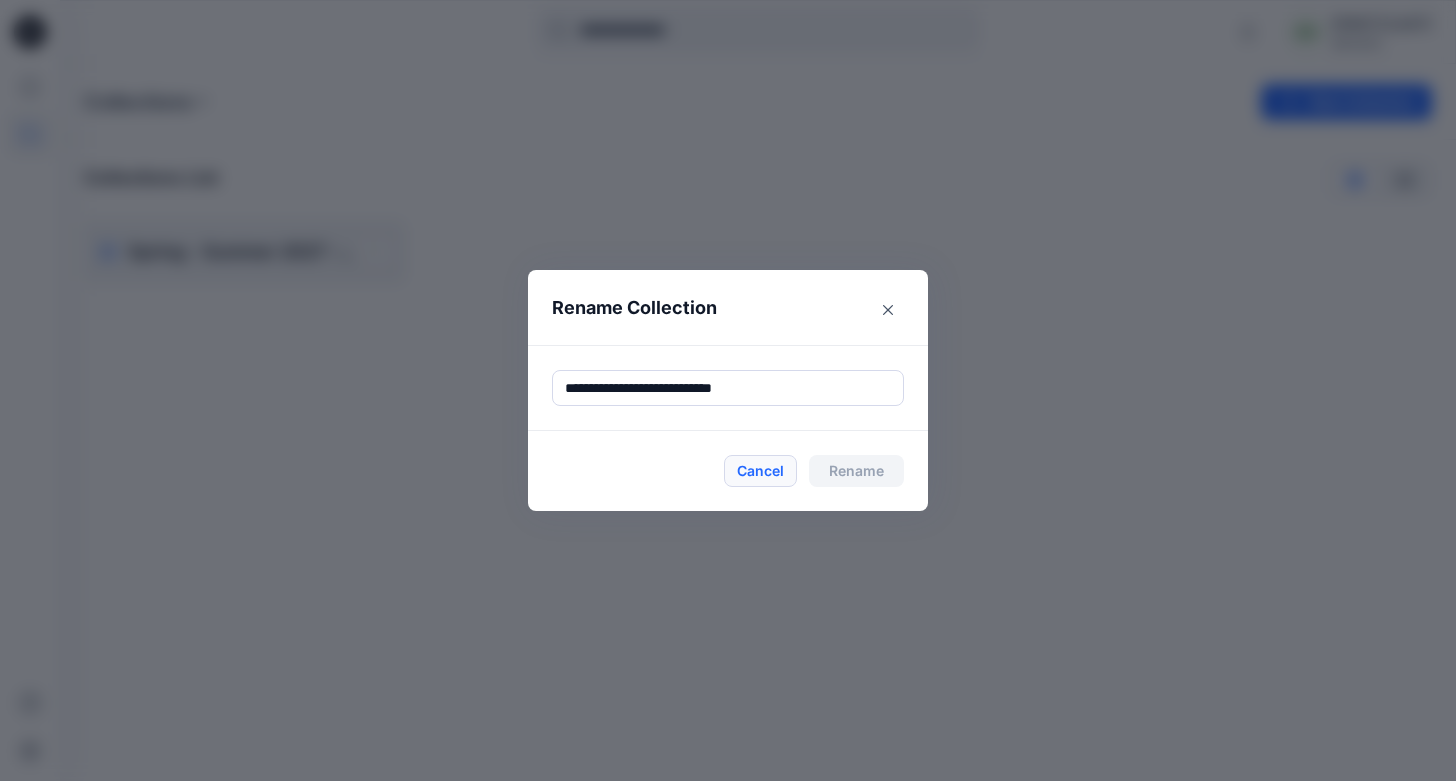 click on "Cancel" at bounding box center [760, 471] 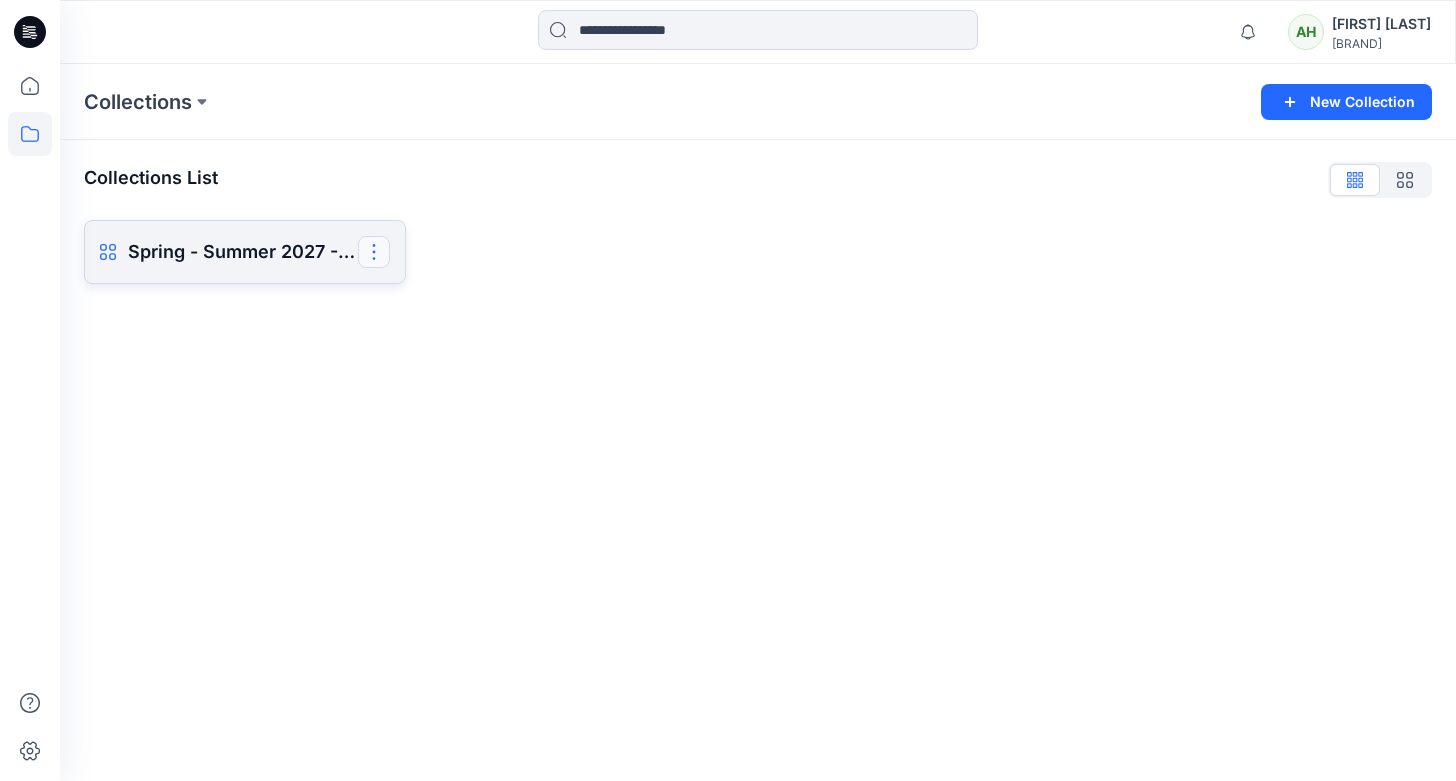 click at bounding box center (374, 252) 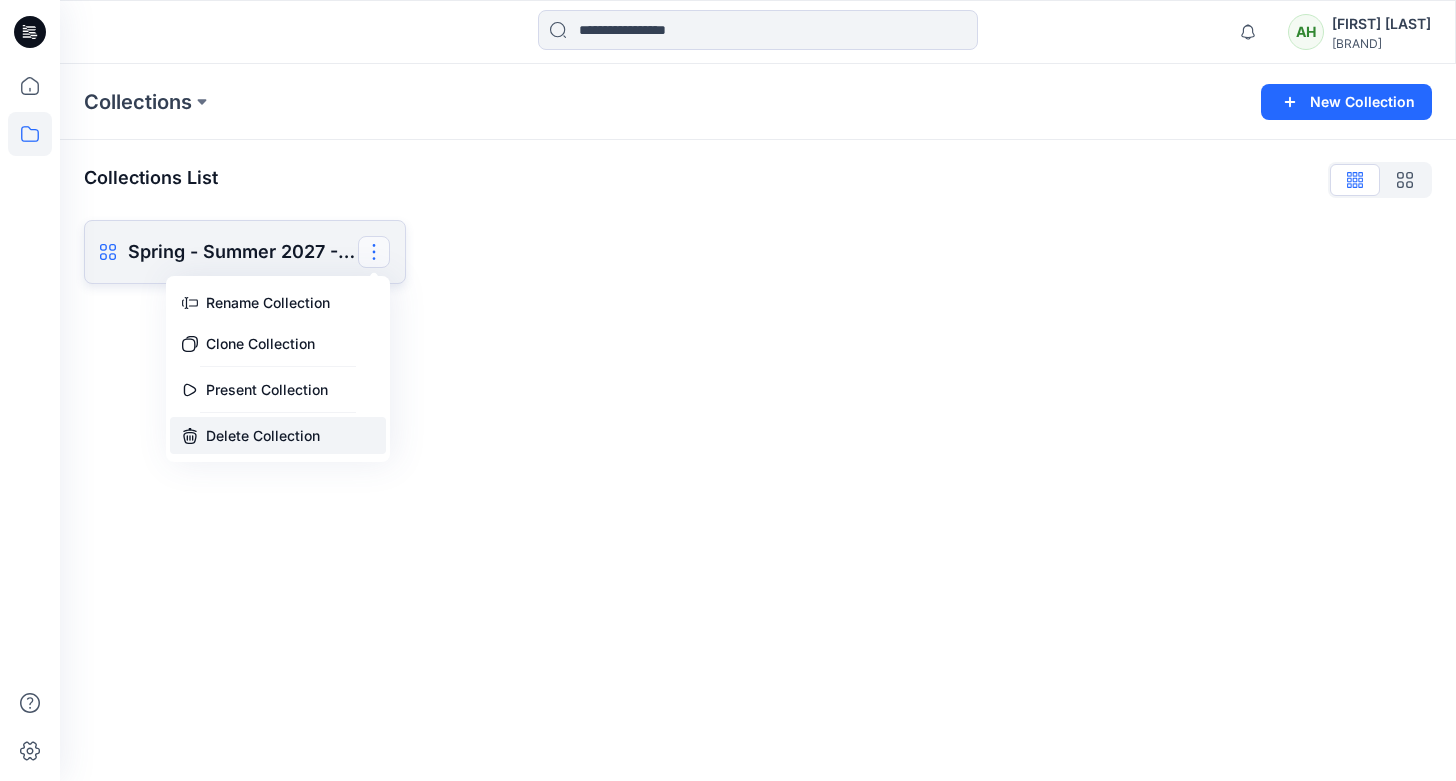 click on "Delete Collection" at bounding box center [278, 435] 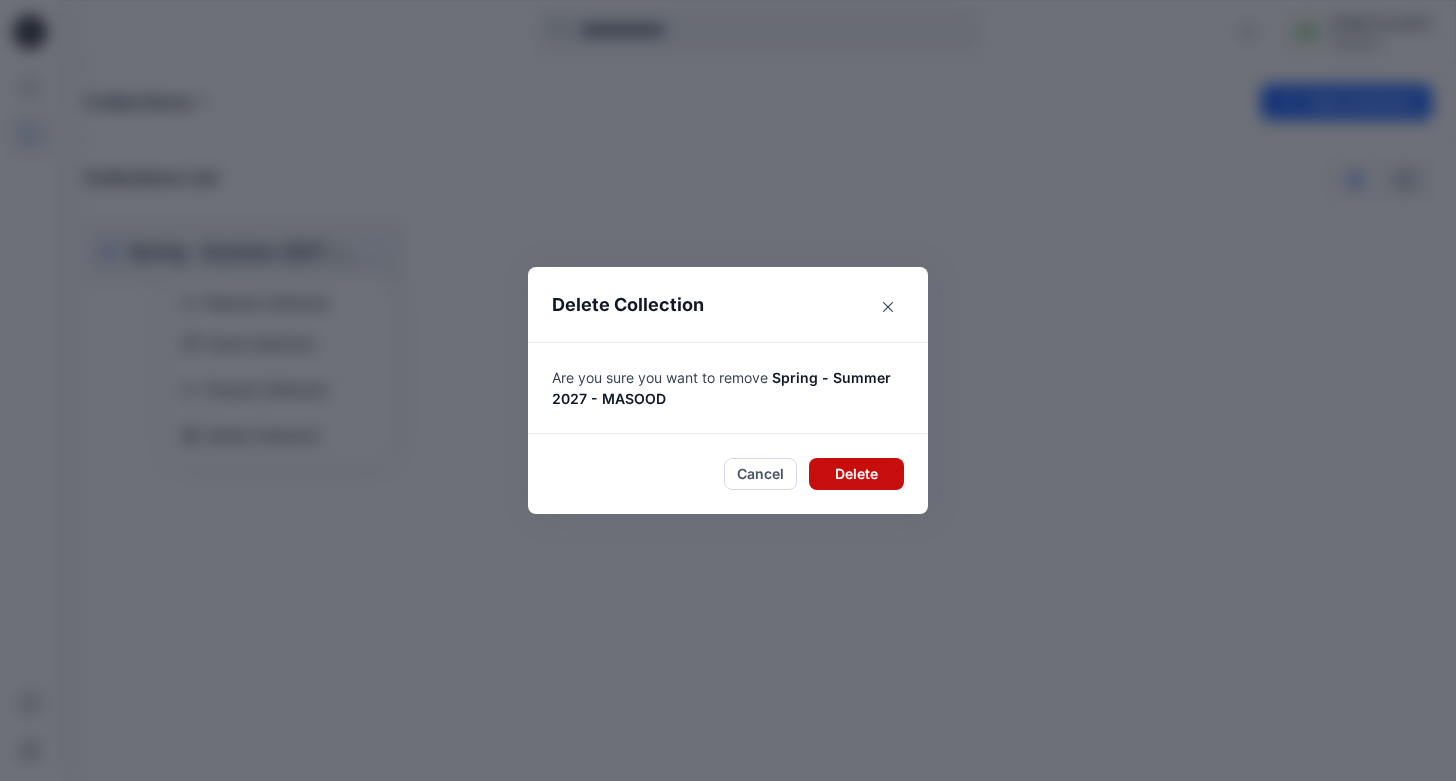 click on "Delete" at bounding box center (856, 474) 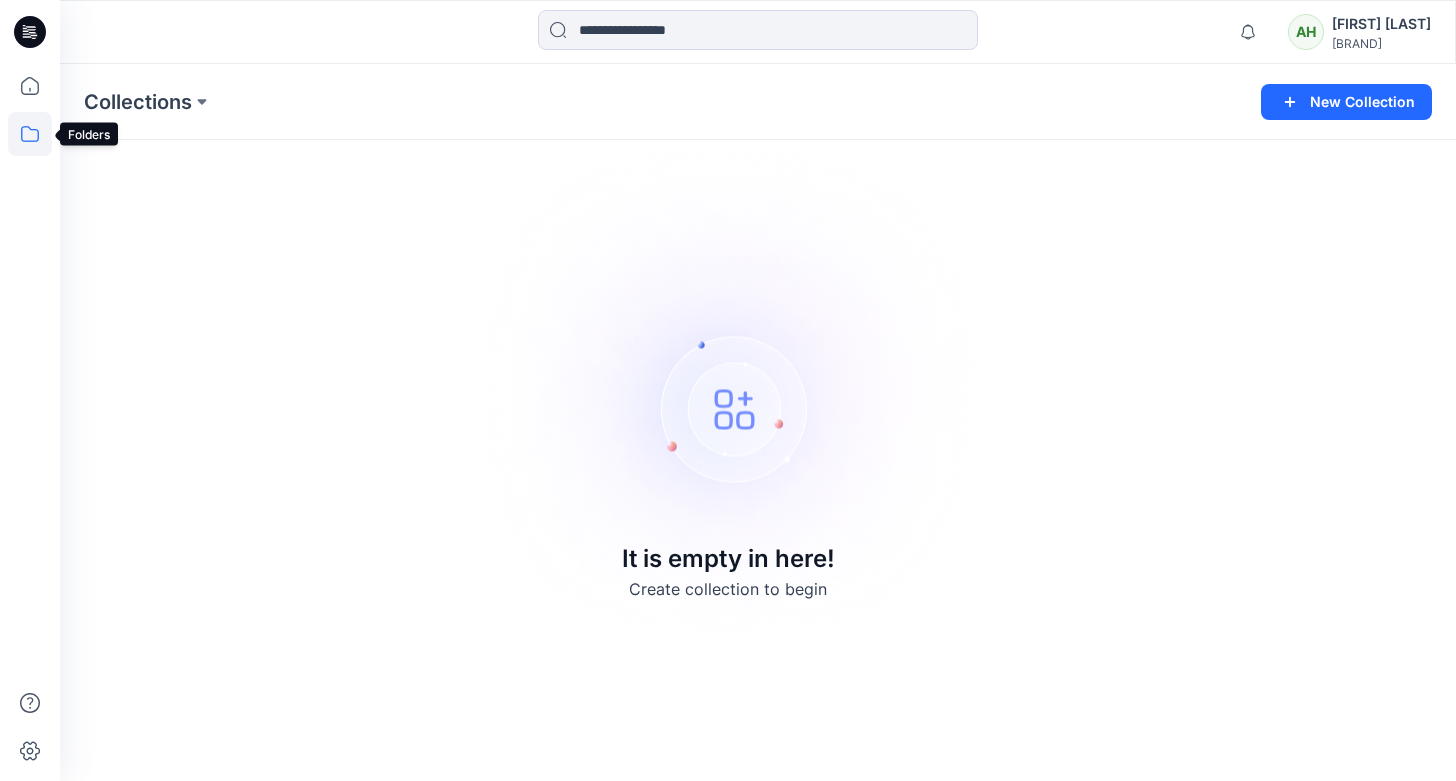 click 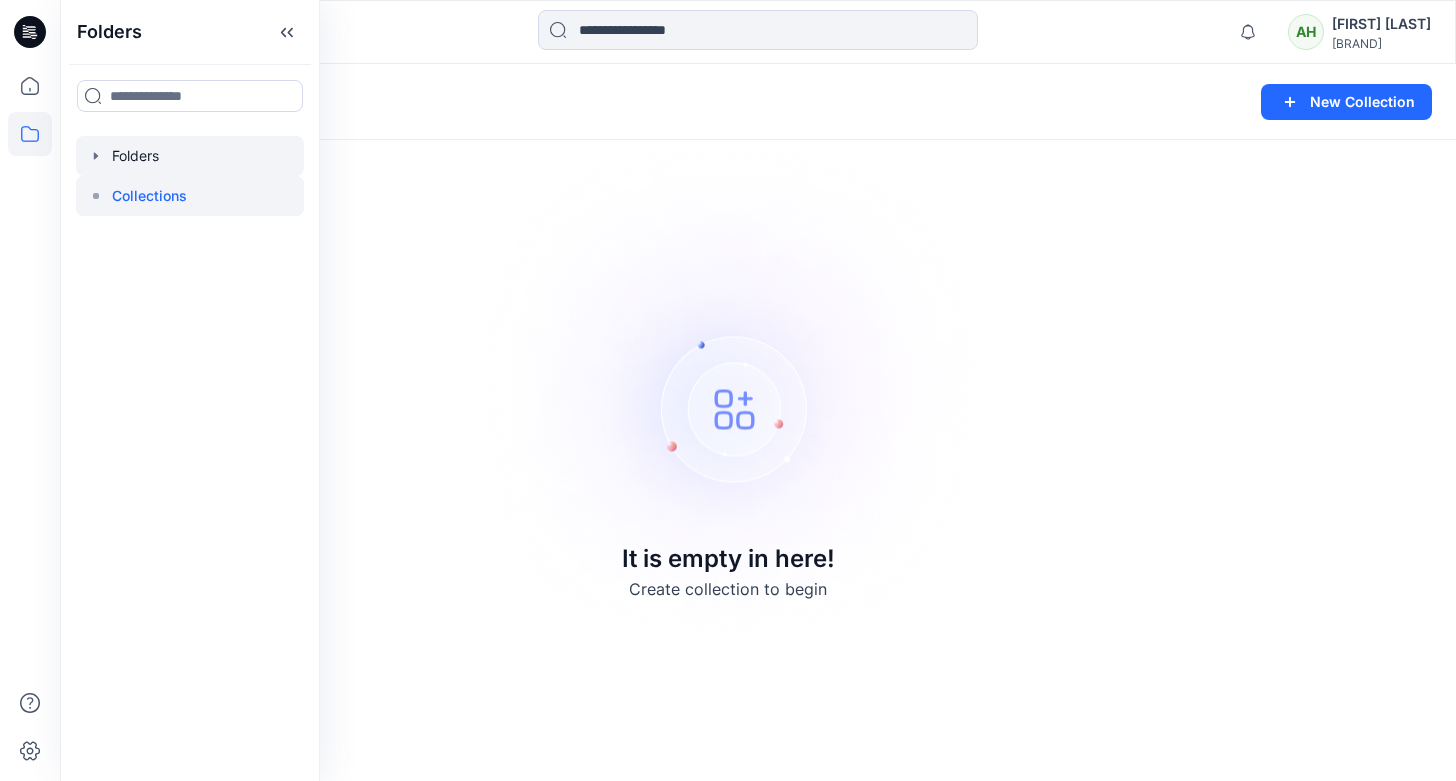click at bounding box center [190, 156] 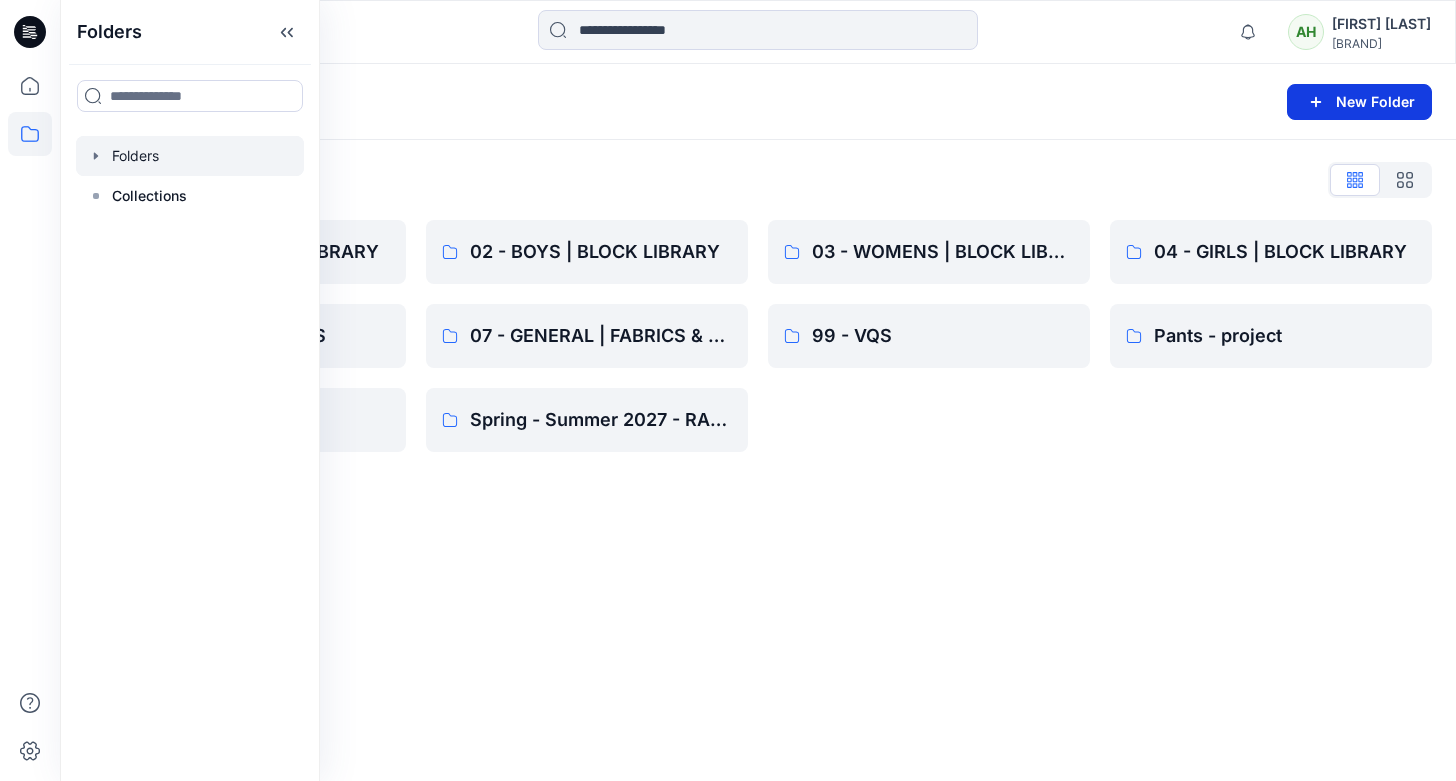 click on "New Folder" at bounding box center [1359, 102] 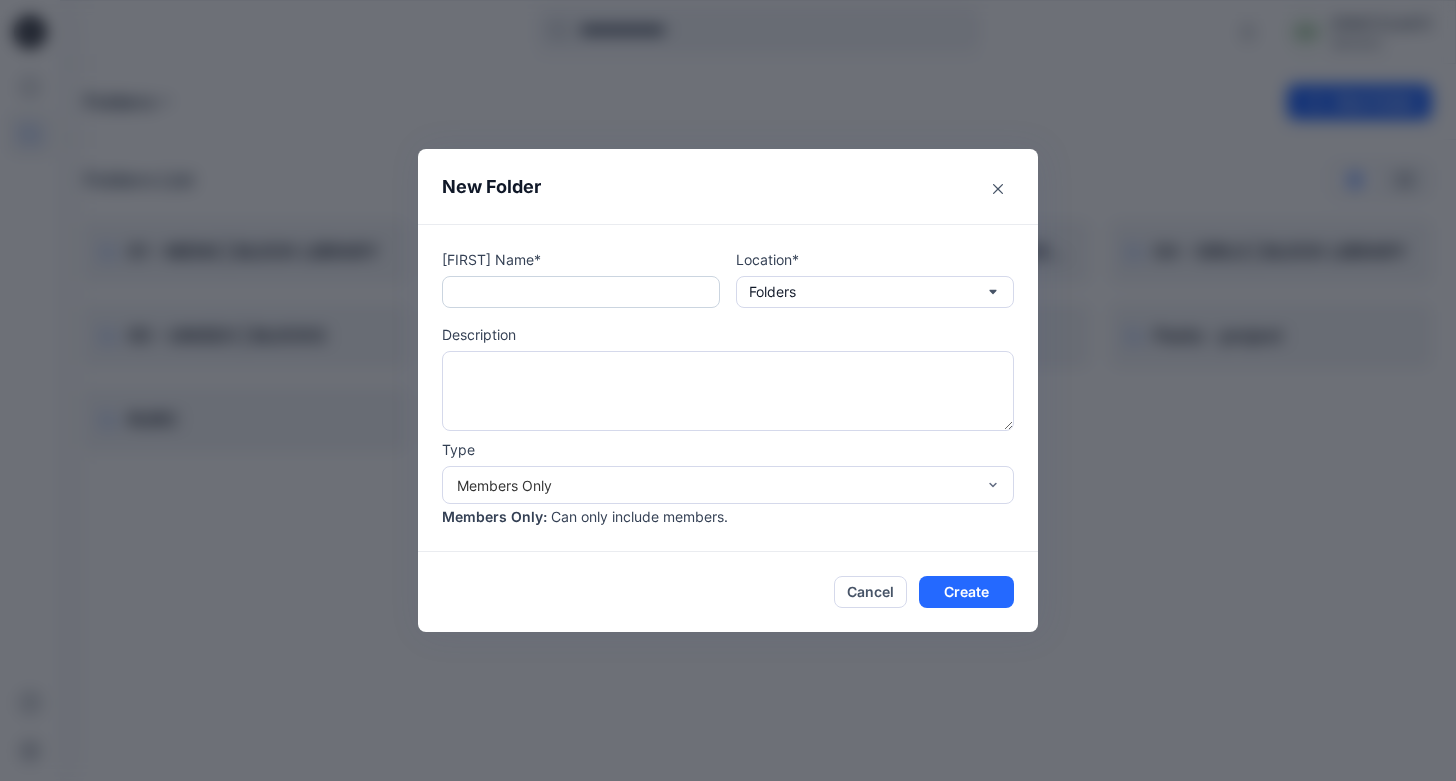 click at bounding box center [581, 292] 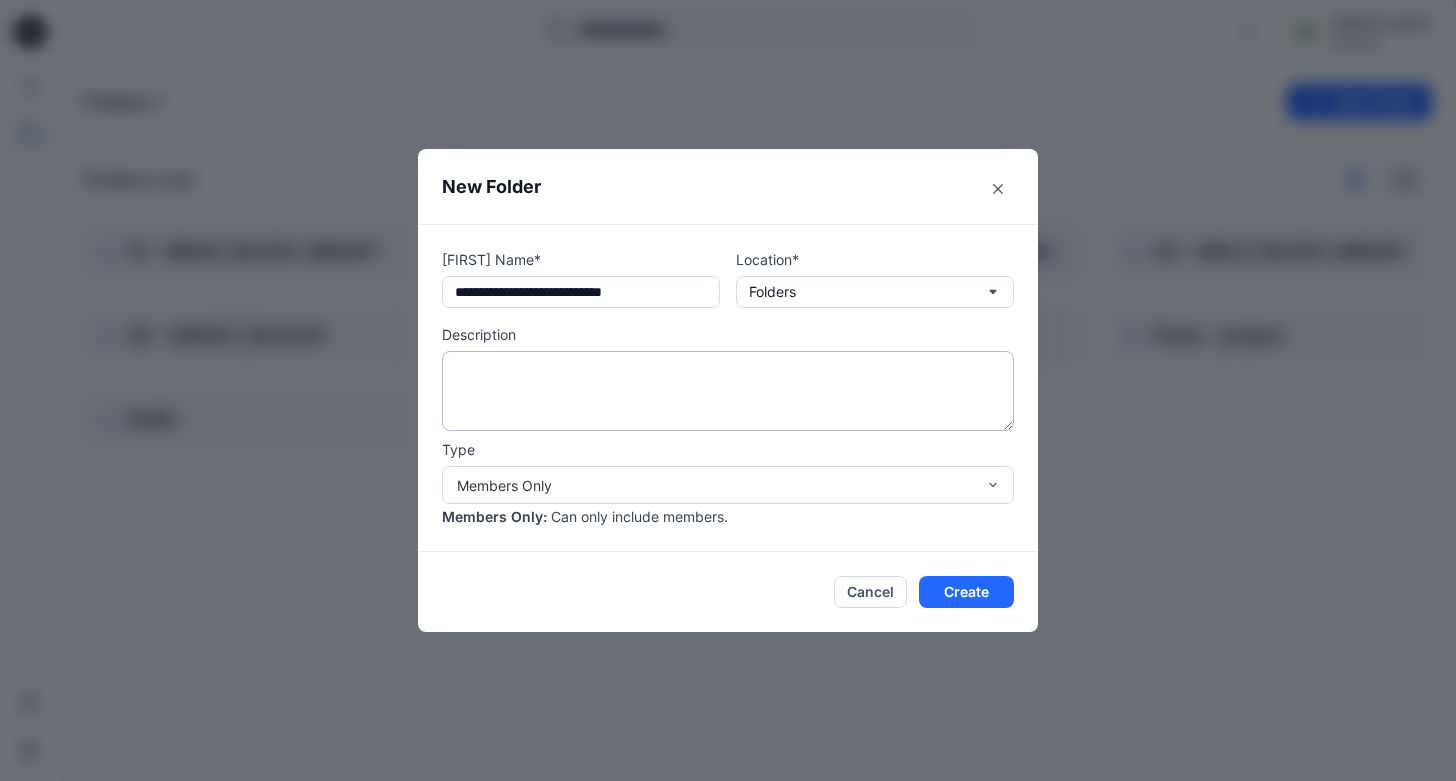 type on "**********" 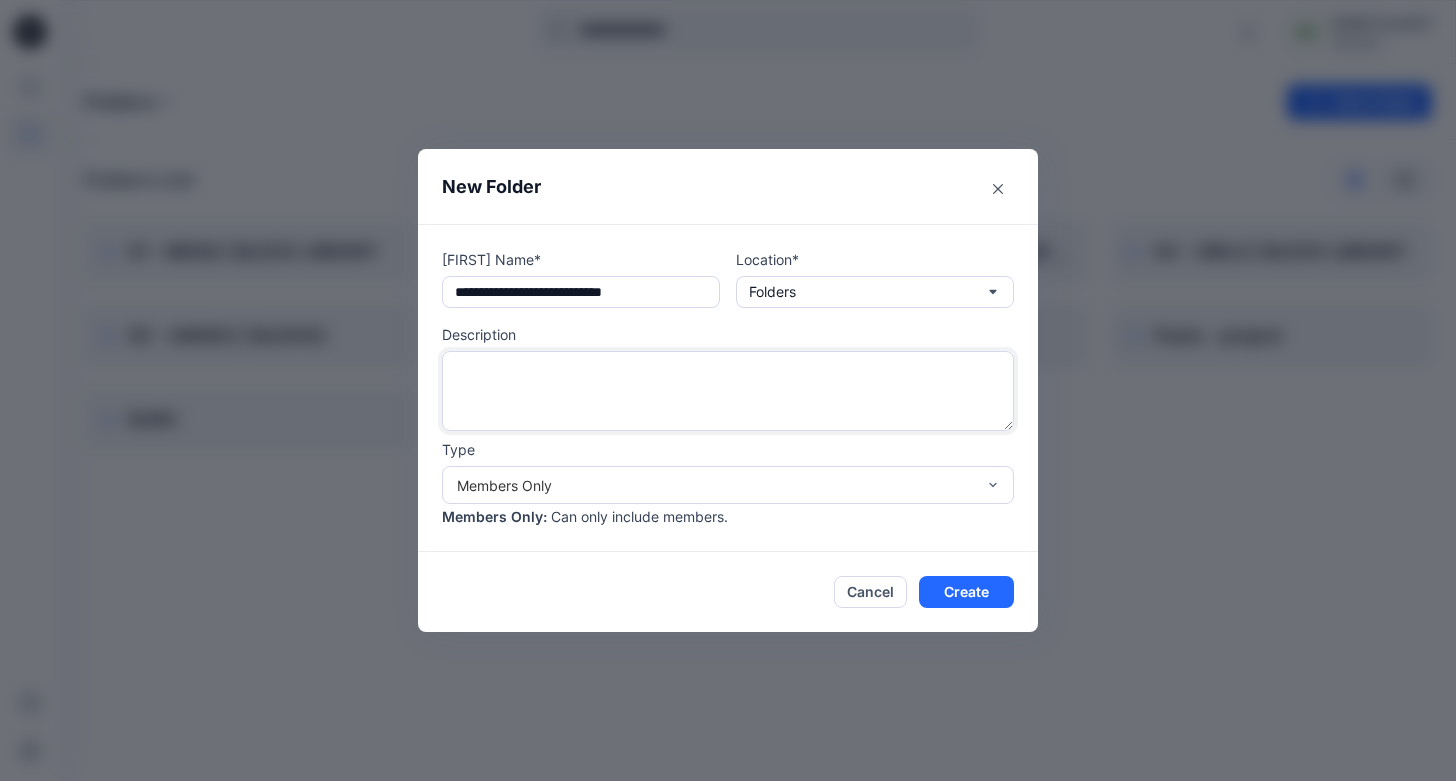 click at bounding box center (728, 391) 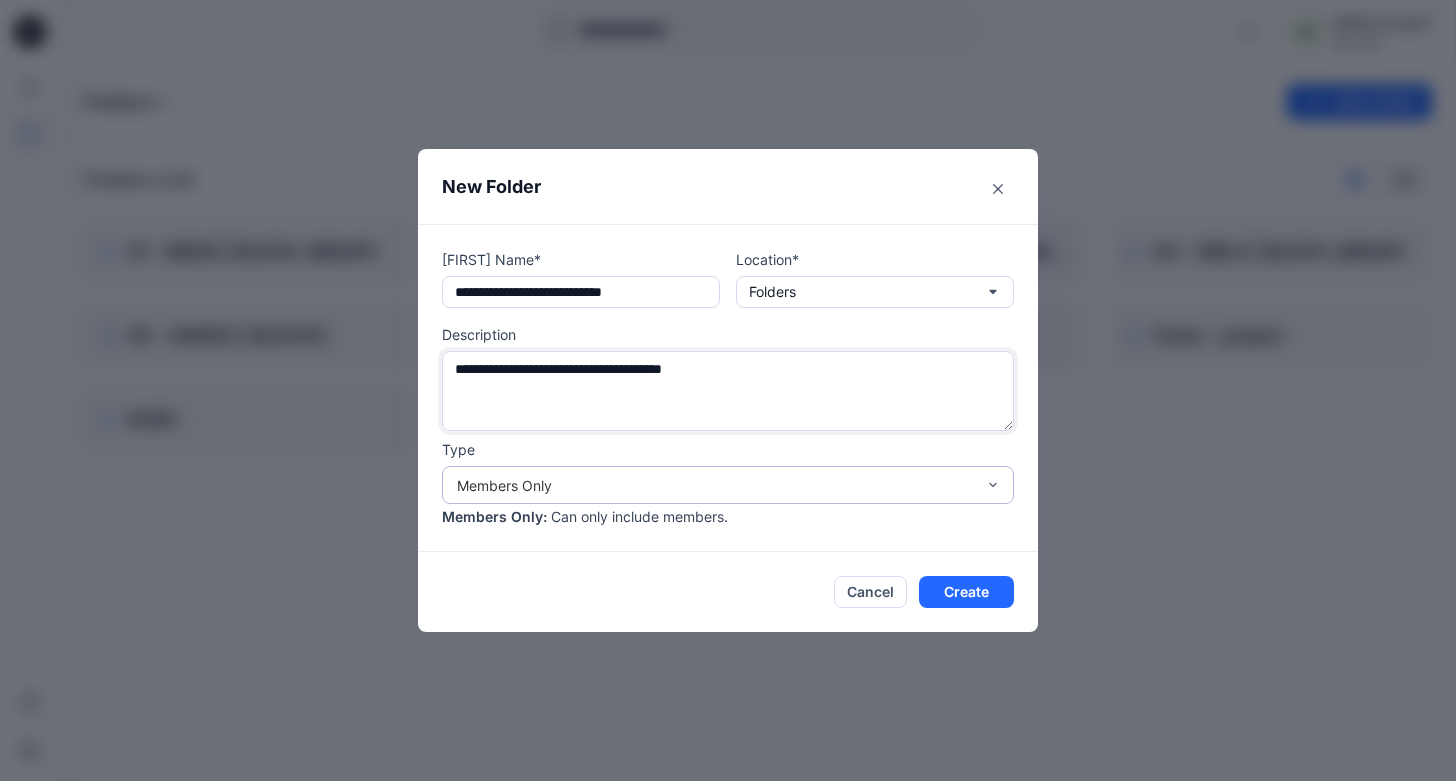 type on "**********" 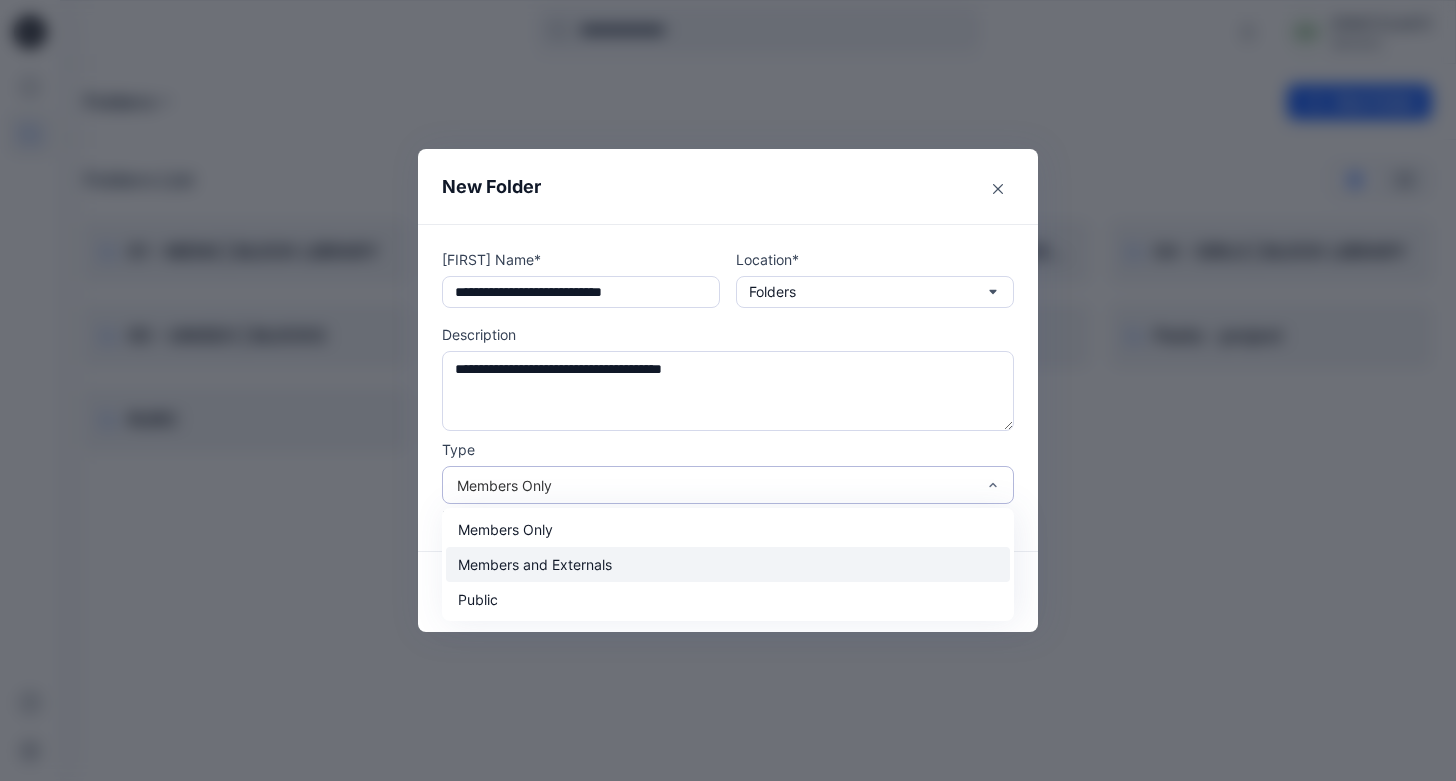 click on "Members and Externals" at bounding box center (728, 564) 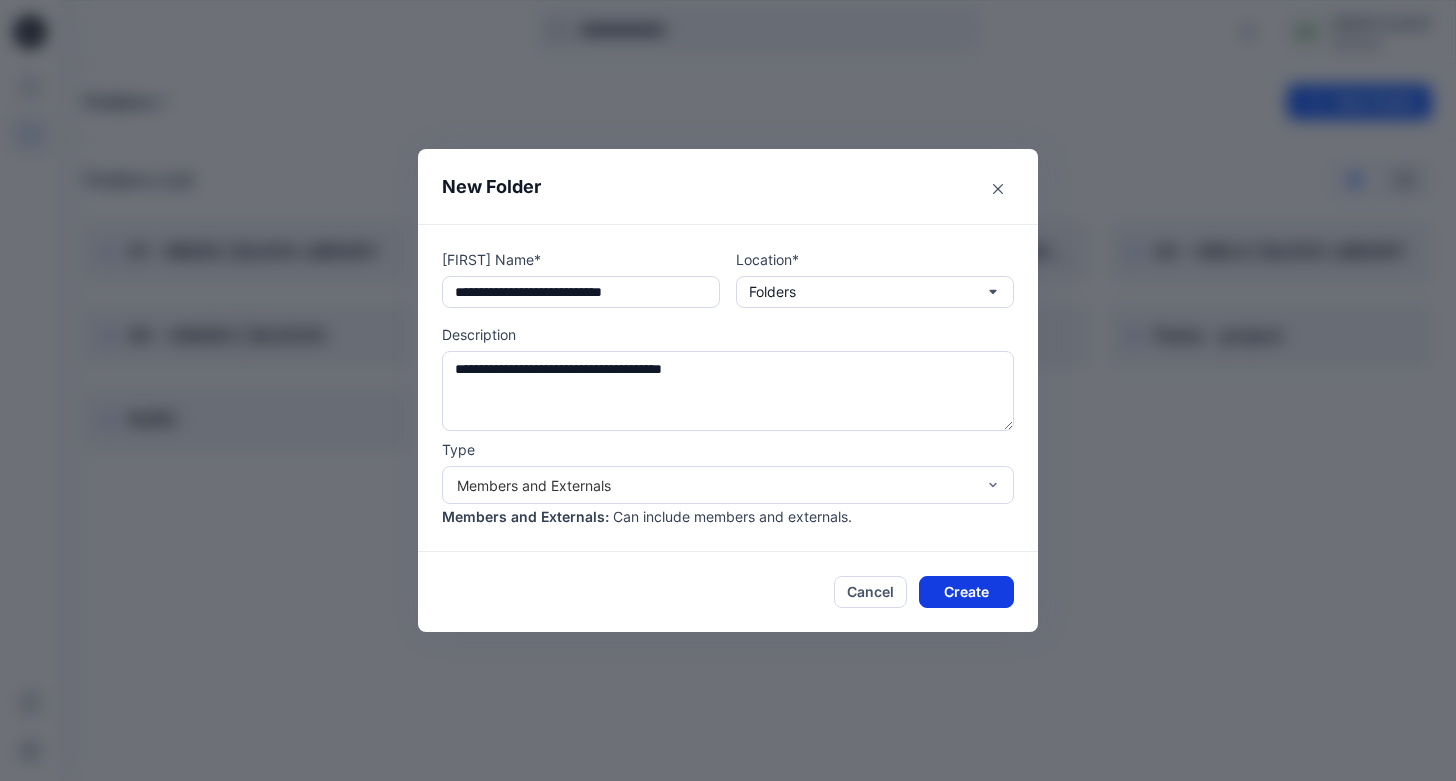 click on "Create" at bounding box center [966, 592] 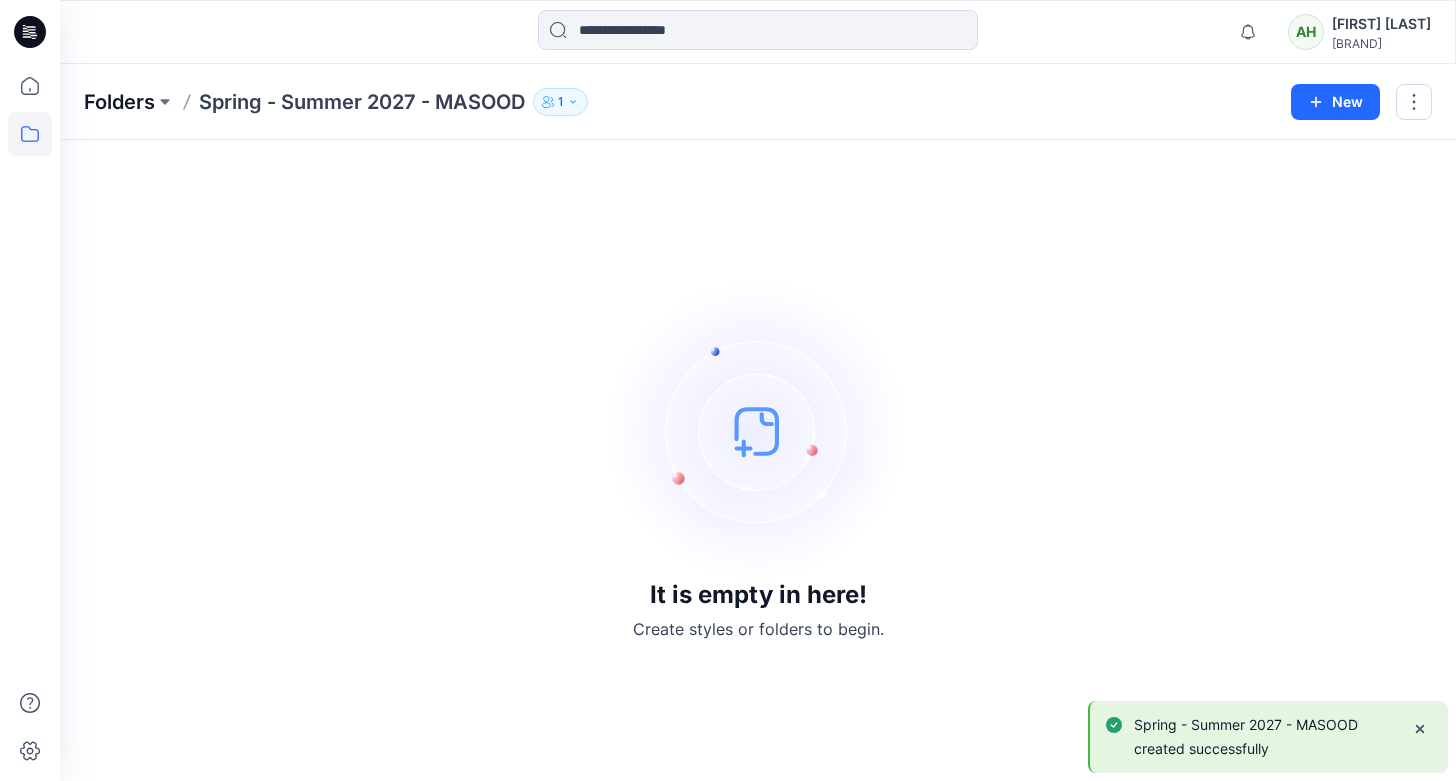 click on "Folders" at bounding box center [119, 102] 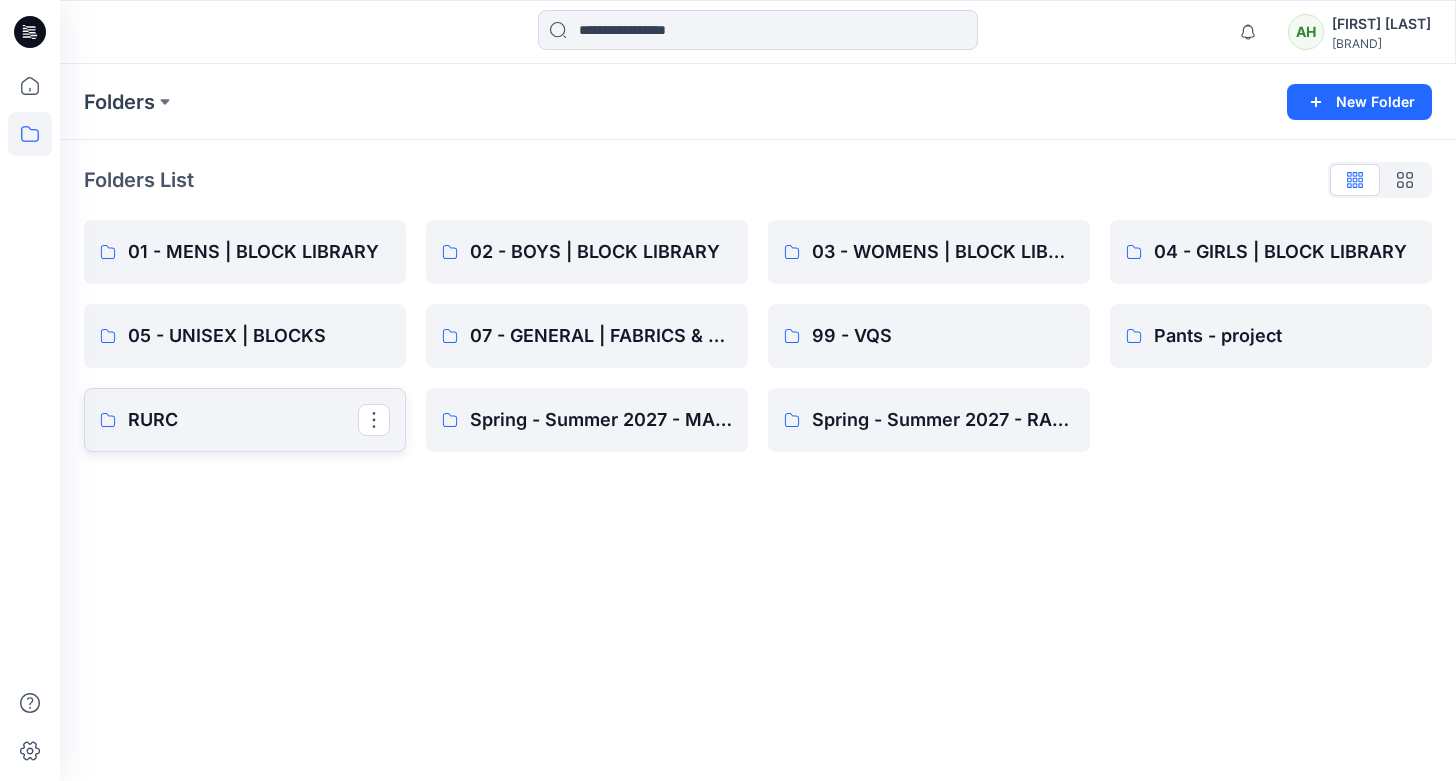 click on "RURC" at bounding box center (243, 420) 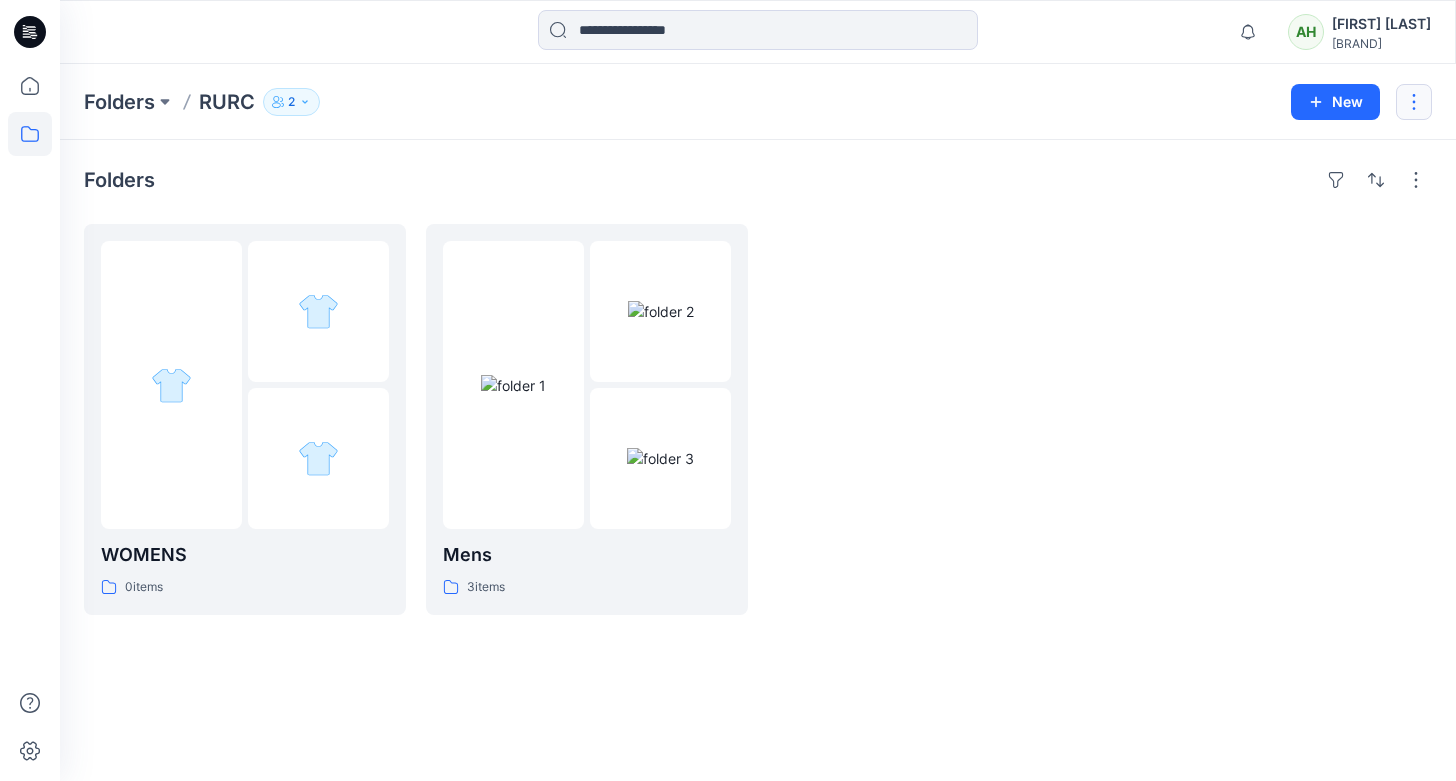 click at bounding box center [1414, 102] 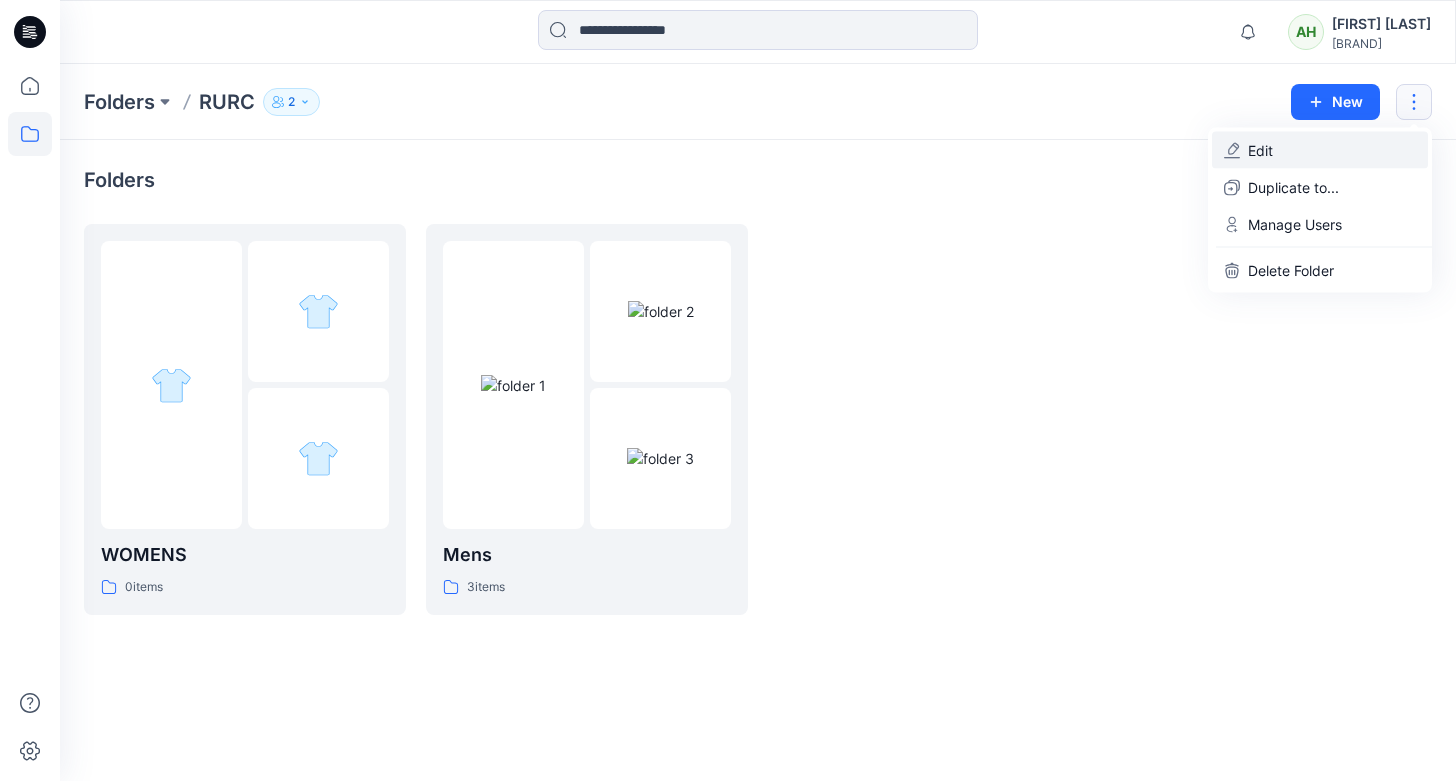 click on "Edit" at bounding box center (1320, 150) 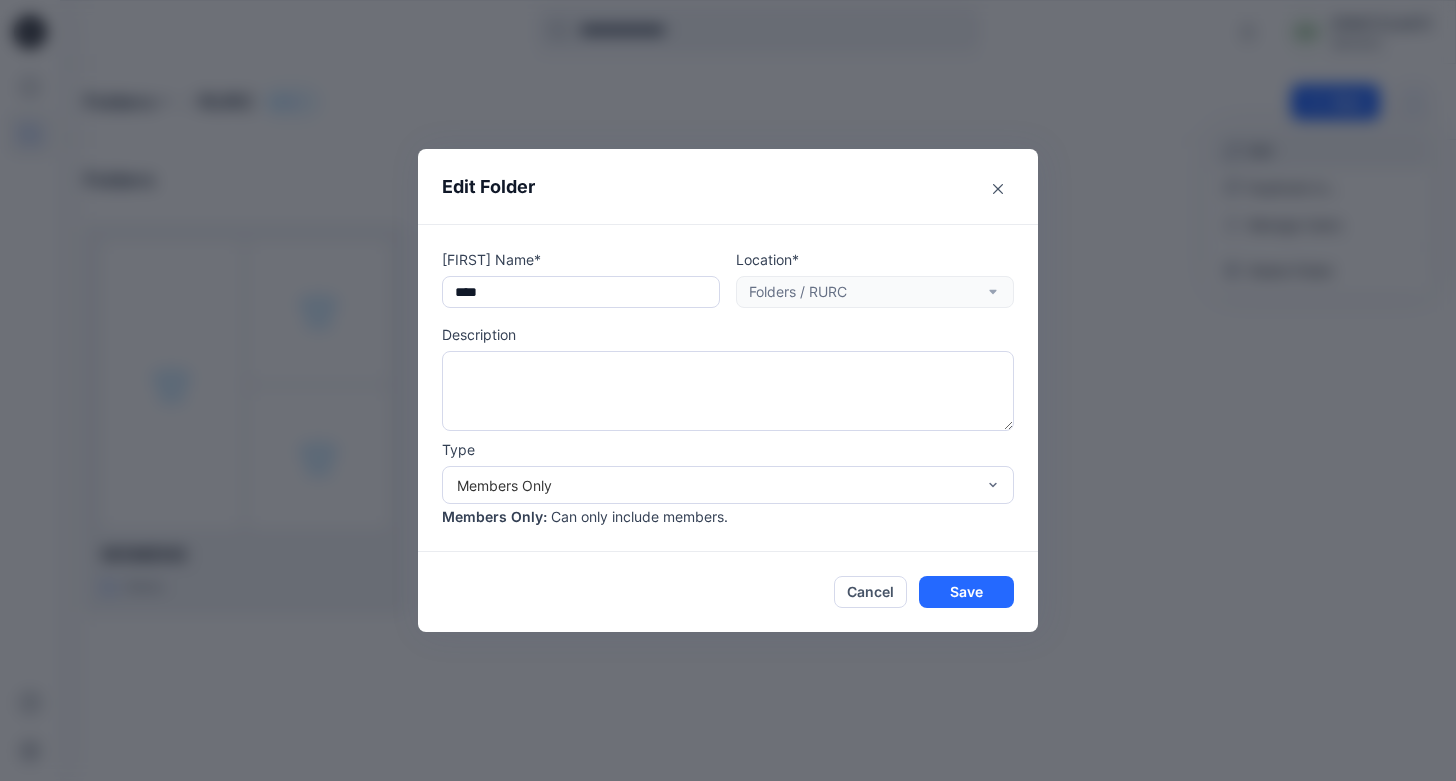 click on "Edit Folder Name* **** Location* Folders / RURC Description Type Members Only Members Only : Can only include members. Cancel Save" at bounding box center (728, 390) 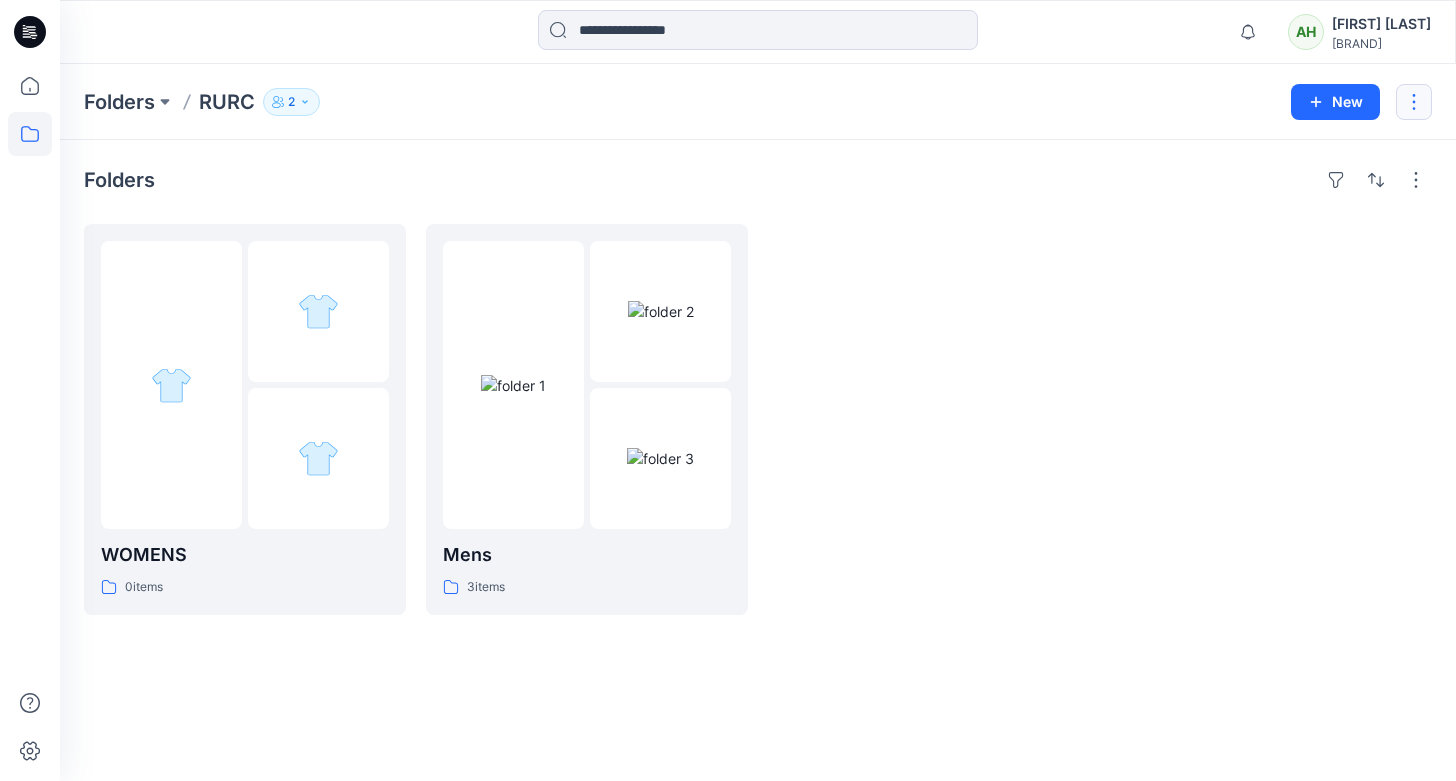 click at bounding box center [1414, 102] 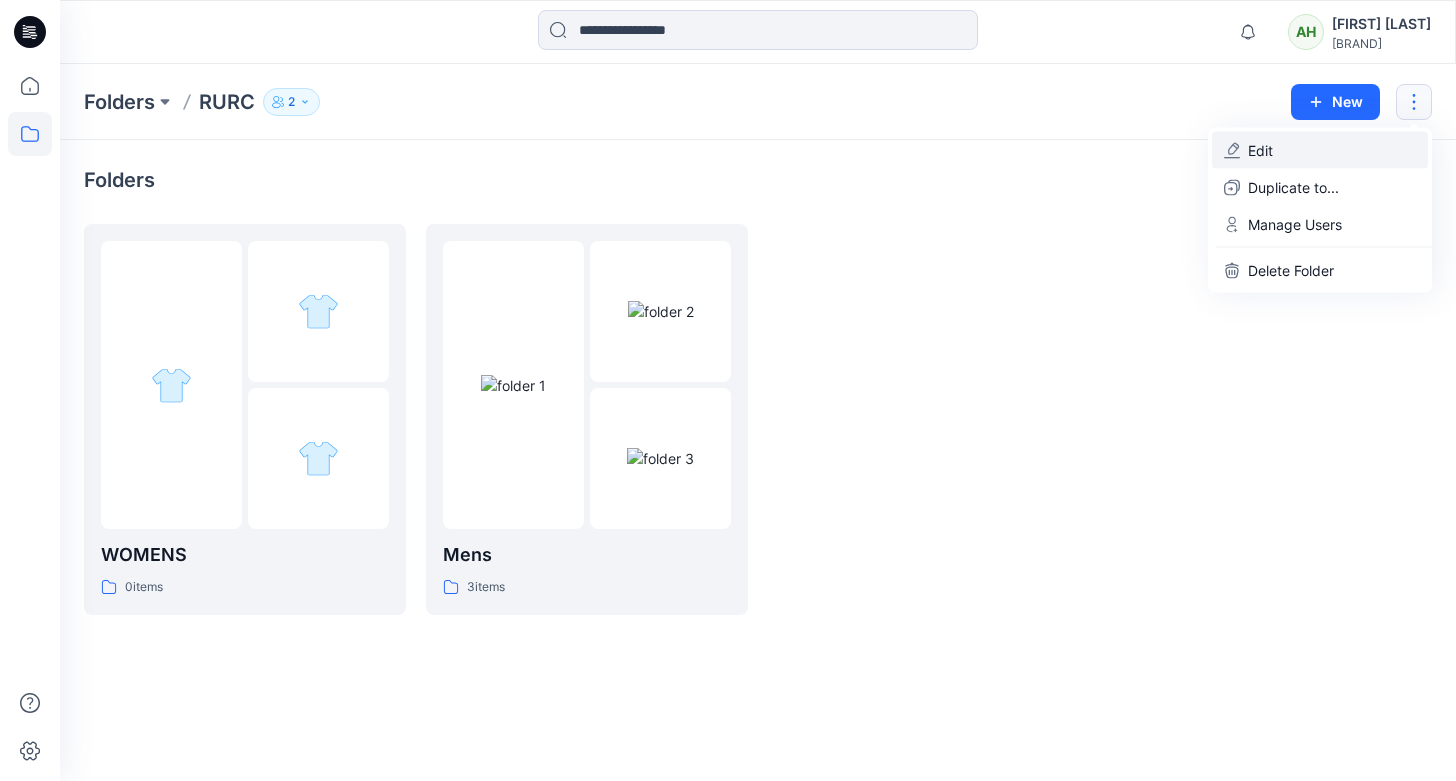 click on "Edit" at bounding box center (1320, 150) 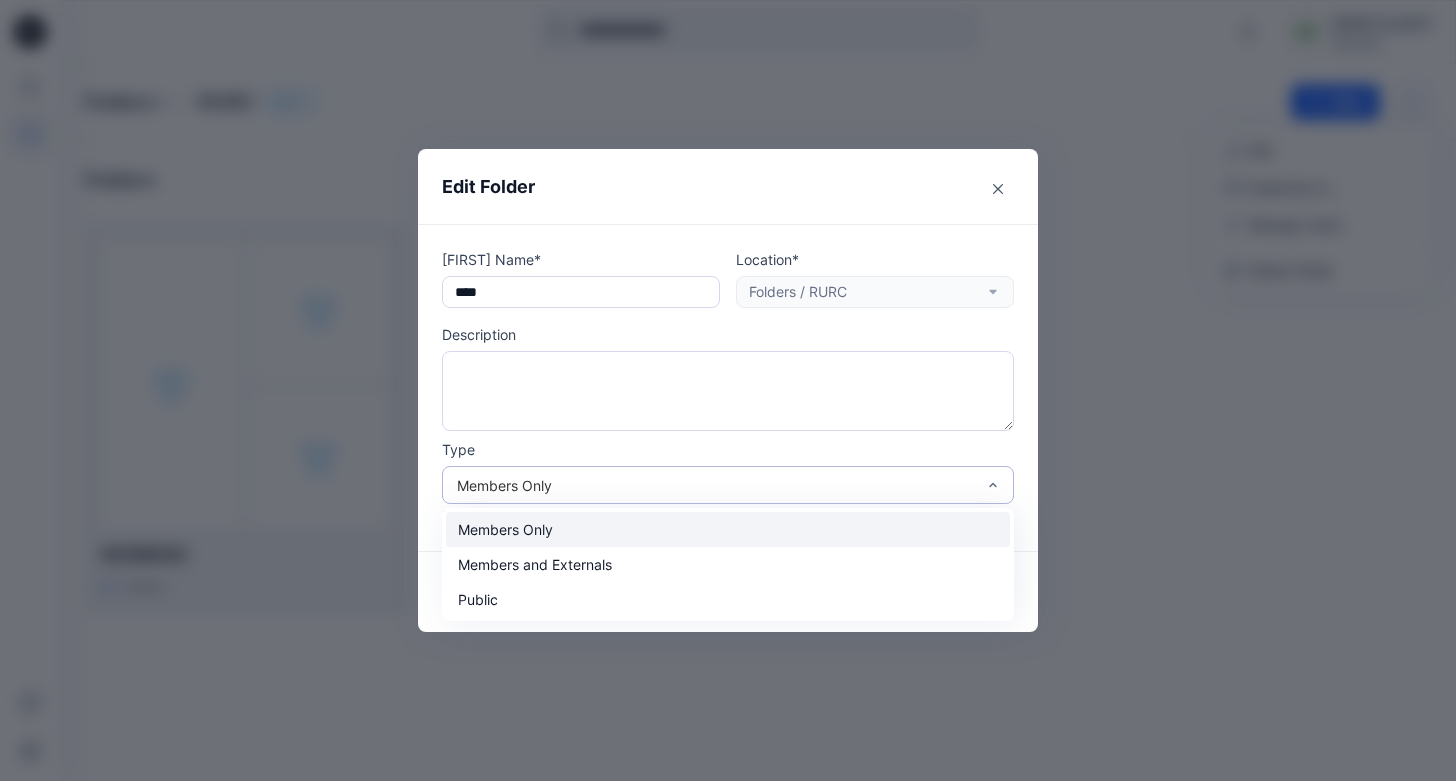 click on "Members Only" at bounding box center [728, 529] 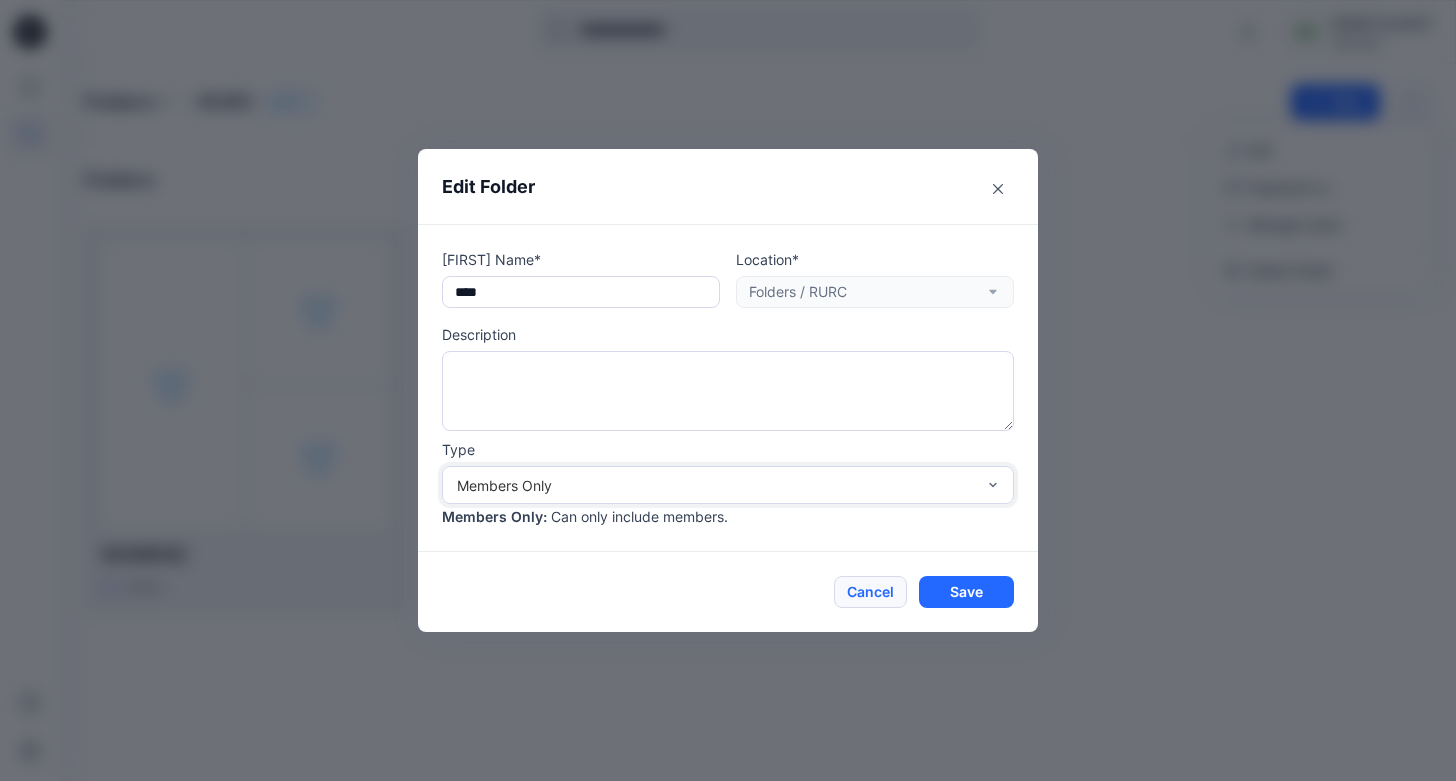 click on "Cancel" at bounding box center [870, 592] 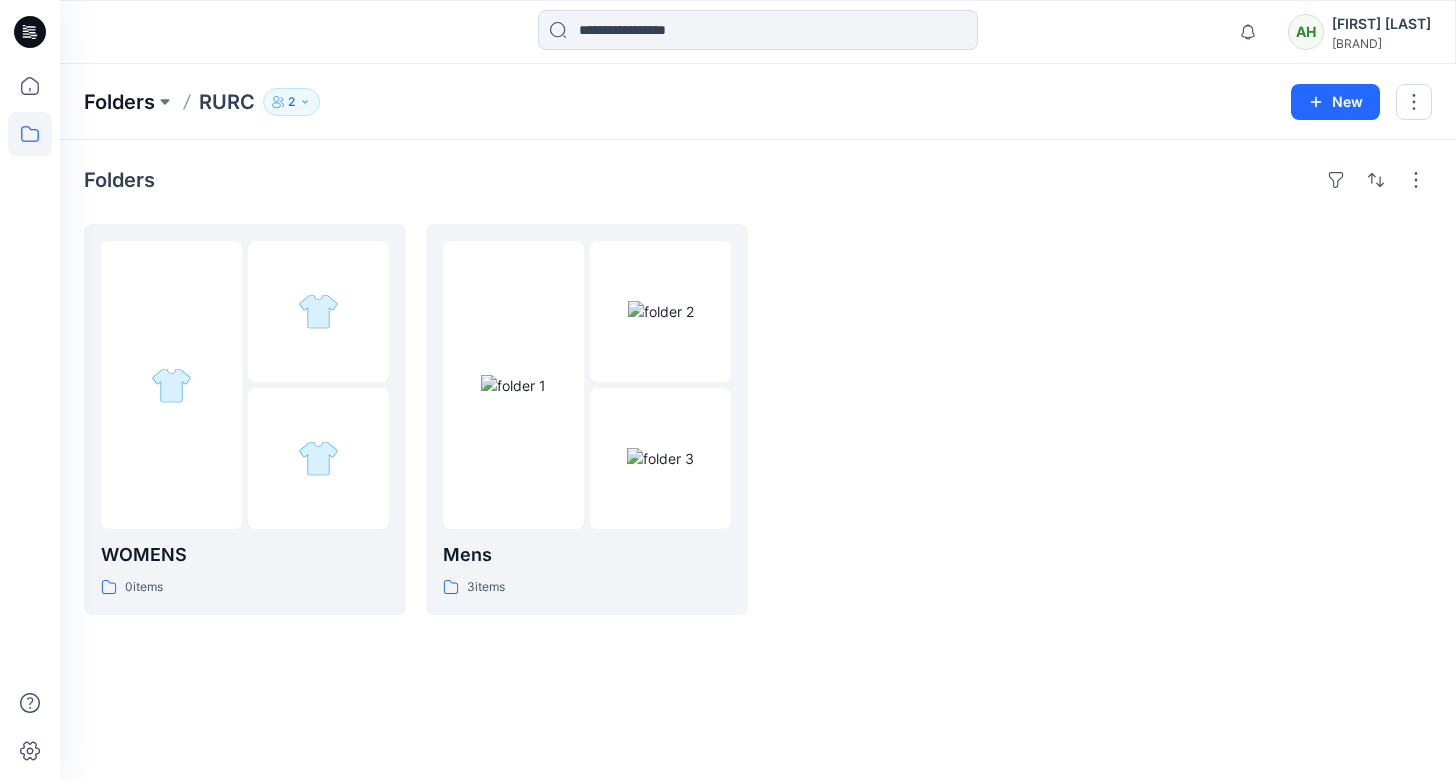 click on "Folders" at bounding box center (119, 102) 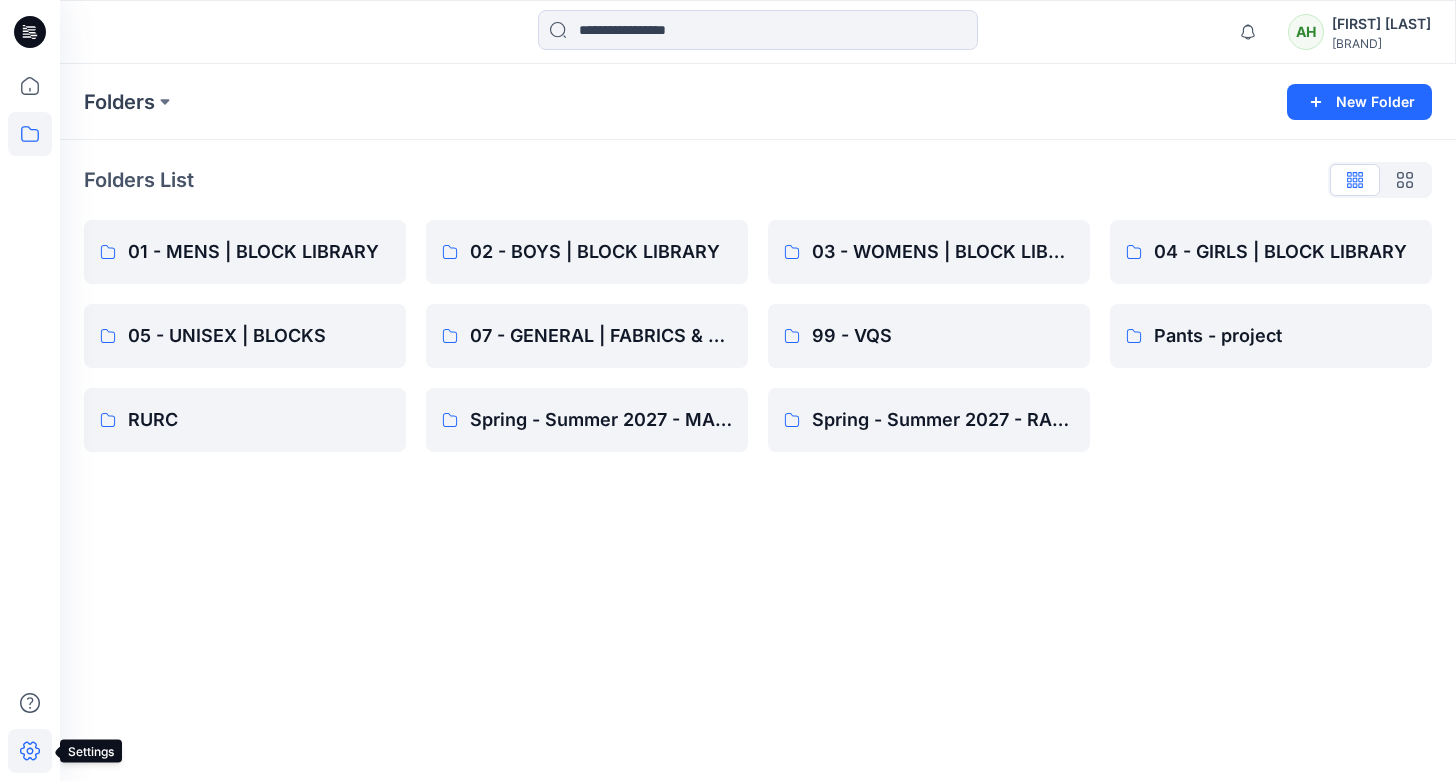 click 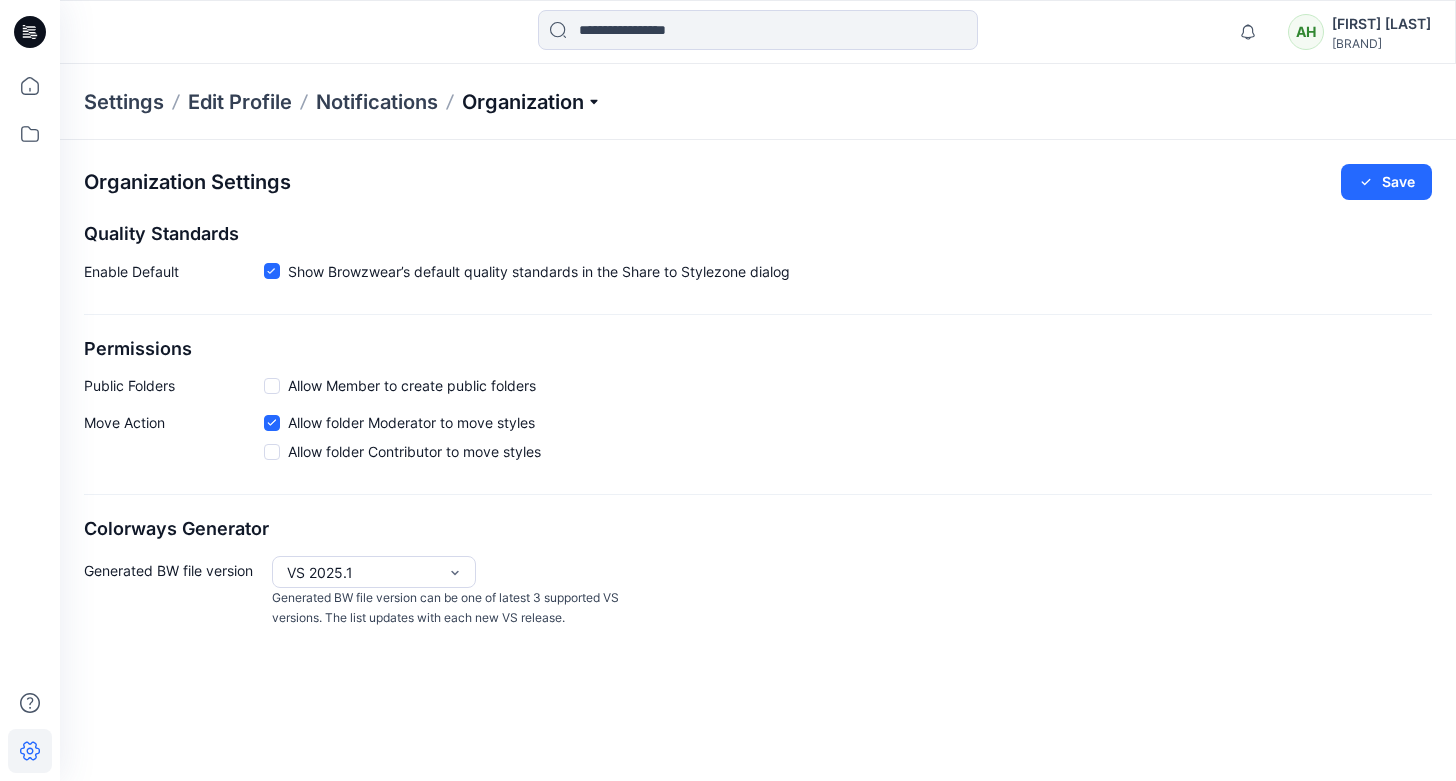 click on "Organization" at bounding box center [532, 102] 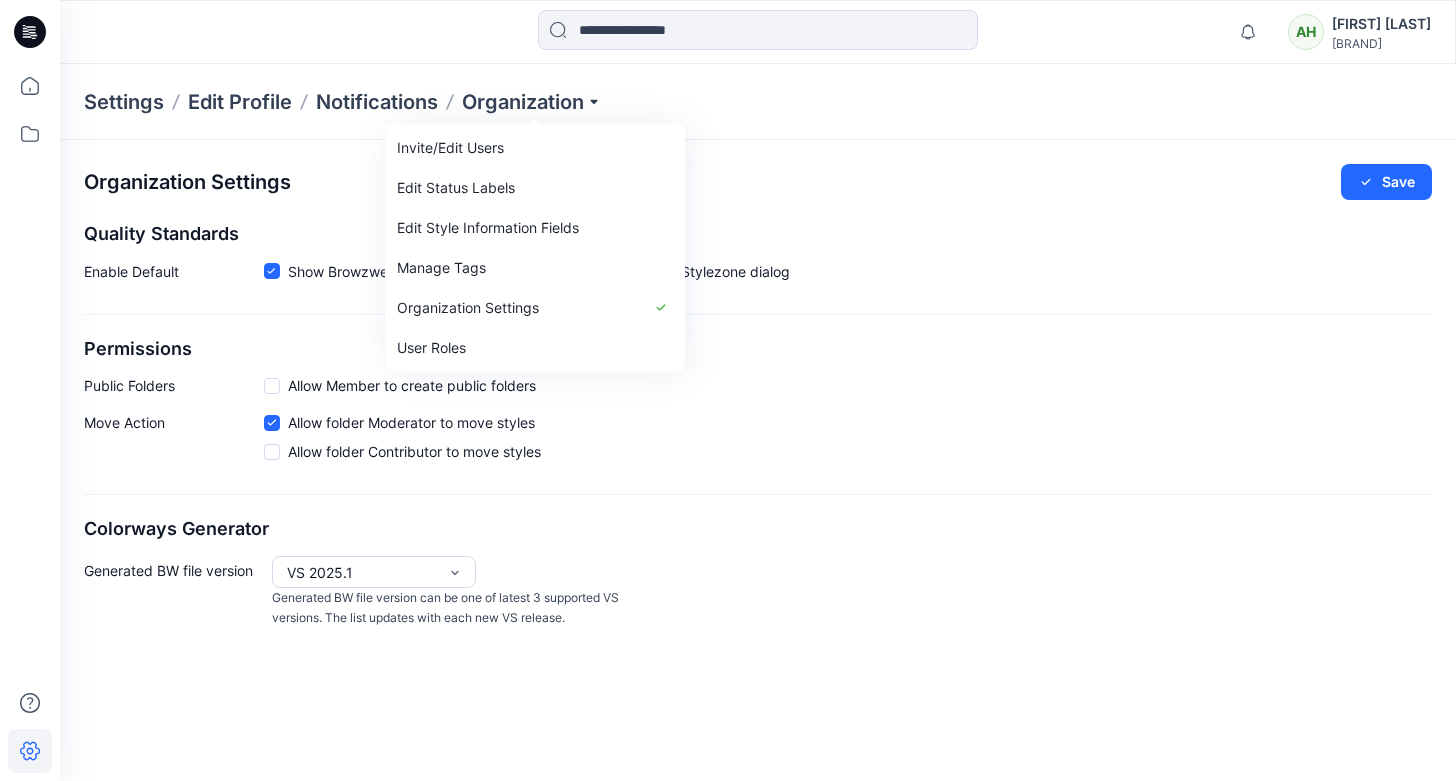 drag, startPoint x: 1072, startPoint y: 420, endPoint x: 1135, endPoint y: 390, distance: 69.77822 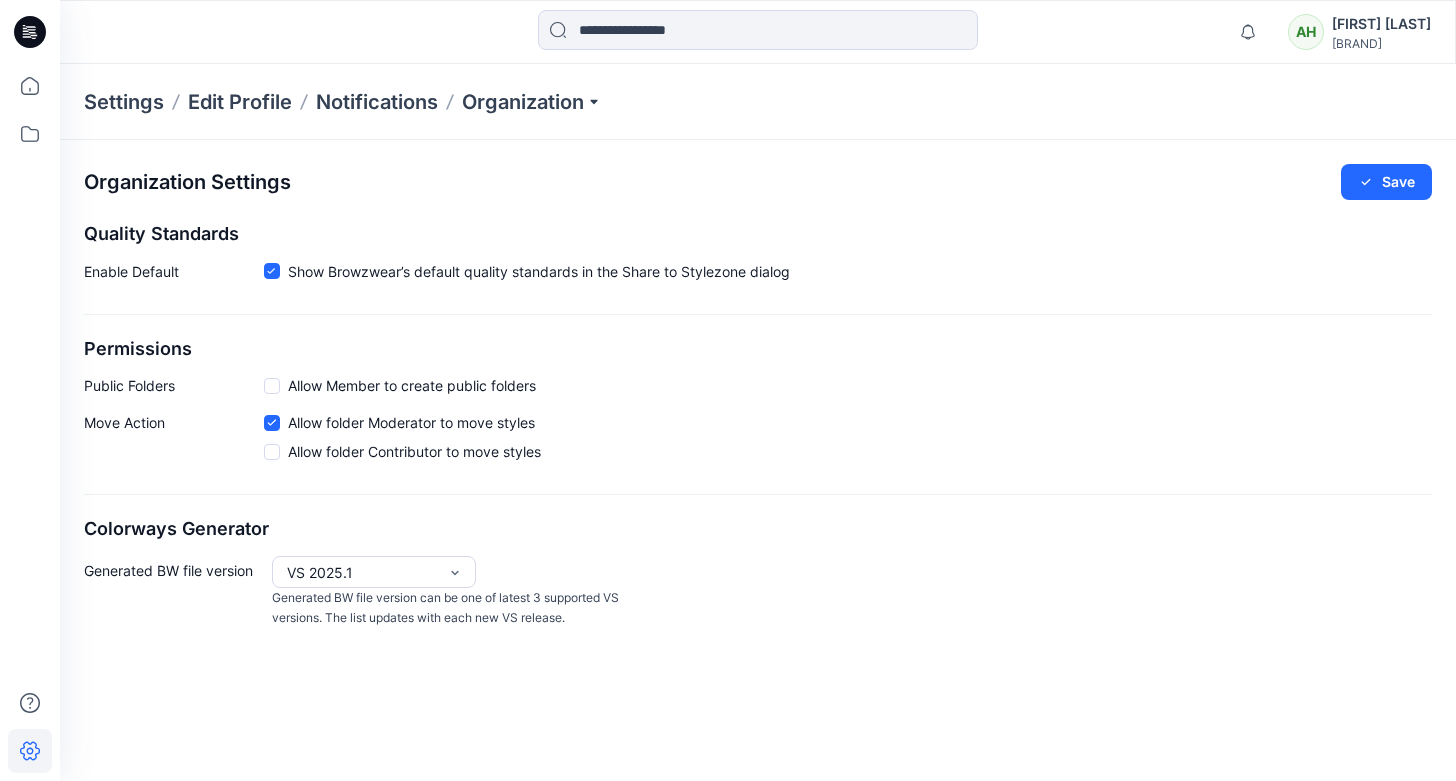 click on "Settings" at bounding box center (124, 102) 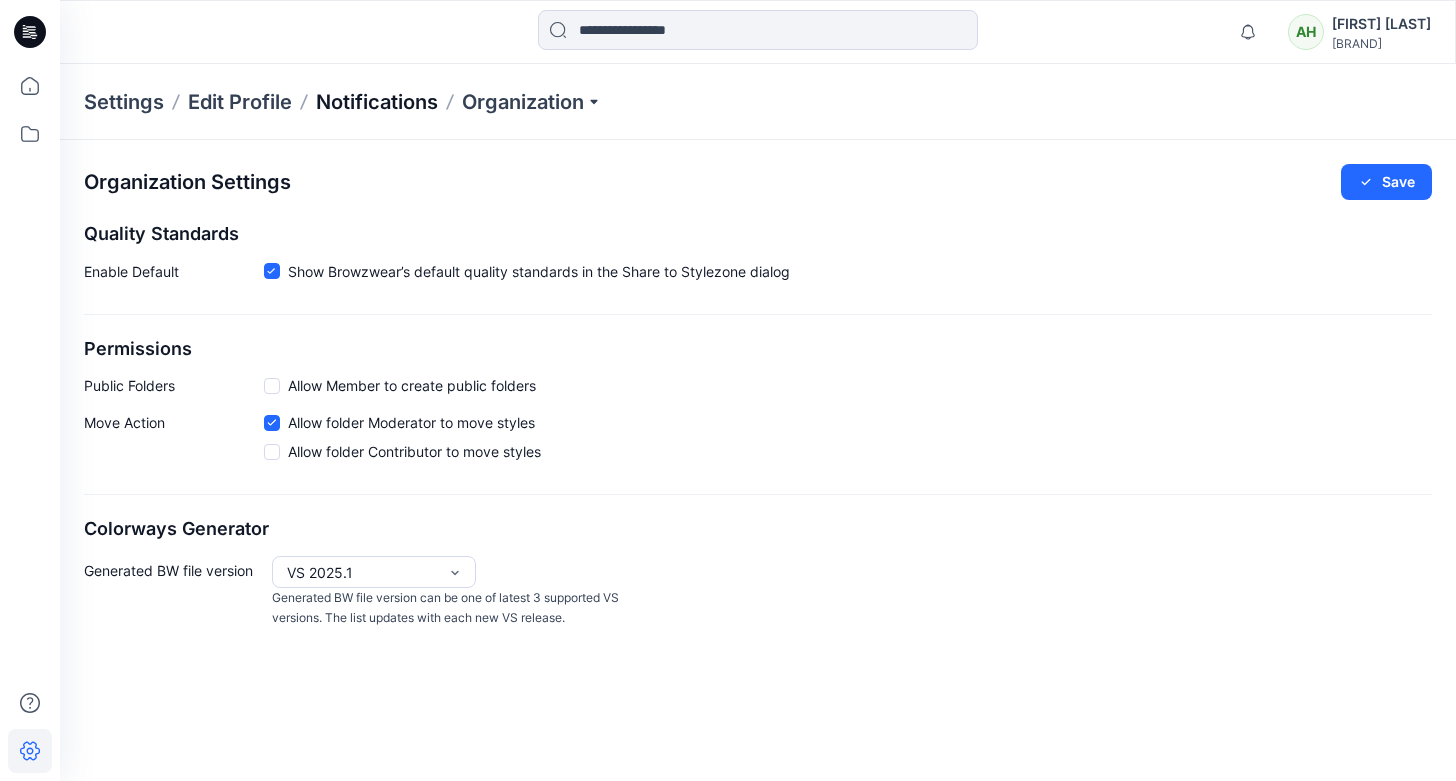click on "Notifications" at bounding box center [377, 102] 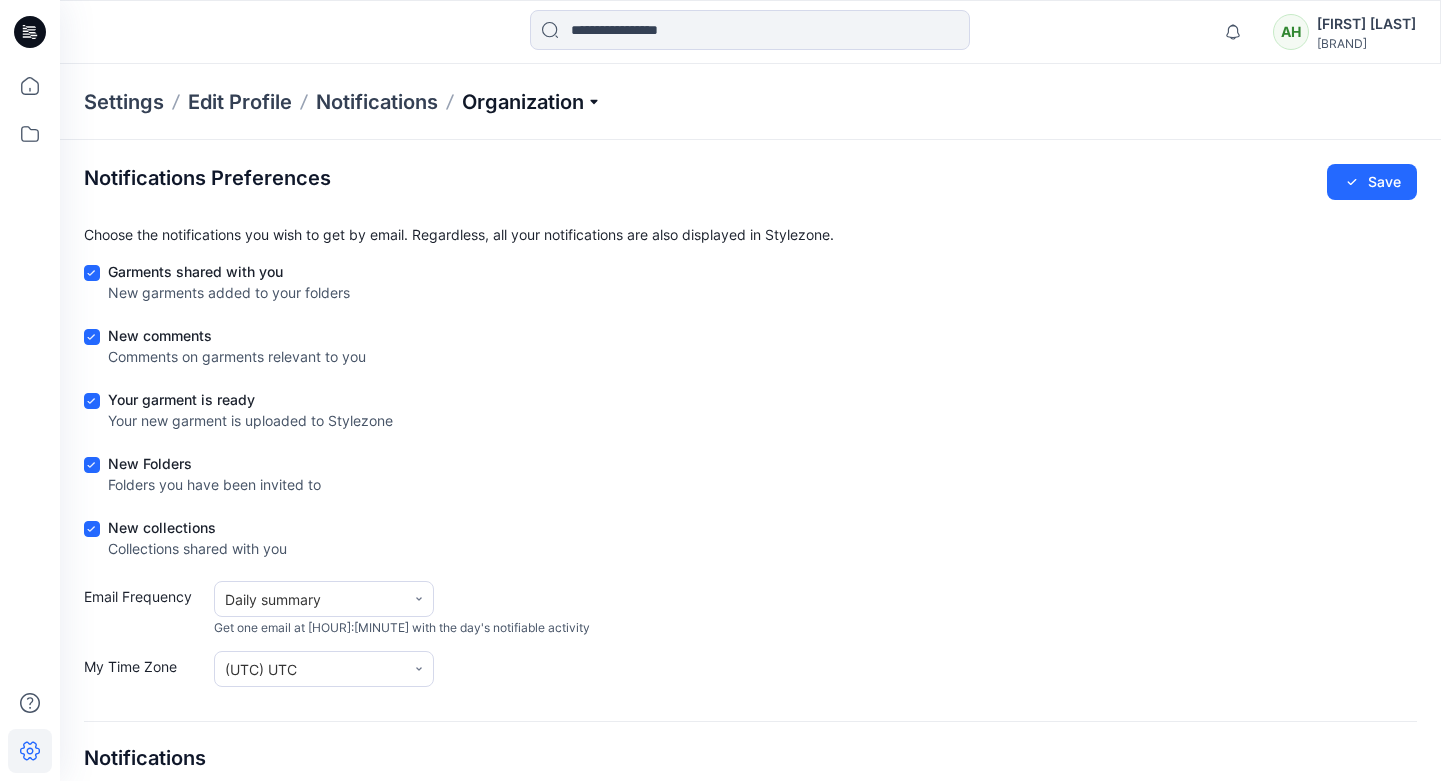 click on "Organization" at bounding box center (532, 102) 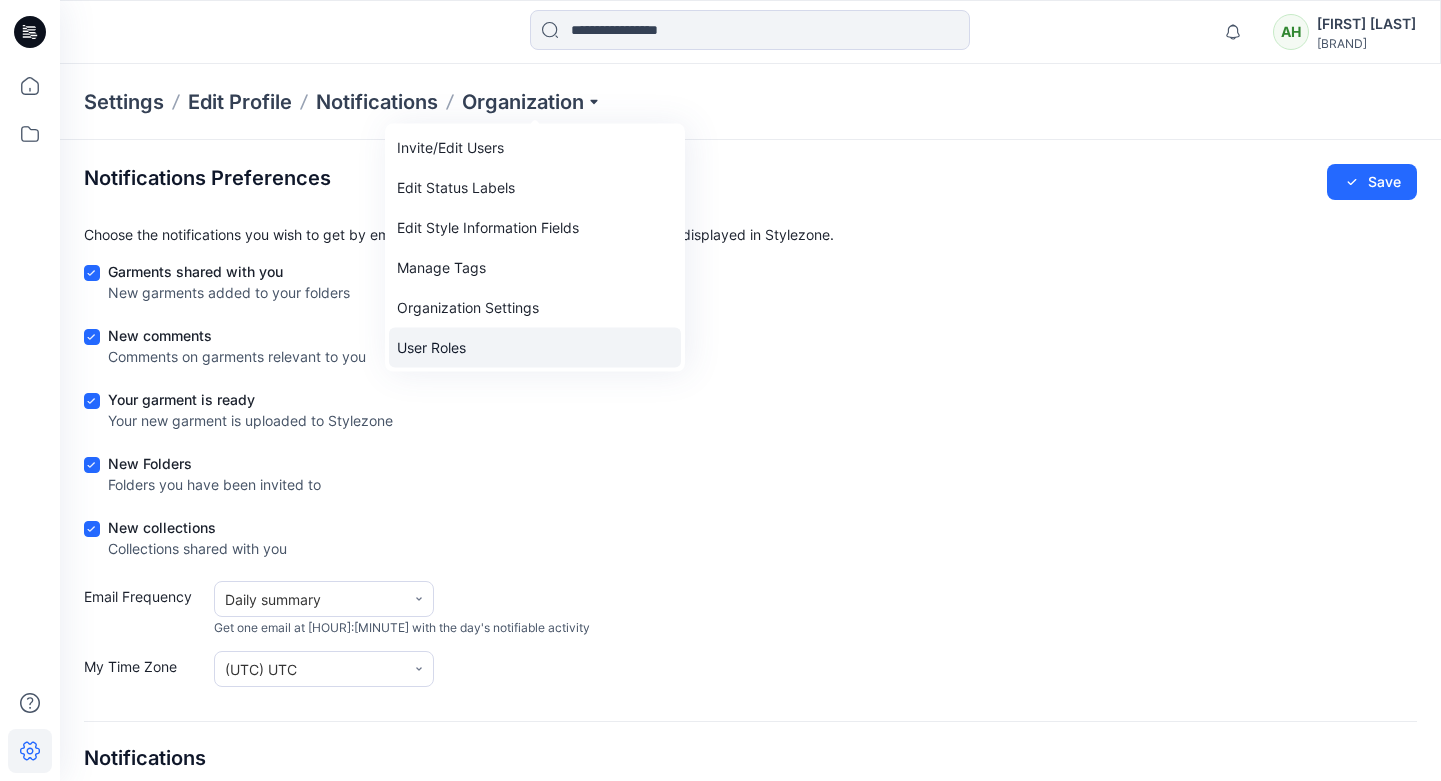 click on "User Roles" at bounding box center (535, 348) 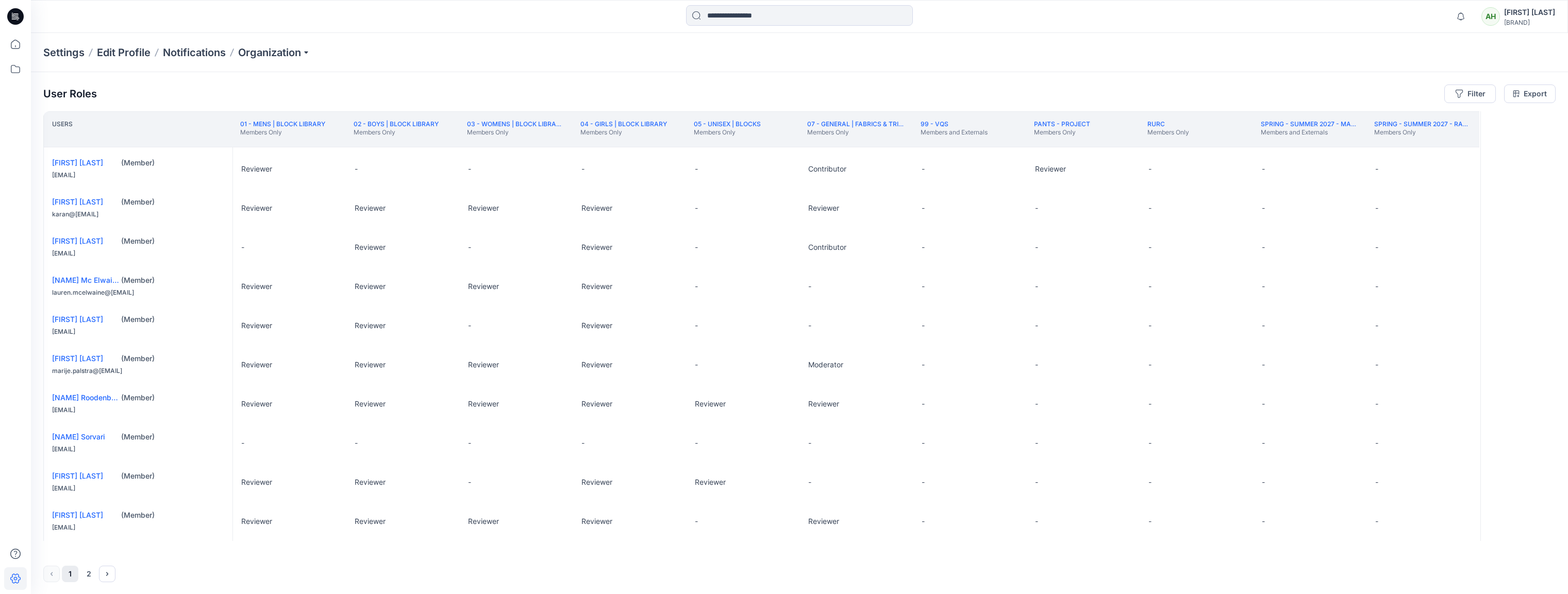 scroll, scrollTop: 0, scrollLeft: 0, axis: both 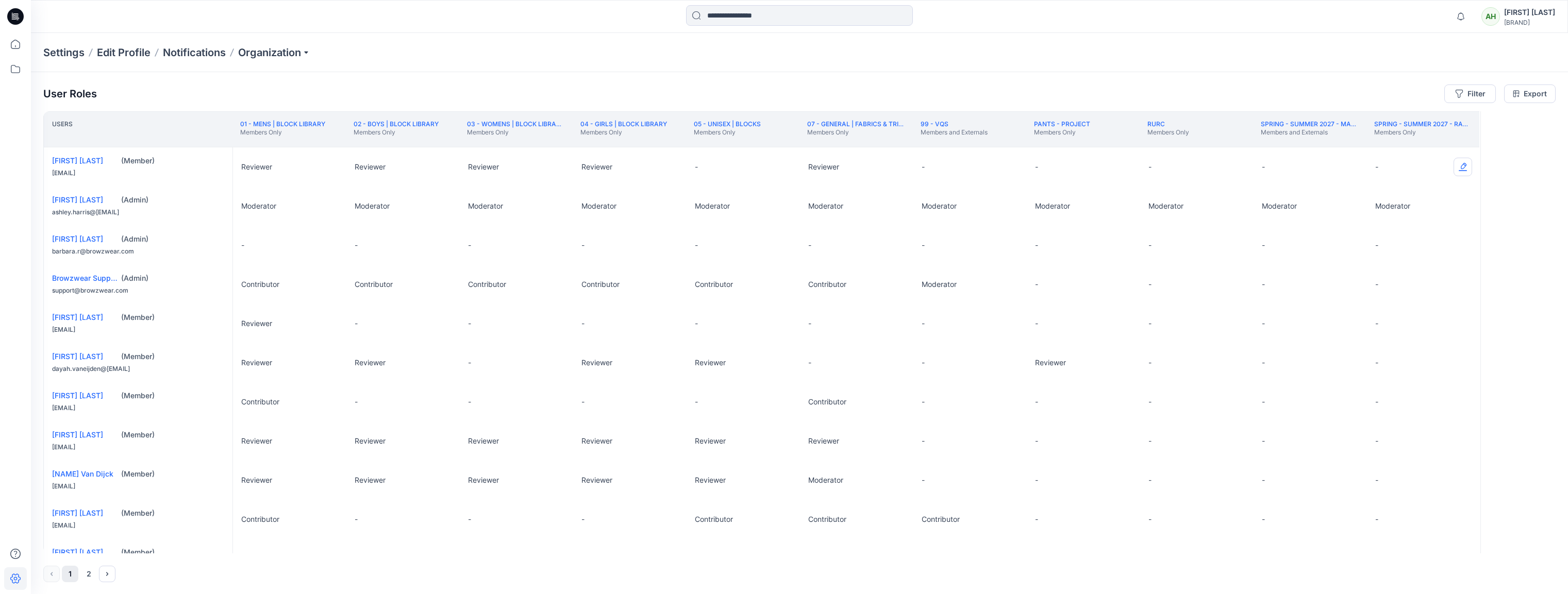 click at bounding box center [1463, 167] 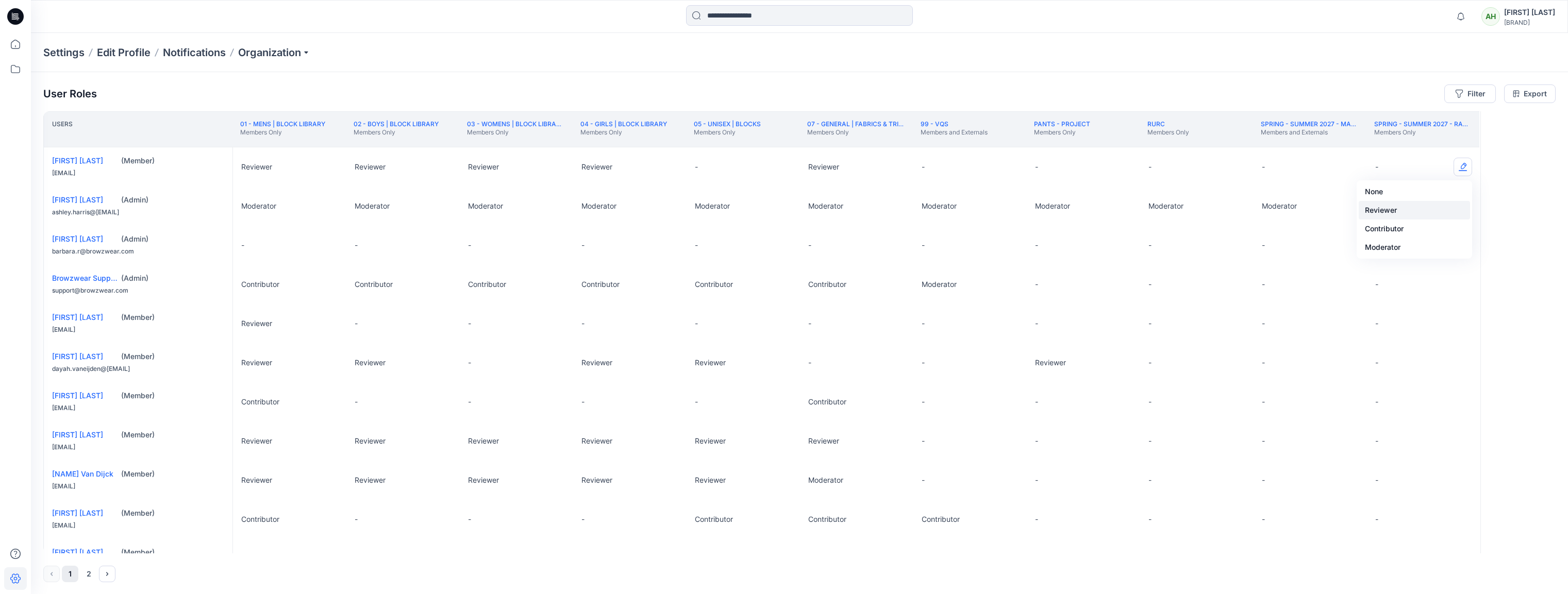 click on "Reviewer" at bounding box center [1414, 210] 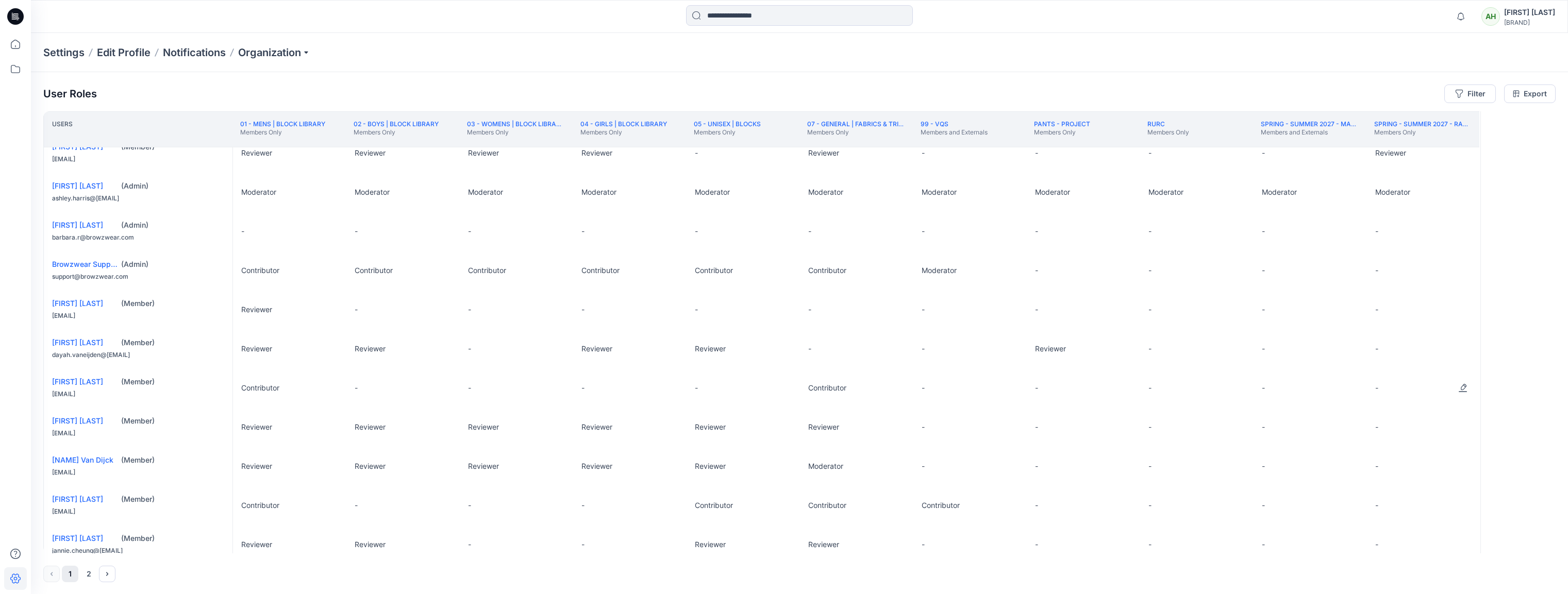 scroll, scrollTop: 17, scrollLeft: 0, axis: vertical 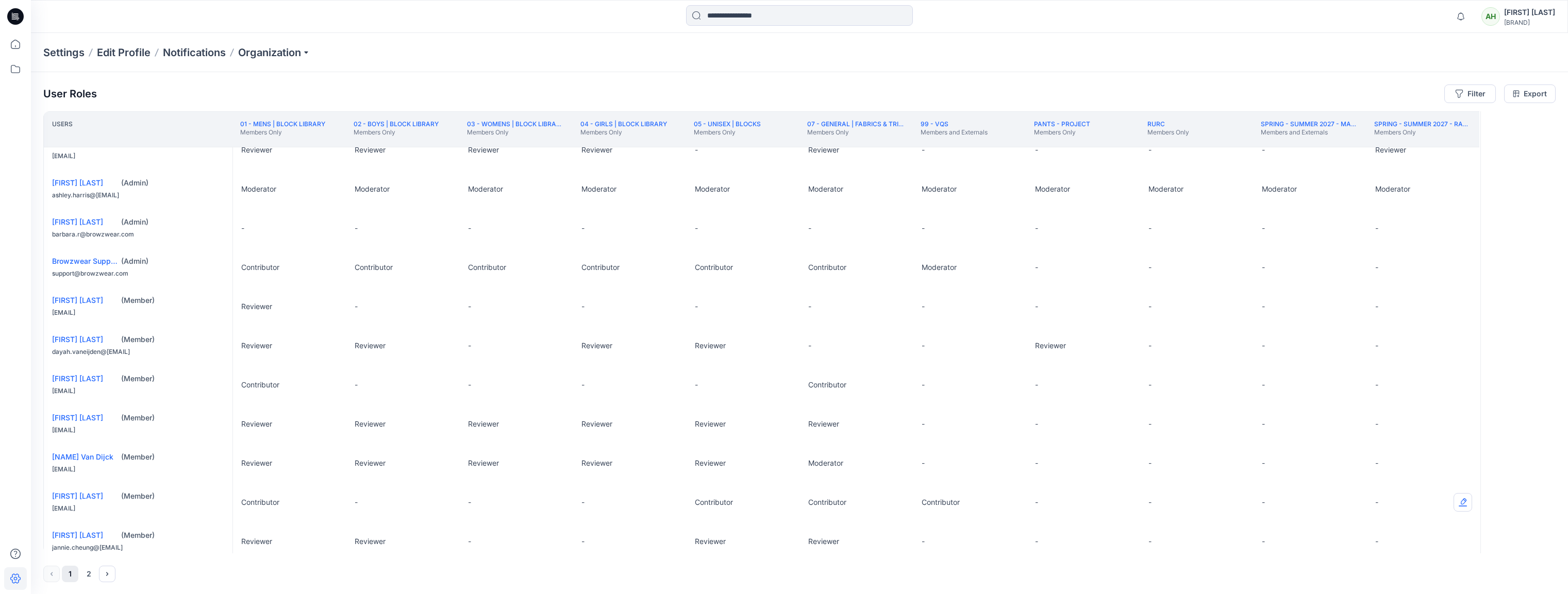 click at bounding box center [1463, 502] 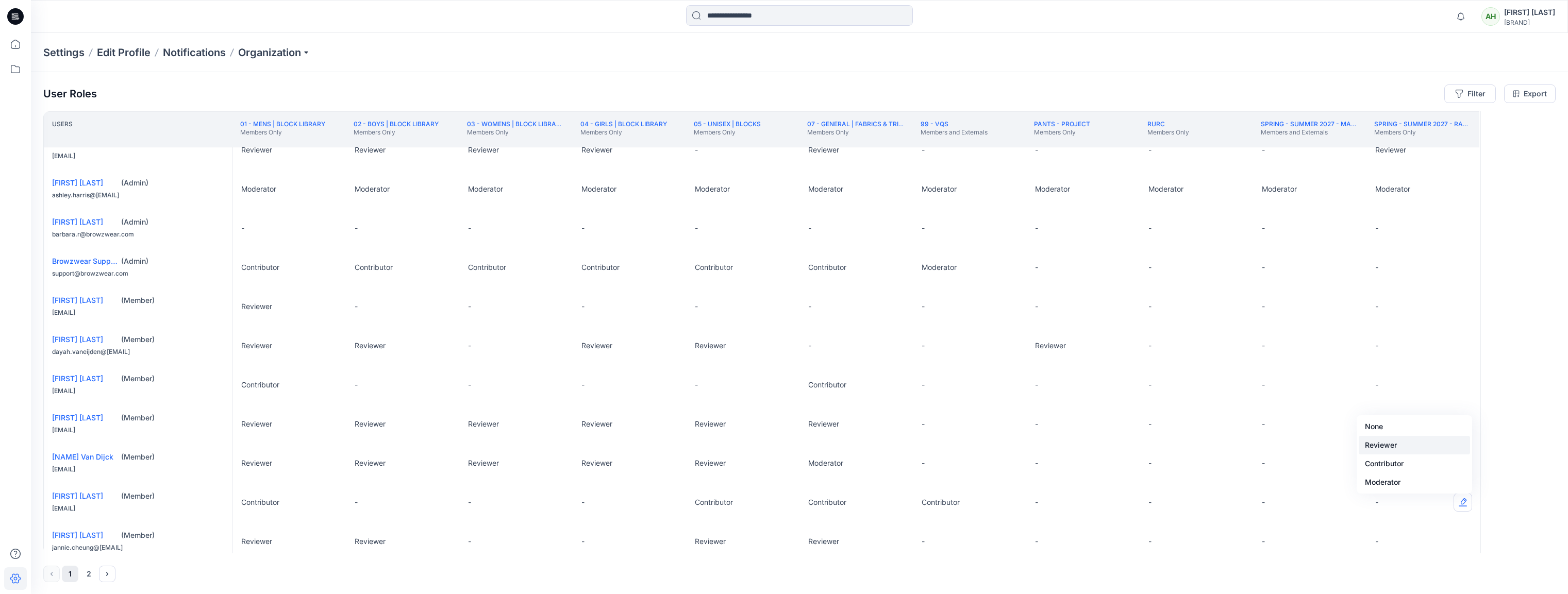 click on "Reviewer" at bounding box center [1414, 445] 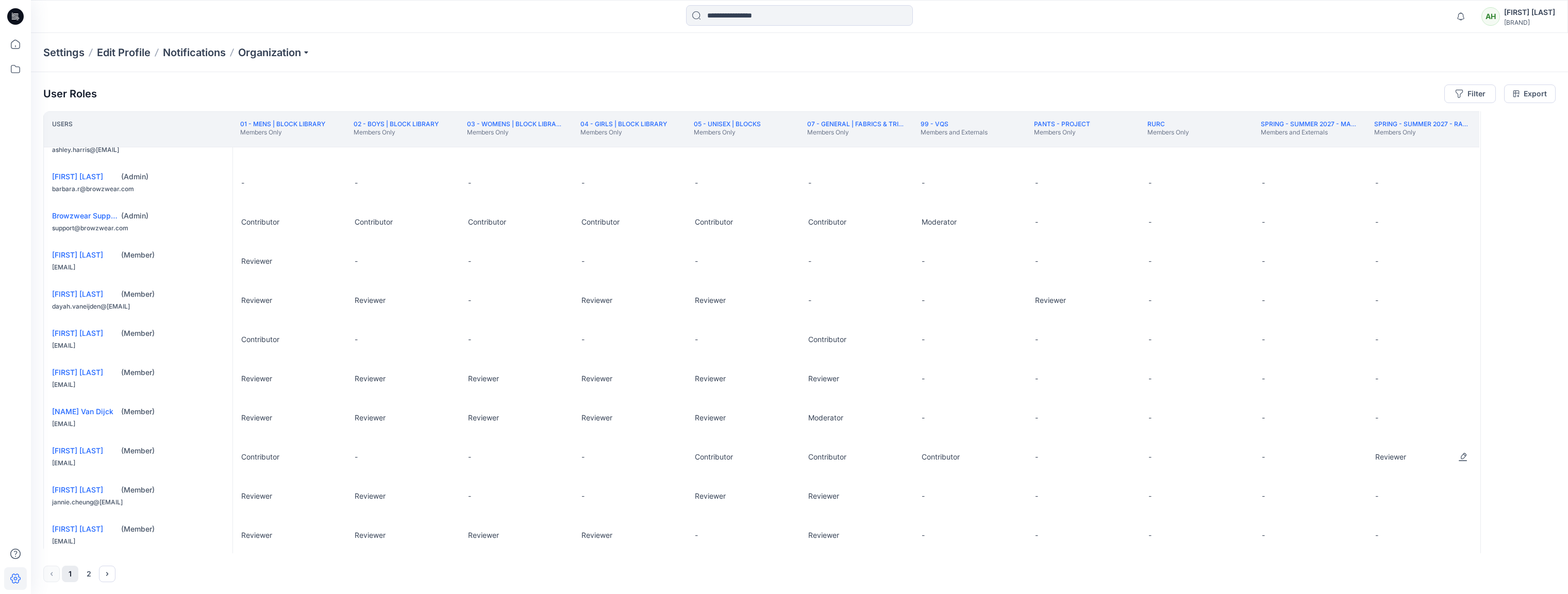 scroll, scrollTop: 313, scrollLeft: 0, axis: vertical 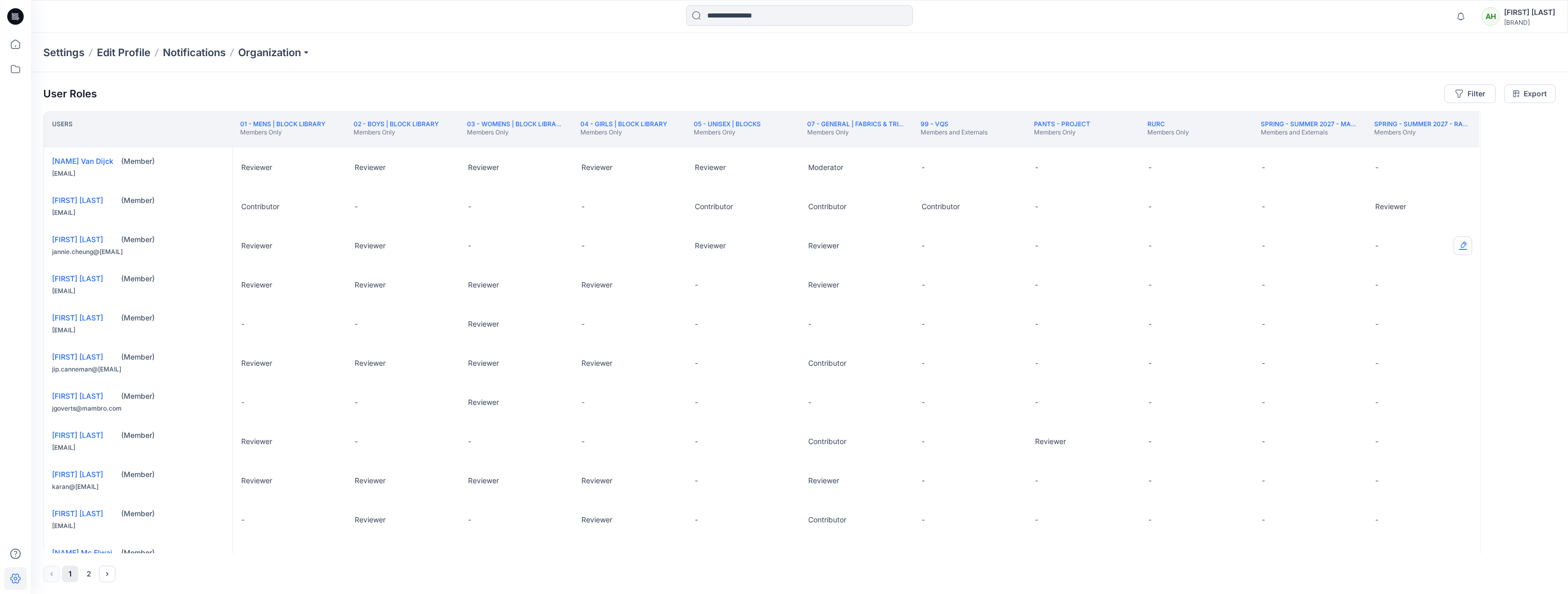 click at bounding box center (1463, 246) 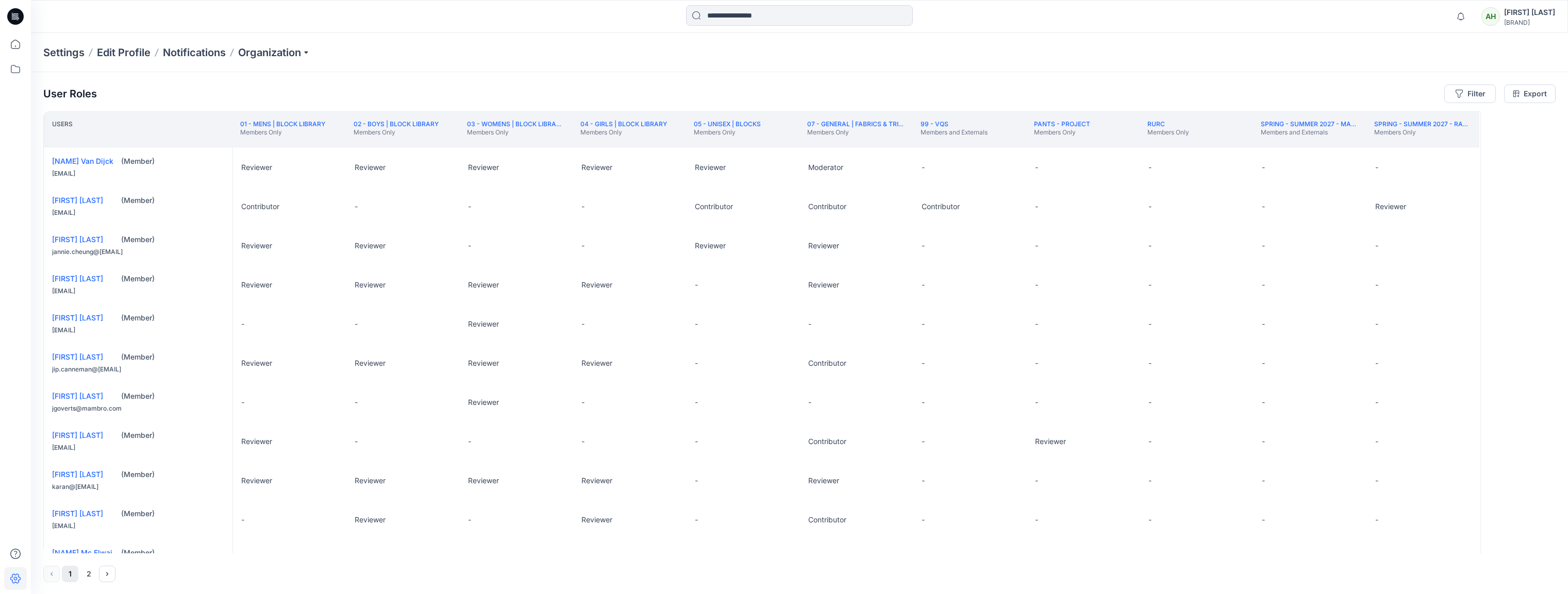 click on "Users 01 - MENS | BLOCK LIBRARY Members Only 02 - BOYS | BLOCK LIBRARY Members Only 03 - WOMENS | BLOCK LIBRARY Members Only 04 - GIRLS | BLOCK LIBRARY Members Only 05 - UNISEX | BLOCKS Members Only 07 - GENERAL | FABRICS & TRIMS Members Only 99 - VQS Members and Externals Pants - project Members Only RURC Members Only Spring - Summer 2027 - MASOOD Members and Externals Spring - Summer 2027 - RADNIK Members Only [FIRST] [LAST] ([EMAIL]) Reviewer Reviewer Reviewer Reviewer - Reviewer - - - - Reviewer [FIRST] [LAST] ([EMAIL]) Moderator Moderator Moderator Moderator Moderator Moderator Moderator Moderator Moderator Moderator Moderator [FIRST] [LAST] ([EMAIL]) - - - - - - - - - - - Browzwear Support (Admin) [EMAIL] Contributor Contributor Contributor Contributor Contributor Contributor Moderator - - - - [FIRST] [LAST] ([EMAIL]) Reviewer - - - - - - - - - - - [FIRST] [LAST] ([EMAIL]) Reviewer Reviewer -" at bounding box center [799, 332] 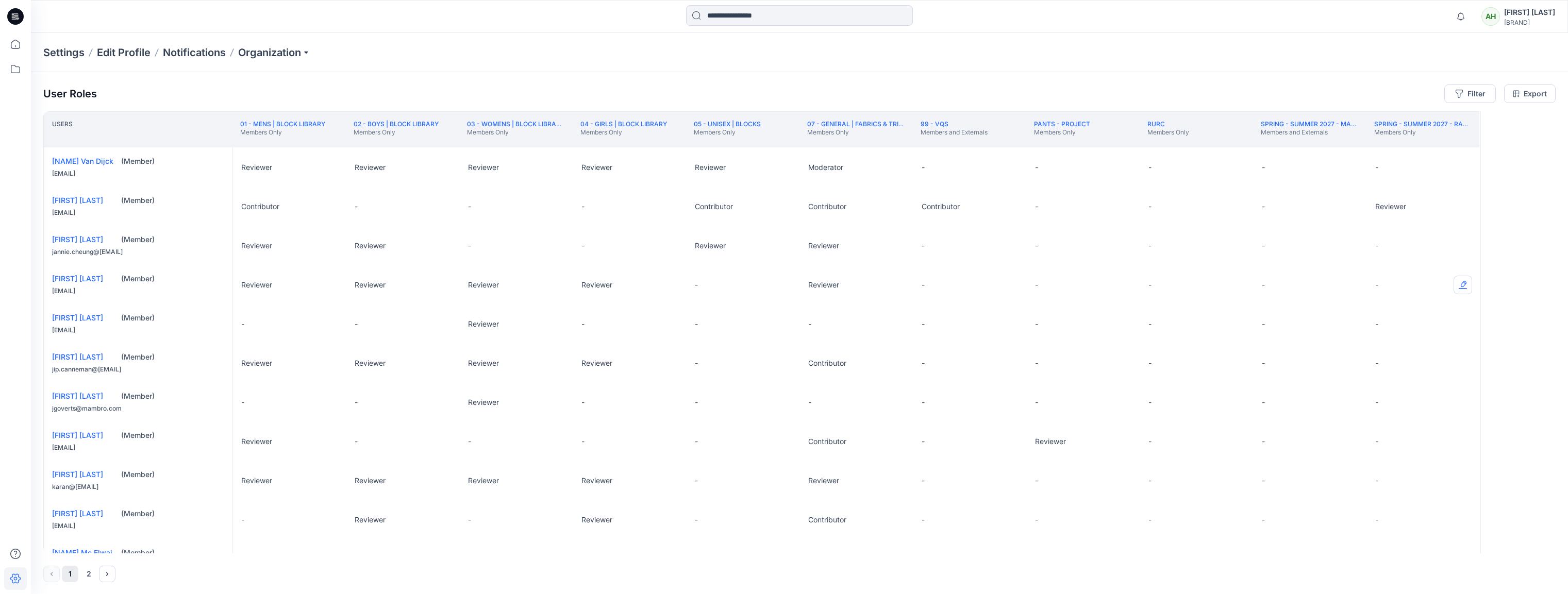 click at bounding box center (1463, 285) 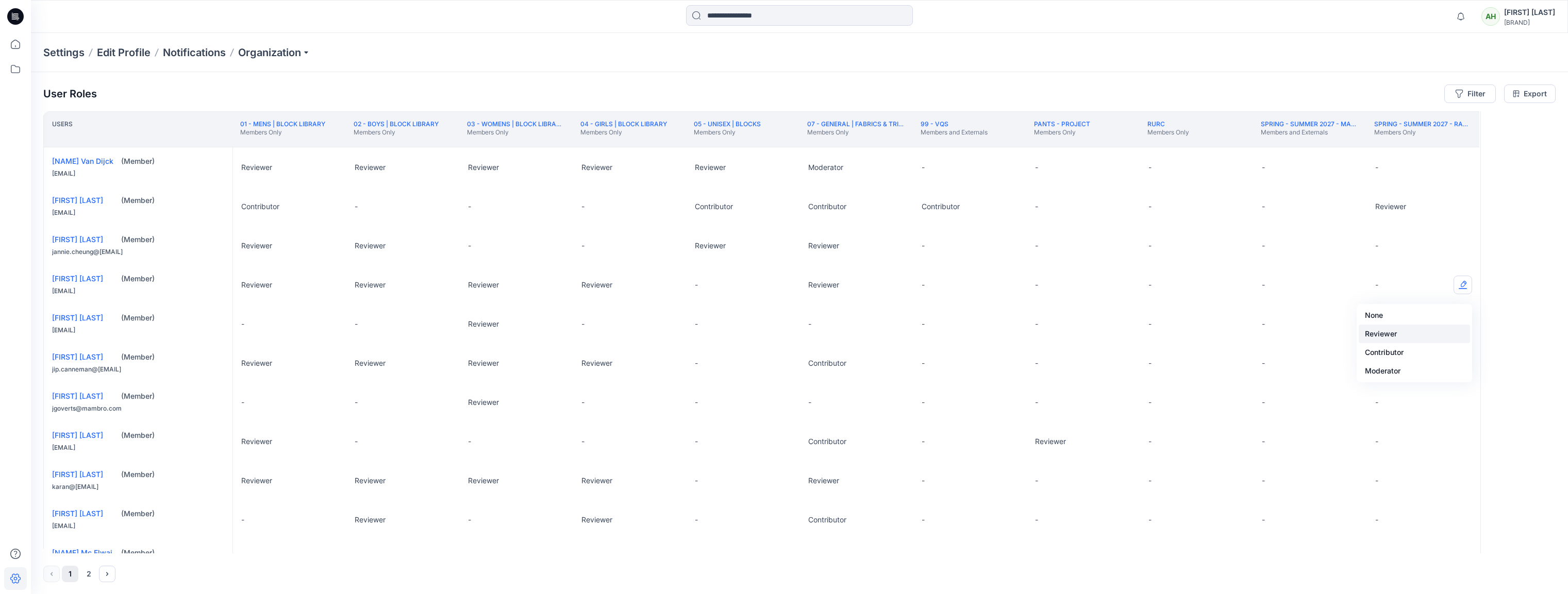 click on "Reviewer" at bounding box center [1414, 334] 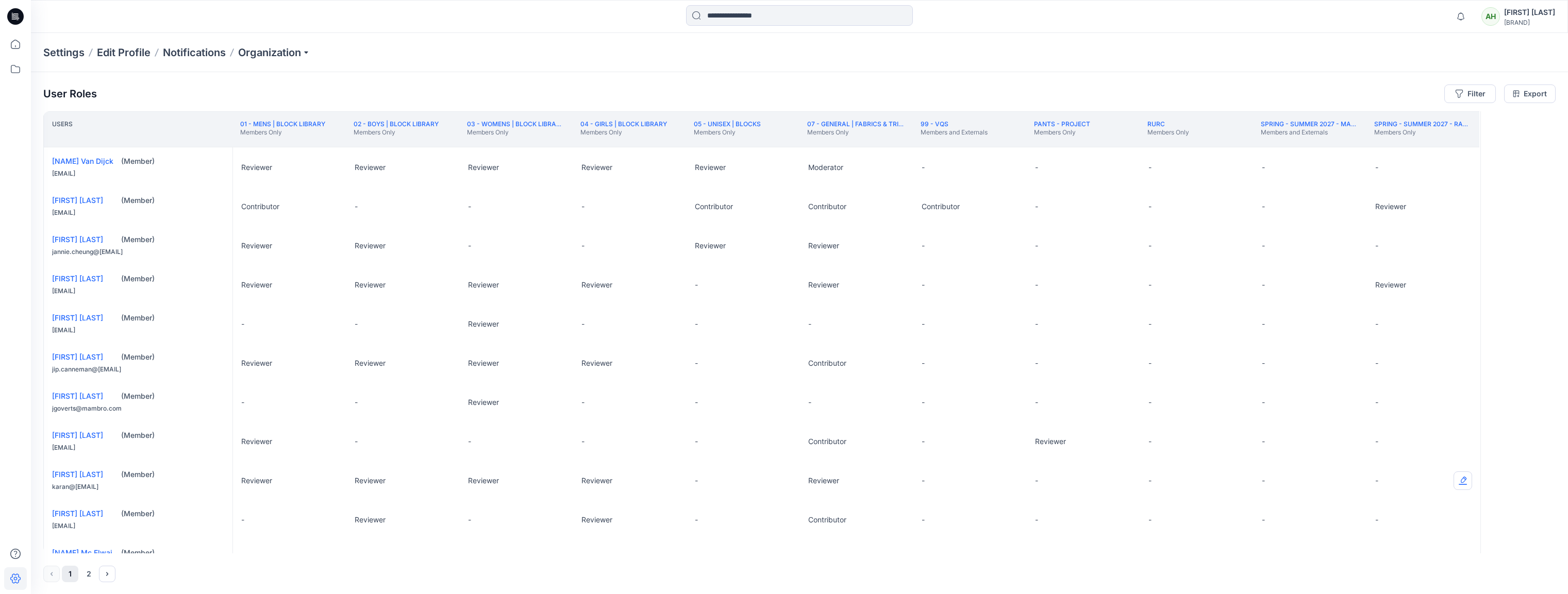 click at bounding box center [1463, 481] 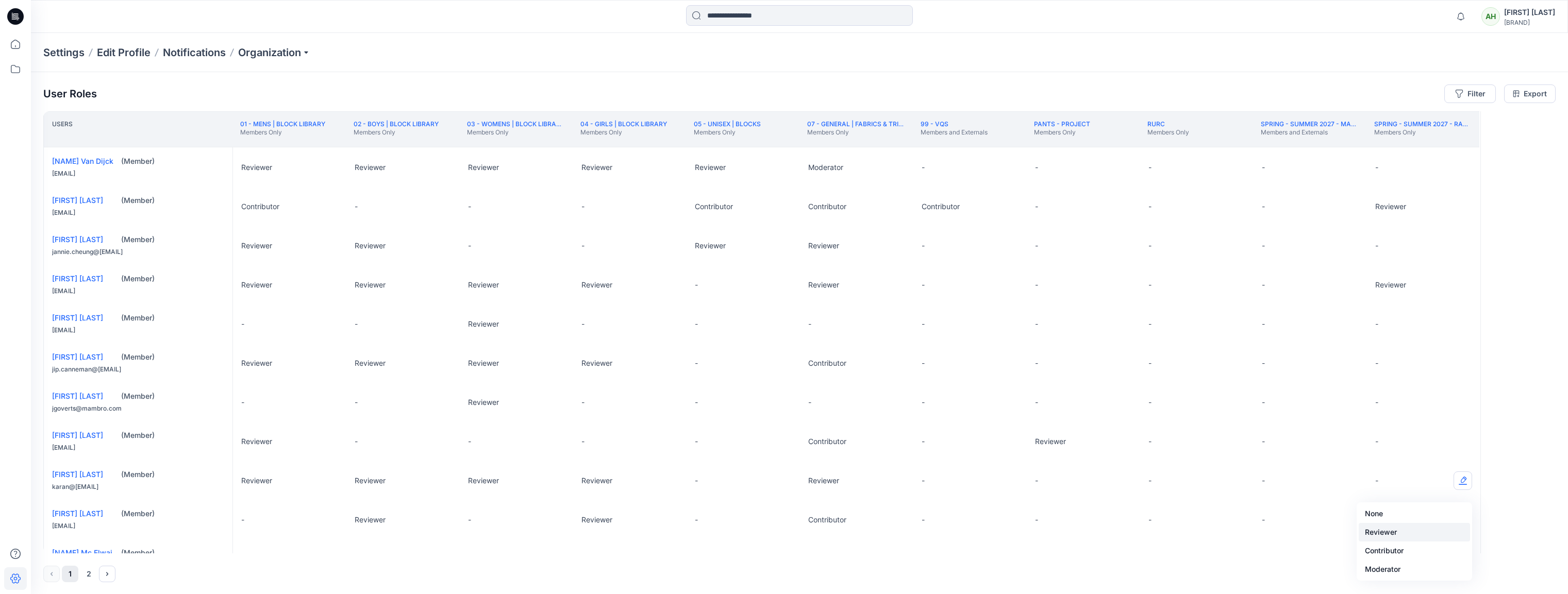 click on "Reviewer" at bounding box center [1414, 532] 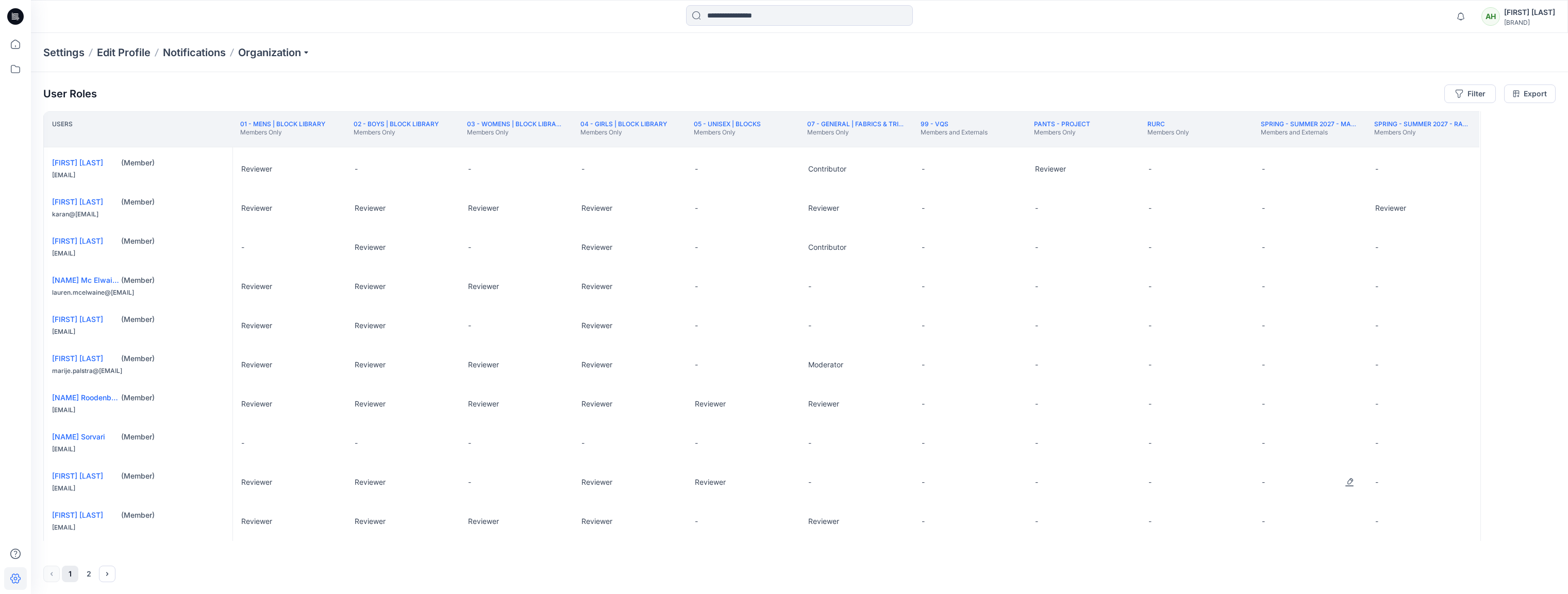 scroll, scrollTop: 598, scrollLeft: 0, axis: vertical 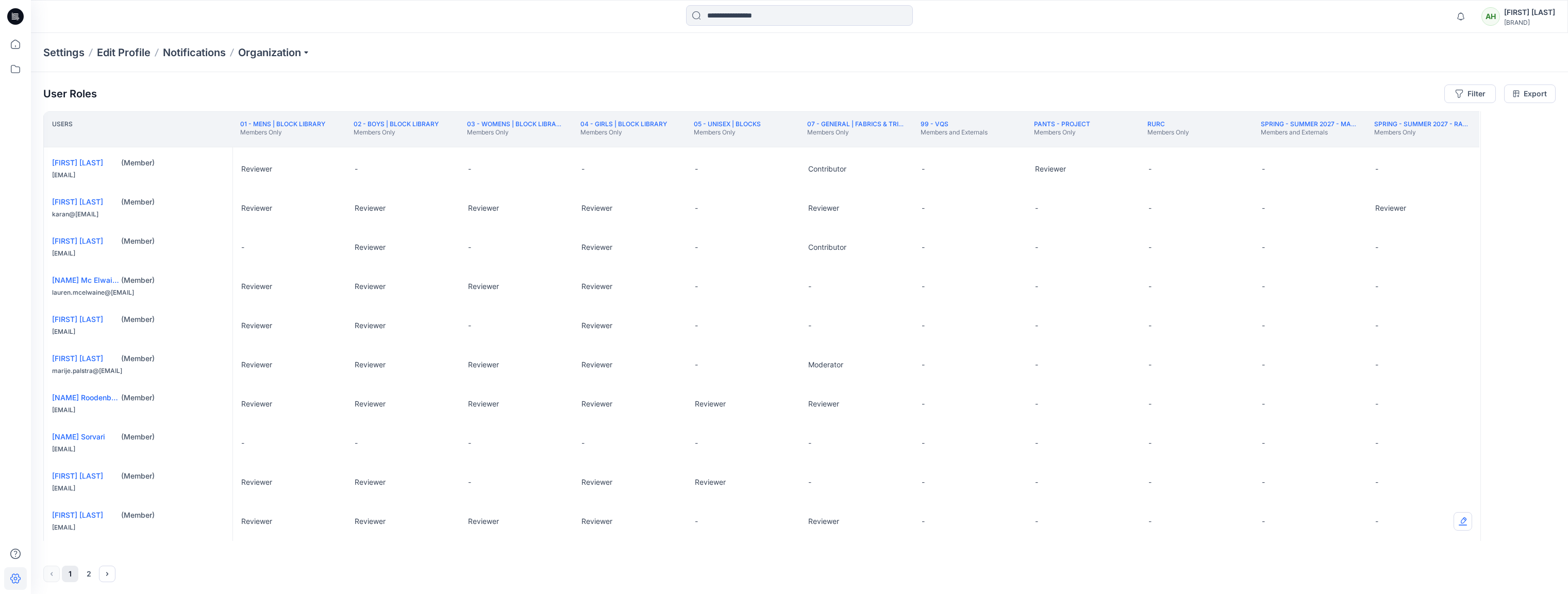 click at bounding box center [1463, 521] 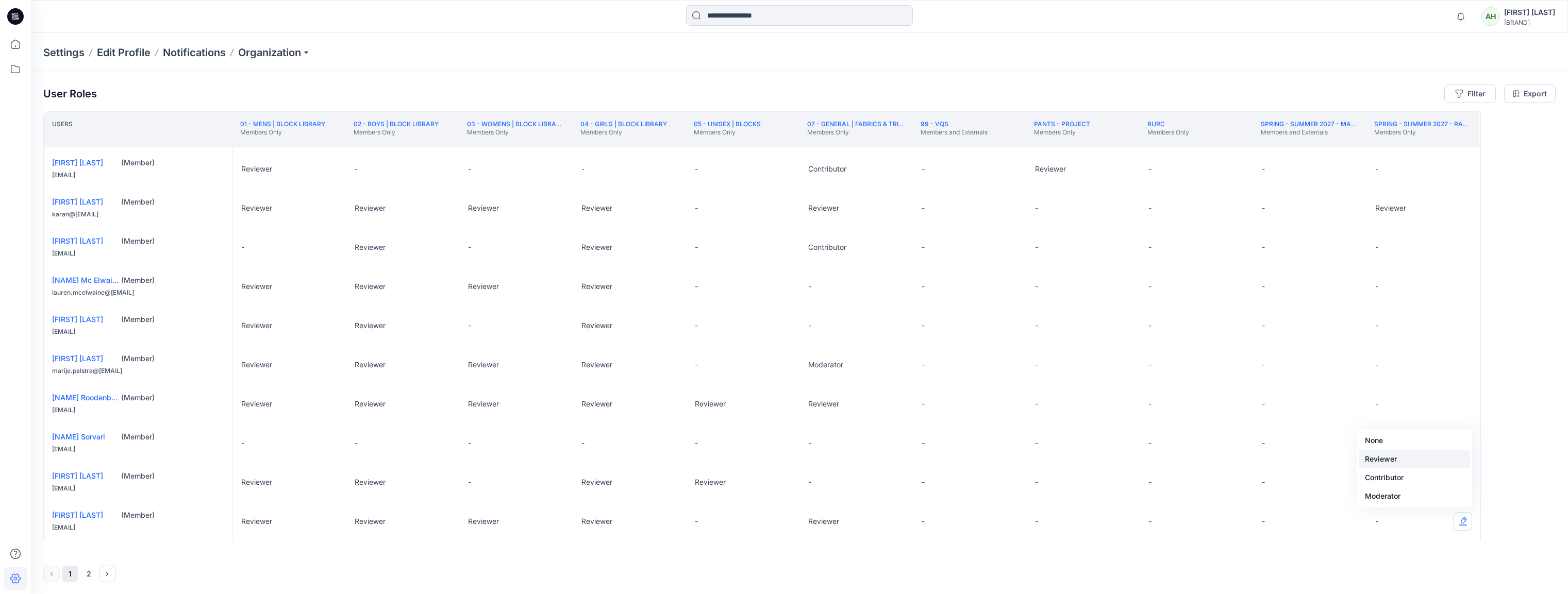 click on "Reviewer" at bounding box center [1414, 459] 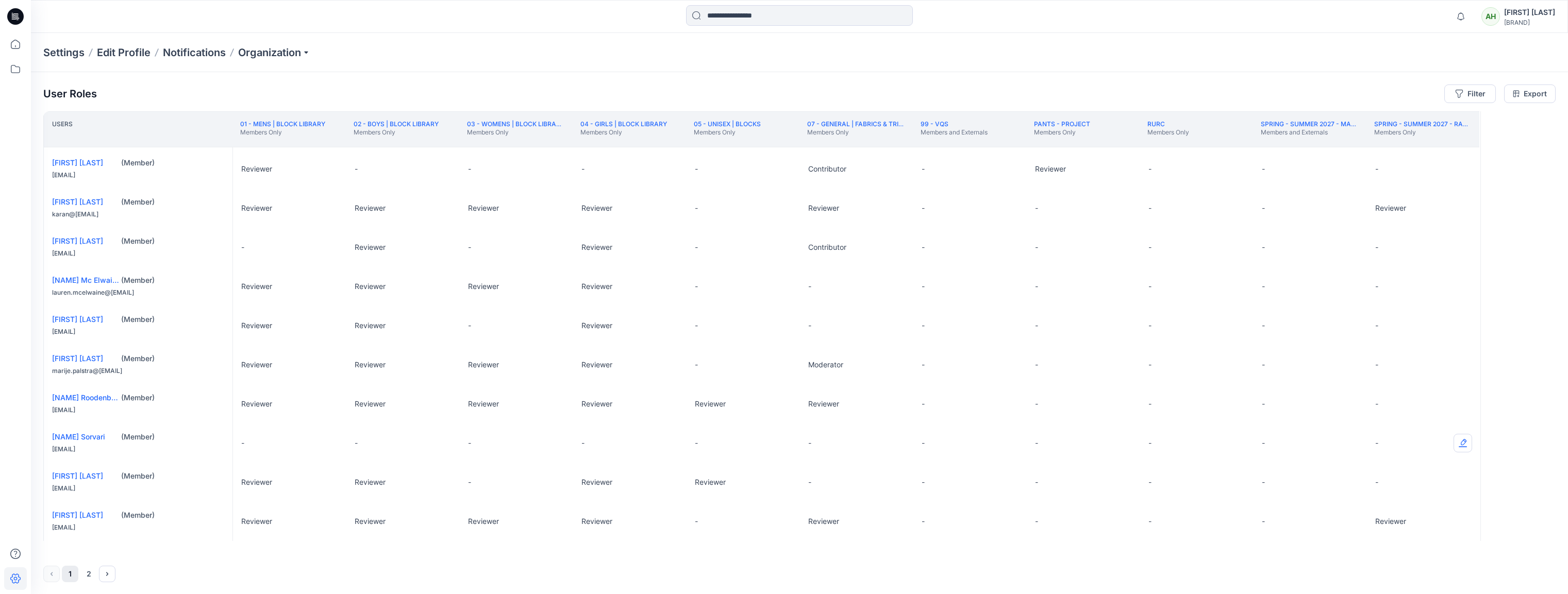 click at bounding box center [1463, 443] 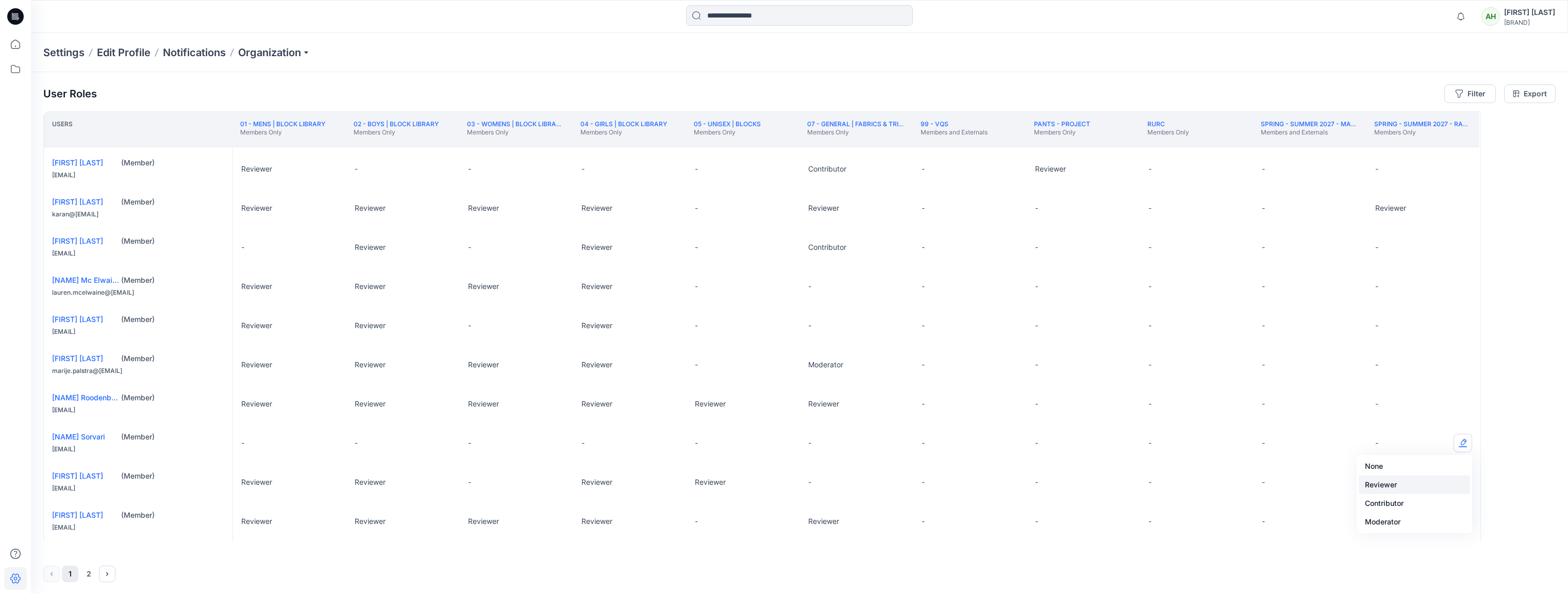click on "Reviewer" at bounding box center [1414, 485] 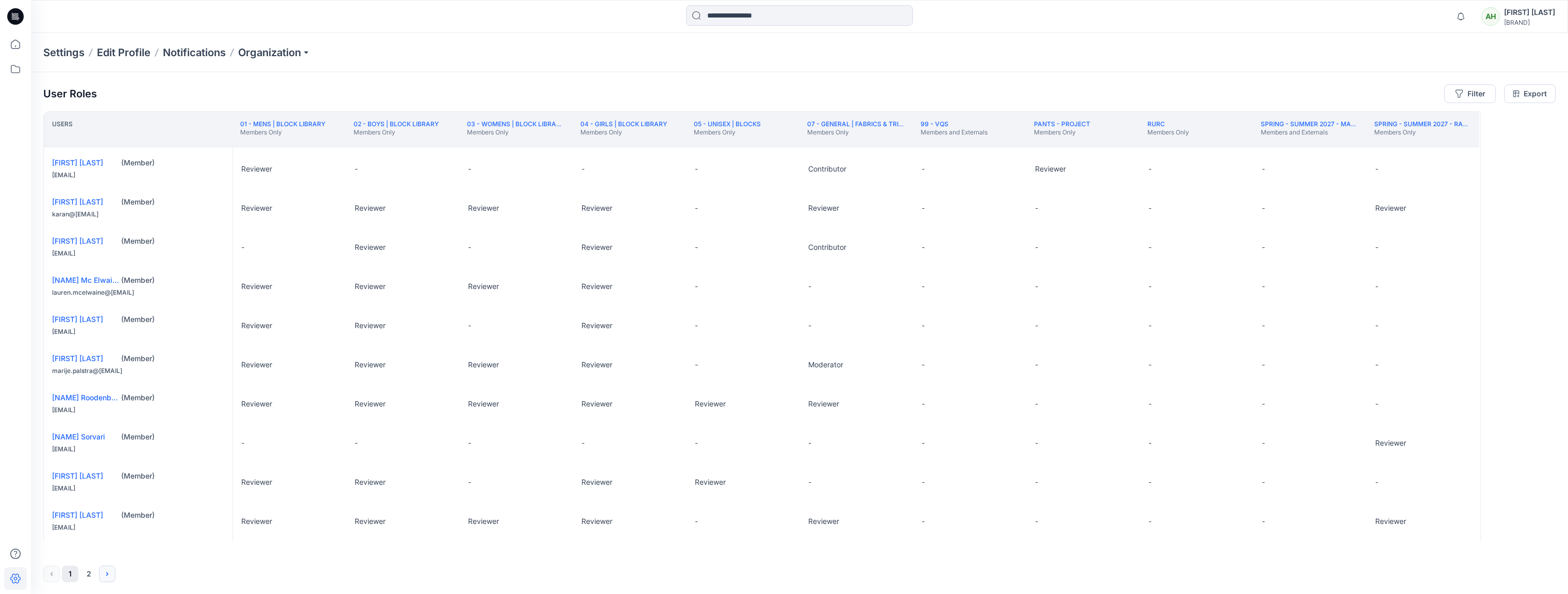 click 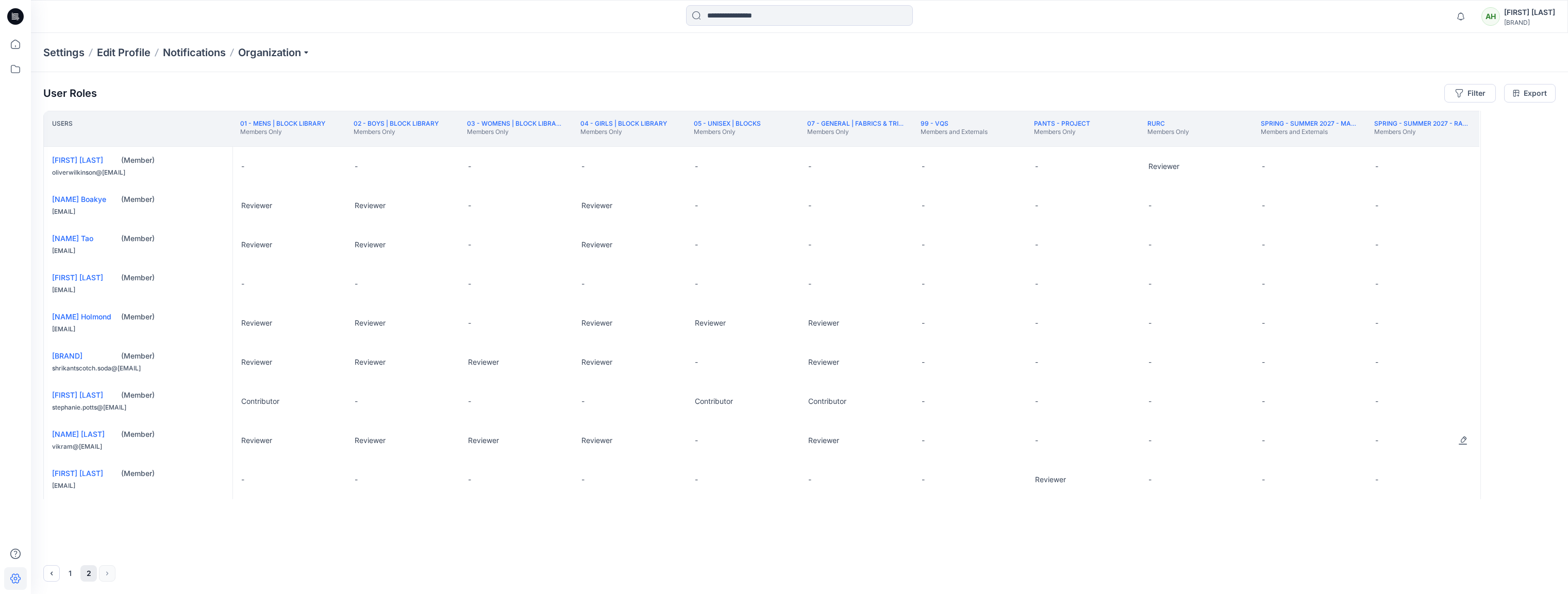 scroll, scrollTop: 0, scrollLeft: 0, axis: both 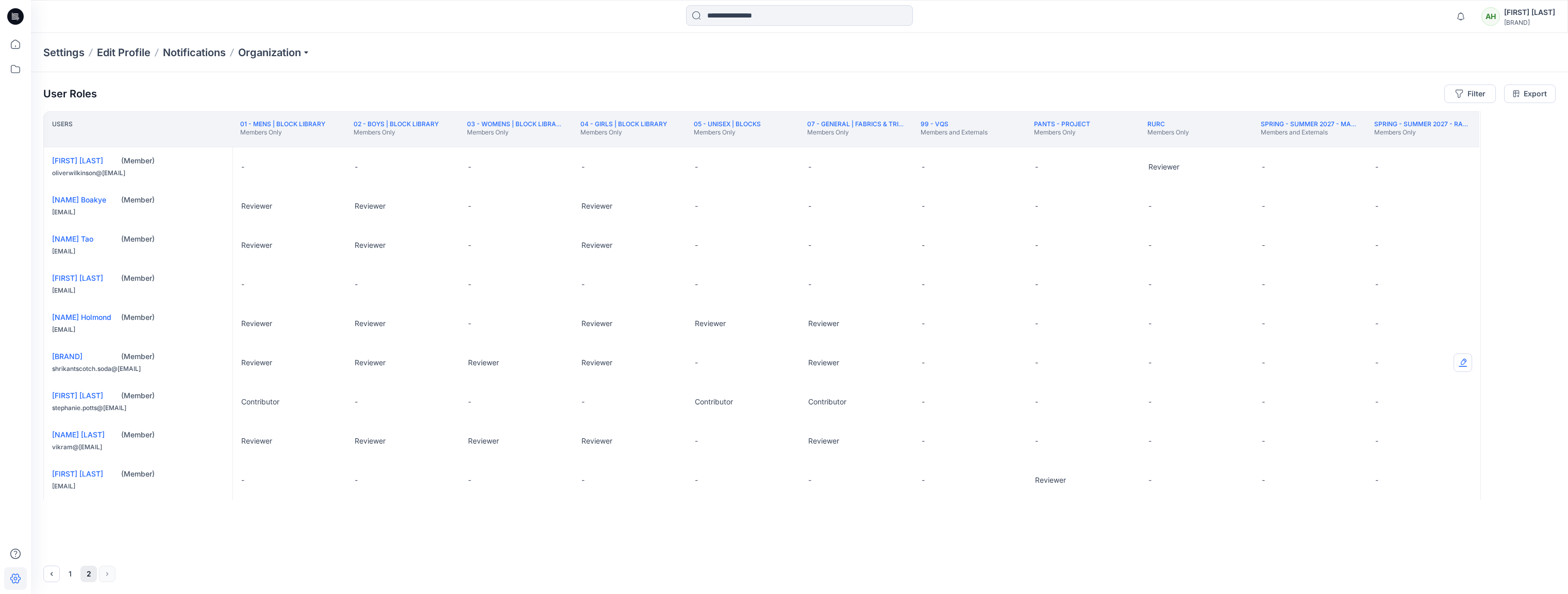 click at bounding box center (1463, 363) 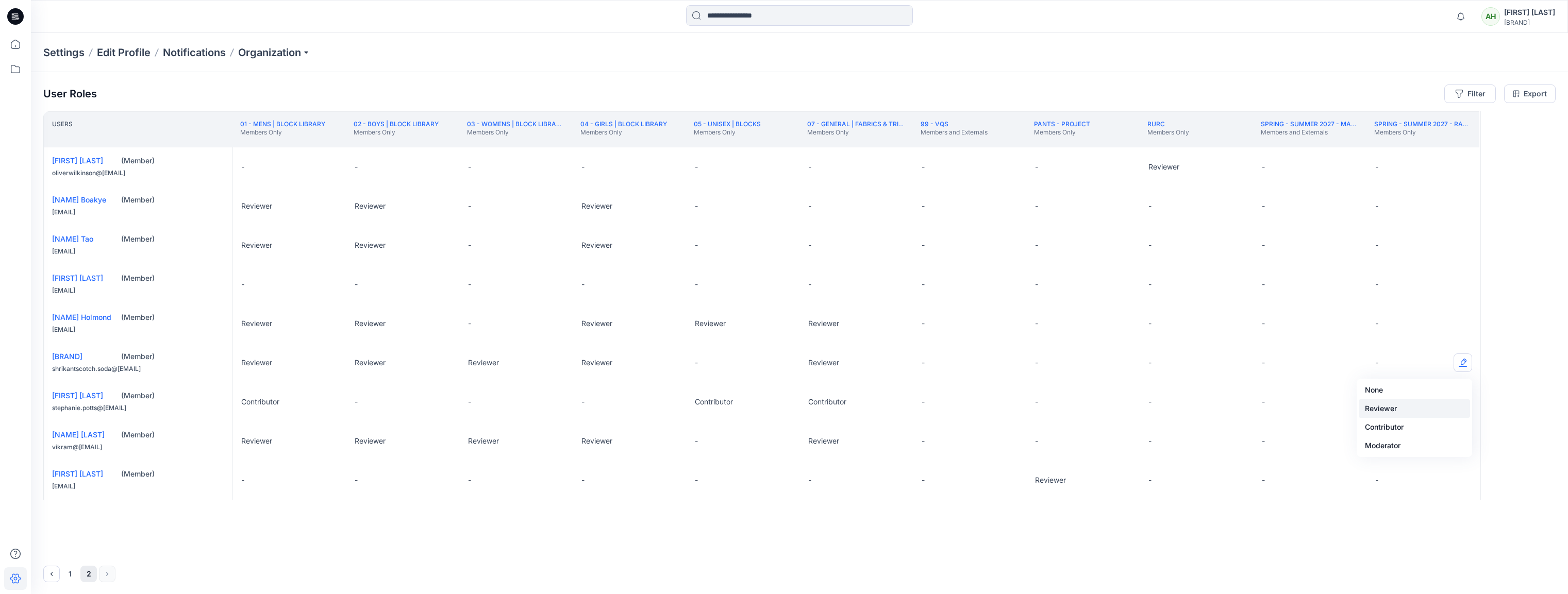 click on "Reviewer" at bounding box center [1414, 409] 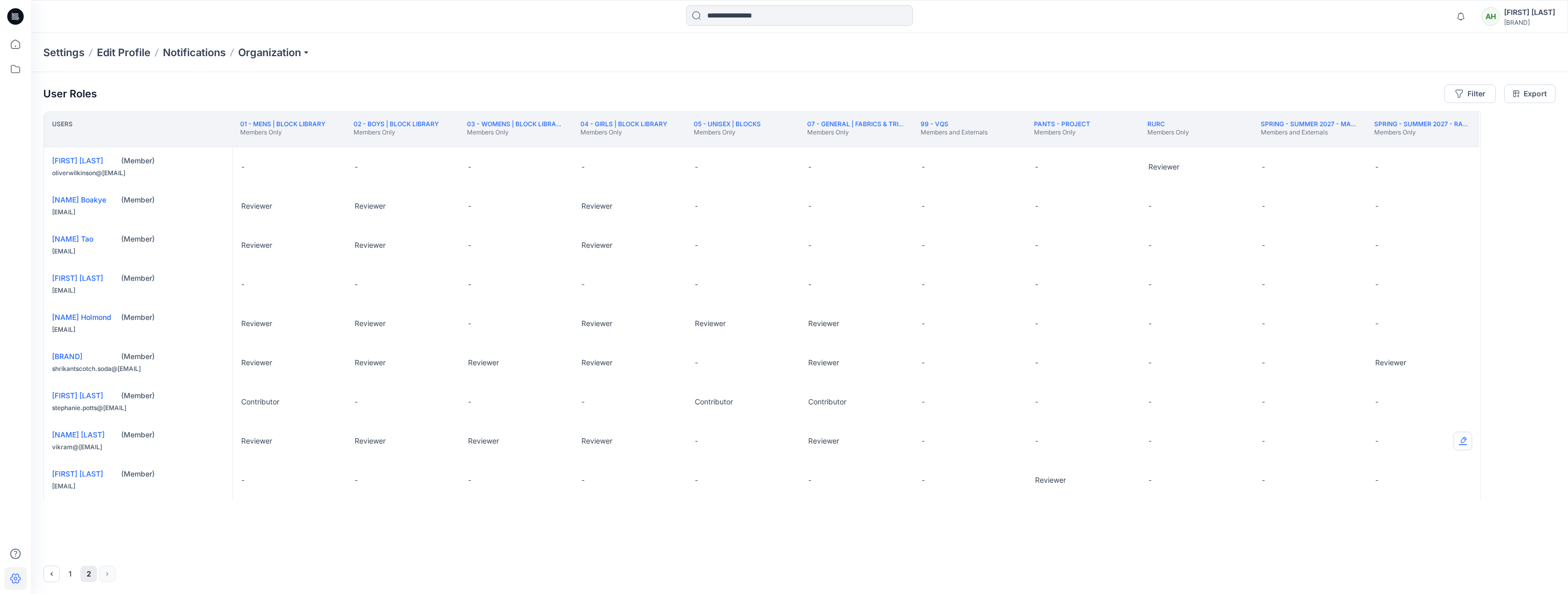 click at bounding box center (1463, 441) 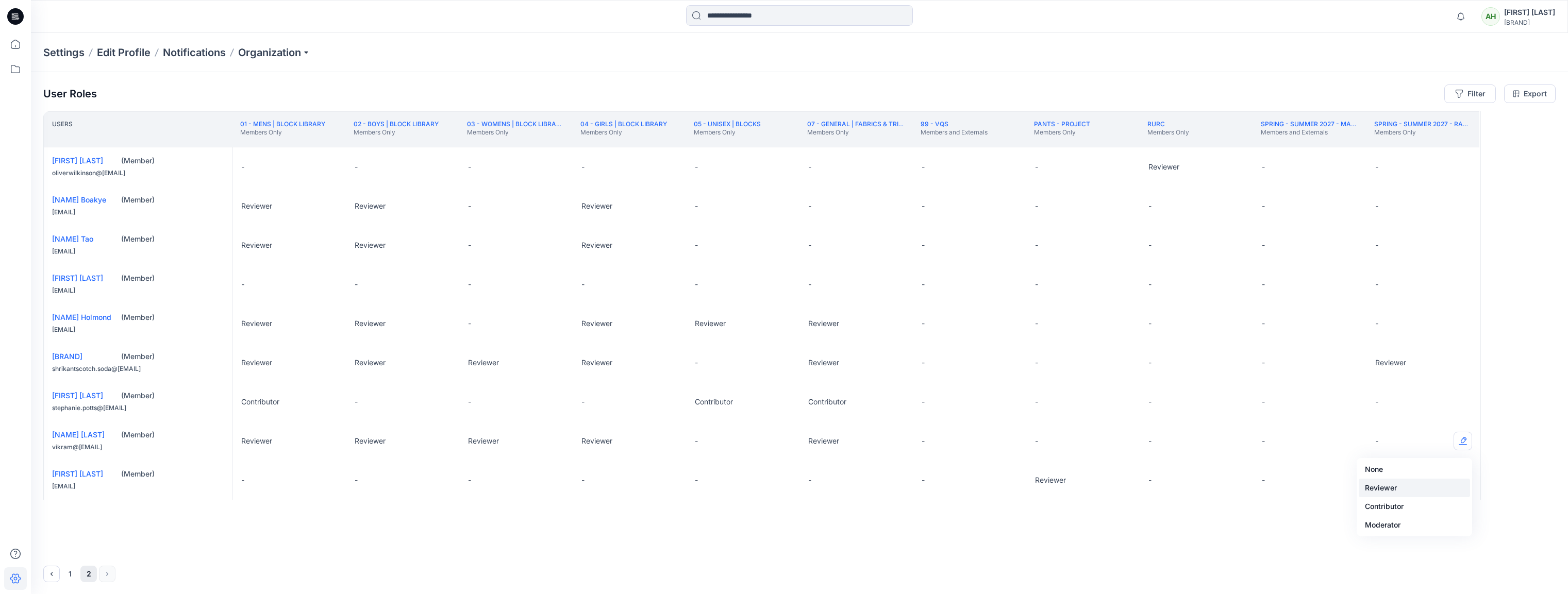 click on "Reviewer" at bounding box center (1414, 488) 